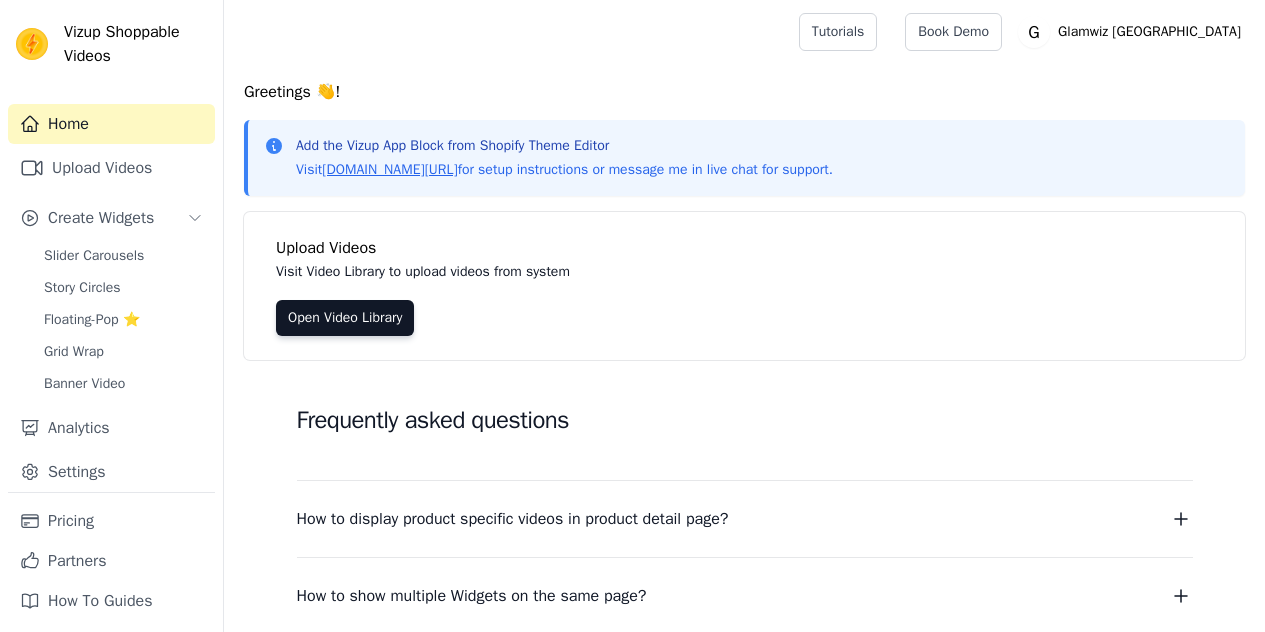 scroll, scrollTop: 0, scrollLeft: 0, axis: both 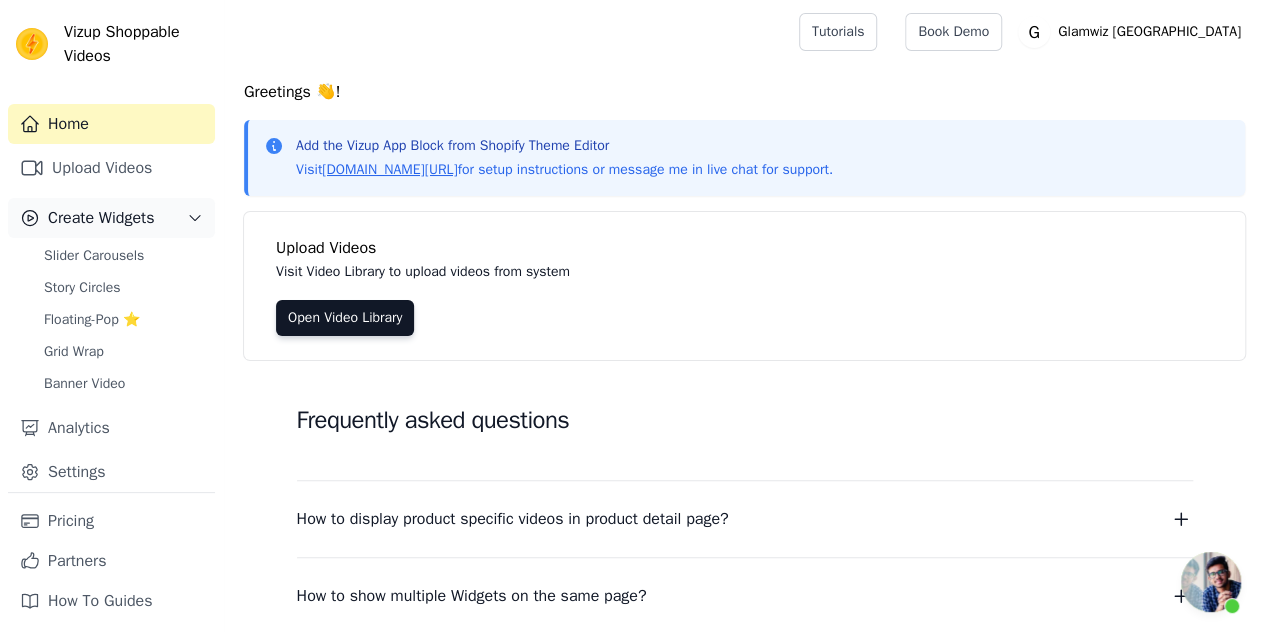 click on "Create Widgets" at bounding box center [101, 218] 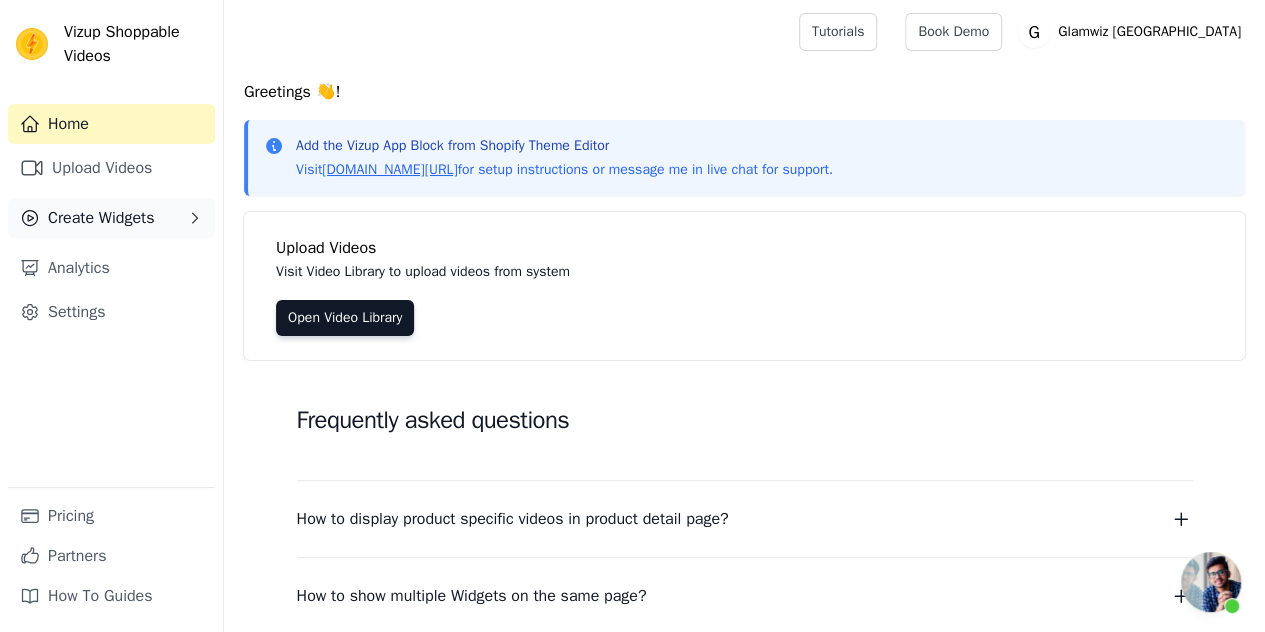 click on "Create Widgets" at bounding box center [101, 218] 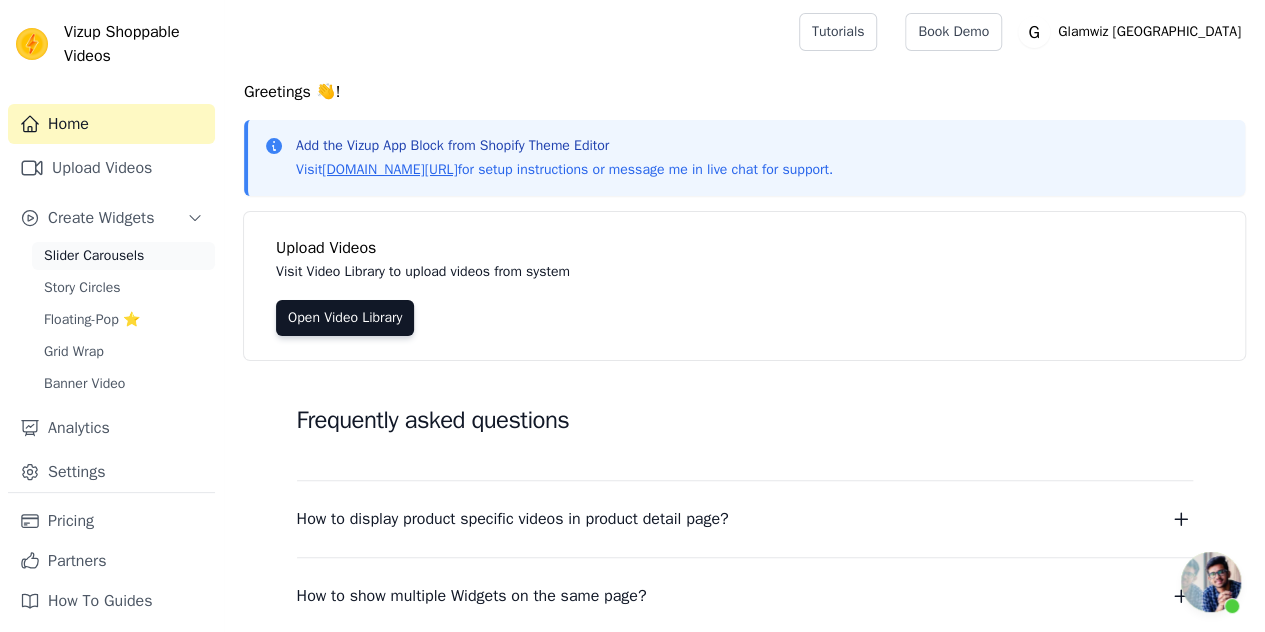 click on "Slider Carousels" at bounding box center [94, 256] 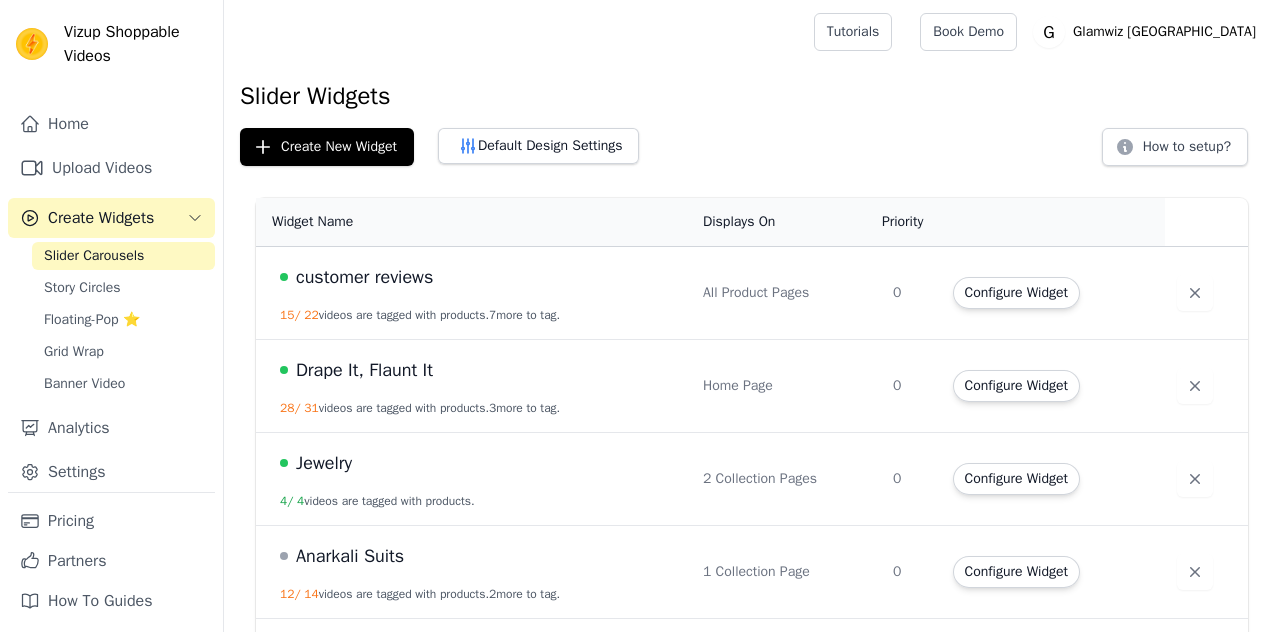 scroll, scrollTop: 0, scrollLeft: 0, axis: both 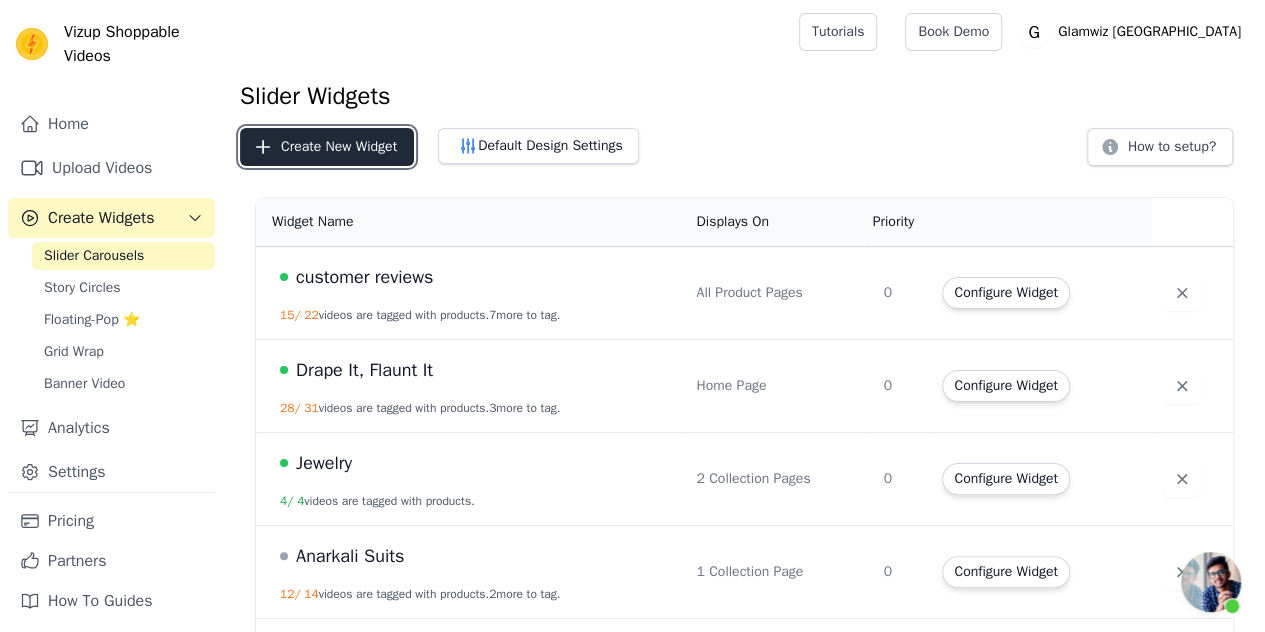 click on "Create New Widget" at bounding box center [327, 147] 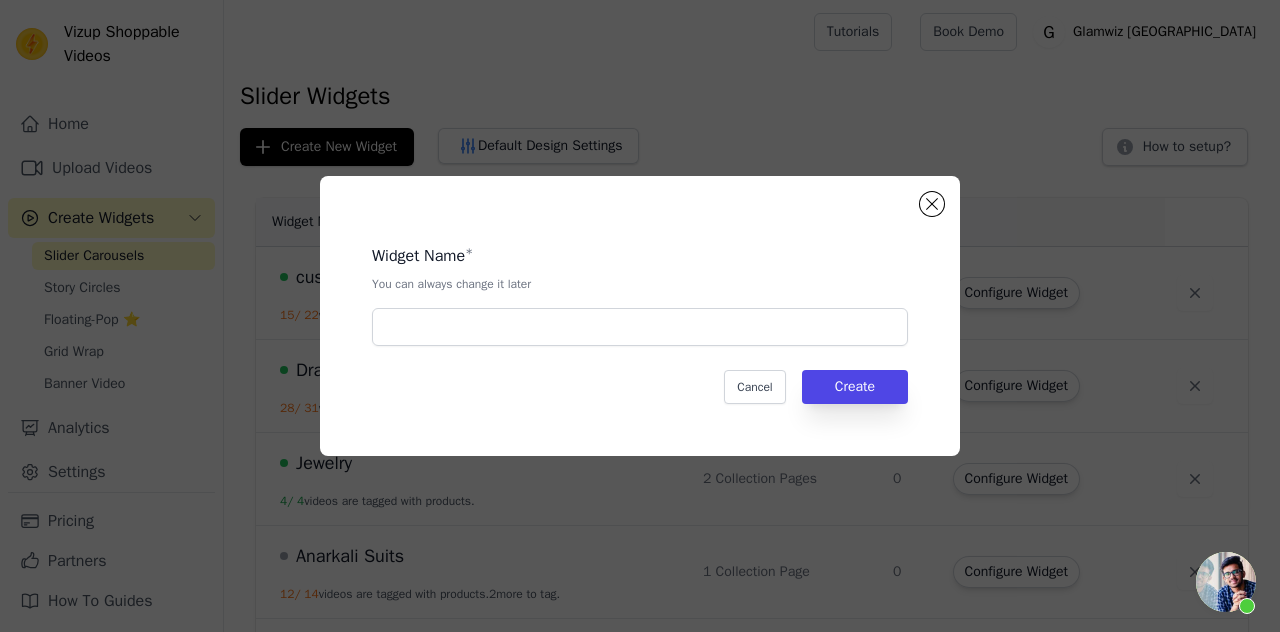click on "Widget Name   *   You can always change it later       Cancel   Create" at bounding box center [640, 316] 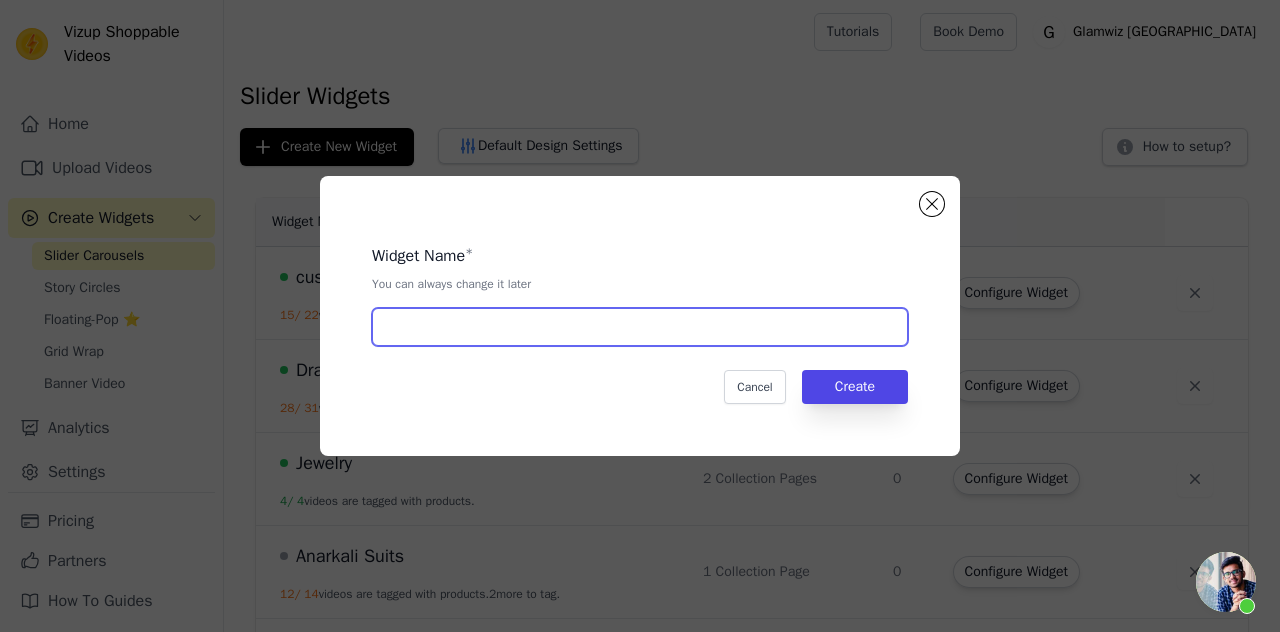 click at bounding box center (640, 327) 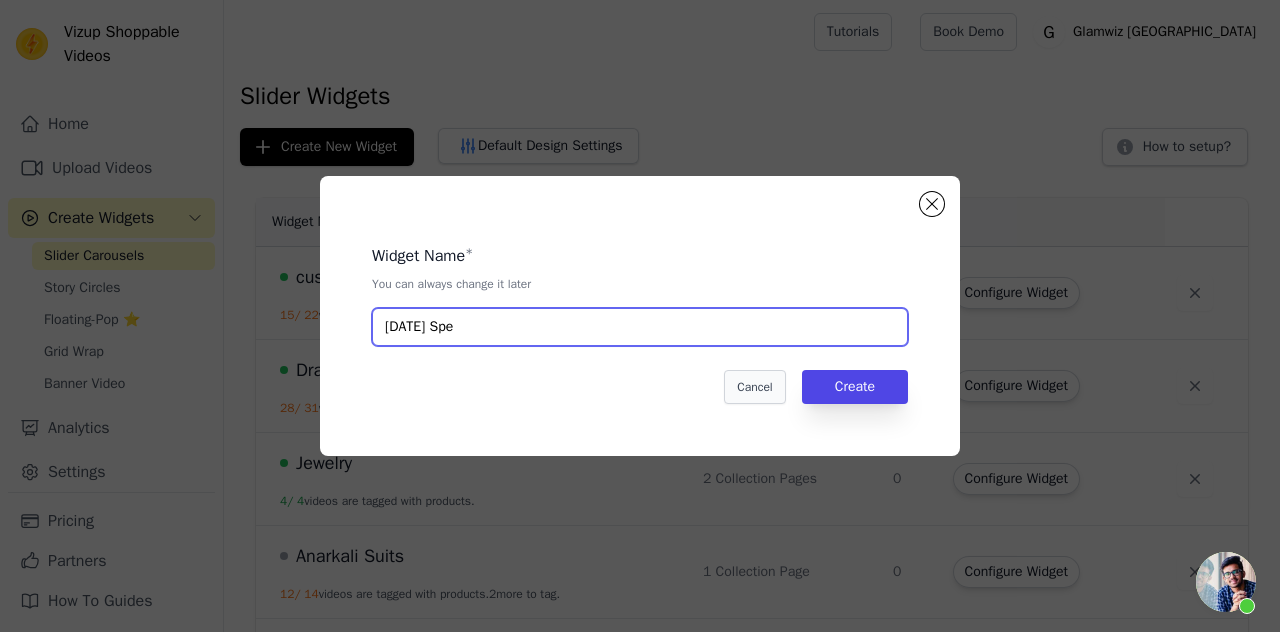 type on "Onam Spe" 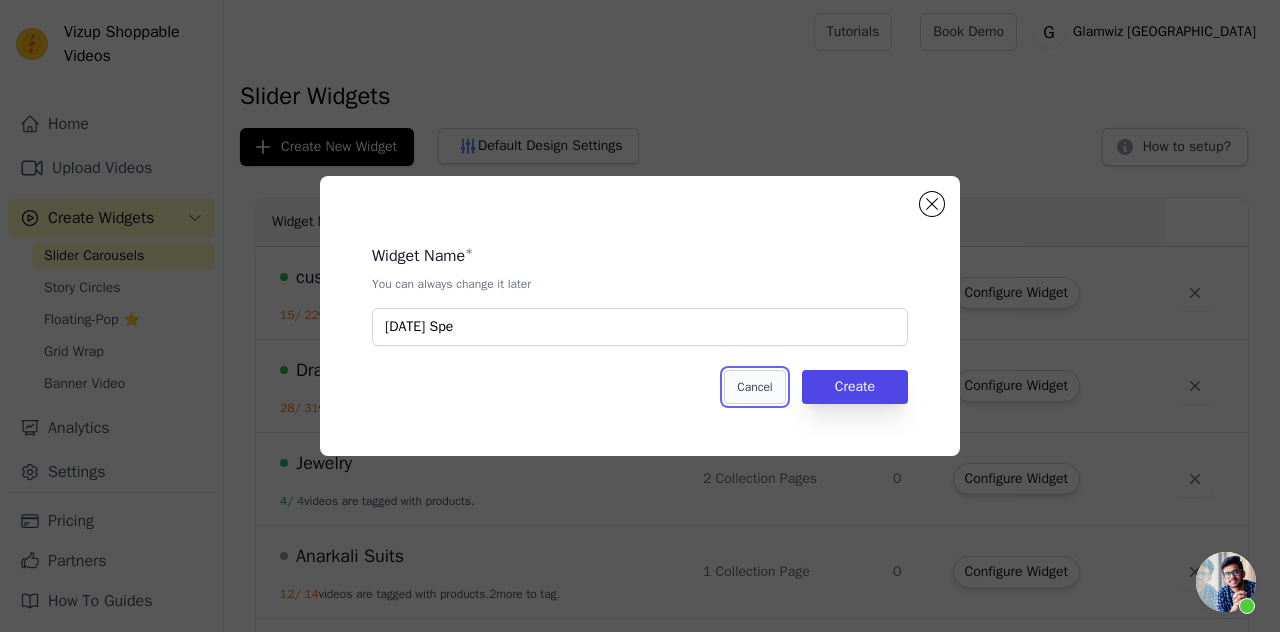 click on "Cancel" at bounding box center (754, 387) 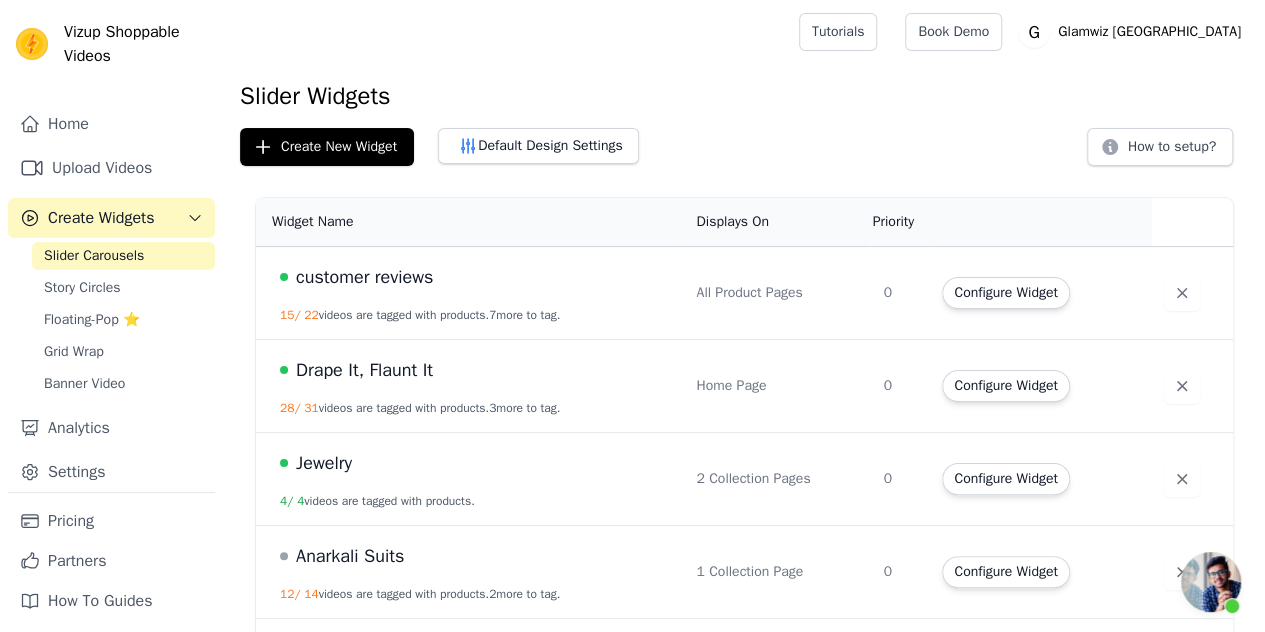 click on "Slider Carousels   Story Circles   Floating-Pop ⭐   Grid Wrap   Banner Video" at bounding box center [123, 320] 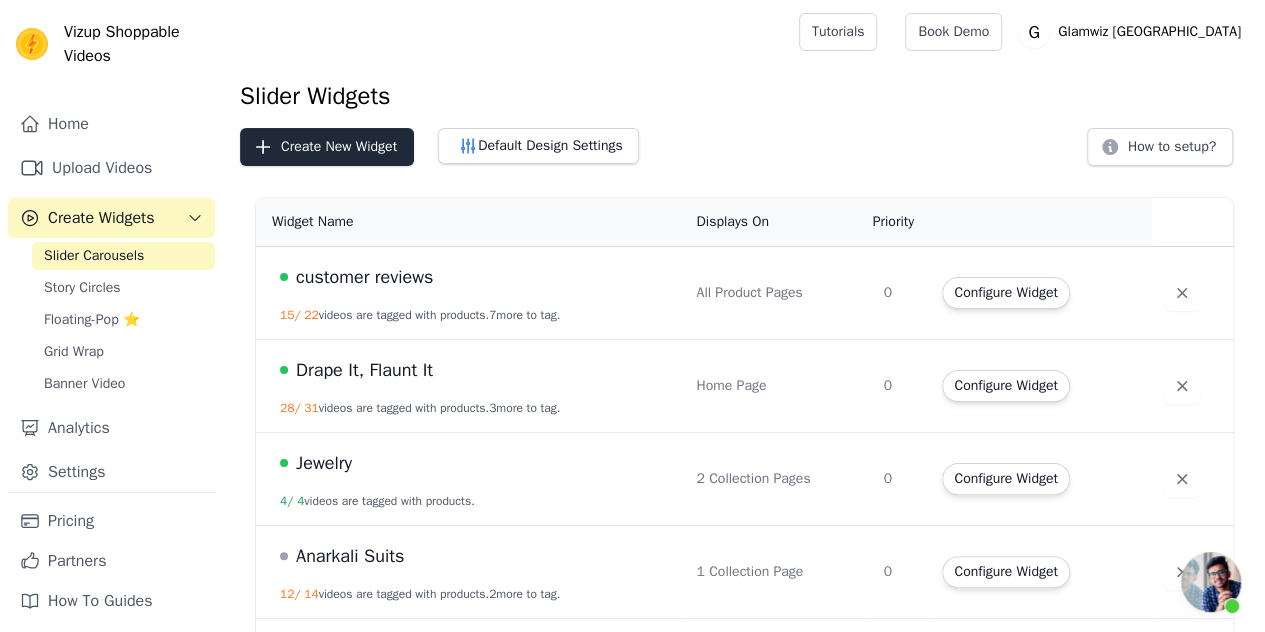 drag, startPoint x: 322, startPoint y: 167, endPoint x: 332, endPoint y: 161, distance: 11.661903 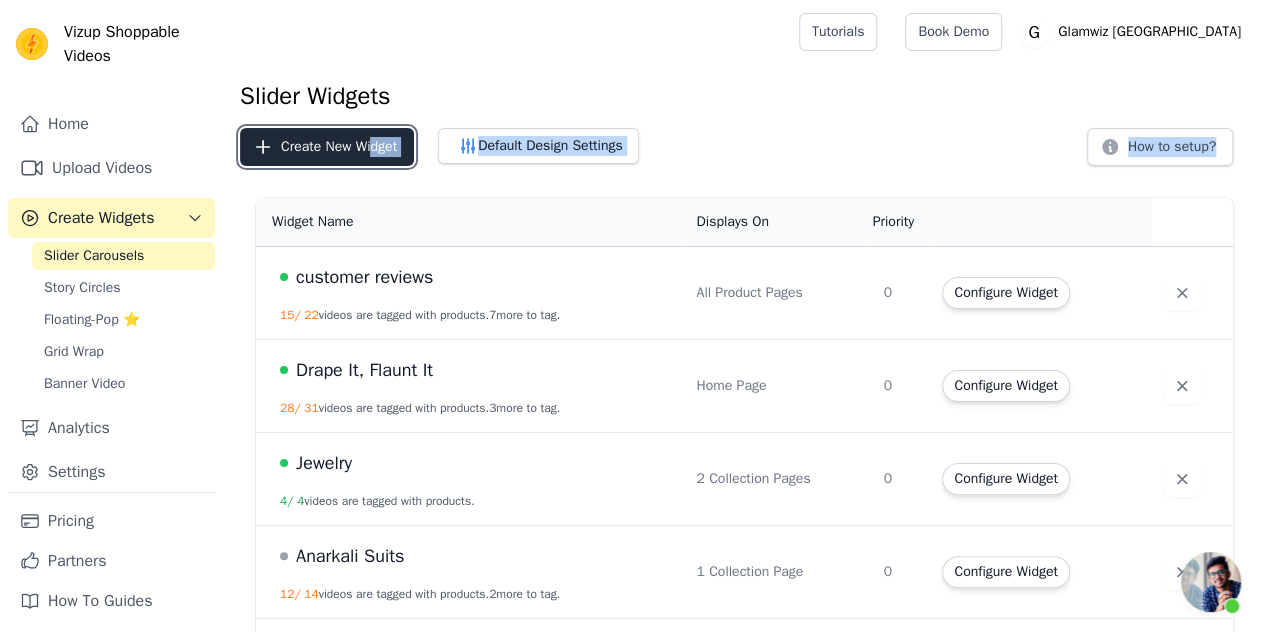 click on "Create New Widget" at bounding box center [327, 147] 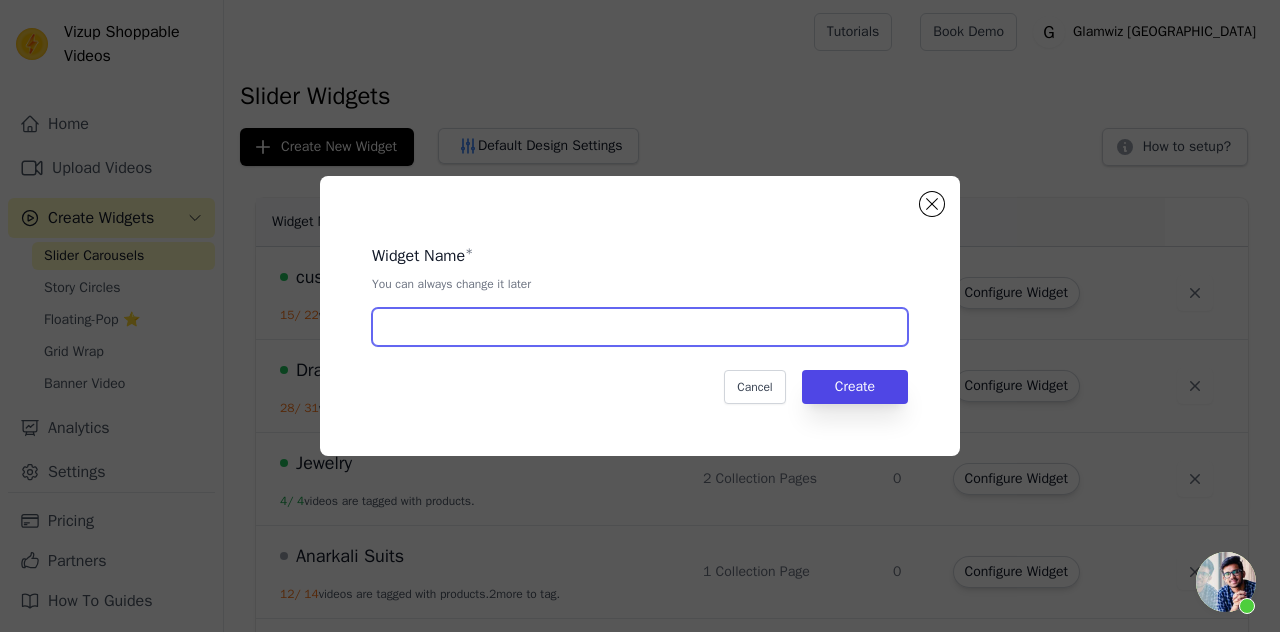 click at bounding box center (640, 327) 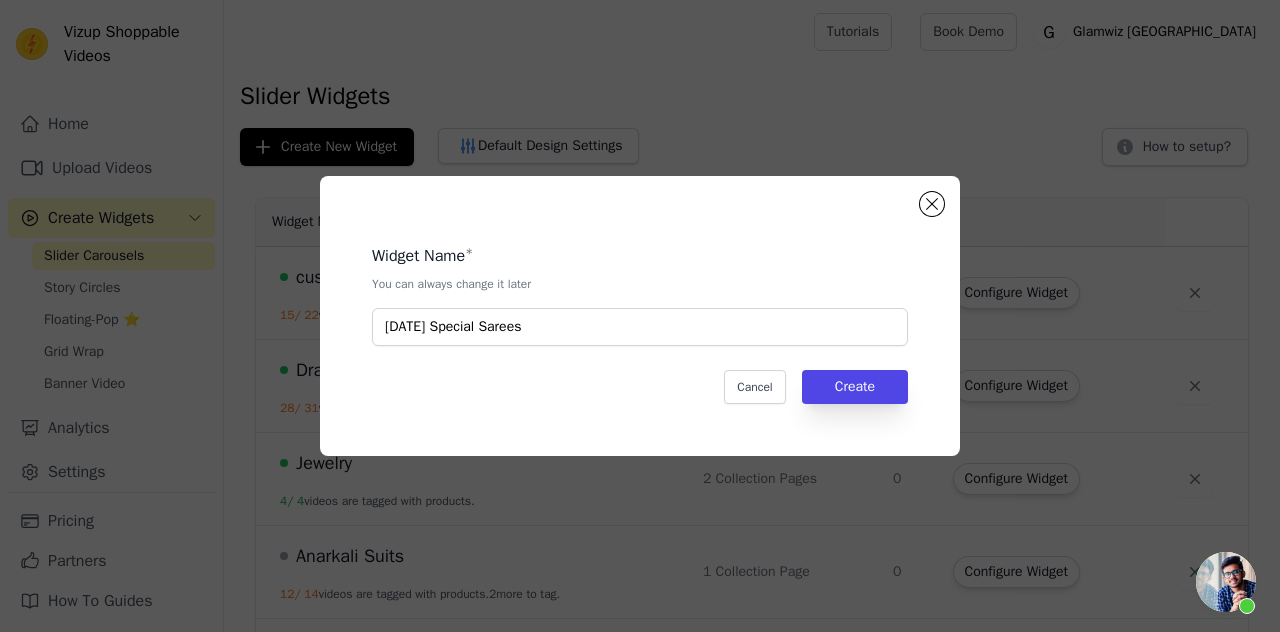 click on "Widget Name   *   You can always change it later   Onam Special Sarees     Cancel   Create" at bounding box center (640, 316) 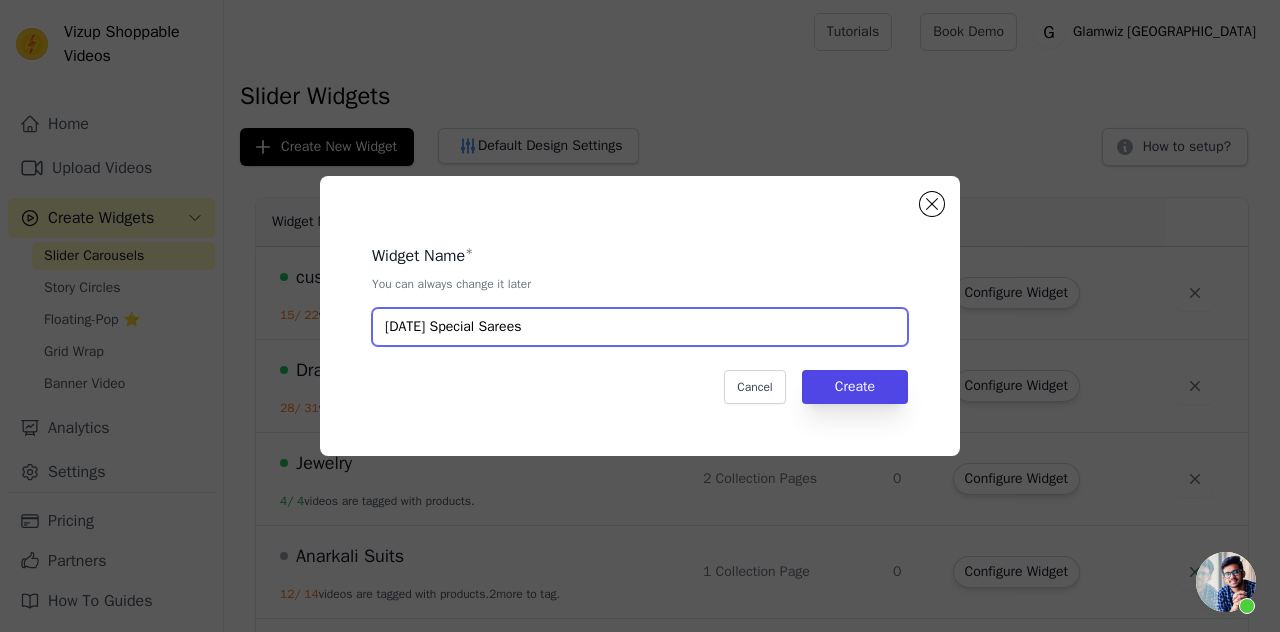 drag, startPoint x: 412, startPoint y: 332, endPoint x: 676, endPoint y: 340, distance: 264.1212 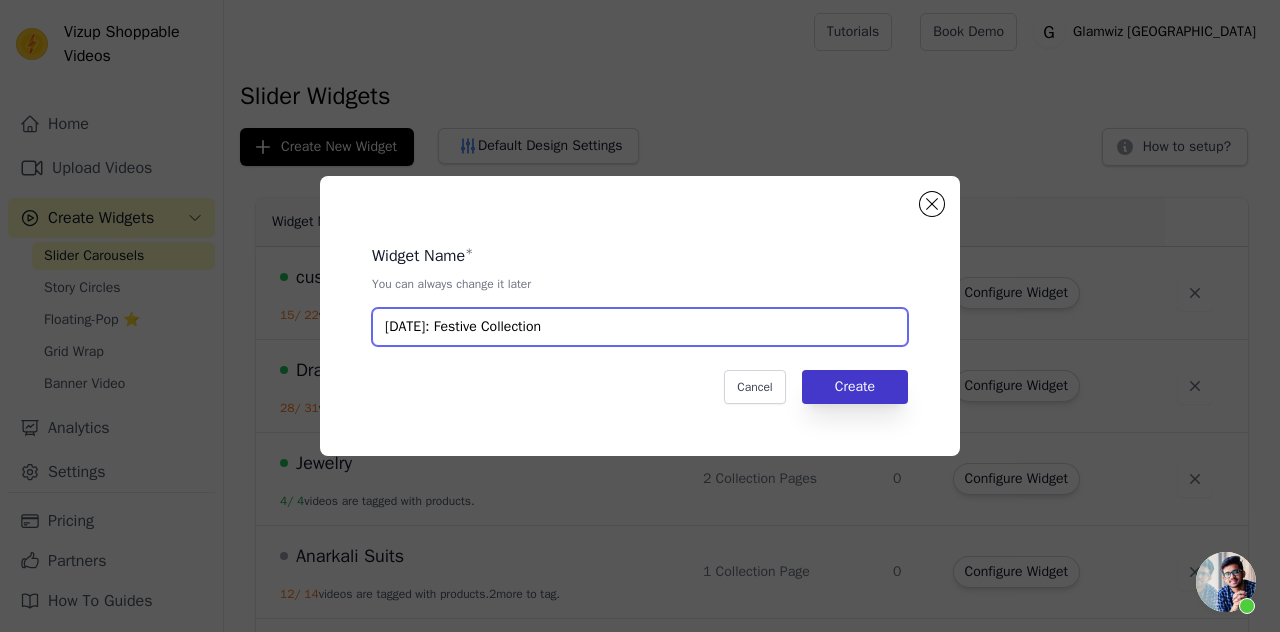 type on "[DATE]: Festive Collection" 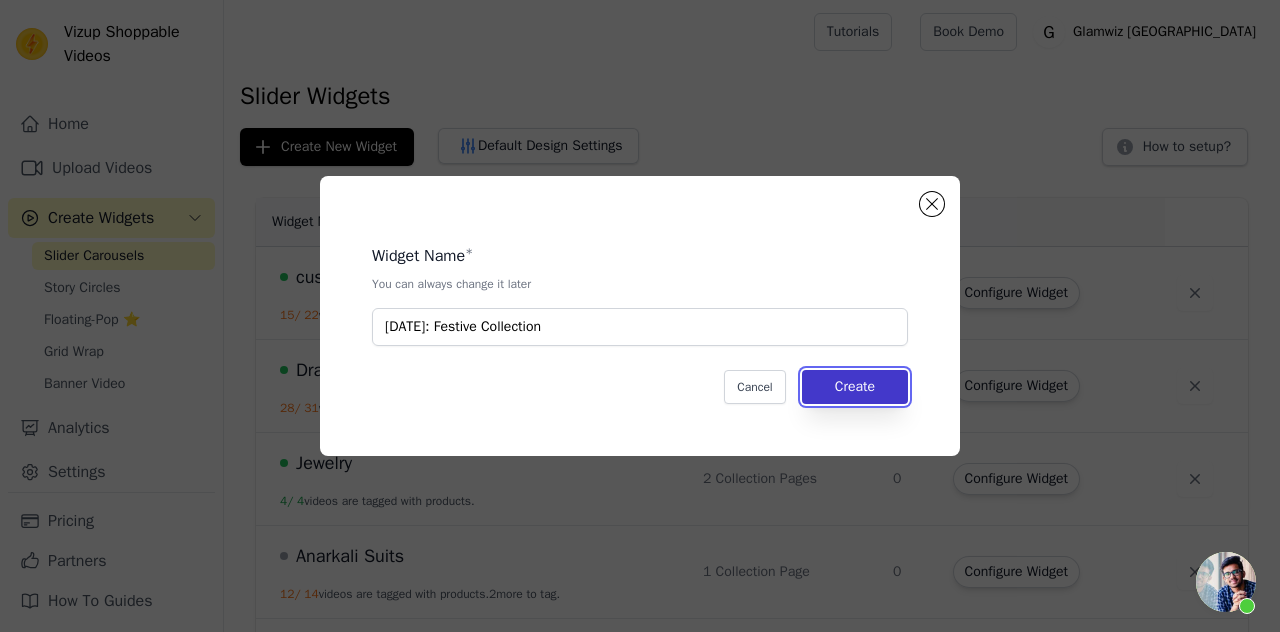 click on "Create" at bounding box center [855, 387] 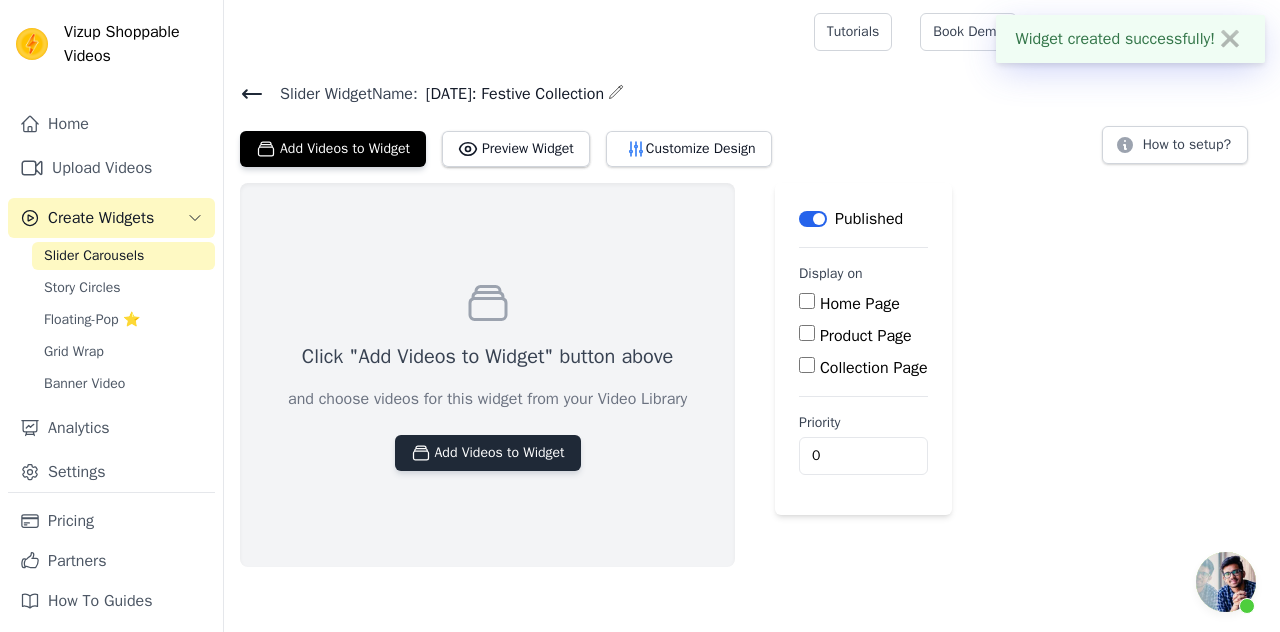 click on "Add Videos to Widget" at bounding box center [488, 453] 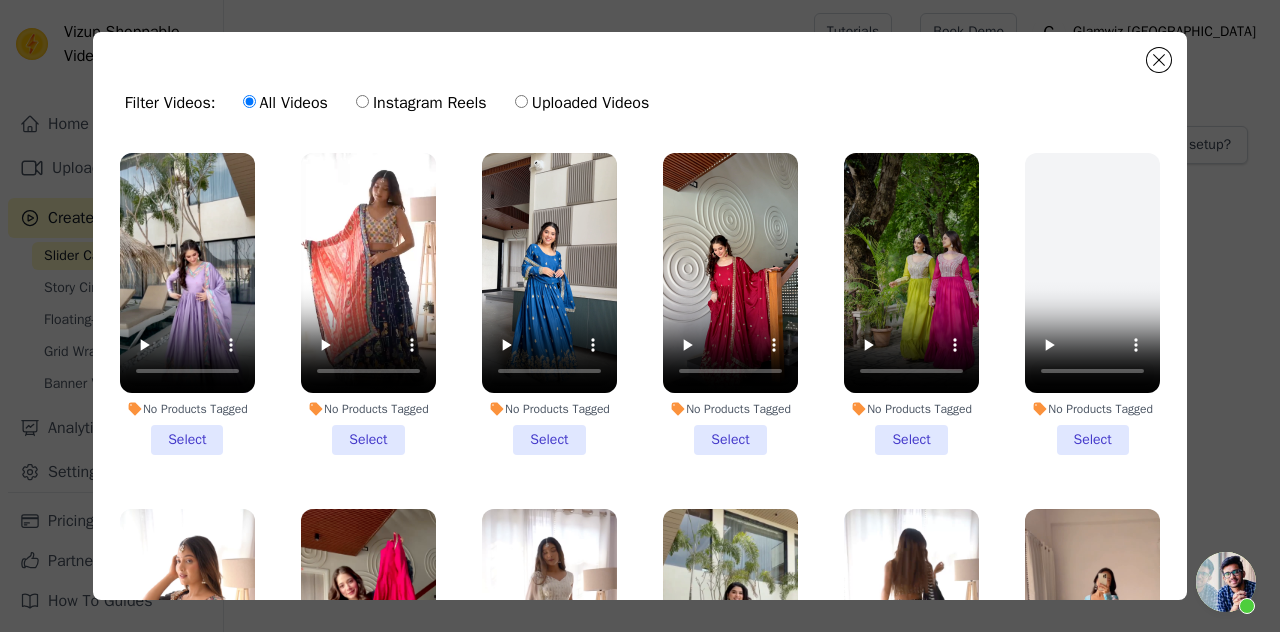 drag, startPoint x: 1145, startPoint y: 190, endPoint x: 1148, endPoint y: 201, distance: 11.401754 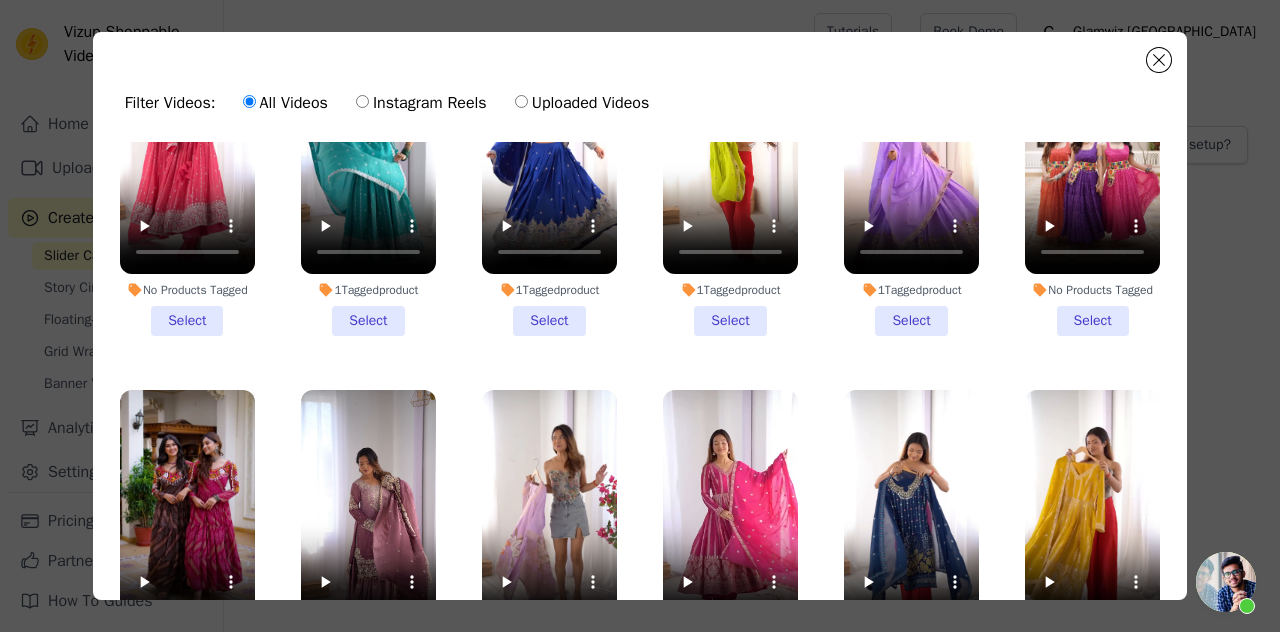 scroll, scrollTop: 3082, scrollLeft: 0, axis: vertical 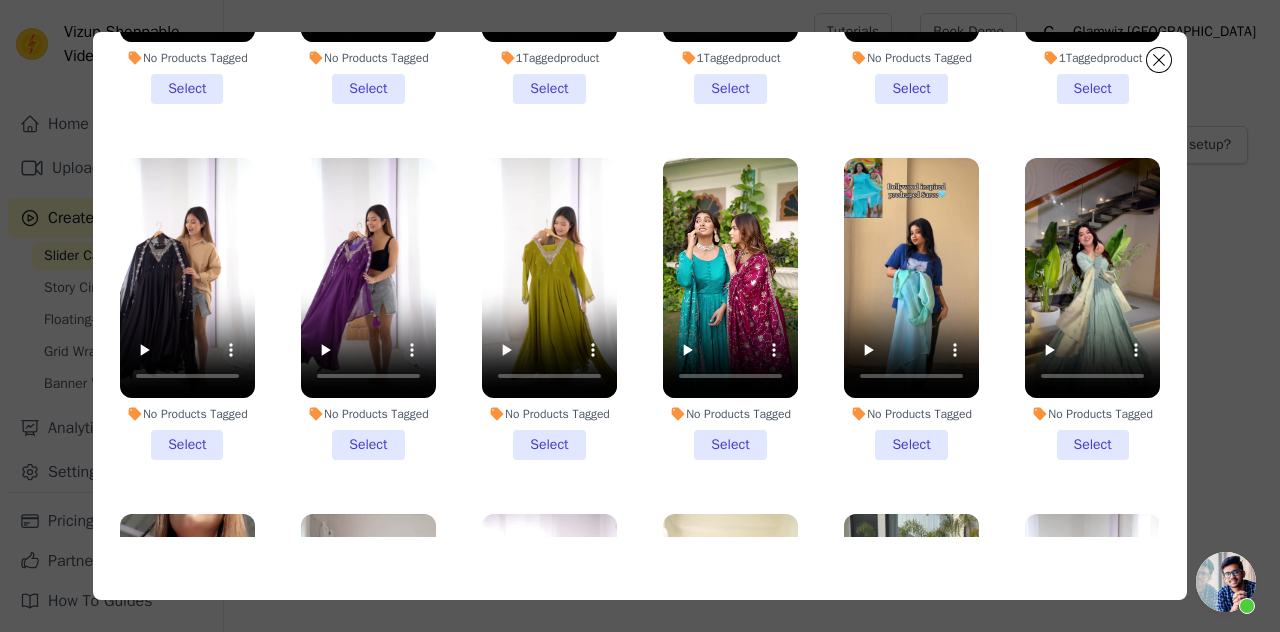 drag, startPoint x: 1156, startPoint y: 423, endPoint x: 1148, endPoint y: 411, distance: 14.422205 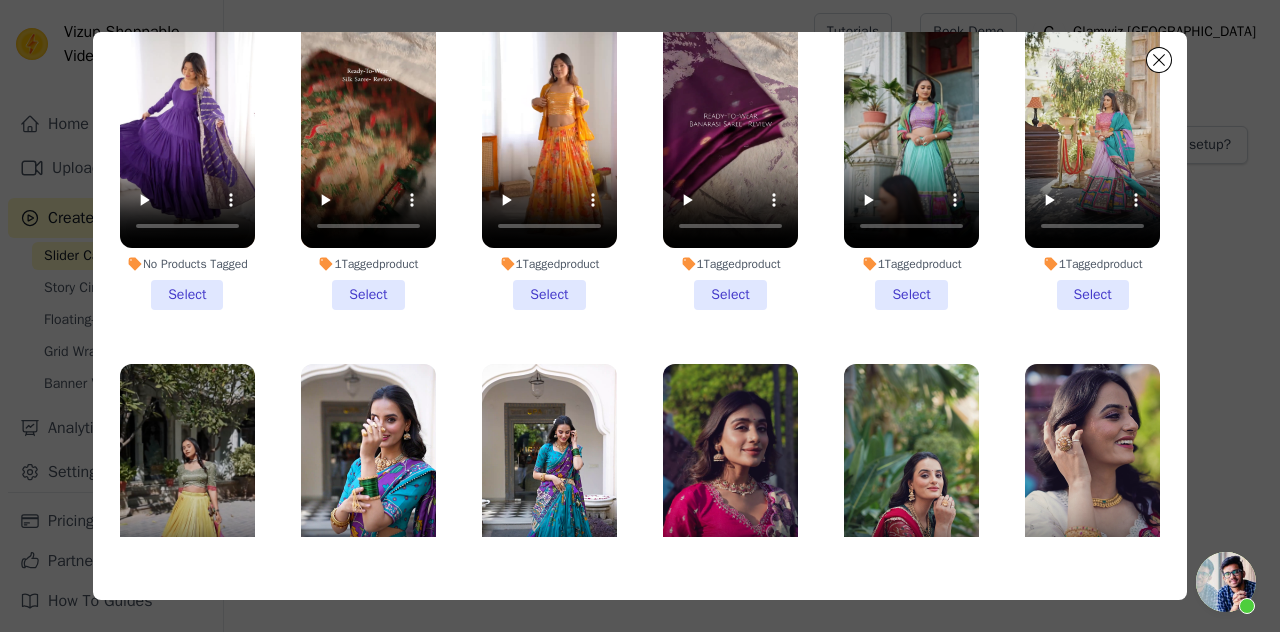 scroll, scrollTop: 6443, scrollLeft: 0, axis: vertical 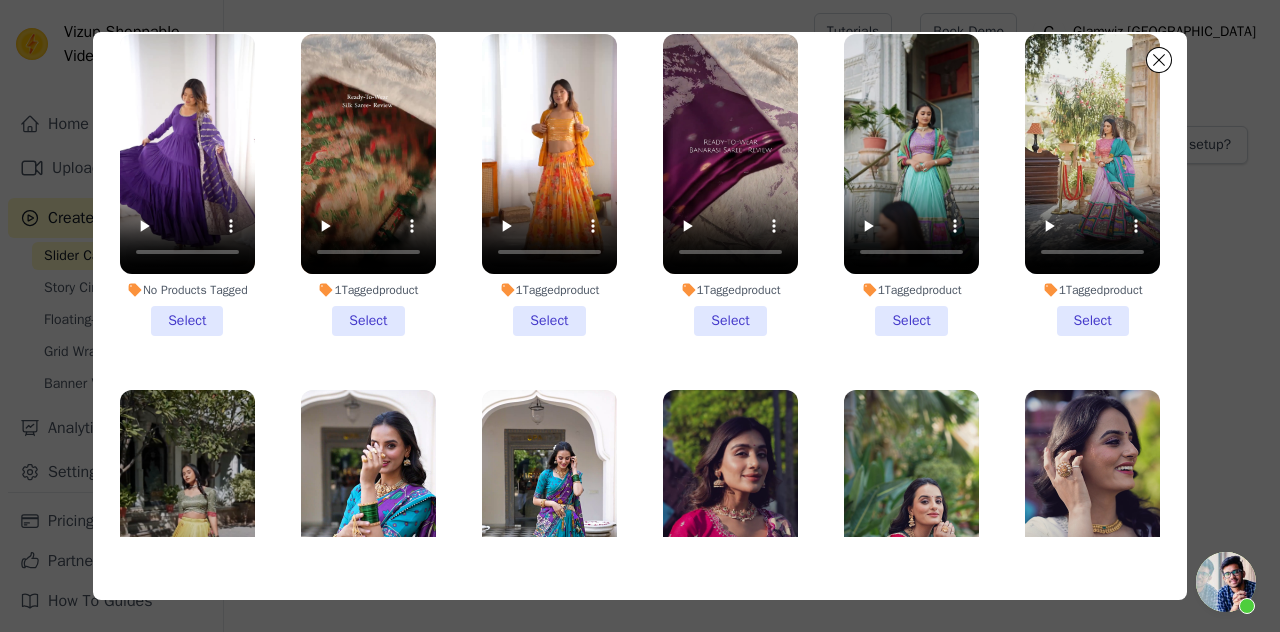click on "No Products Tagged     Select
No Products Tagged     Select
No Products Tagged     Select
No Products Tagged     Select
No Products Tagged     Select
No Products Tagged     Select
No Products Tagged     Select
No Products Tagged     Select
No Products Tagged     Select
No Products Tagged     Select
No Products Tagged     Select
No Products Tagged     Select
No Products Tagged     Select
No Products Tagged     Select
No Products Tagged     Select
No Products Tagged     Select
No Products Tagged     Select
No Products Tagged     Select
No Products Tagged     Select           Select" at bounding box center (640, 253) 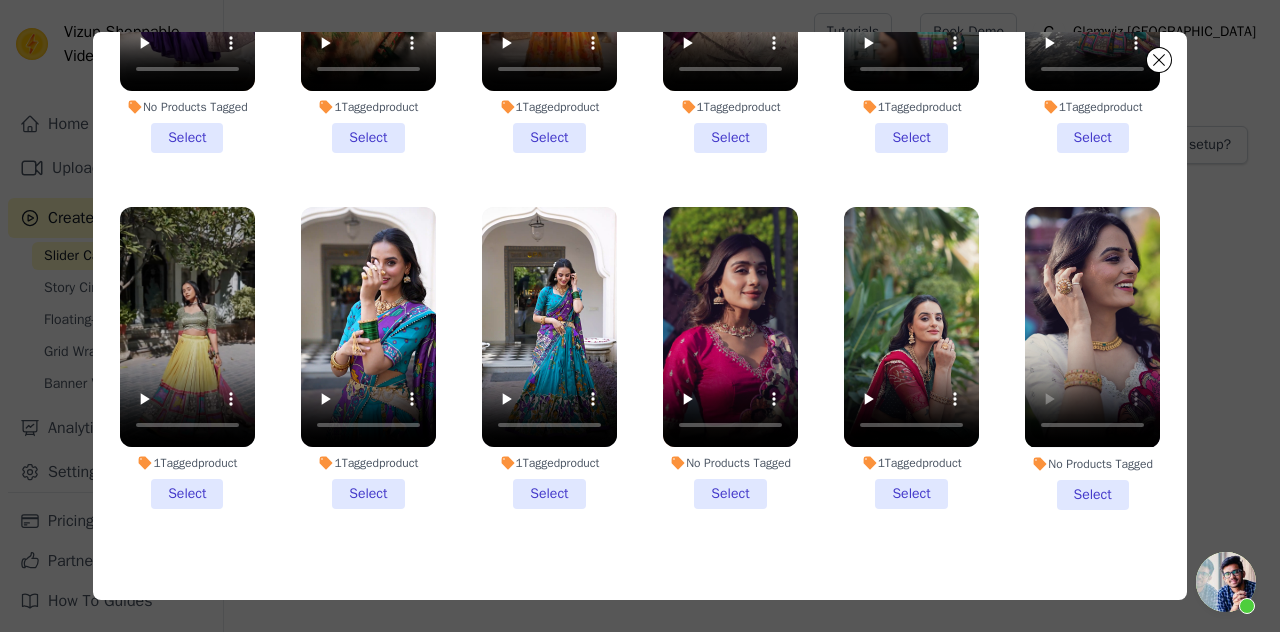 scroll, scrollTop: 6591, scrollLeft: 0, axis: vertical 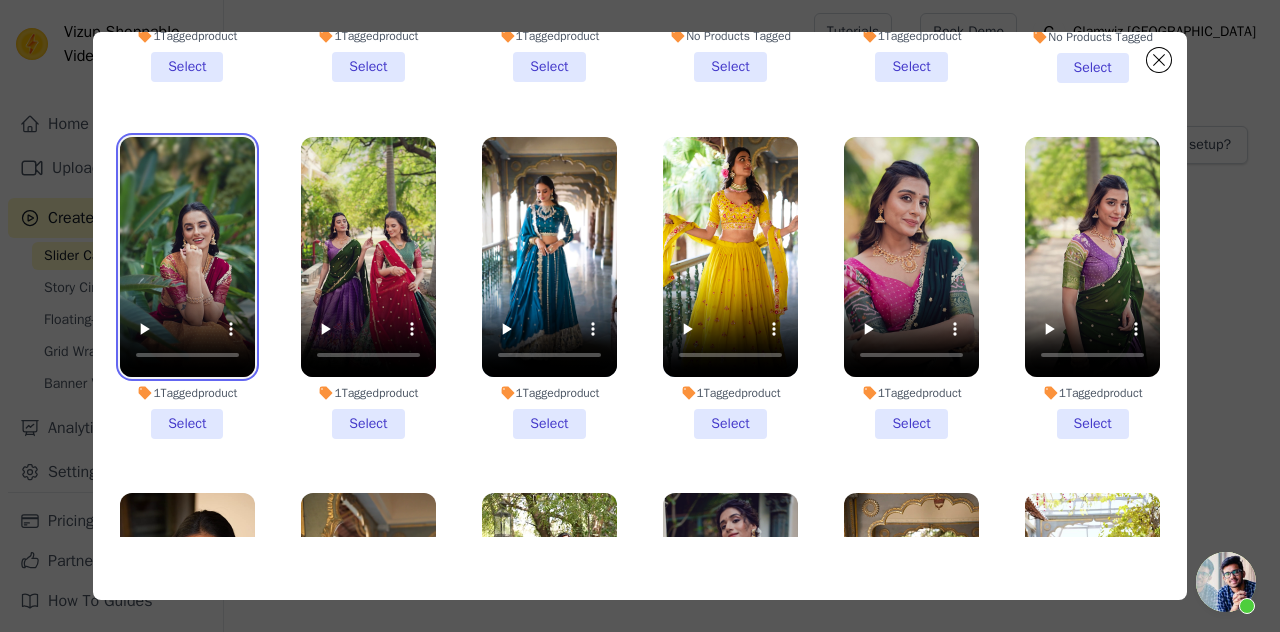 type 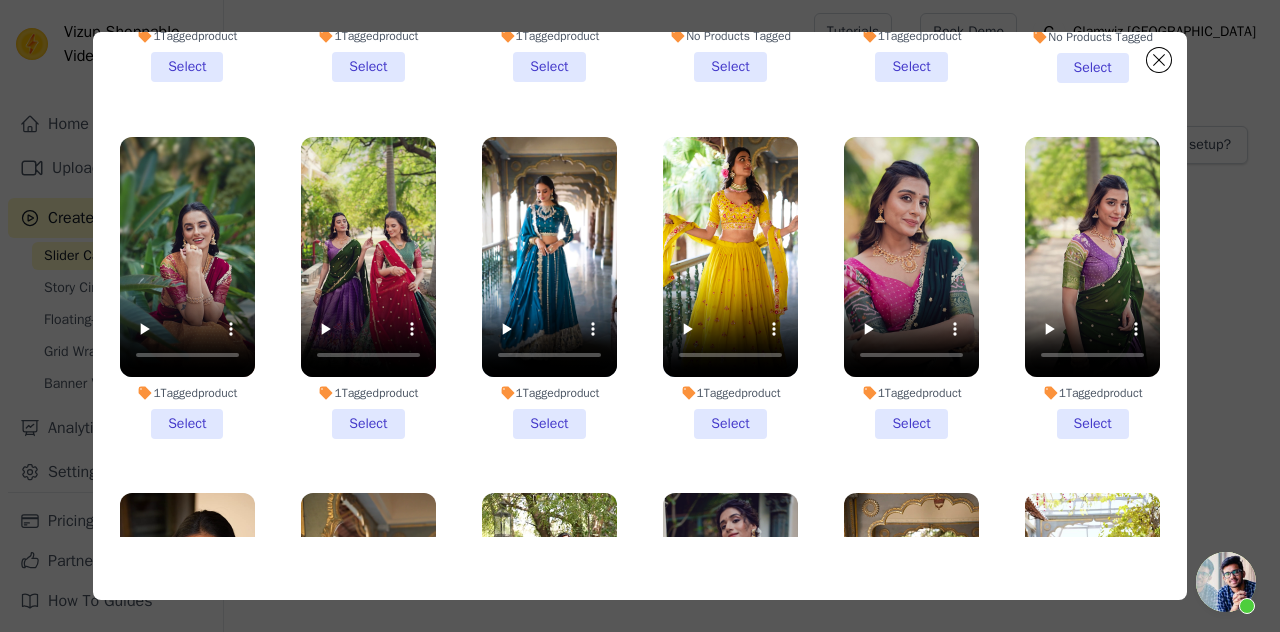 click on "1  Tagged  product     Select" at bounding box center (187, 288) 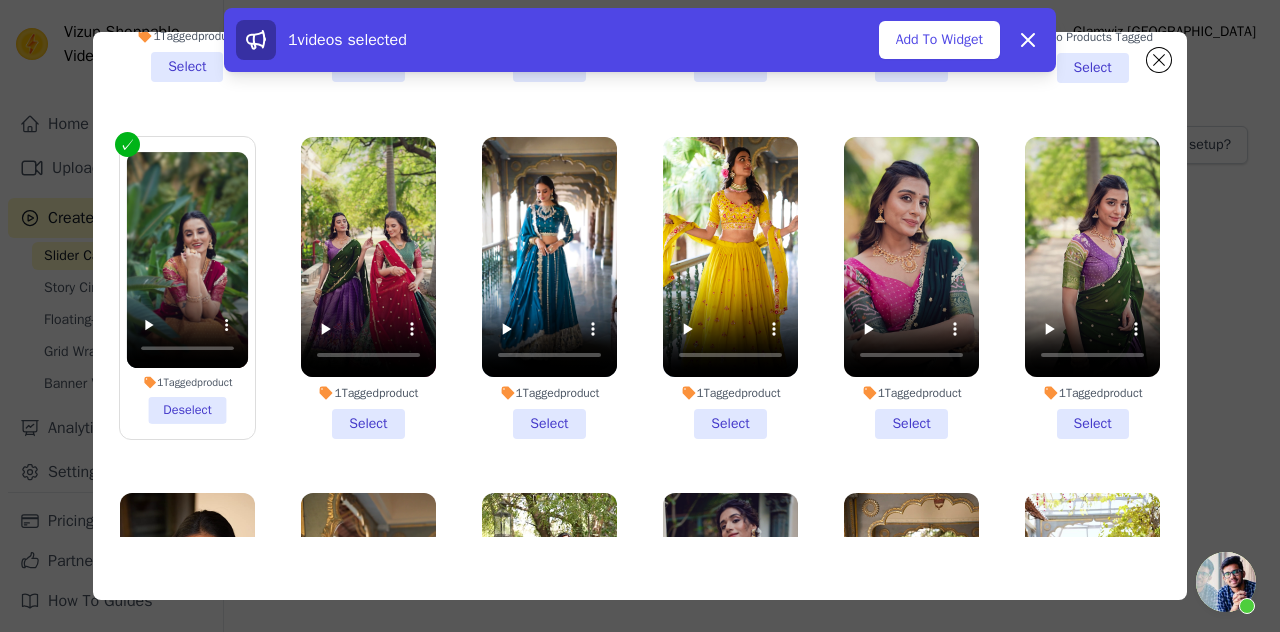 click on "1  Tagged  product     Select" at bounding box center (911, 288) 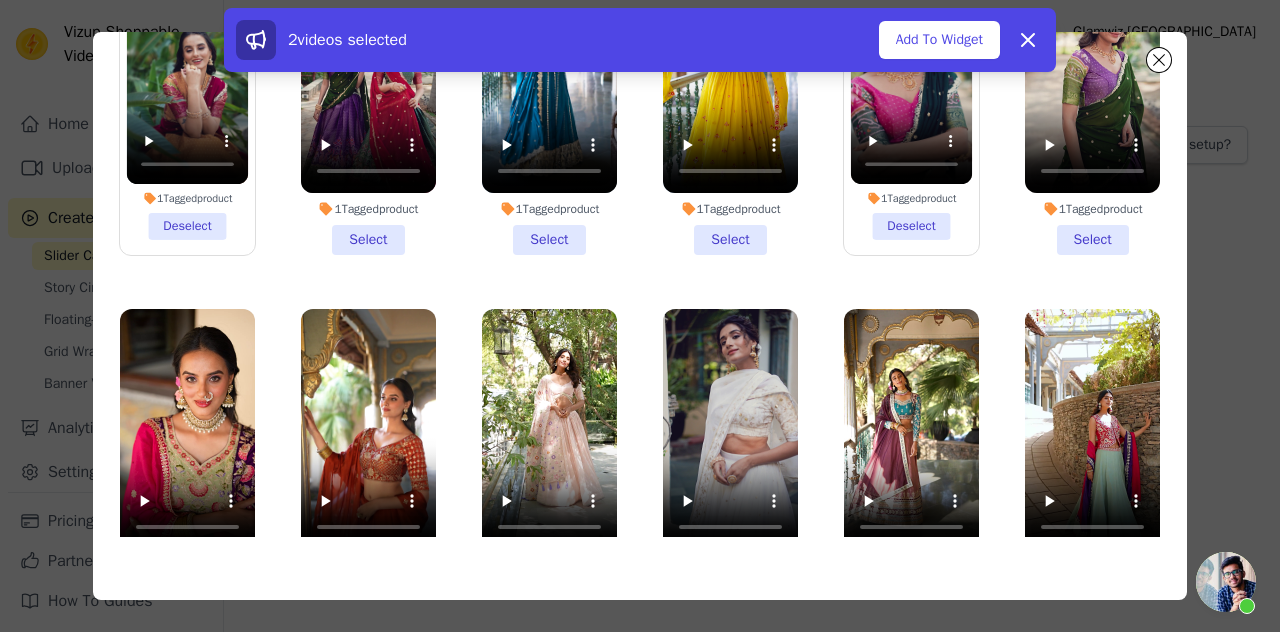 scroll, scrollTop: 7132, scrollLeft: 0, axis: vertical 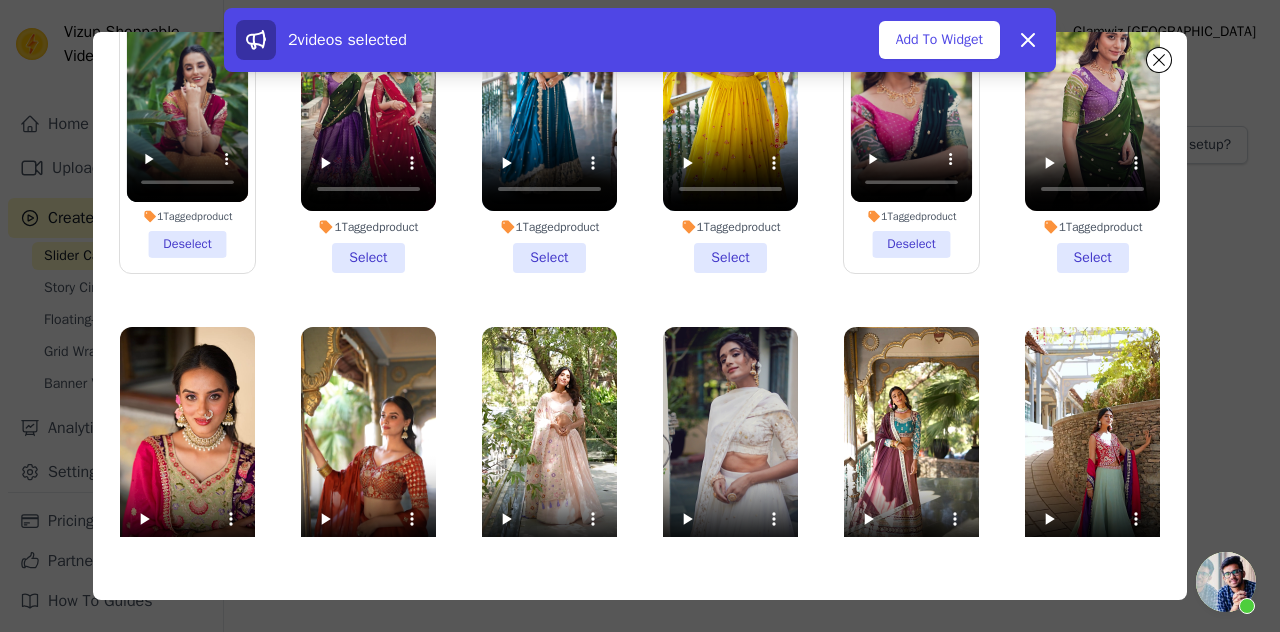 click on "1  Tagged  product     Select" at bounding box center (730, 478) 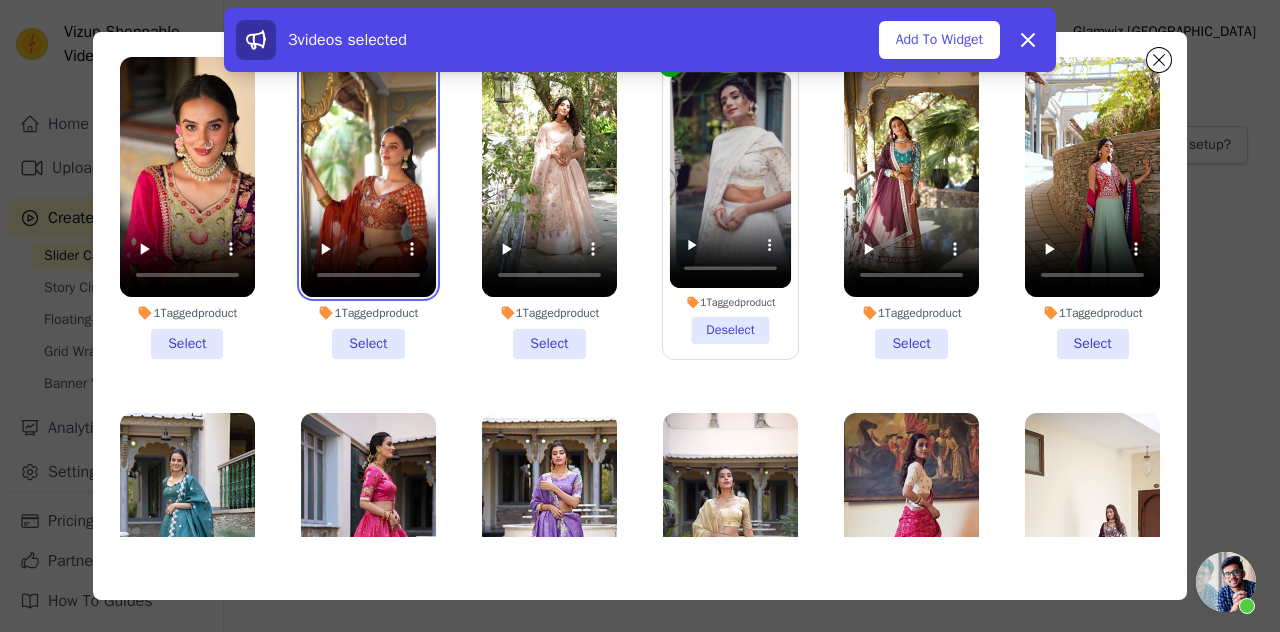 scroll, scrollTop: 7629, scrollLeft: 0, axis: vertical 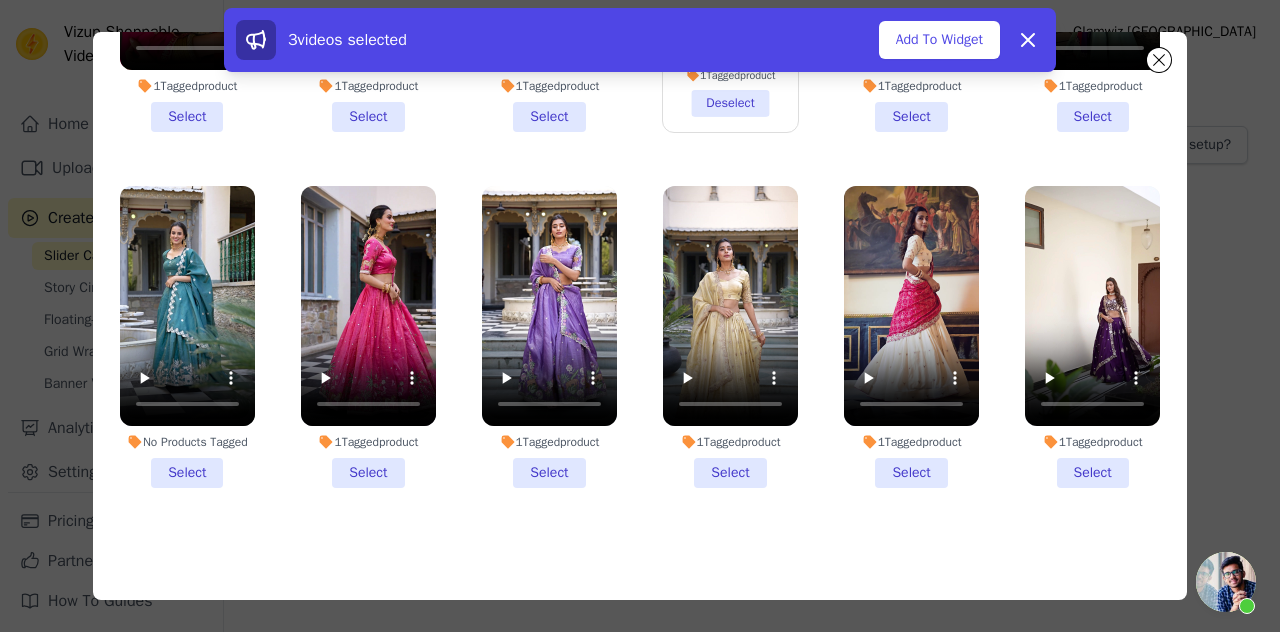 click on "1  Tagged  product     Select" at bounding box center (911, 337) 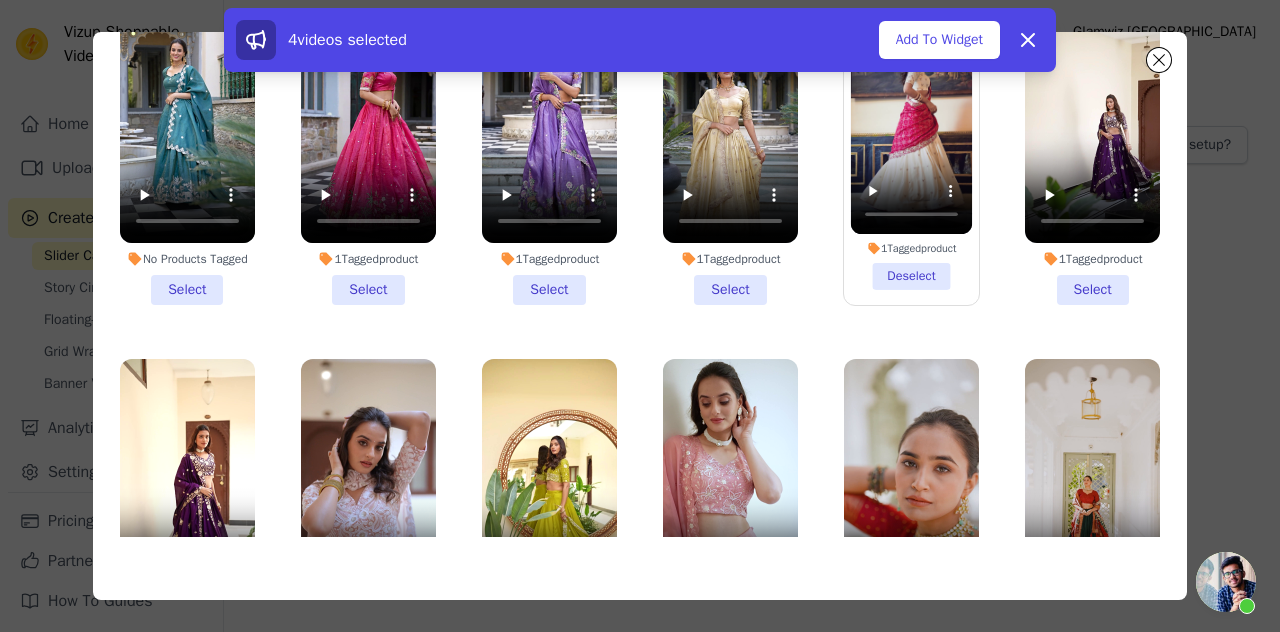 scroll, scrollTop: 7830, scrollLeft: 0, axis: vertical 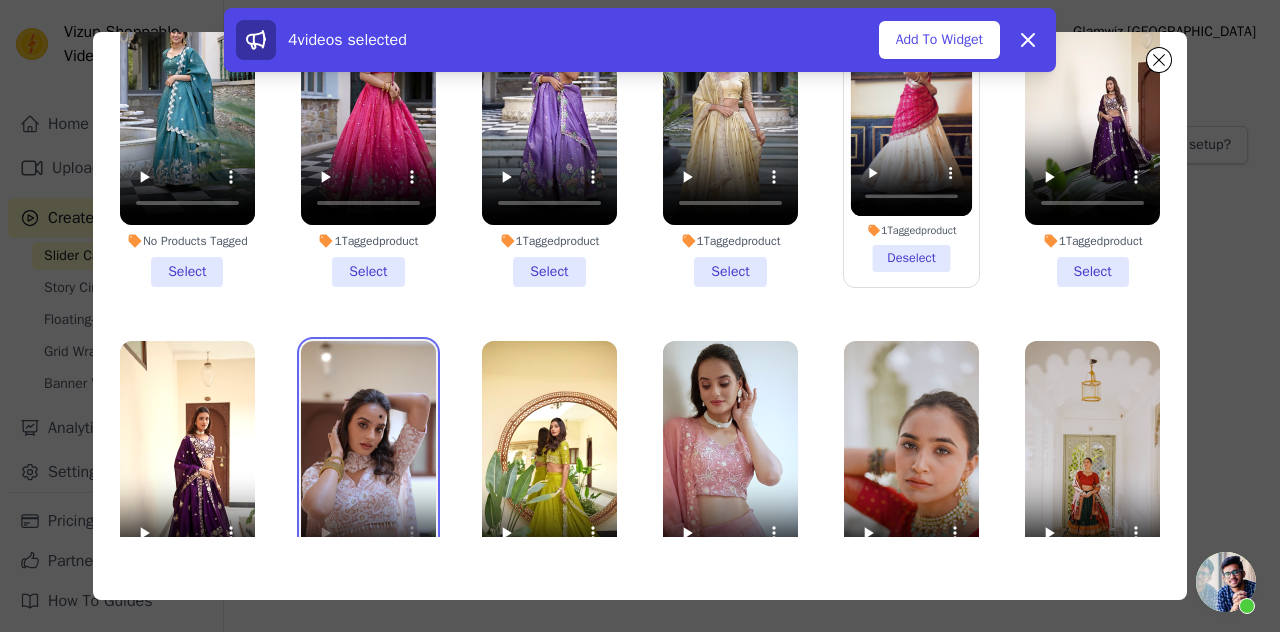 type 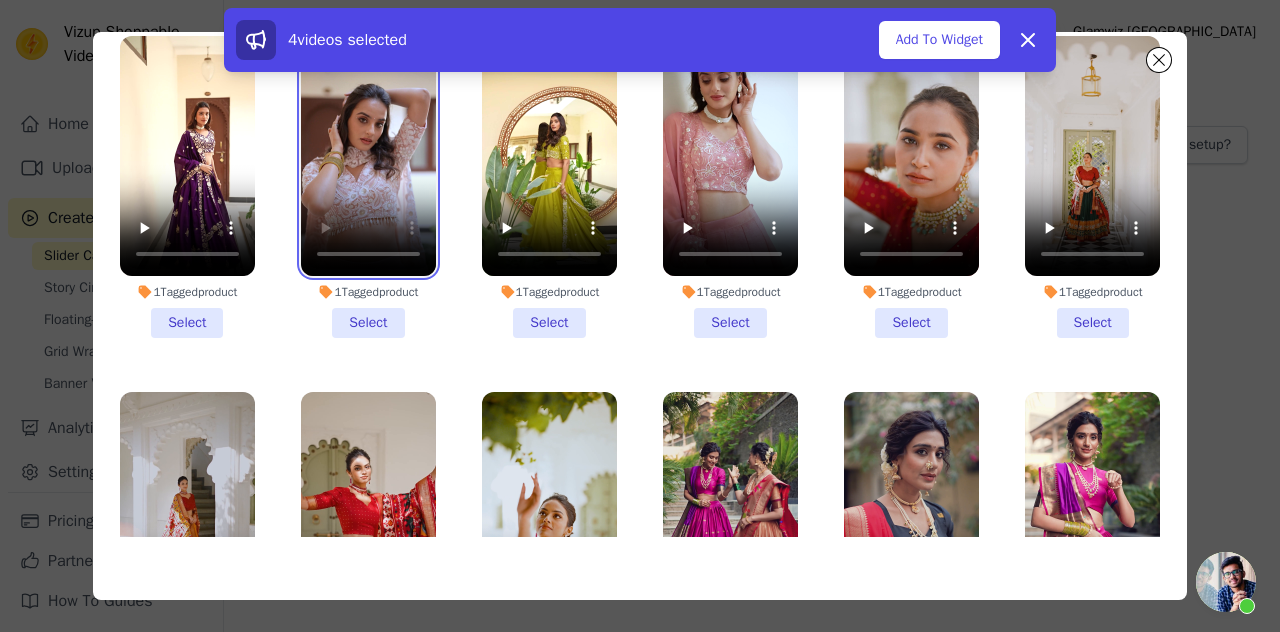 scroll, scrollTop: 8204, scrollLeft: 0, axis: vertical 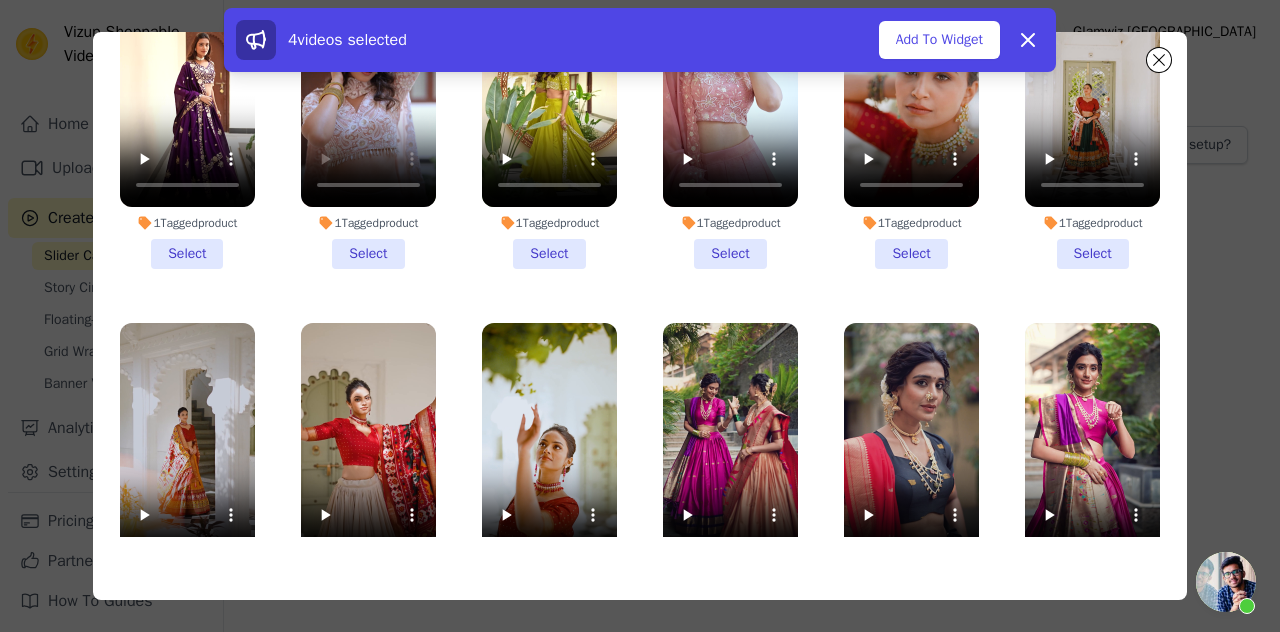 click on "1  Tagged  product     Select" at bounding box center (368, 474) 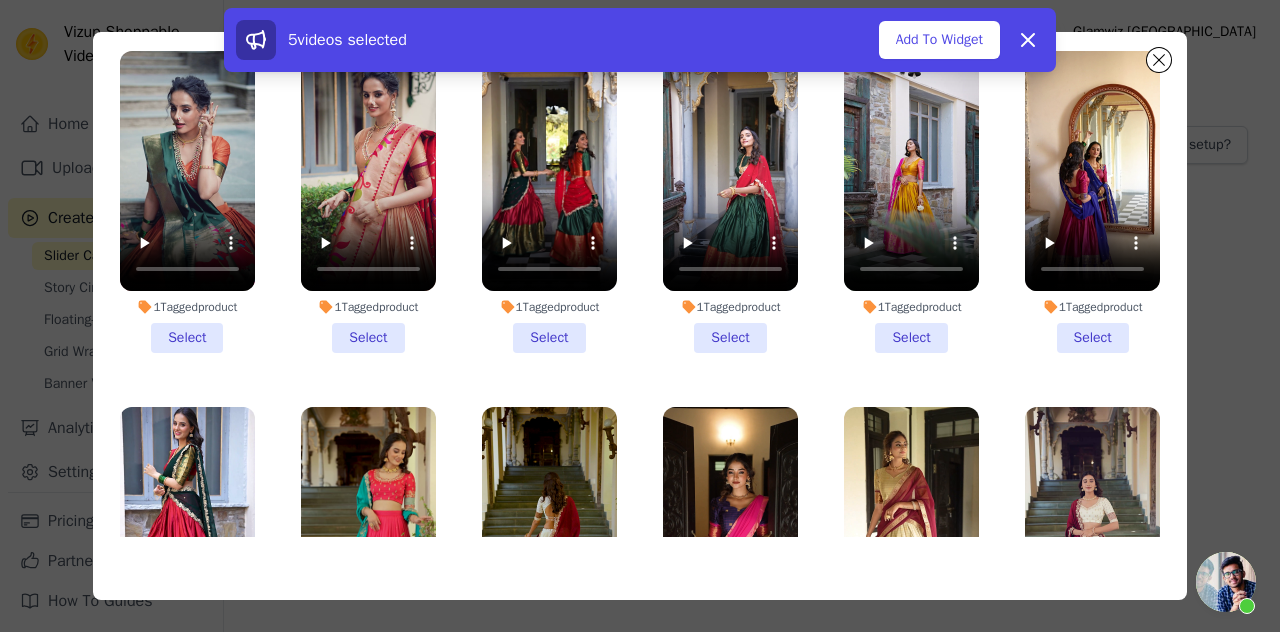 scroll, scrollTop: 8885, scrollLeft: 0, axis: vertical 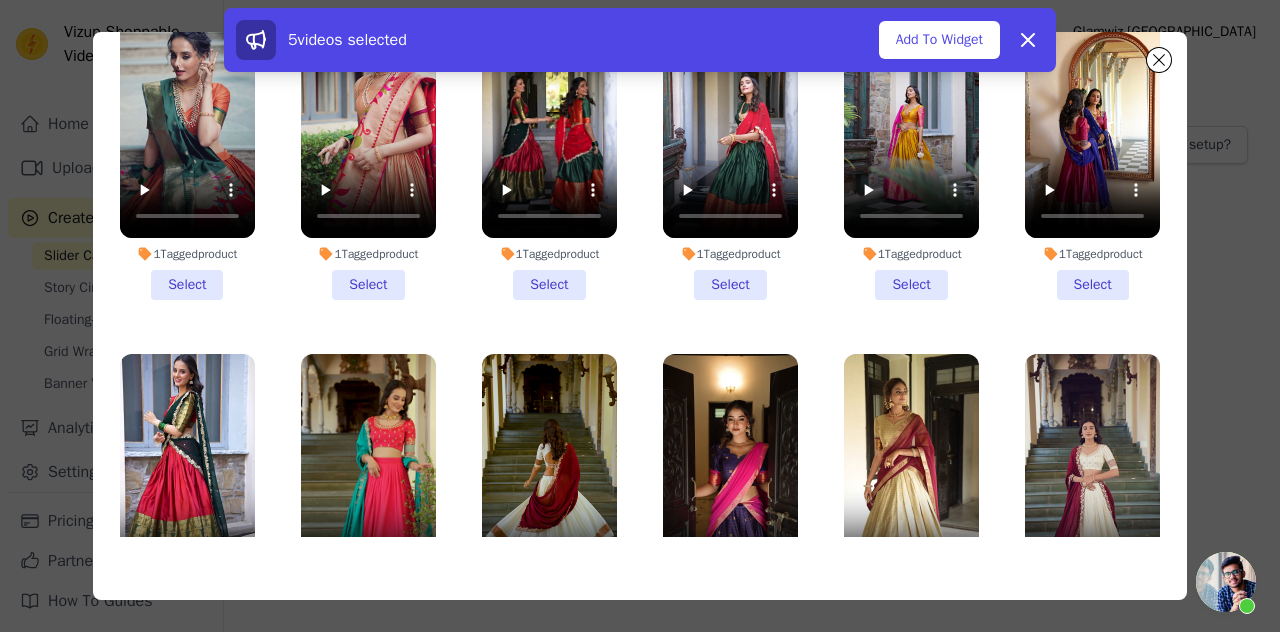 click on "1  Tagged  product     Select" at bounding box center [549, 505] 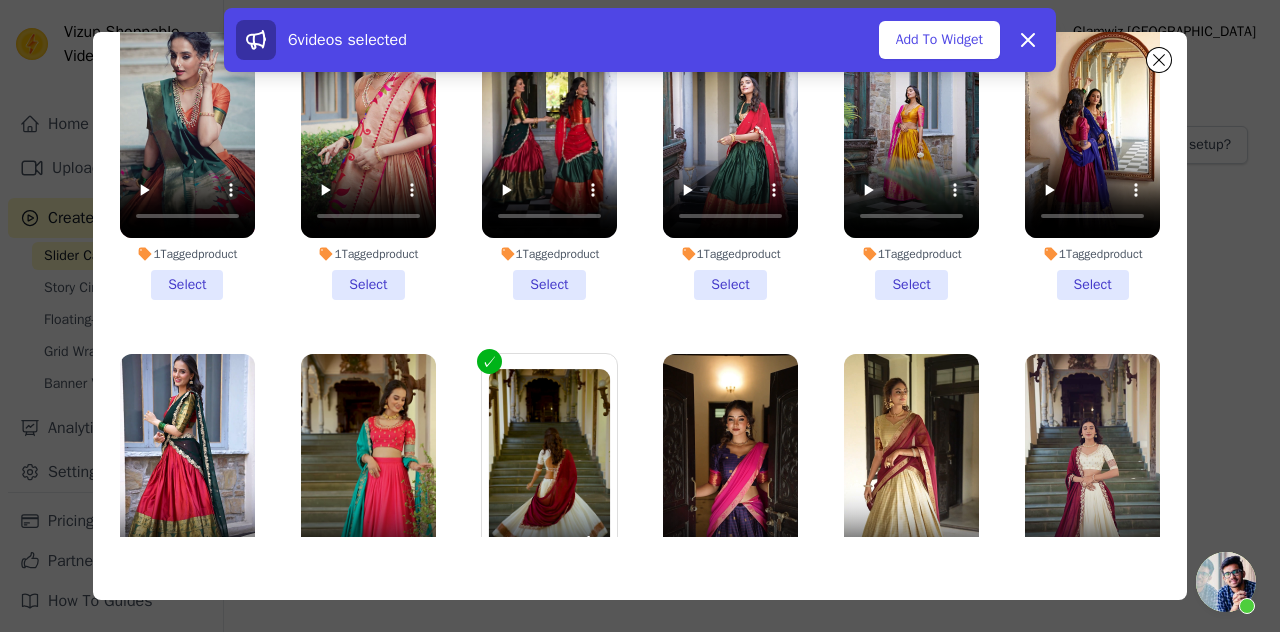 click on "1  Tagged  product     Select" at bounding box center (911, 505) 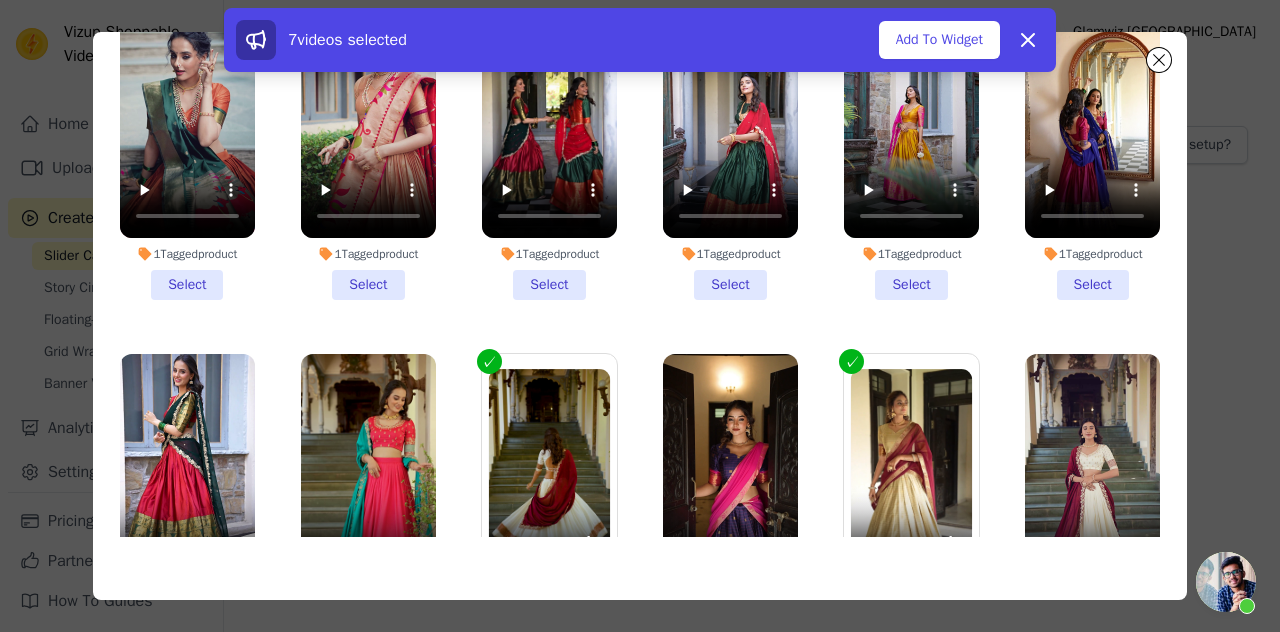 click on "1  Tagged  product     Select" at bounding box center [1092, 505] 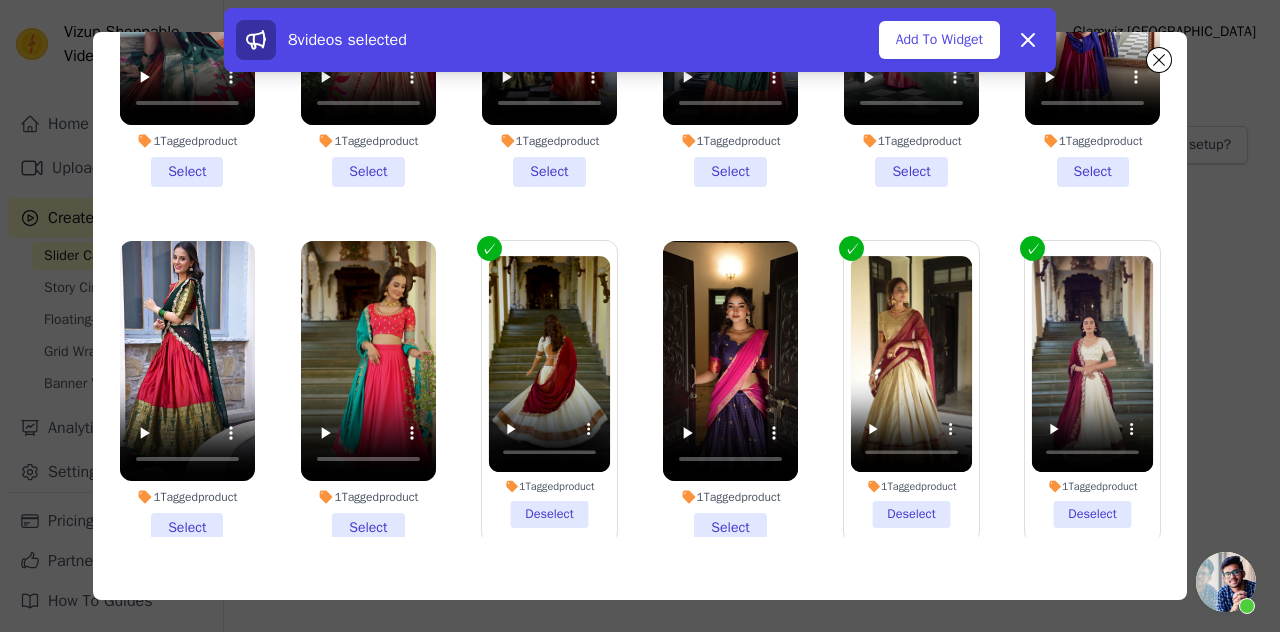 scroll, scrollTop: 9016, scrollLeft: 0, axis: vertical 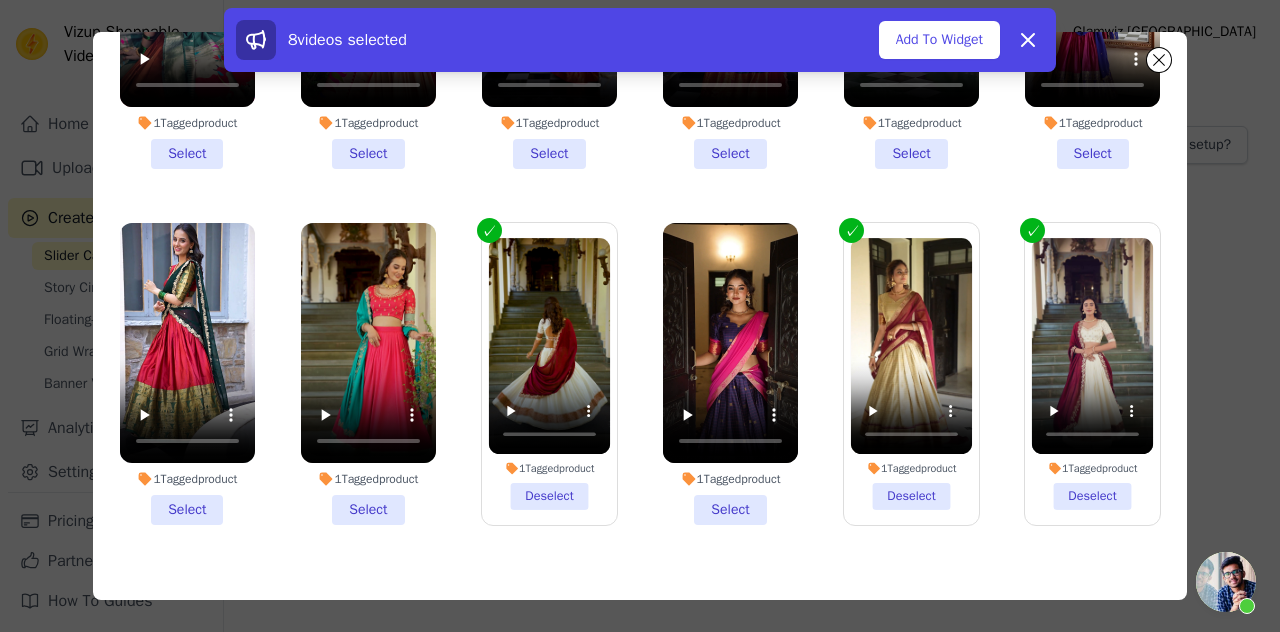 click on "1  Tagged  product     Select" at bounding box center (730, 374) 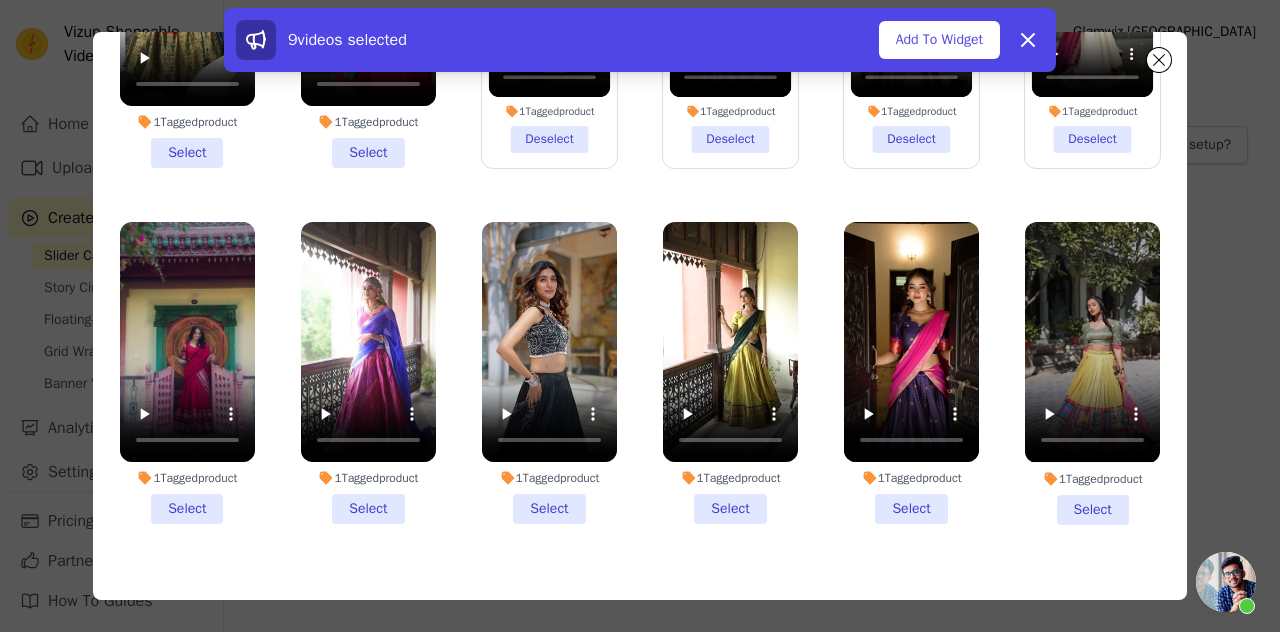 scroll, scrollTop: 9408, scrollLeft: 0, axis: vertical 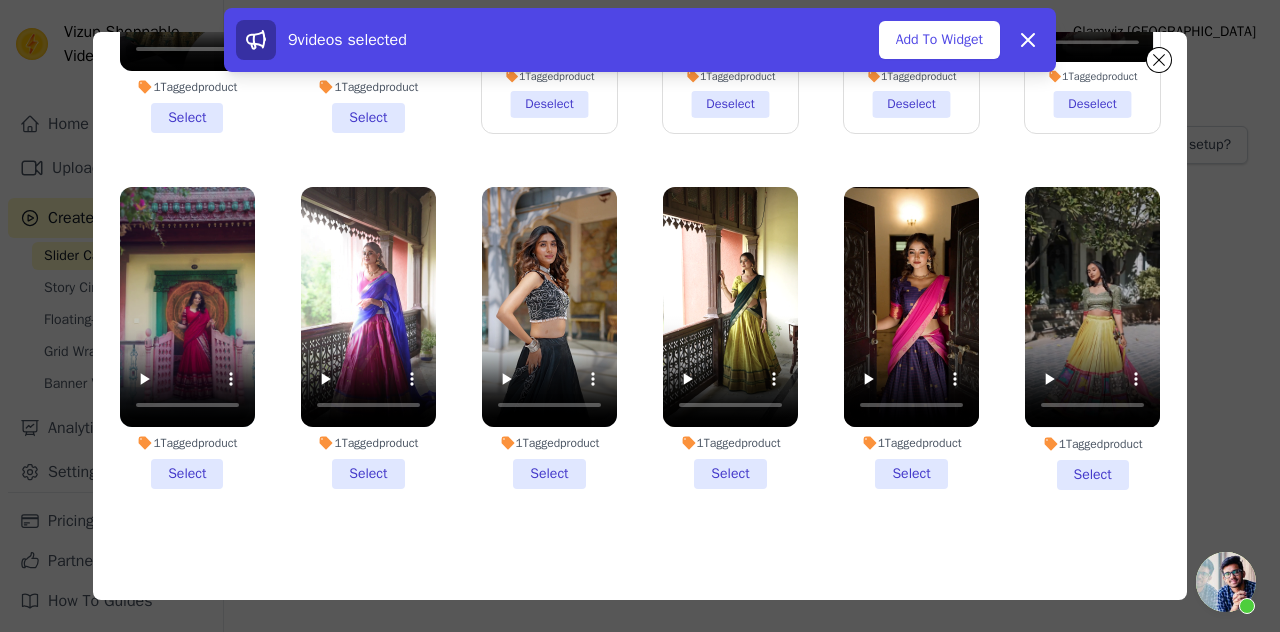 drag, startPoint x: 714, startPoint y: 276, endPoint x: 734, endPoint y: 260, distance: 25.612497 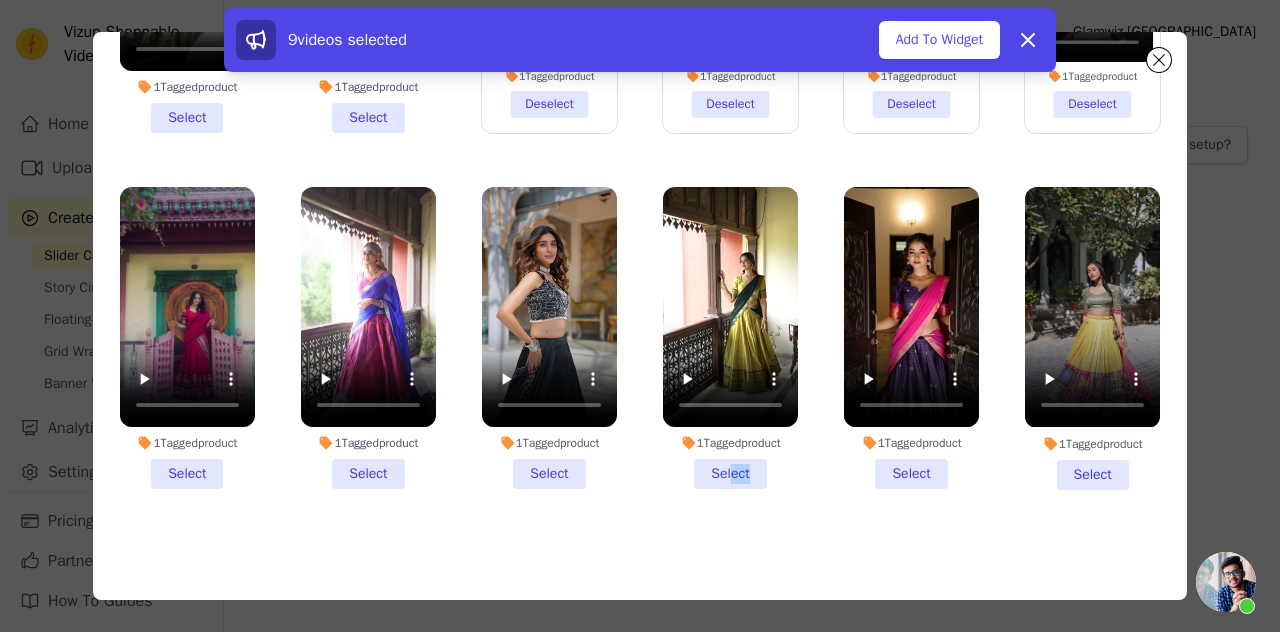 click on "1  Tagged  product     Select" at bounding box center (730, 338) 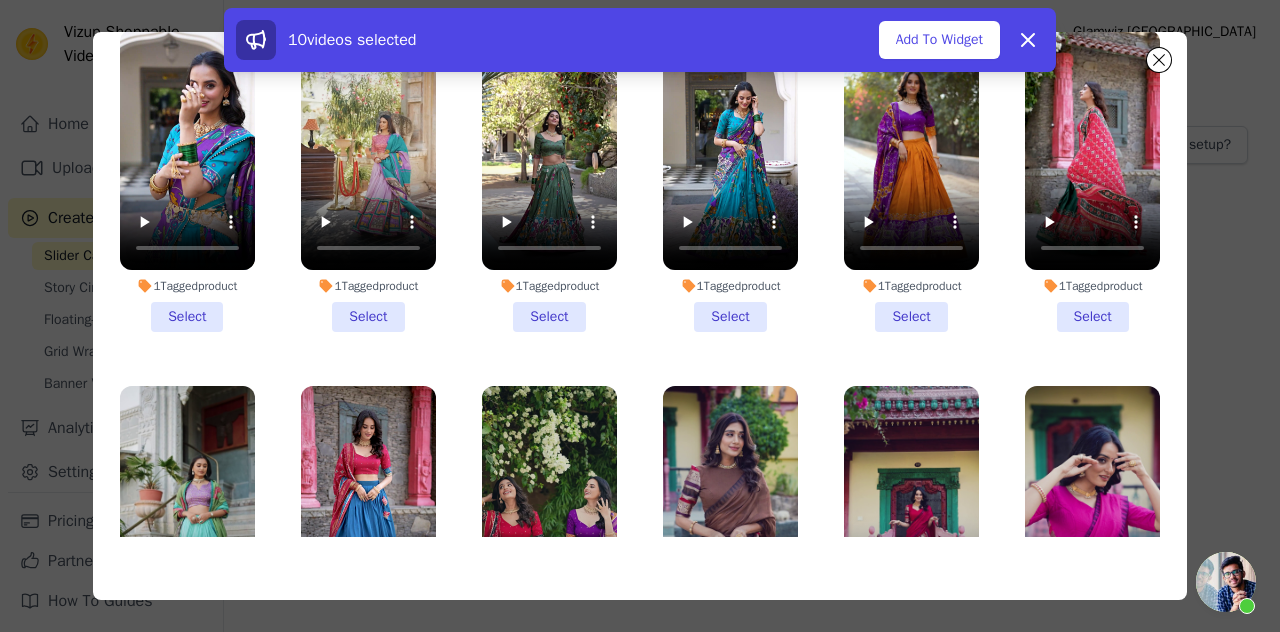 scroll, scrollTop: 10236, scrollLeft: 0, axis: vertical 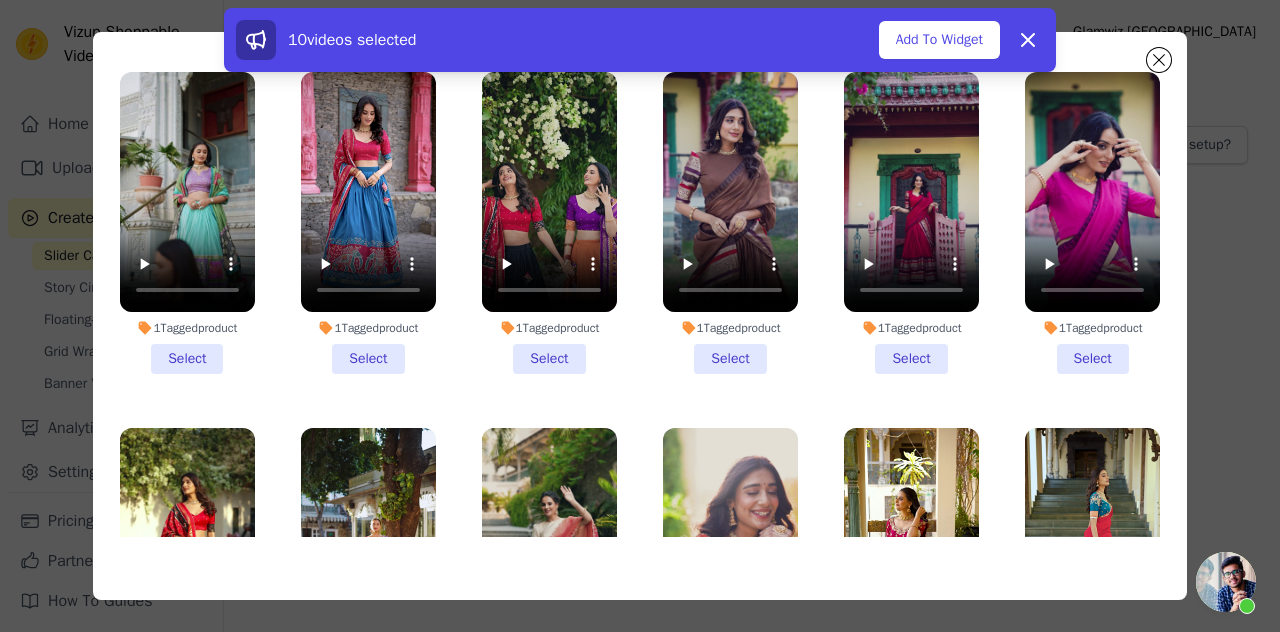 click on "1  Tagged  product     Select" at bounding box center [549, 579] 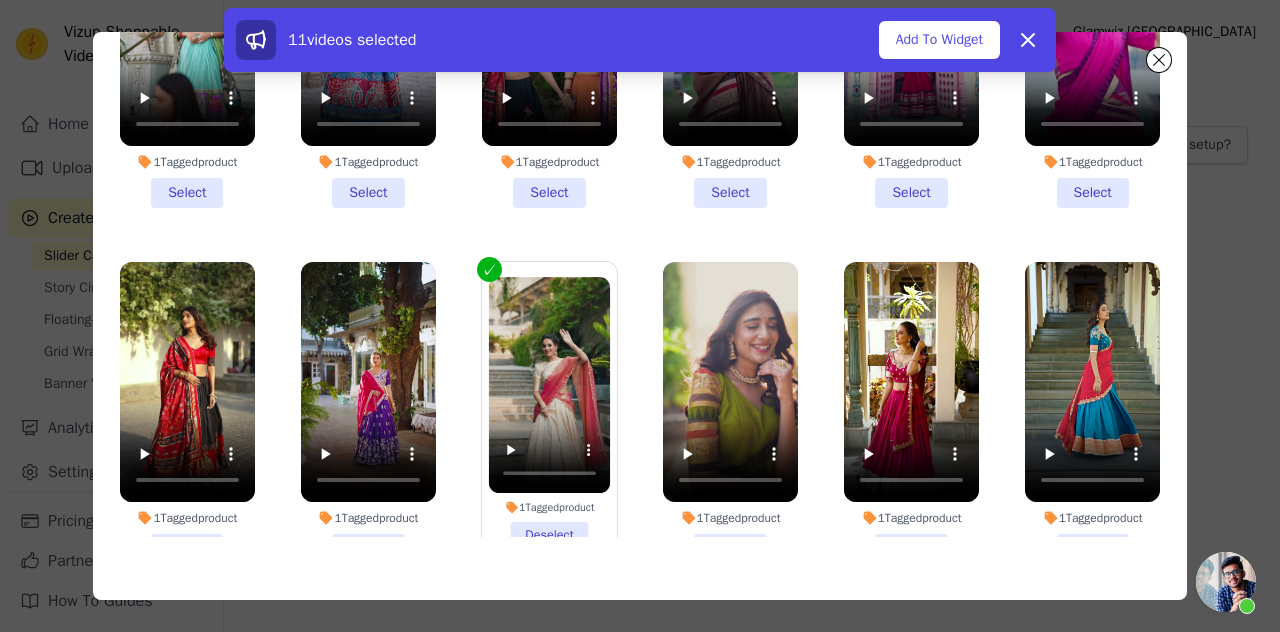 scroll, scrollTop: 10437, scrollLeft: 0, axis: vertical 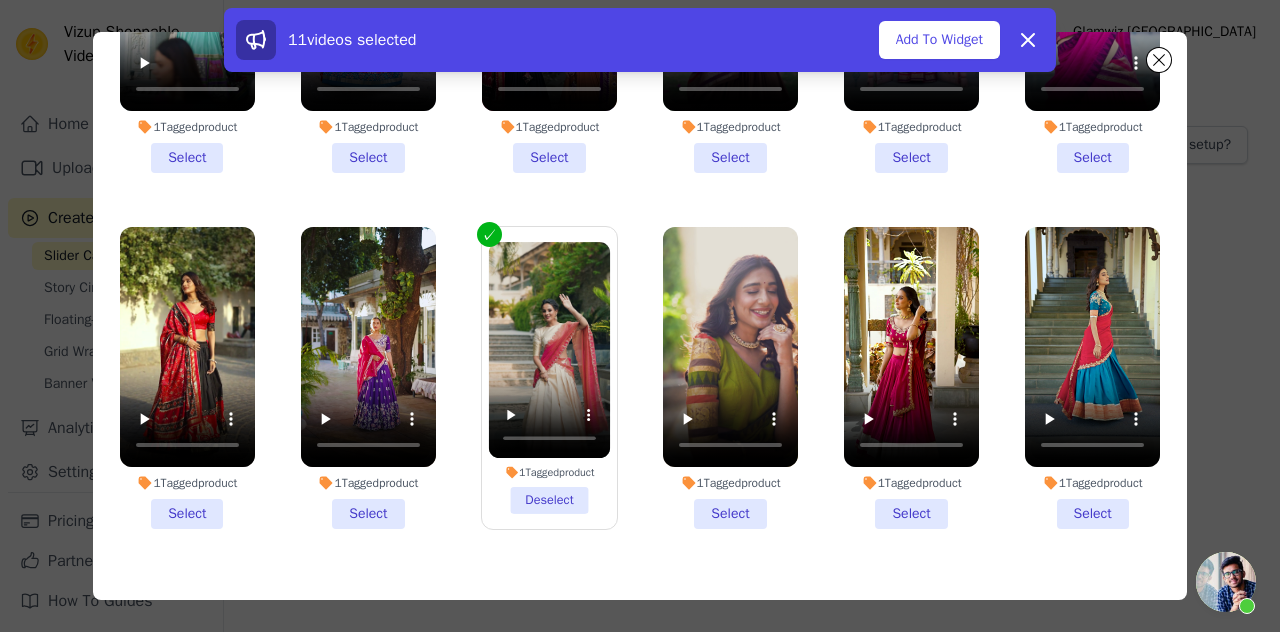 click on "1  Tagged  product     Select" at bounding box center [1092, 378] 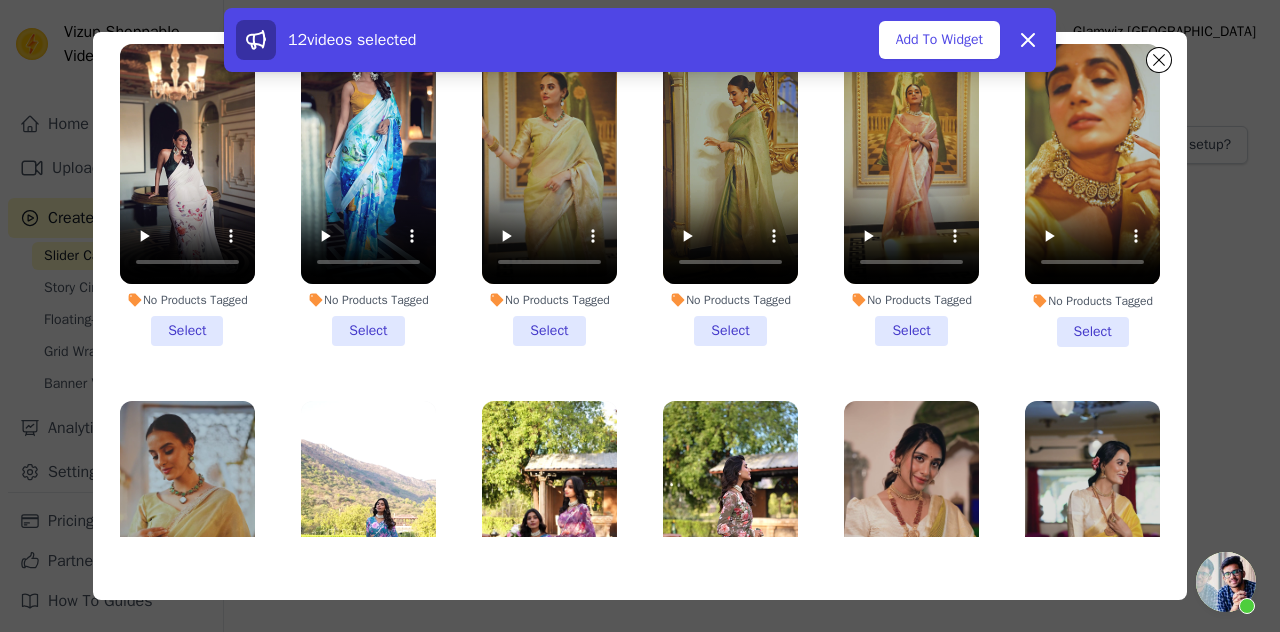 scroll, scrollTop: 12748, scrollLeft: 0, axis: vertical 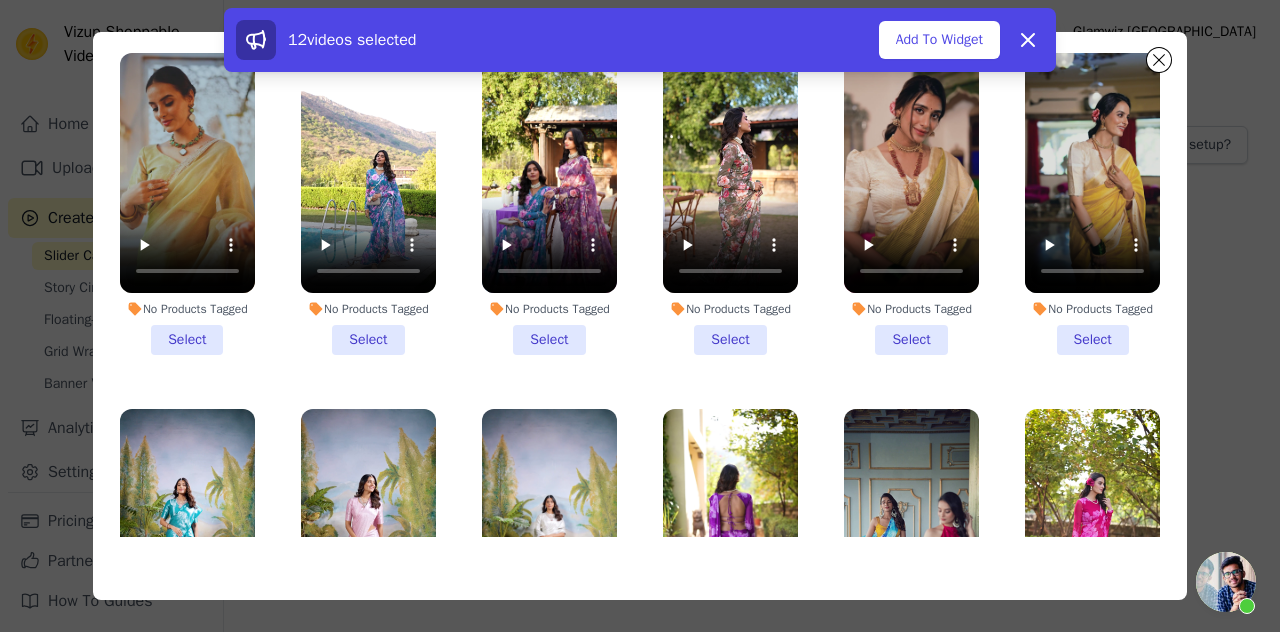 click on "No Products Tagged     Select" at bounding box center [549, 560] 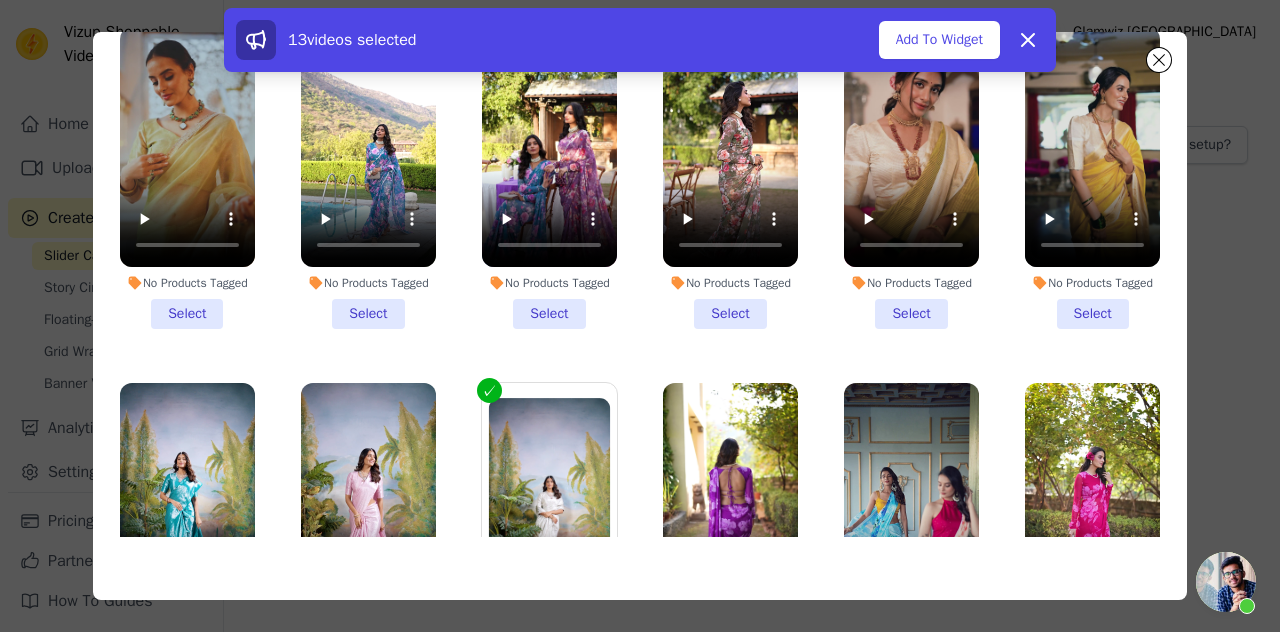 scroll, scrollTop: 12826, scrollLeft: 0, axis: vertical 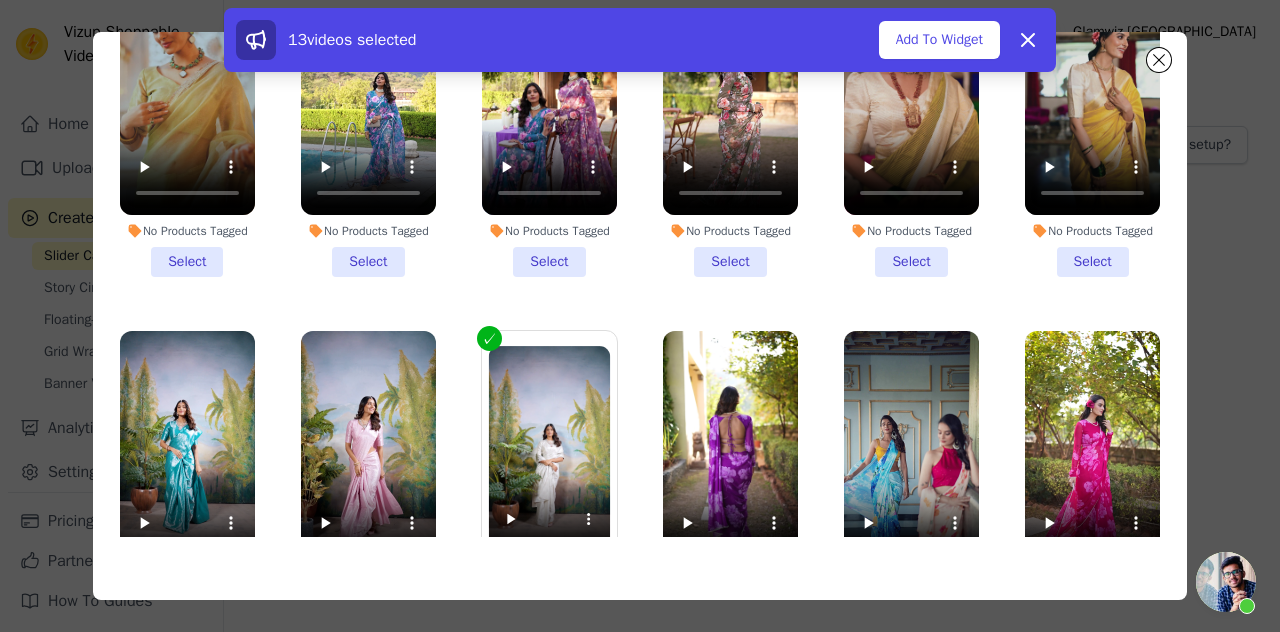 click on "No Products Tagged     Deselect" at bounding box center [550, 482] 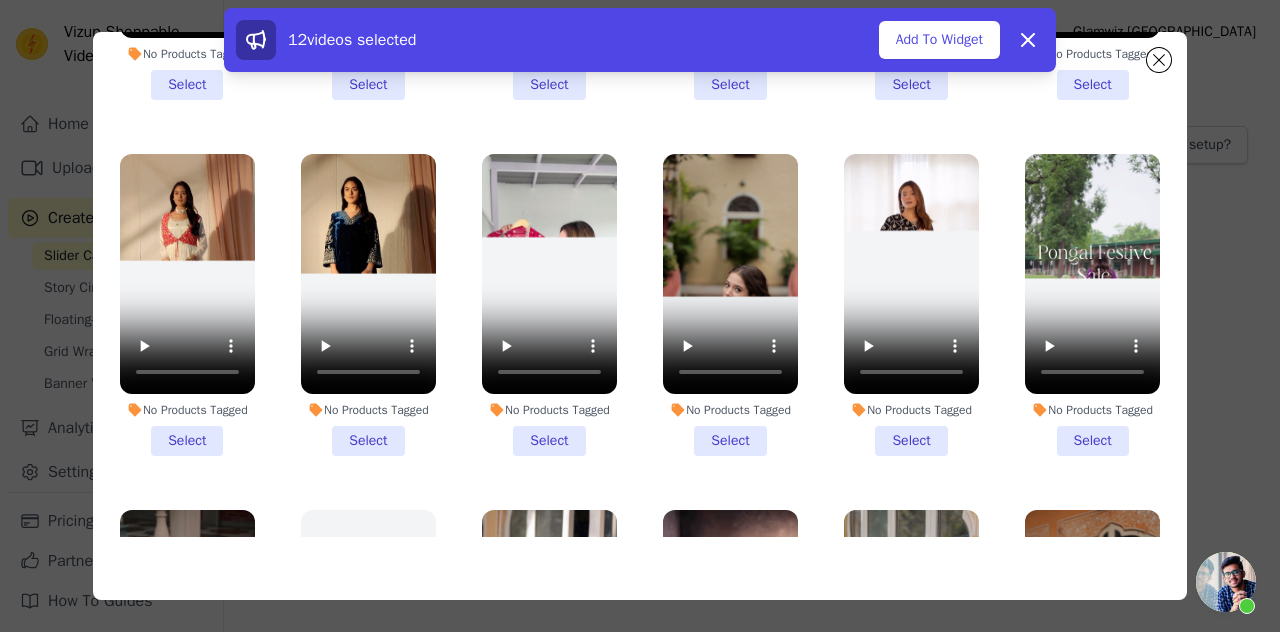 scroll, scrollTop: 17658, scrollLeft: 0, axis: vertical 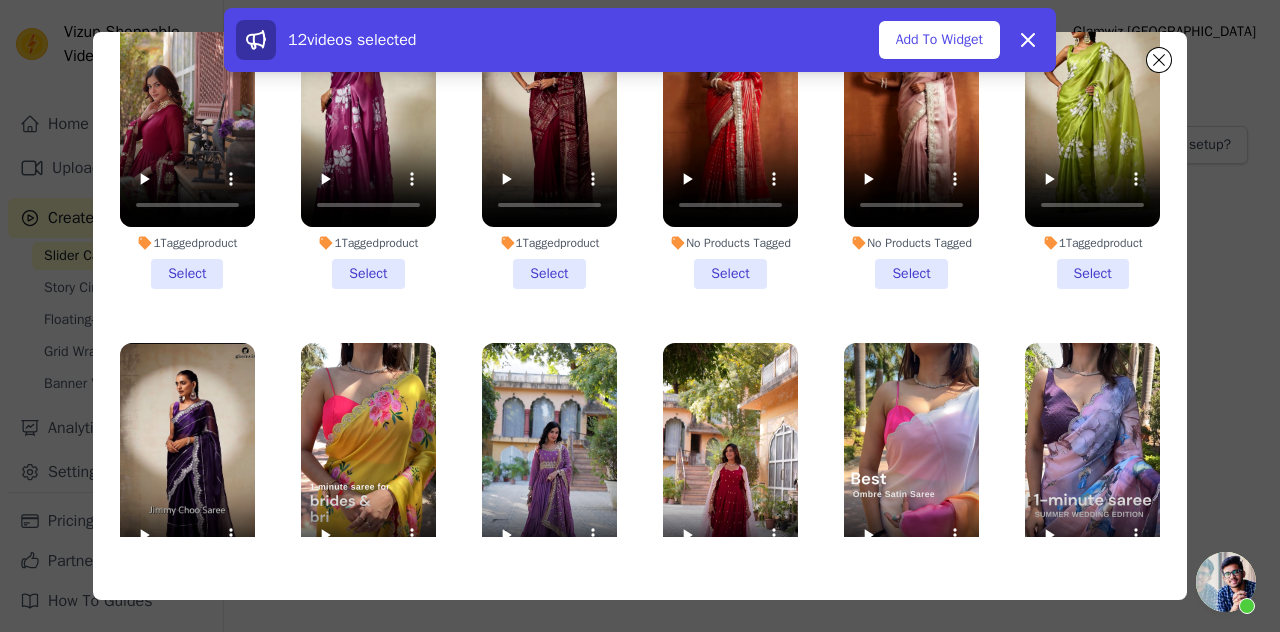 click on "1  Tagged  product     Select" at bounding box center (730, 850) 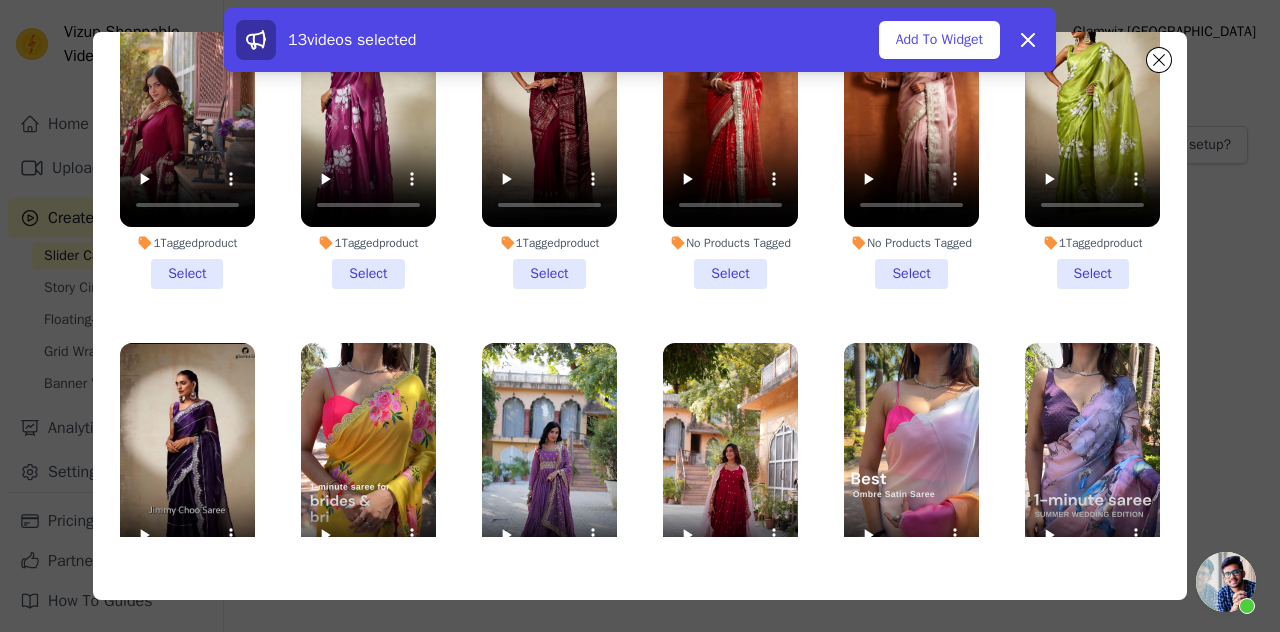 click on "1  Tagged  product     Select" at bounding box center (549, 850) 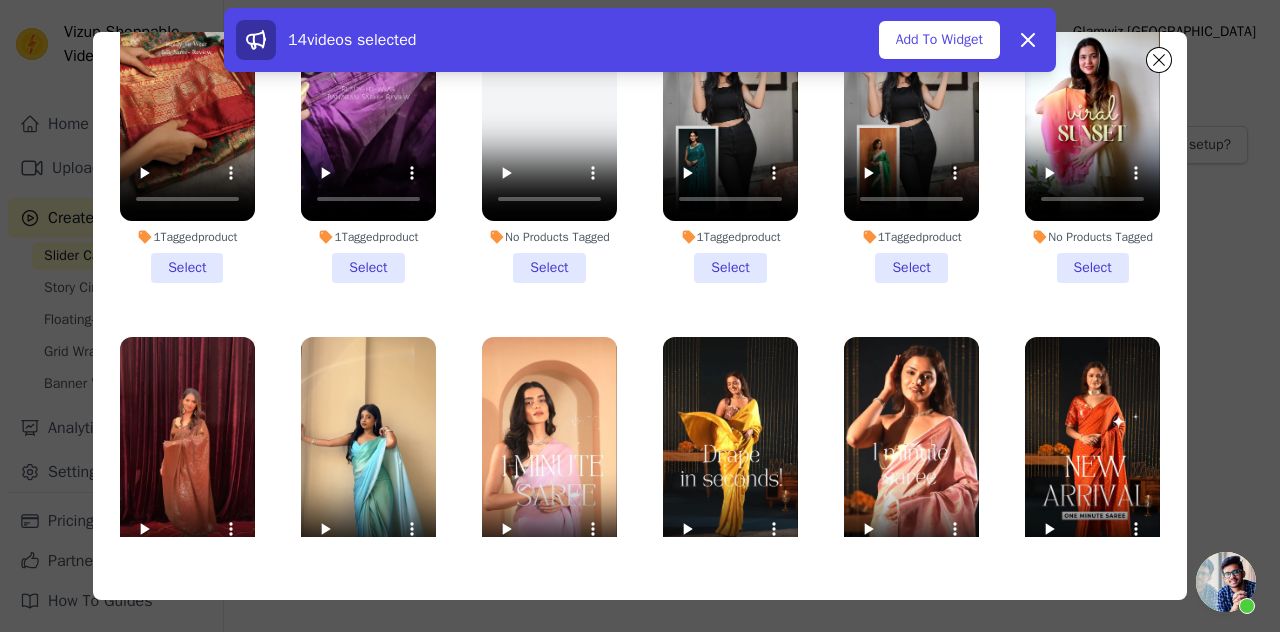 scroll, scrollTop: 23589, scrollLeft: 0, axis: vertical 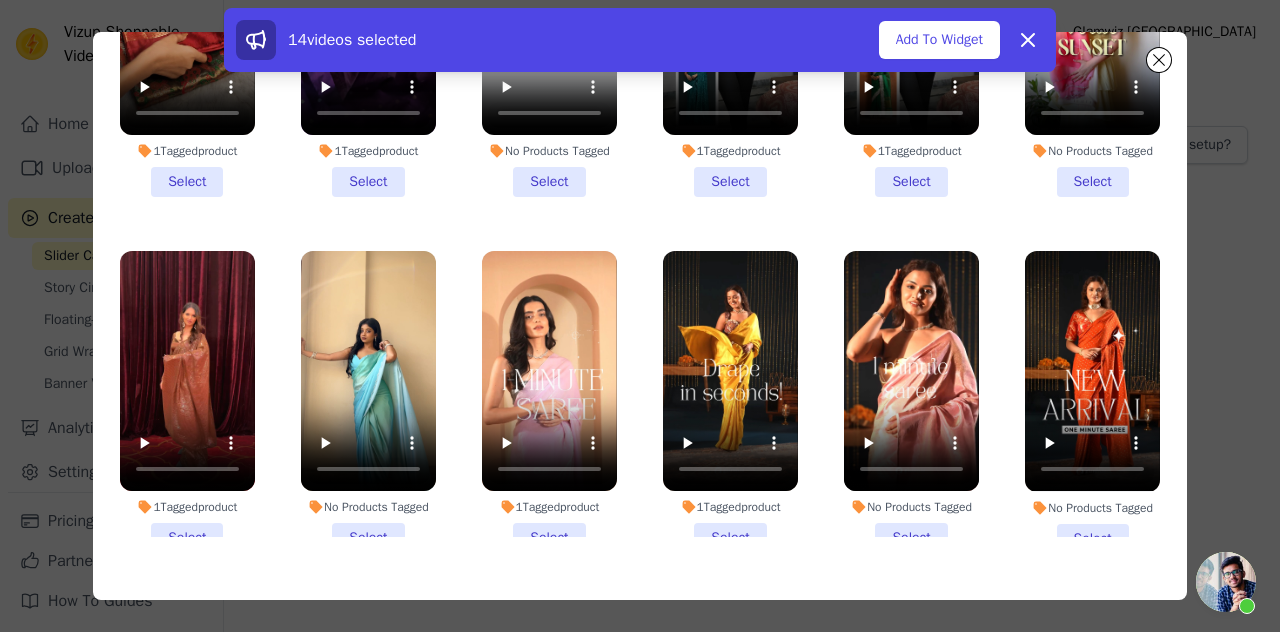 click on "1  Tagged  product     Select" at bounding box center [911, 759] 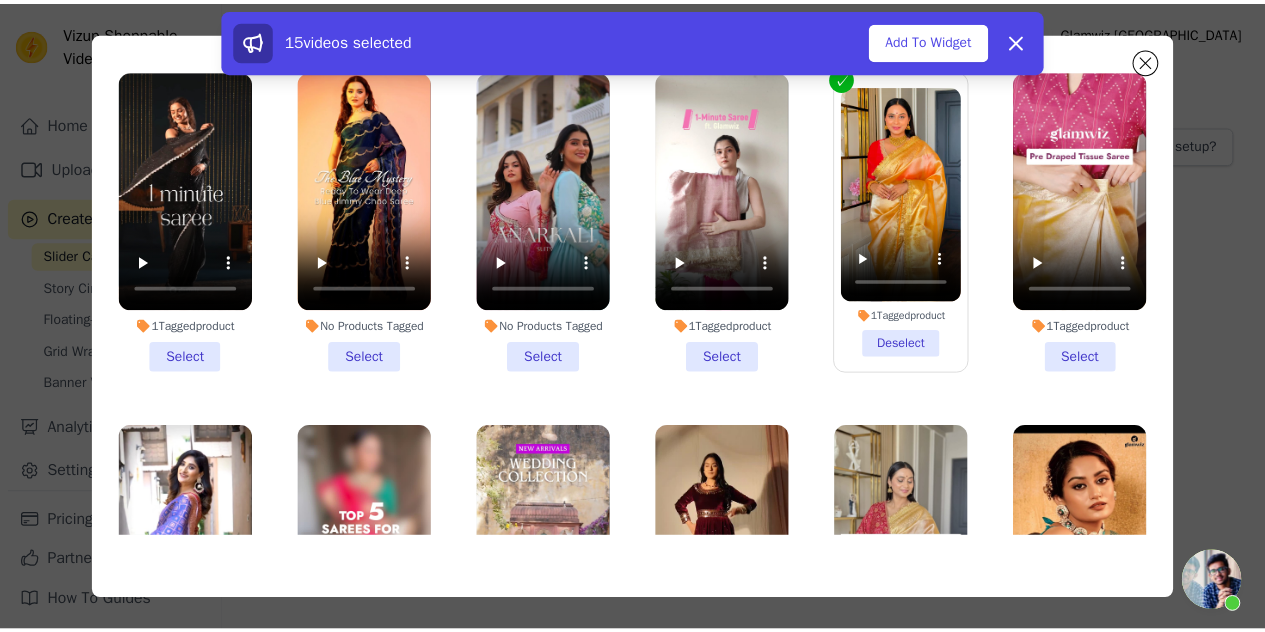 scroll, scrollTop: 24182, scrollLeft: 0, axis: vertical 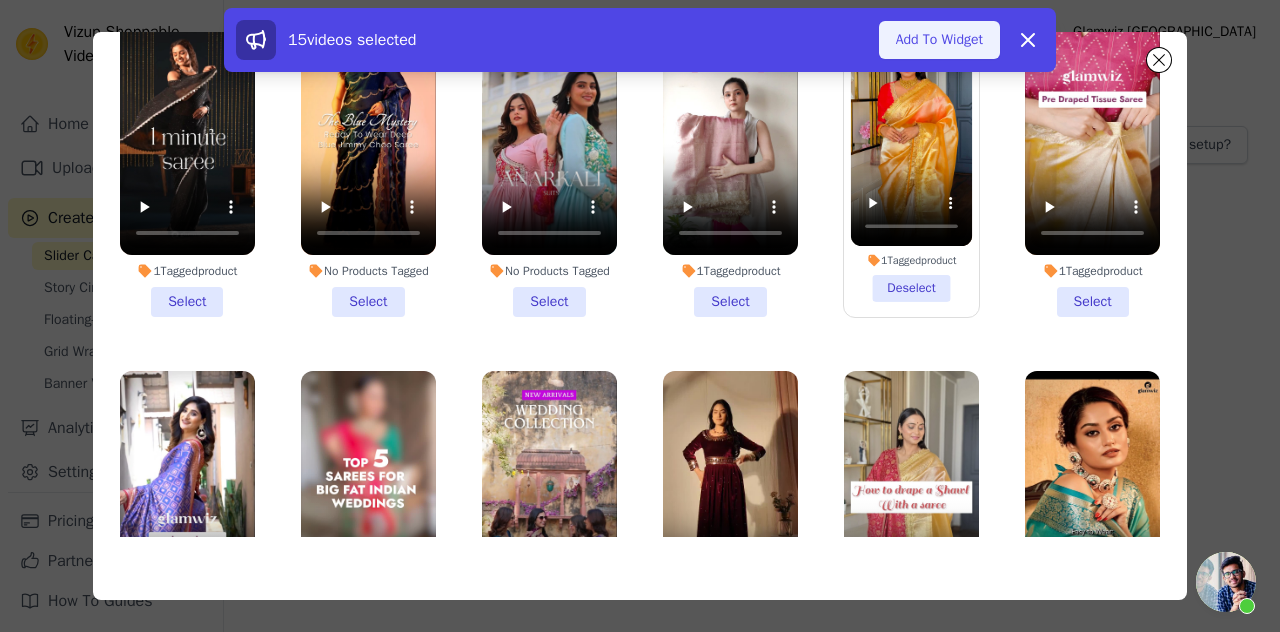 click on "Add To Widget" at bounding box center [939, 40] 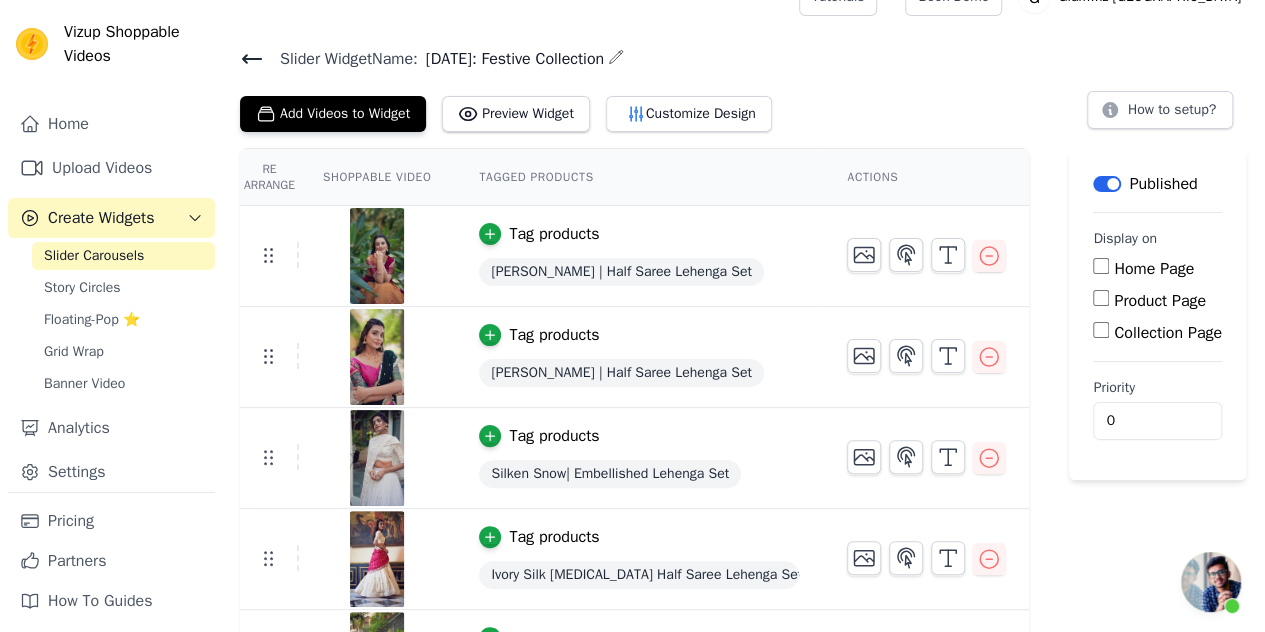 scroll, scrollTop: 0, scrollLeft: 0, axis: both 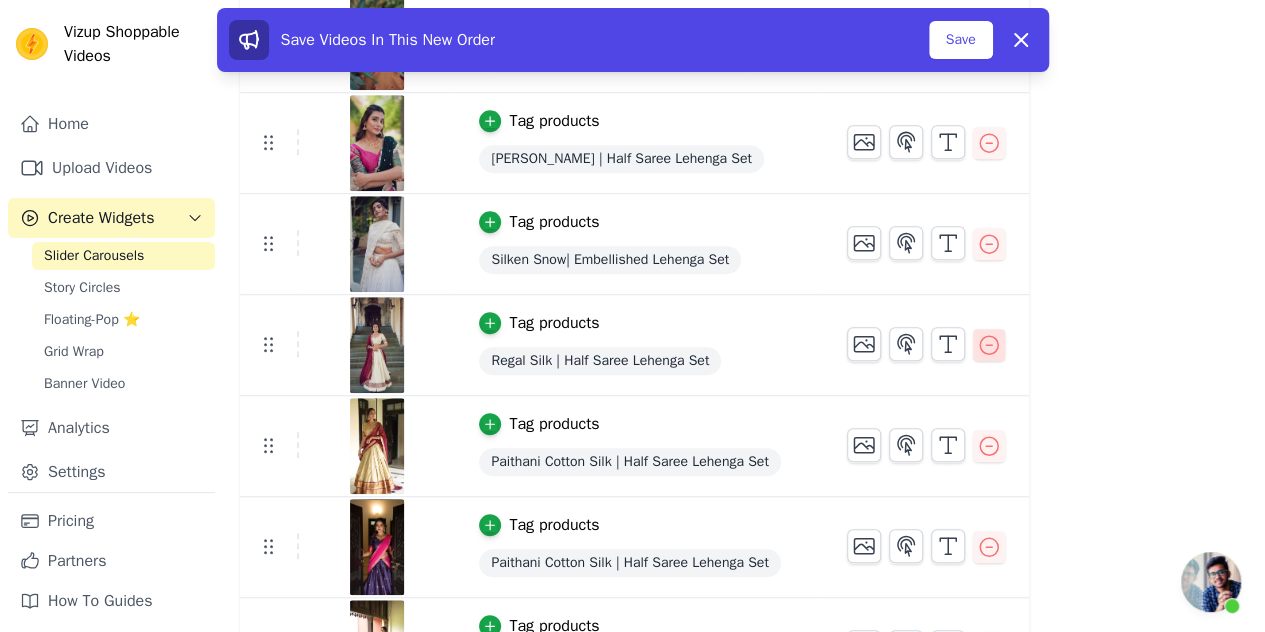 click 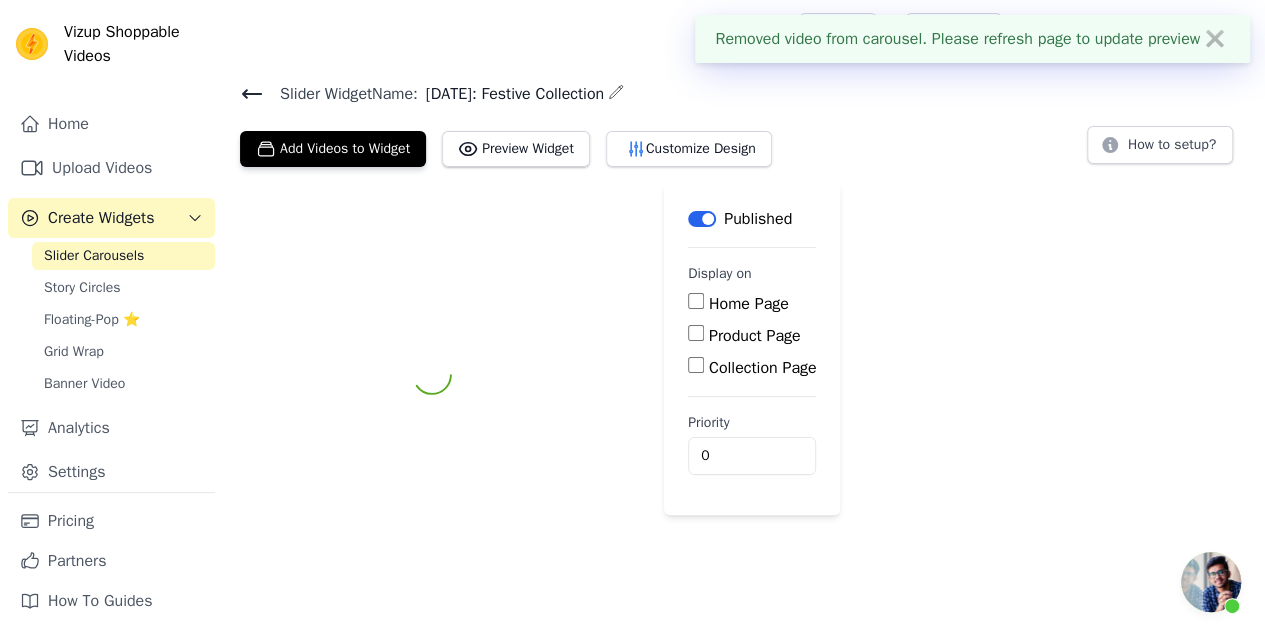 scroll, scrollTop: 0, scrollLeft: 0, axis: both 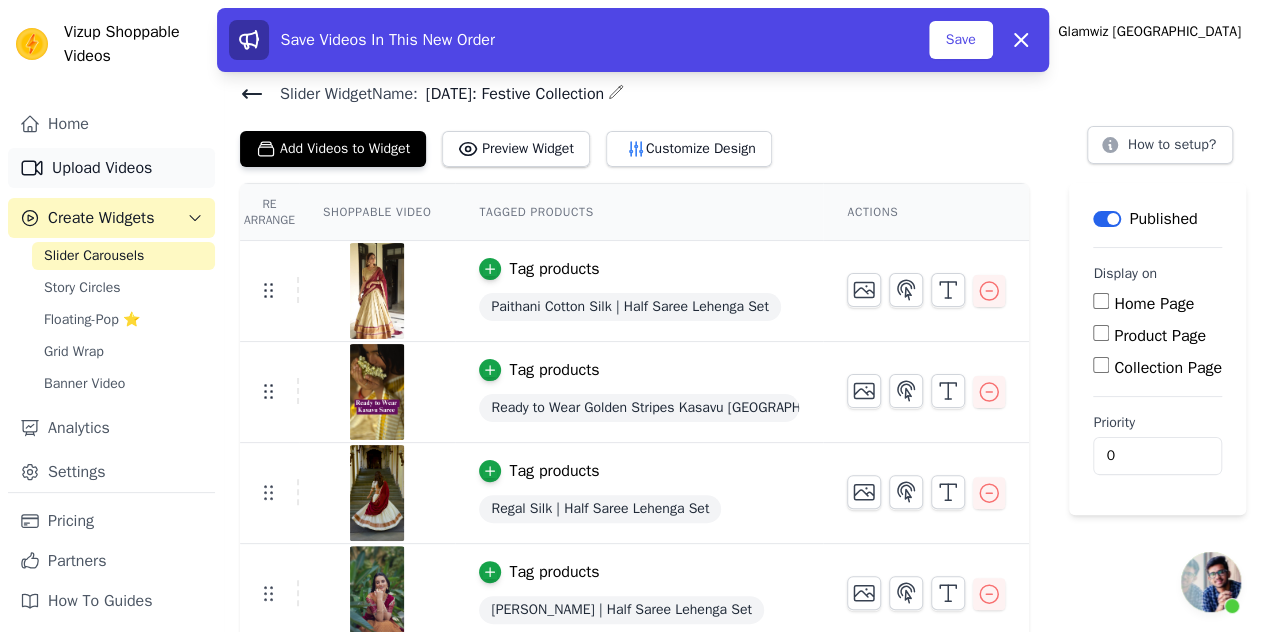 click on "Upload Videos" at bounding box center [111, 168] 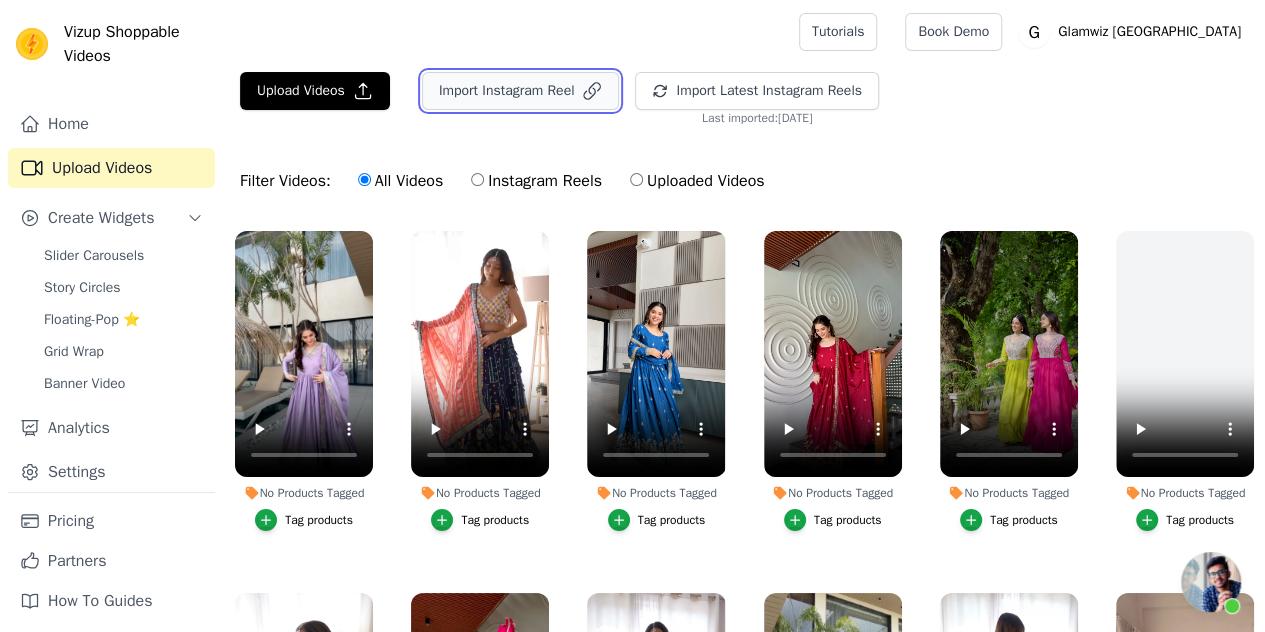 click on "Import Instagram Reel" at bounding box center [521, 91] 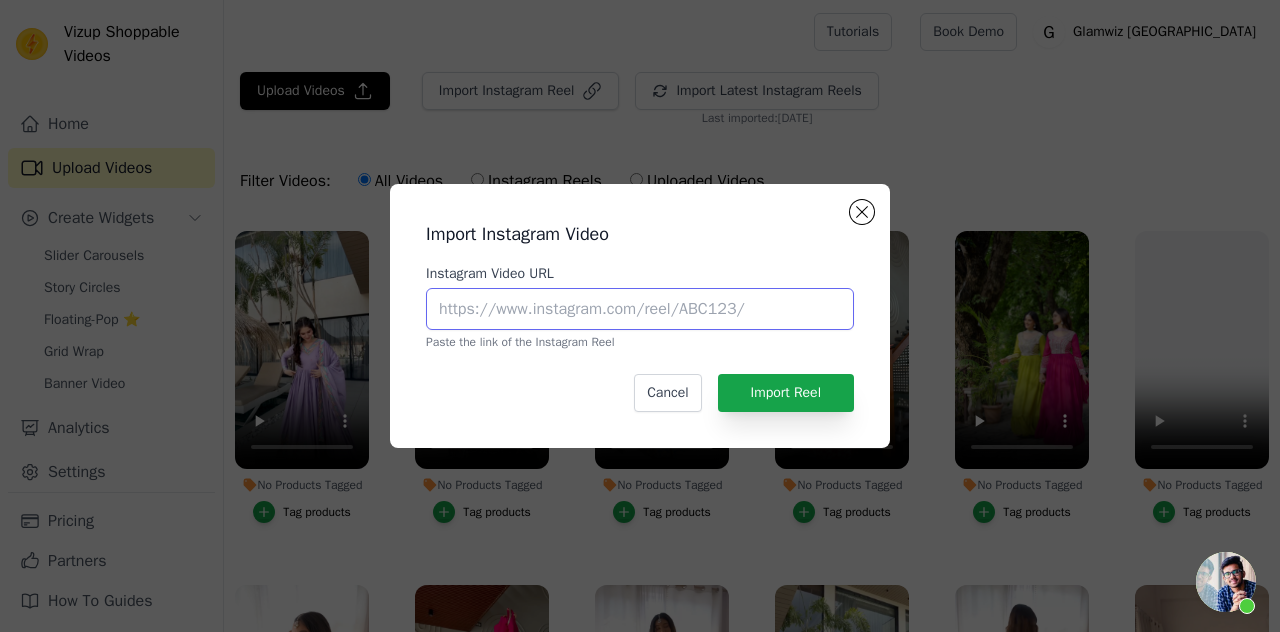 click on "Instagram Video URL" at bounding box center [640, 309] 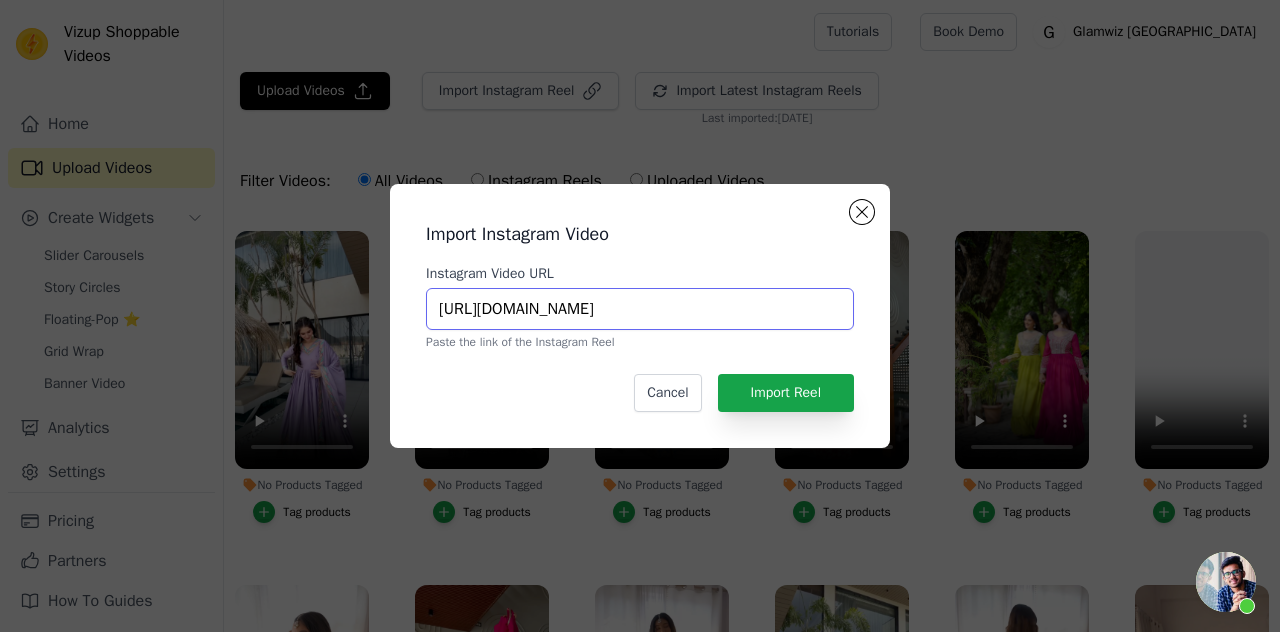 scroll, scrollTop: 0, scrollLeft: 417, axis: horizontal 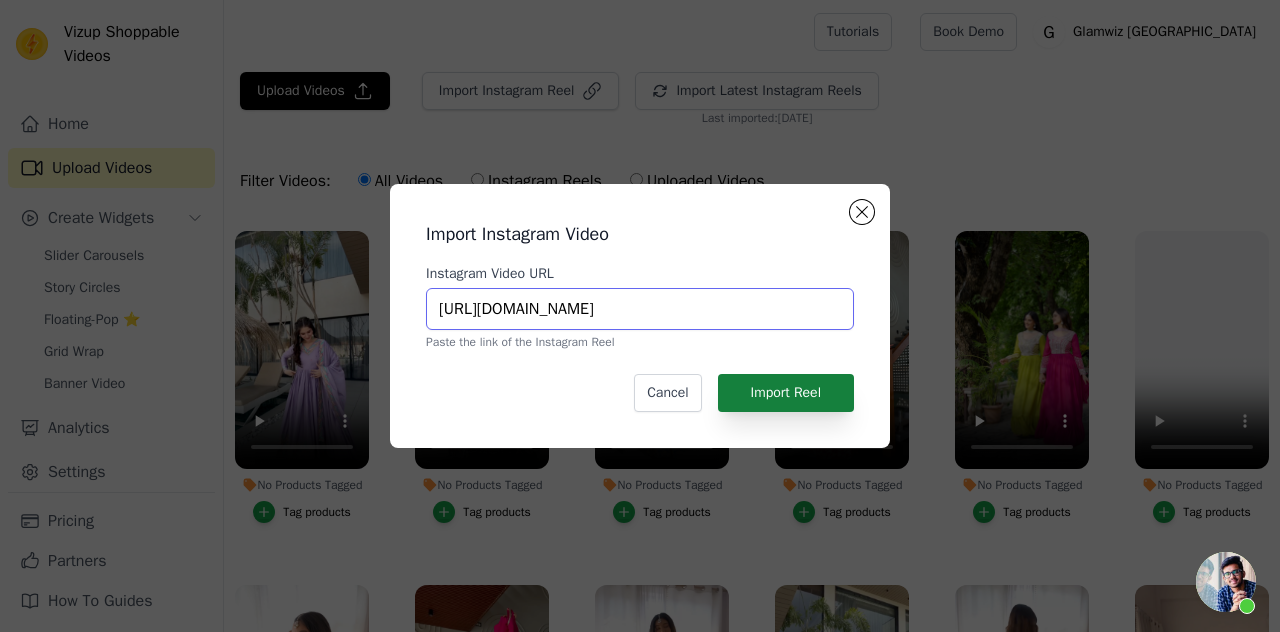 type on "https://www.instagram.com/reel/C9M4KbfykNC/?utm_source=ig_web_copy_link&igsh=MWM1cnFtZ3k0MmZrNw==" 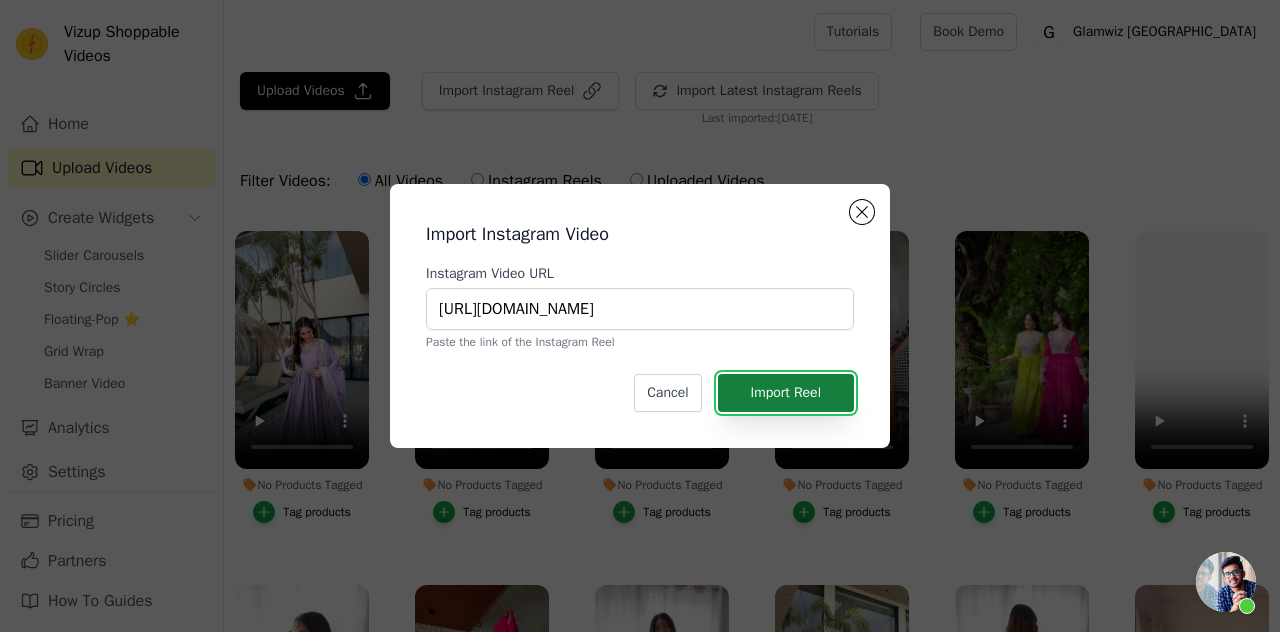 scroll, scrollTop: 0, scrollLeft: 0, axis: both 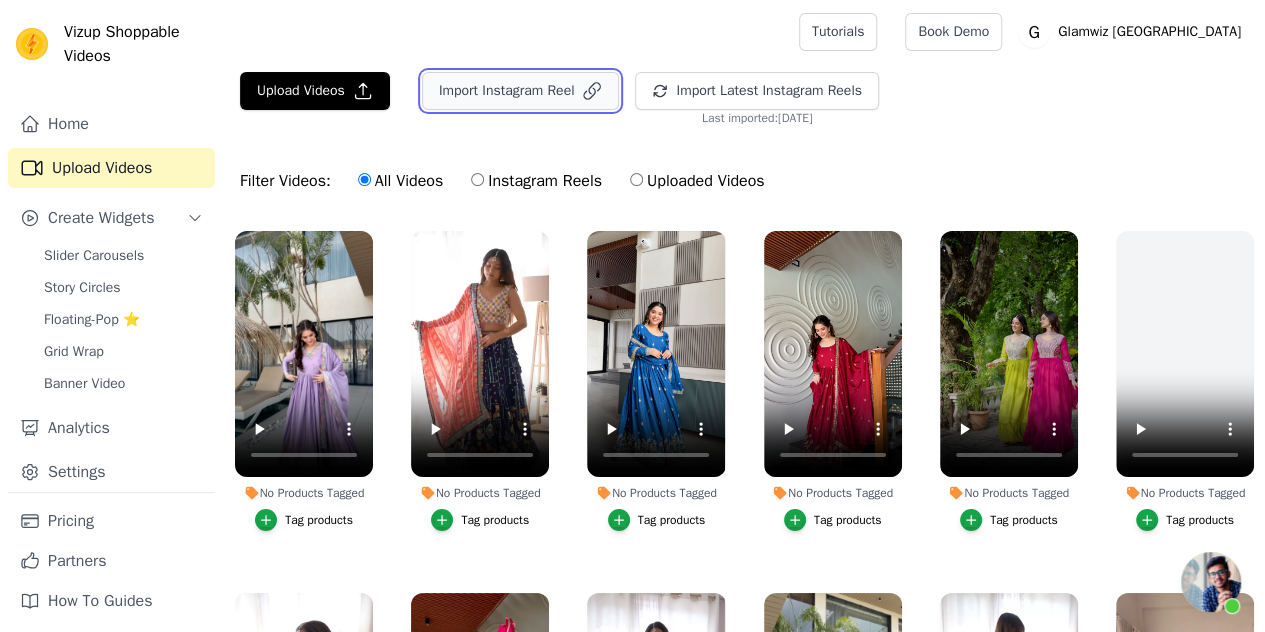 click on "Import Instagram Reel" at bounding box center [521, 91] 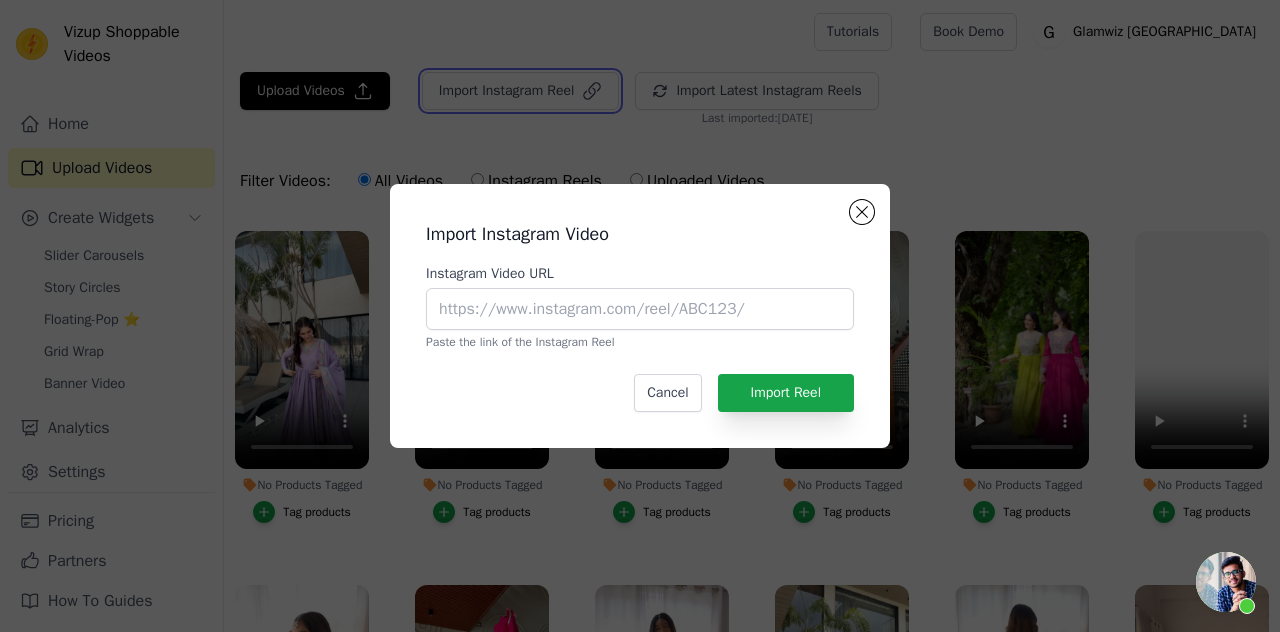 type 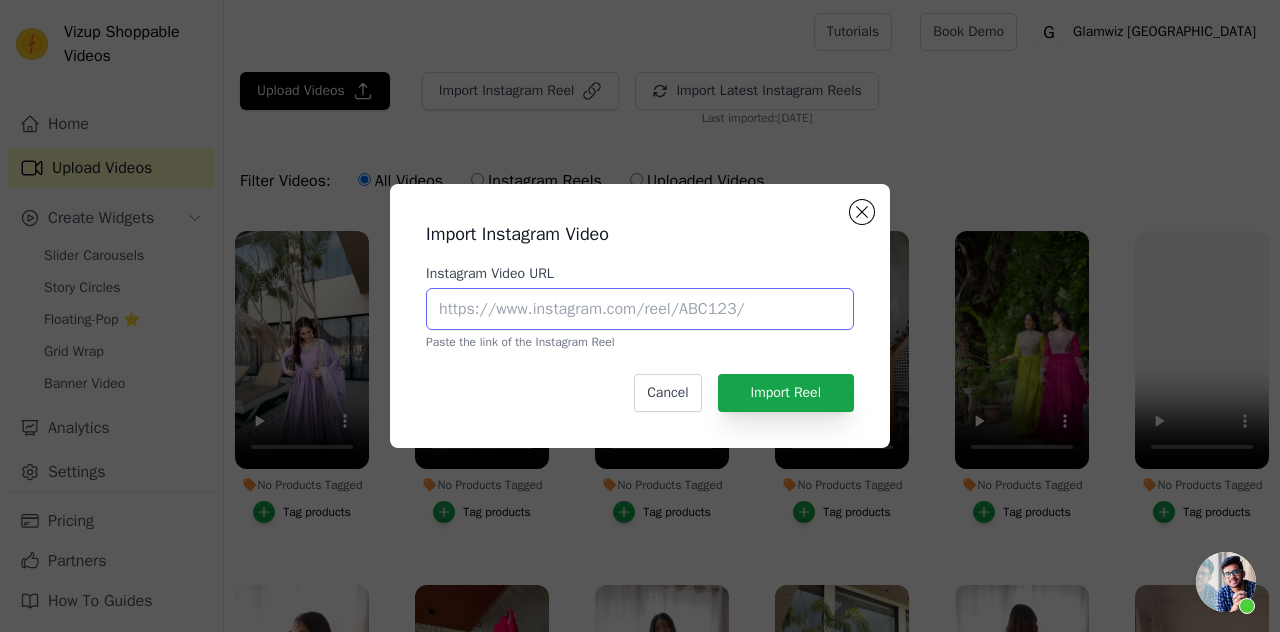paste on "https://www.instagram.com/reel/DANL4yQJDLV/?utm_source=ig_web_copy_link&igsh=MWpvc3dpaHczMG1mdA==" 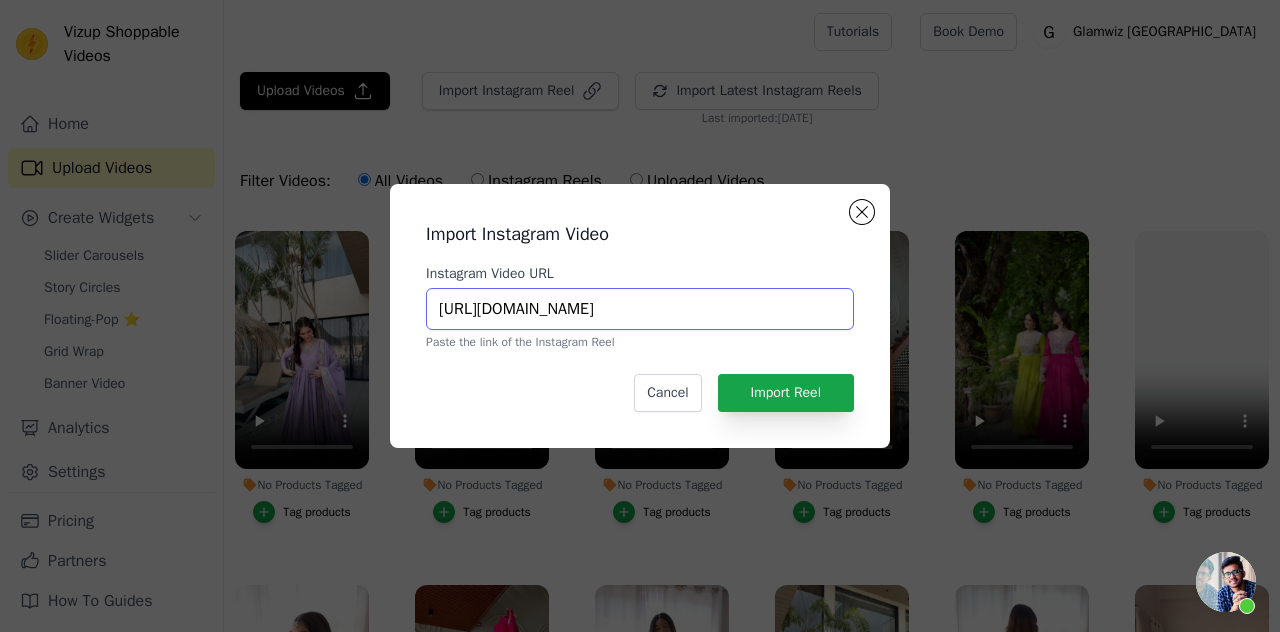 scroll, scrollTop: 0, scrollLeft: 417, axis: horizontal 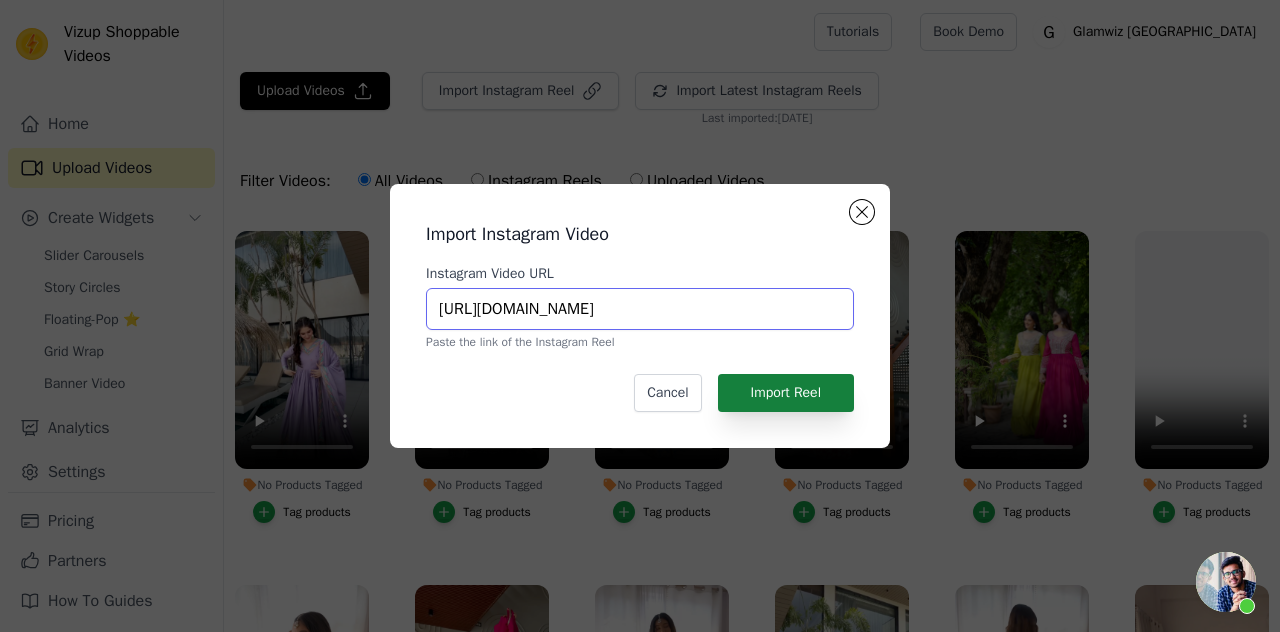 type on "https://www.instagram.com/reel/DANL4yQJDLV/?utm_source=ig_web_copy_link&igsh=MWpvc3dpaHczMG1mdA==" 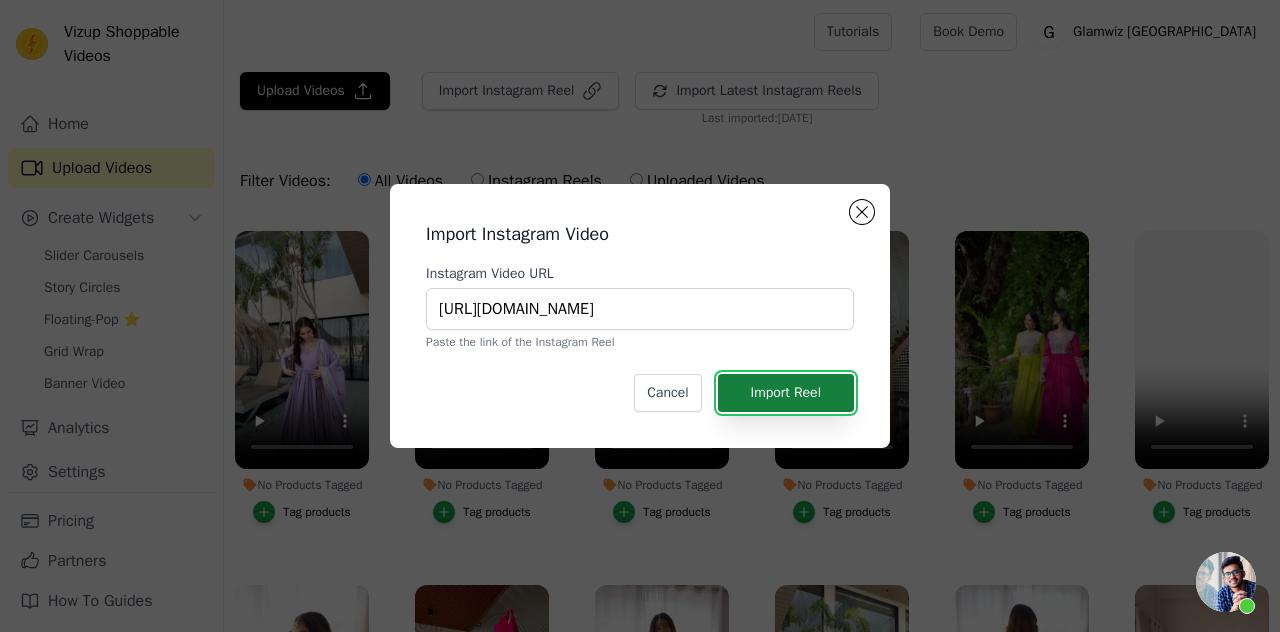 scroll, scrollTop: 0, scrollLeft: 0, axis: both 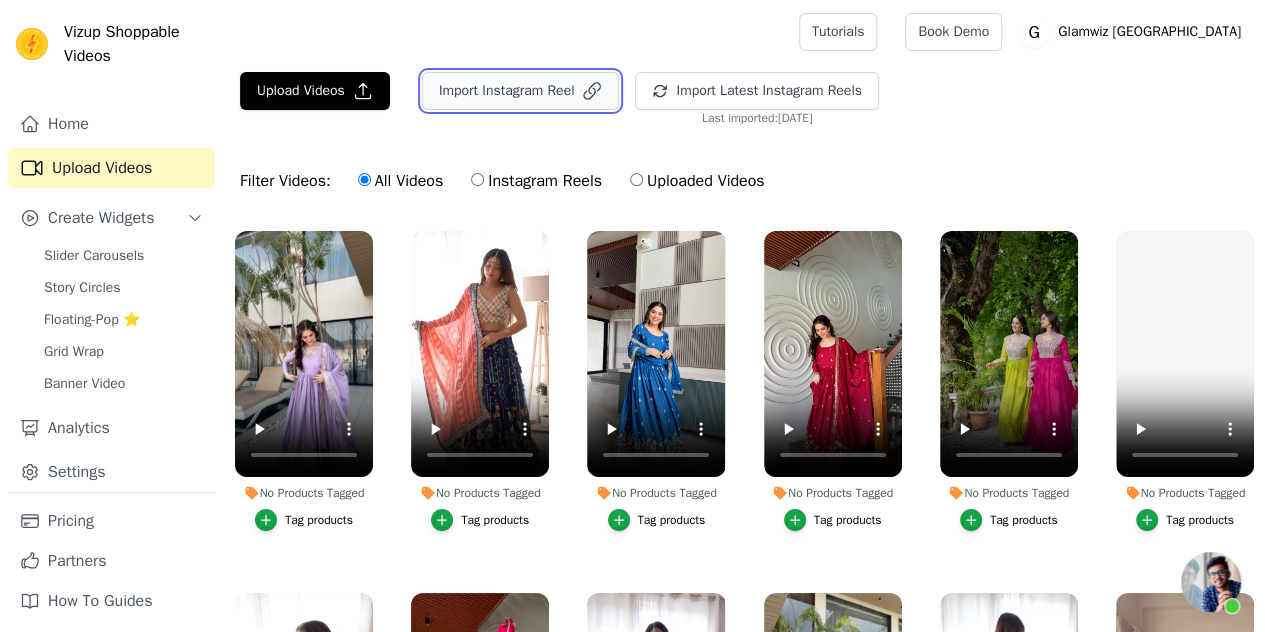 click on "Import Instagram Reel" at bounding box center [521, 91] 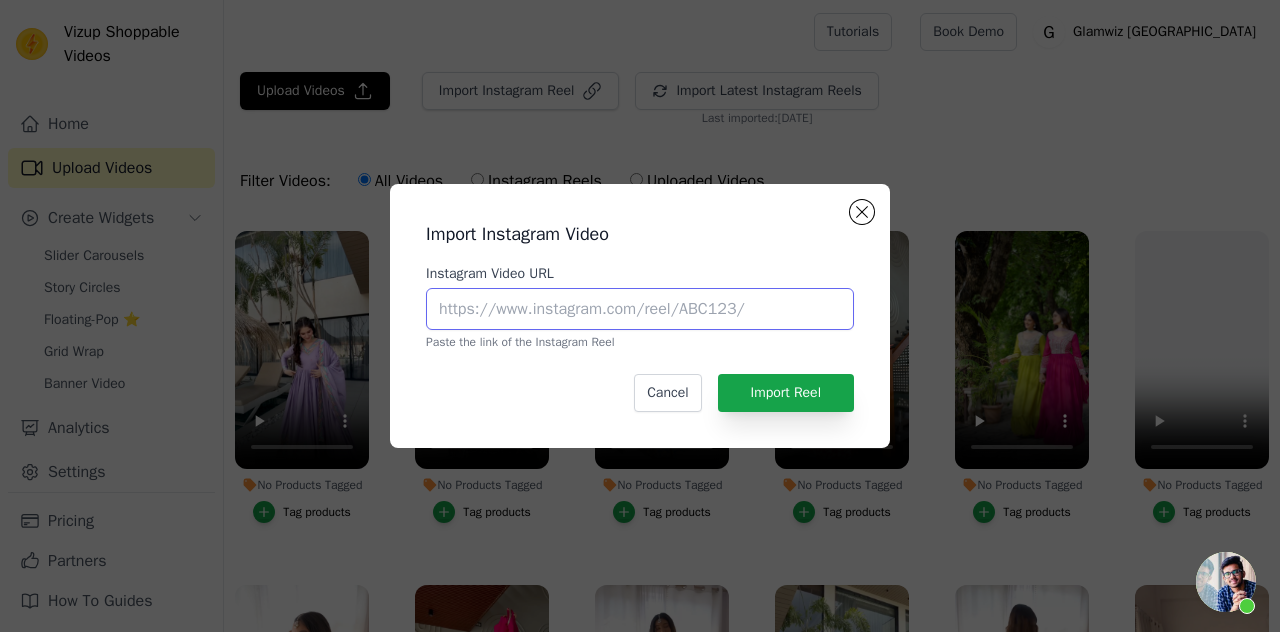 paste on "https://www.instagram.com/reel/C9PDavxJ2k7/?utm_source=ig_web_copy_link&igsh=MXZ5Z2ZvZWxlem12ZQ==" 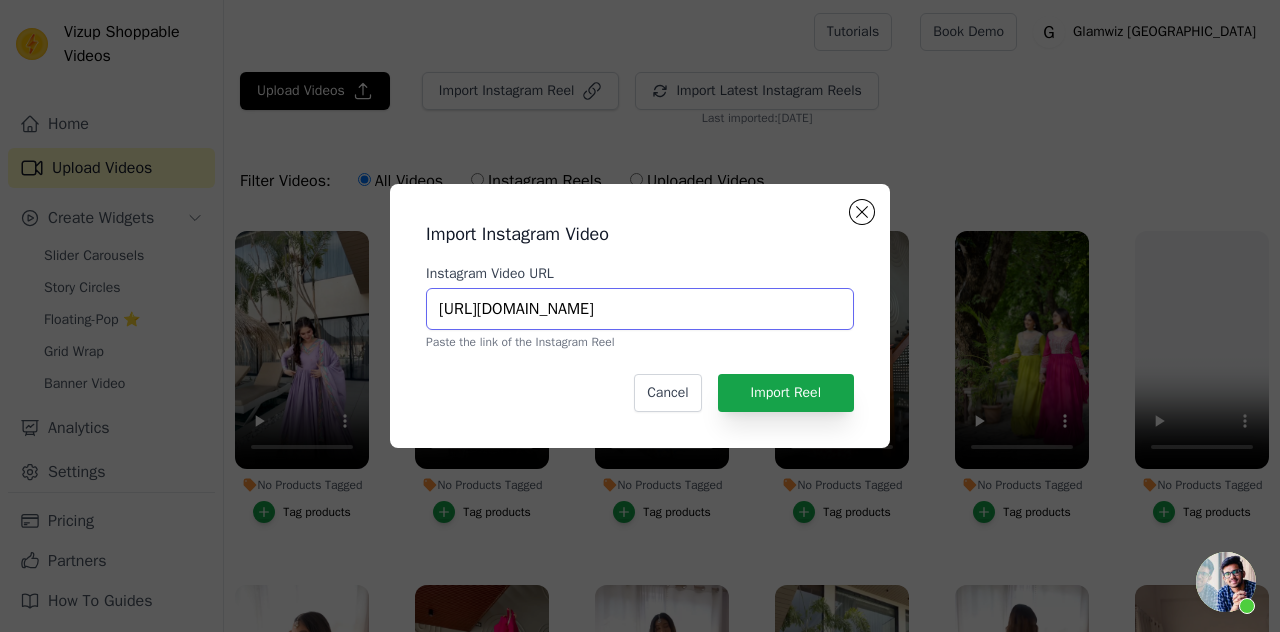 scroll, scrollTop: 0, scrollLeft: 396, axis: horizontal 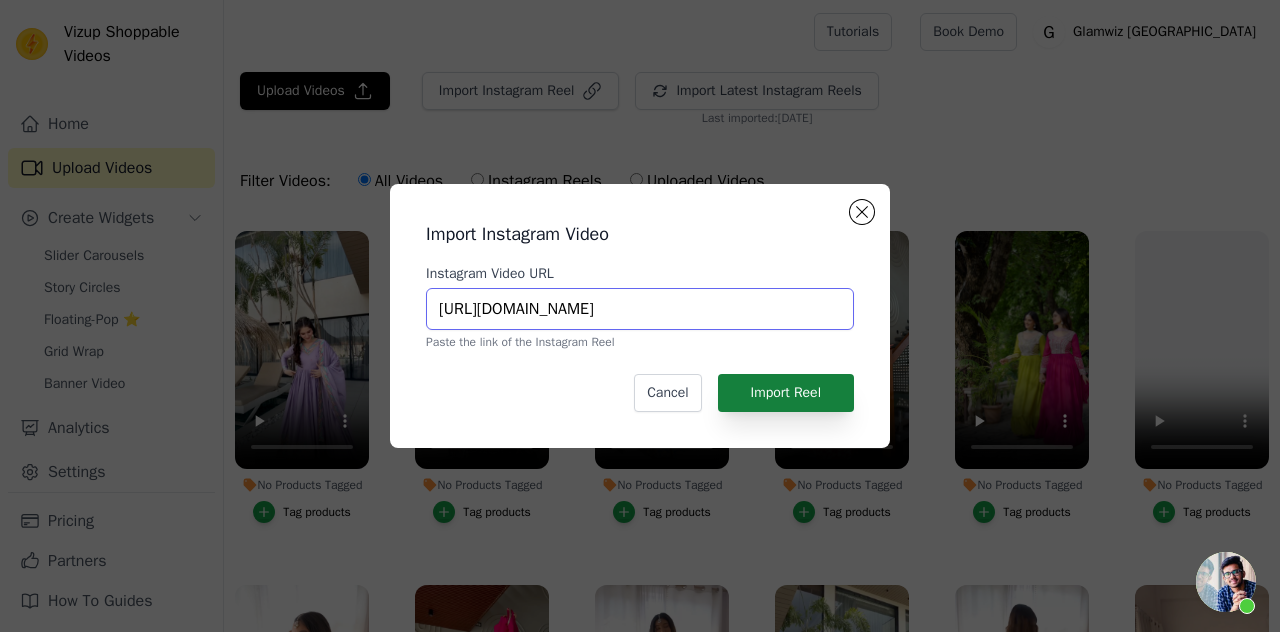 type on "https://www.instagram.com/reel/C9PDavxJ2k7/?utm_source=ig_web_copy_link&igsh=MXZ5Z2ZvZWxlem12ZQ==" 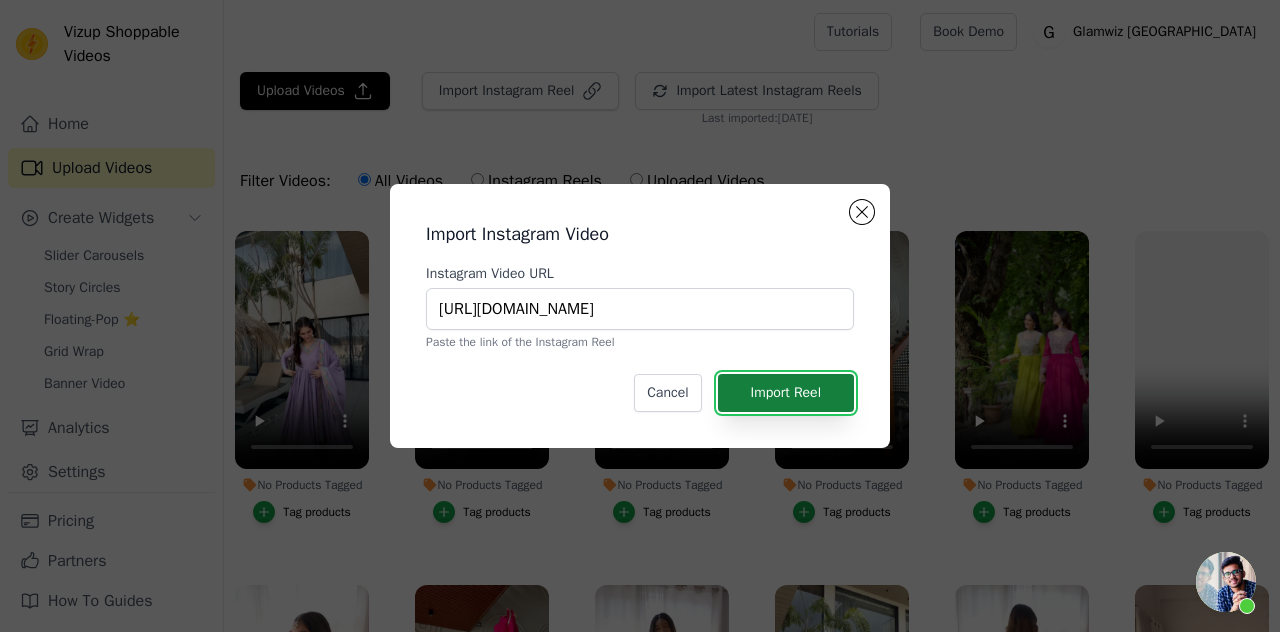 scroll, scrollTop: 0, scrollLeft: 0, axis: both 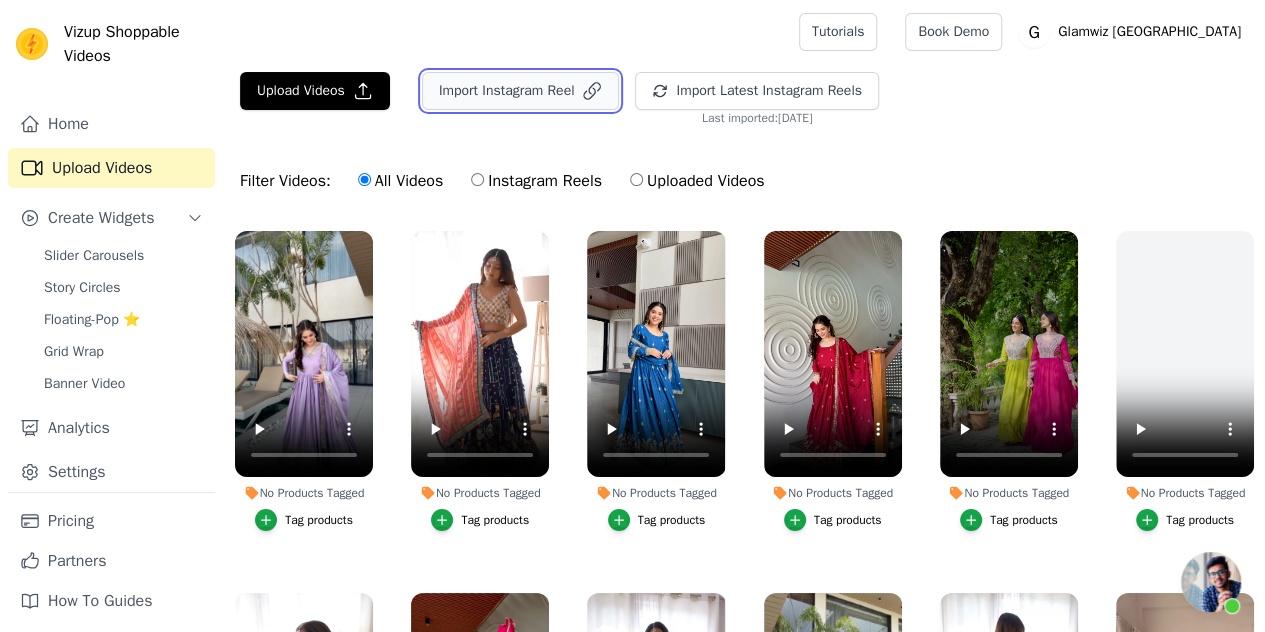 click on "Import Instagram Reel" at bounding box center (521, 91) 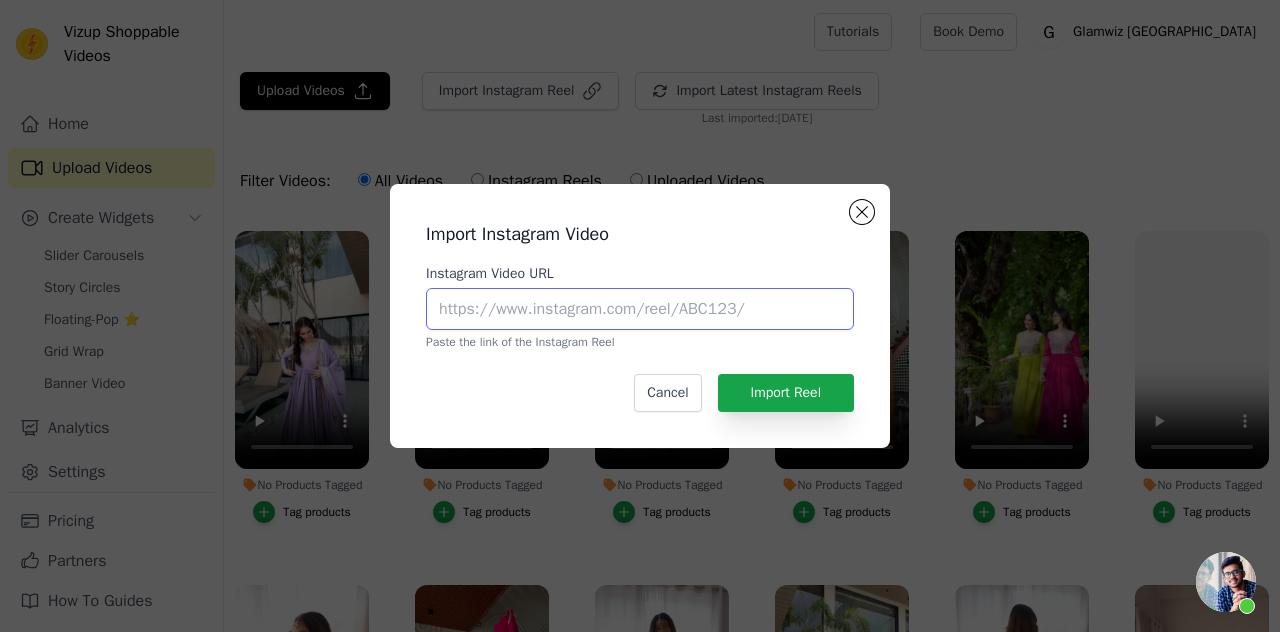 click on "Instagram Video URL" at bounding box center [640, 309] 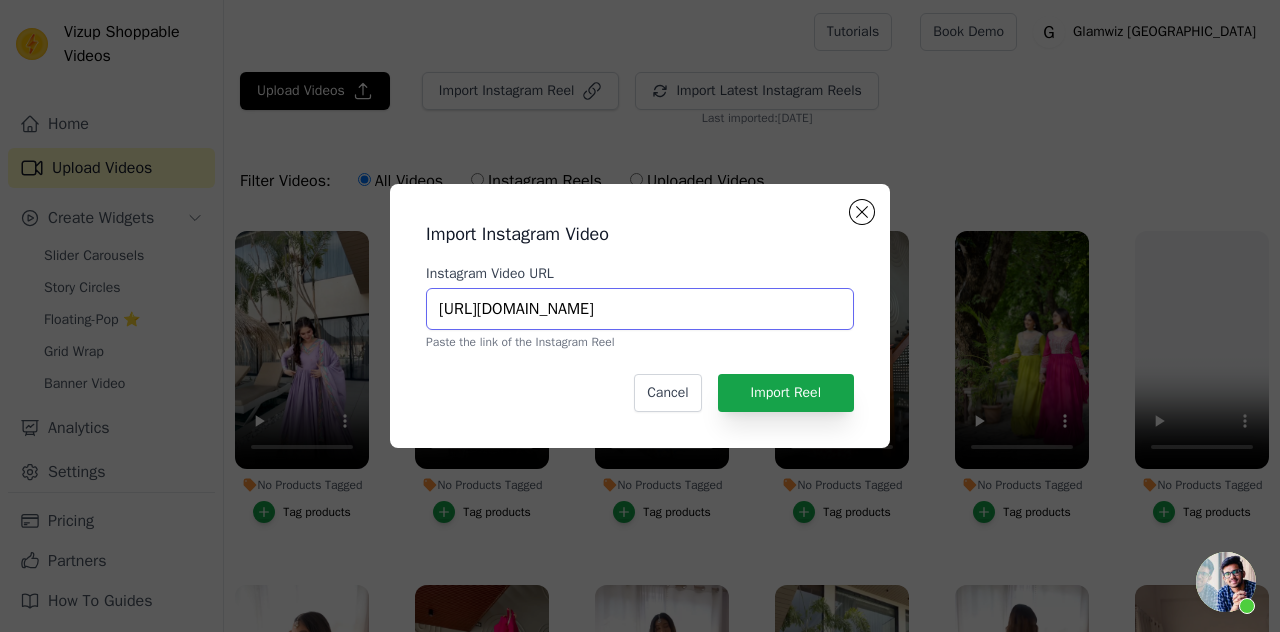 scroll, scrollTop: 0, scrollLeft: 356, axis: horizontal 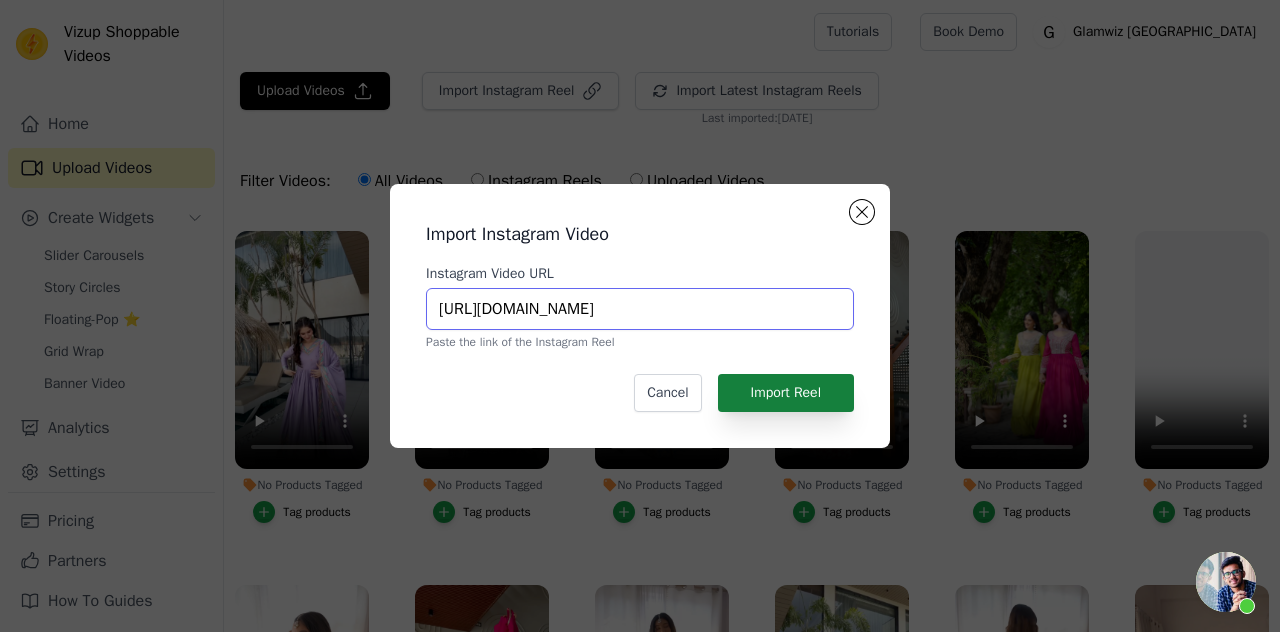 type on "https://www.instagram.com/reel/C8mPkDCpCEe/?utm_source=ig_web_copy_link&igsh=cnh4YXlweXdub3hu" 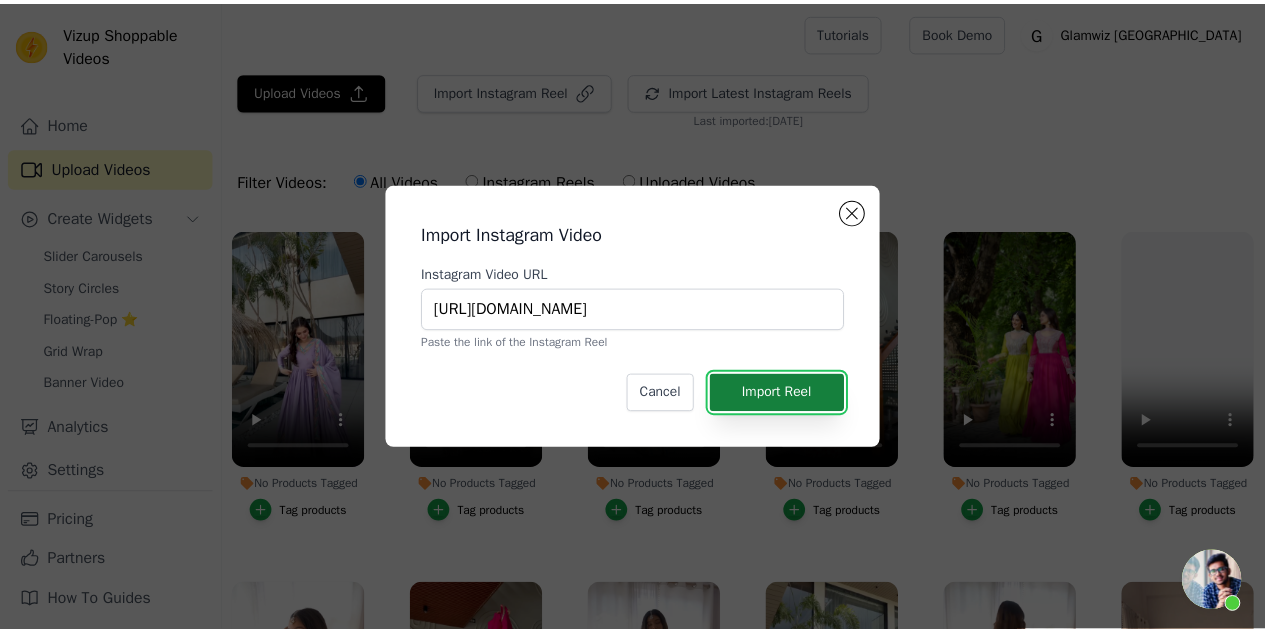scroll, scrollTop: 0, scrollLeft: 0, axis: both 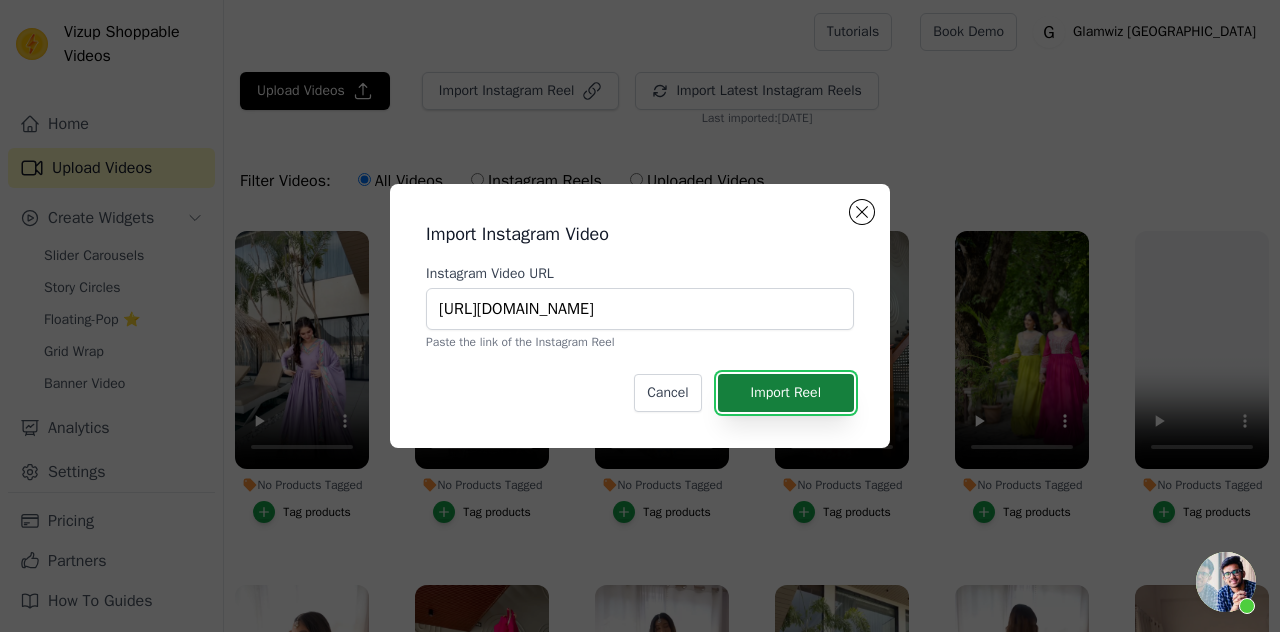 click on "Import Reel" at bounding box center (786, 393) 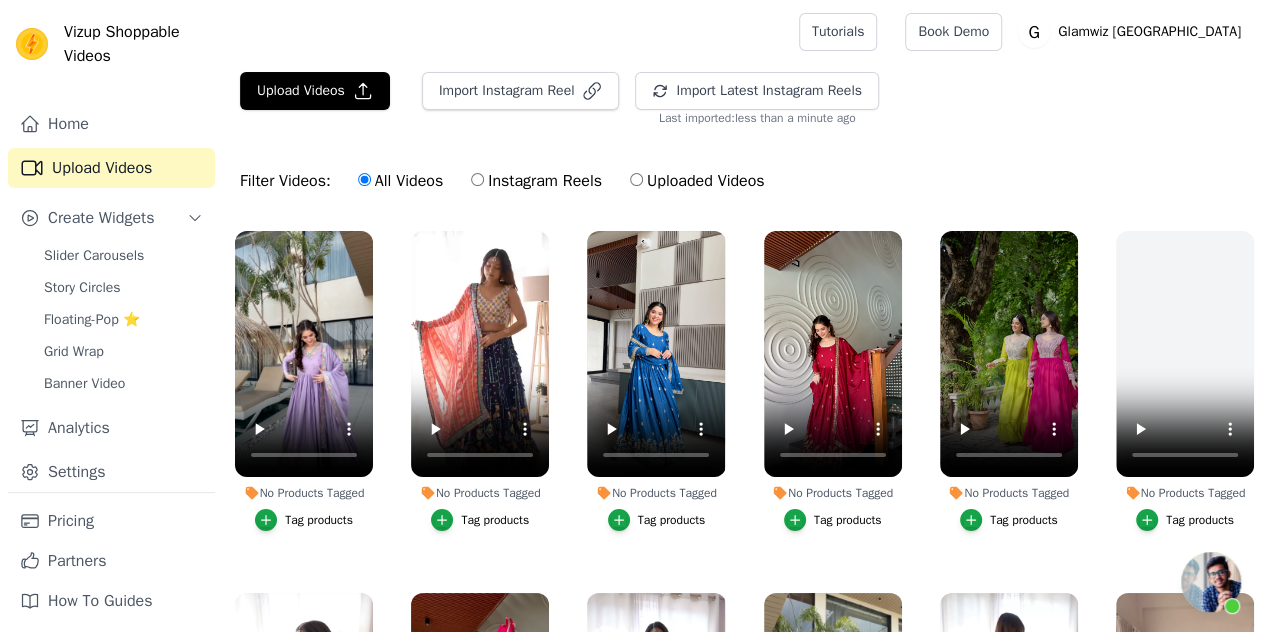 click on "Instagram Reels" at bounding box center [536, 181] 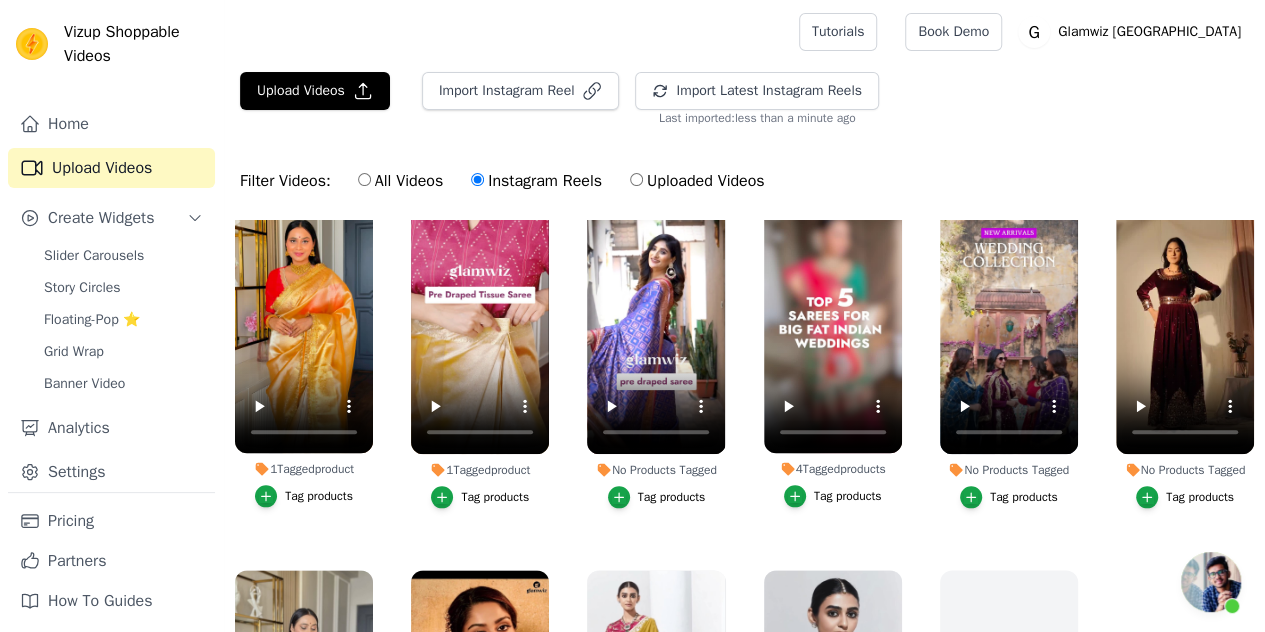 scroll, scrollTop: 1123, scrollLeft: 0, axis: vertical 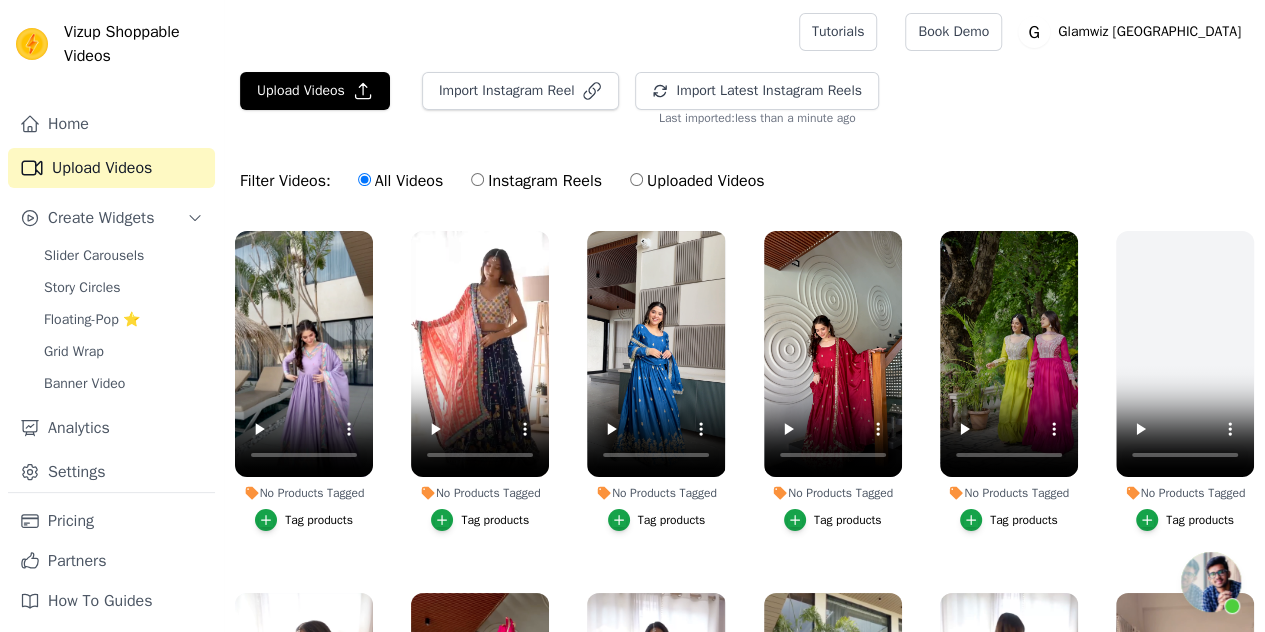 click on "Instagram Reels" at bounding box center (536, 181) 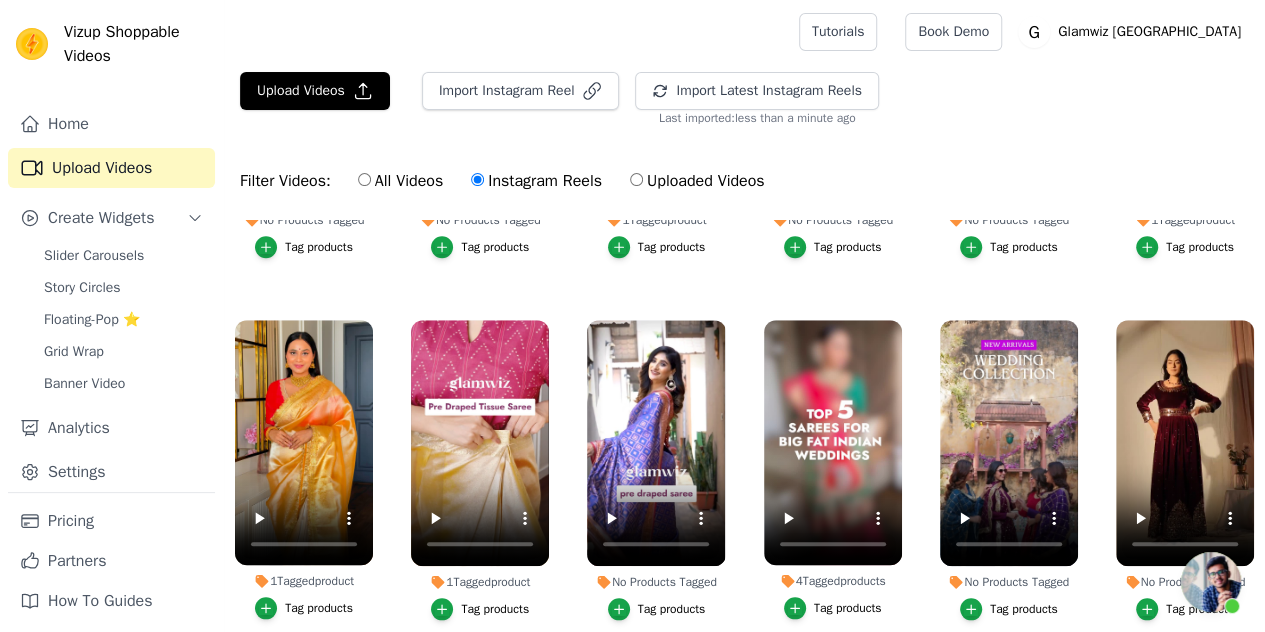 scroll, scrollTop: 994, scrollLeft: 0, axis: vertical 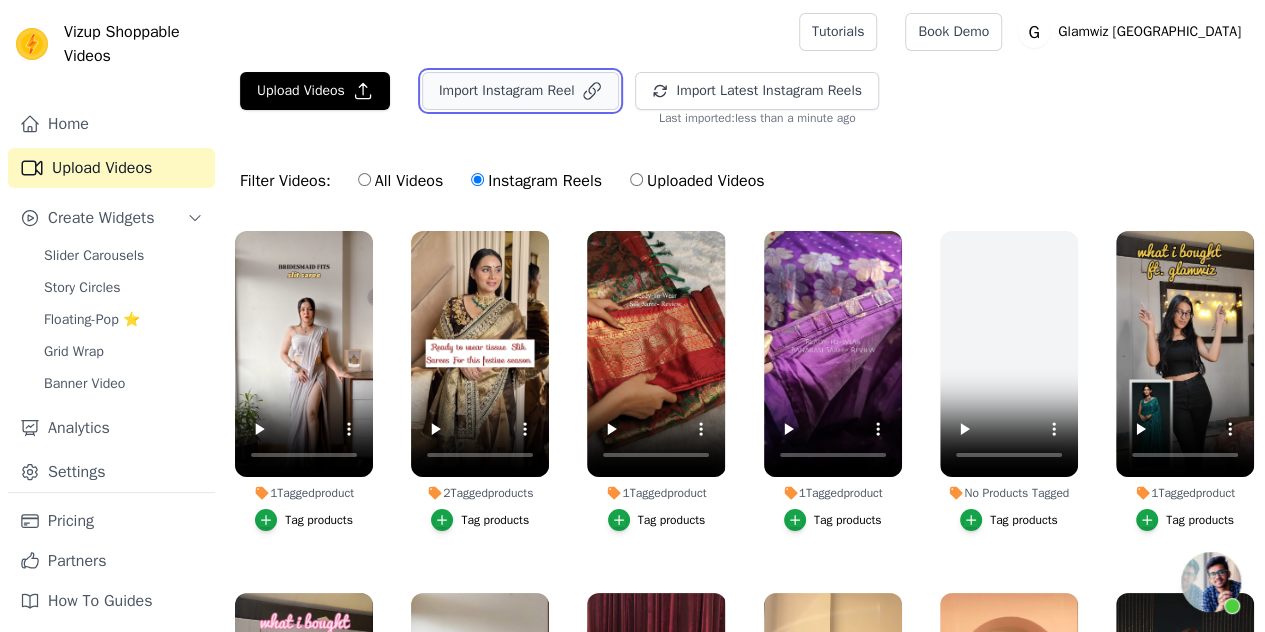 click on "Import Instagram Reel" at bounding box center [521, 91] 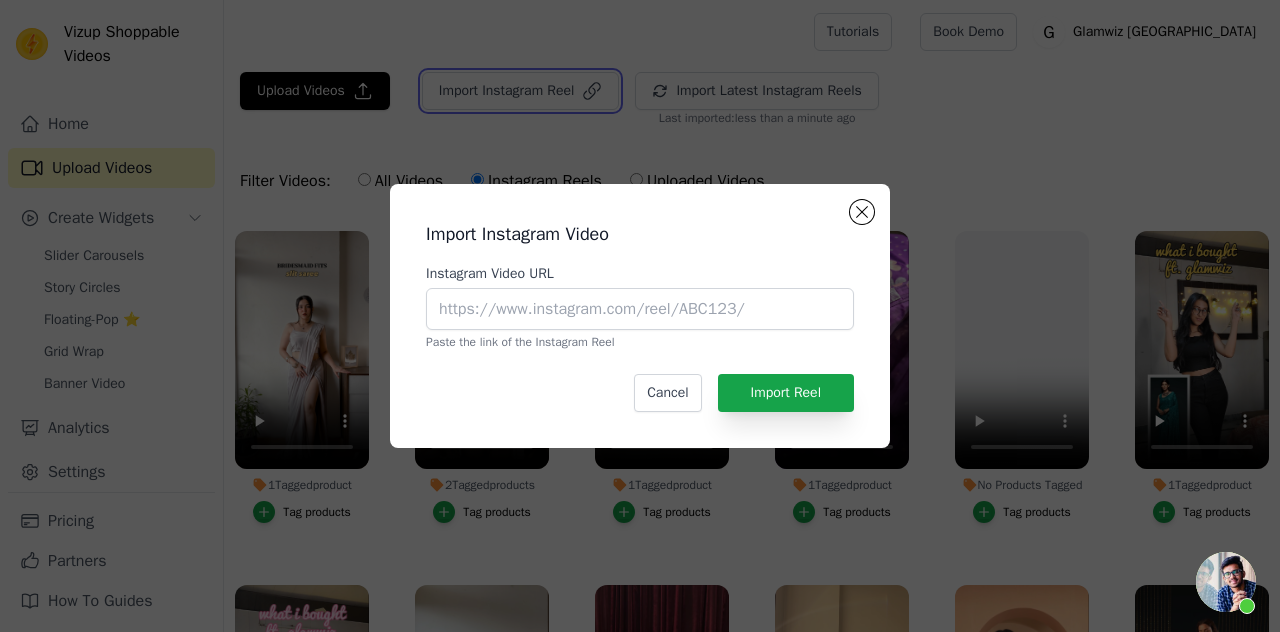 type 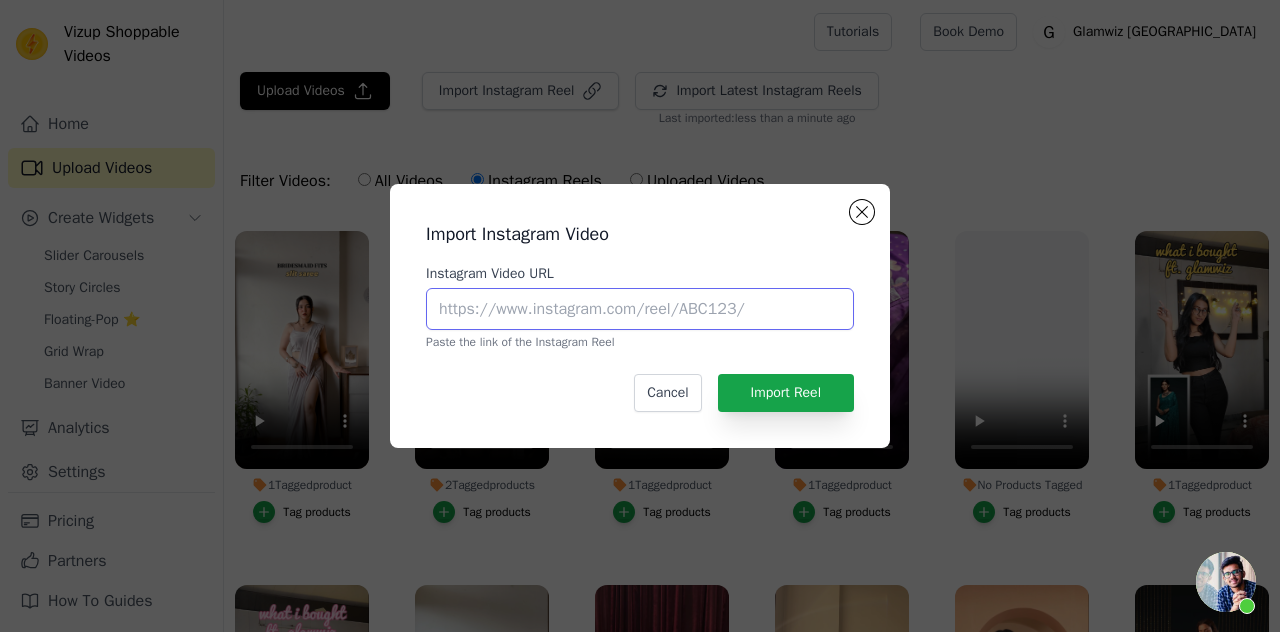 paste on "https://www.instagram.com/reel/C9M4KbfykNC/?utm_source=ig_web_copy_link&igsh=MWM1cnFtZ3k0MmZrNw==" 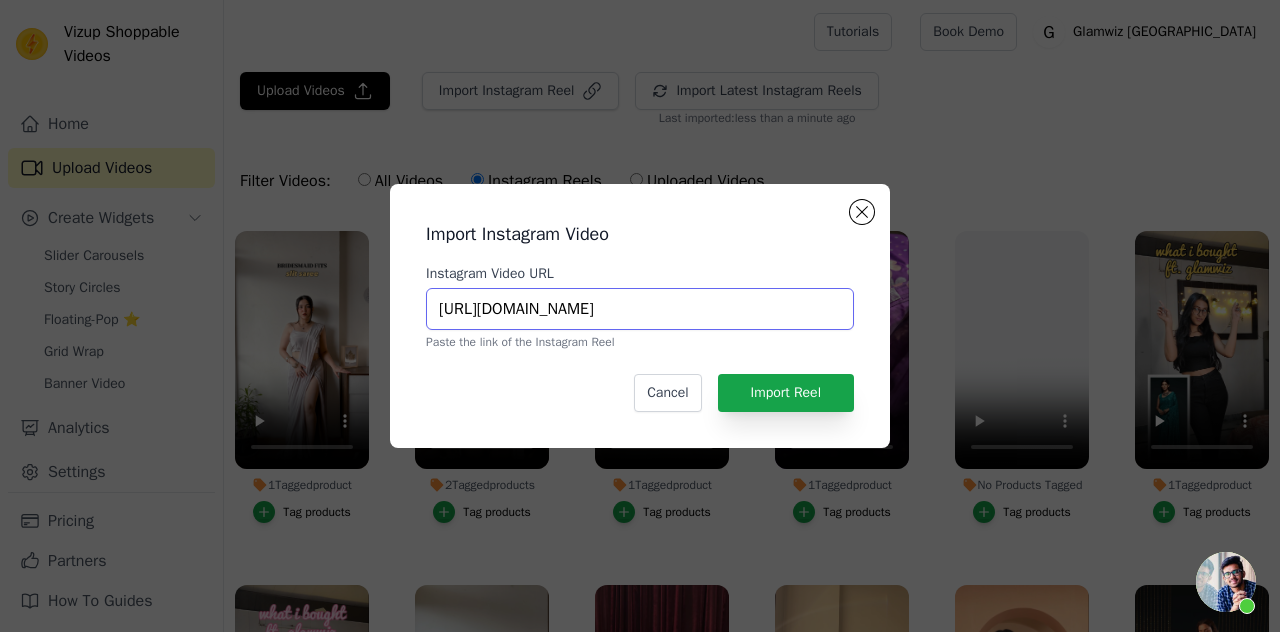 click on "https://www.instagram.com/reel/C9M4KbfykNC/?utm_source=ig_web_copy_link&igsh=MWM1cnFtZ3k0MmZrNw==" at bounding box center [640, 309] 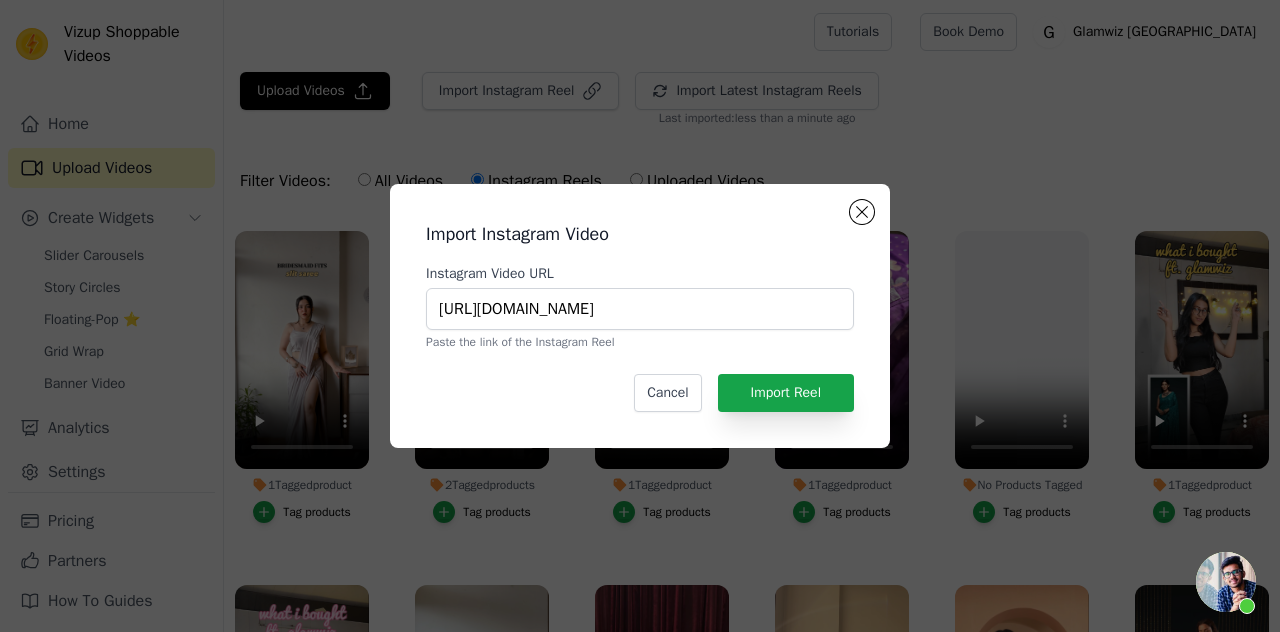 scroll, scrollTop: 0, scrollLeft: 0, axis: both 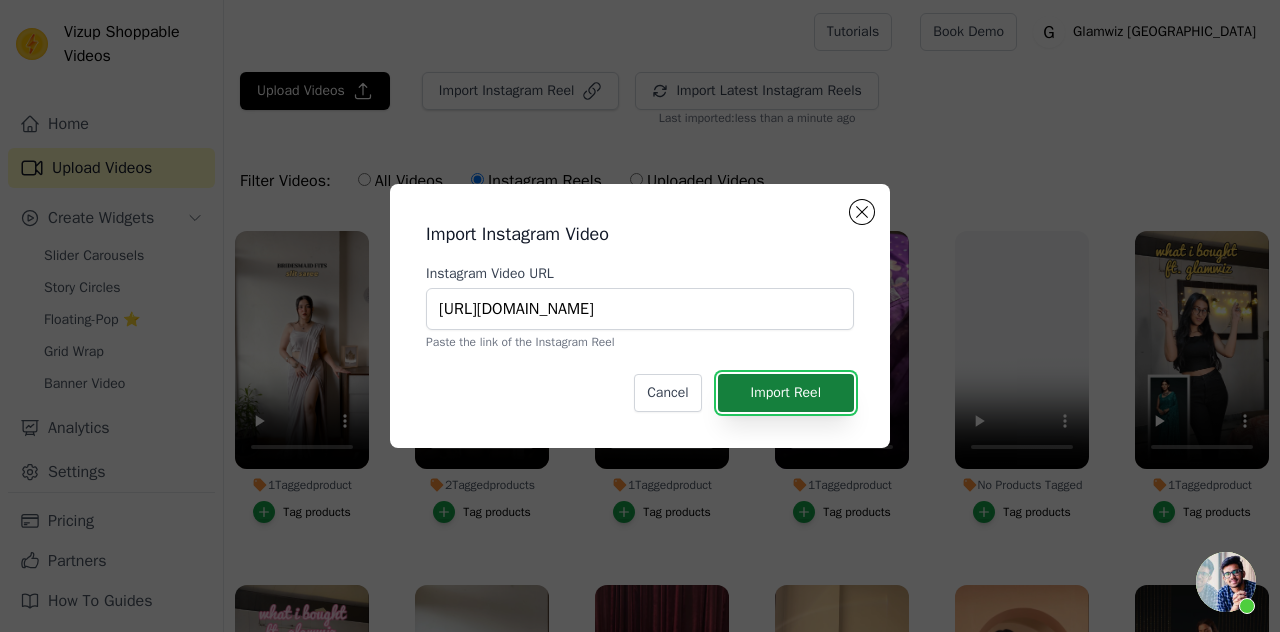 click on "Import Reel" at bounding box center (786, 393) 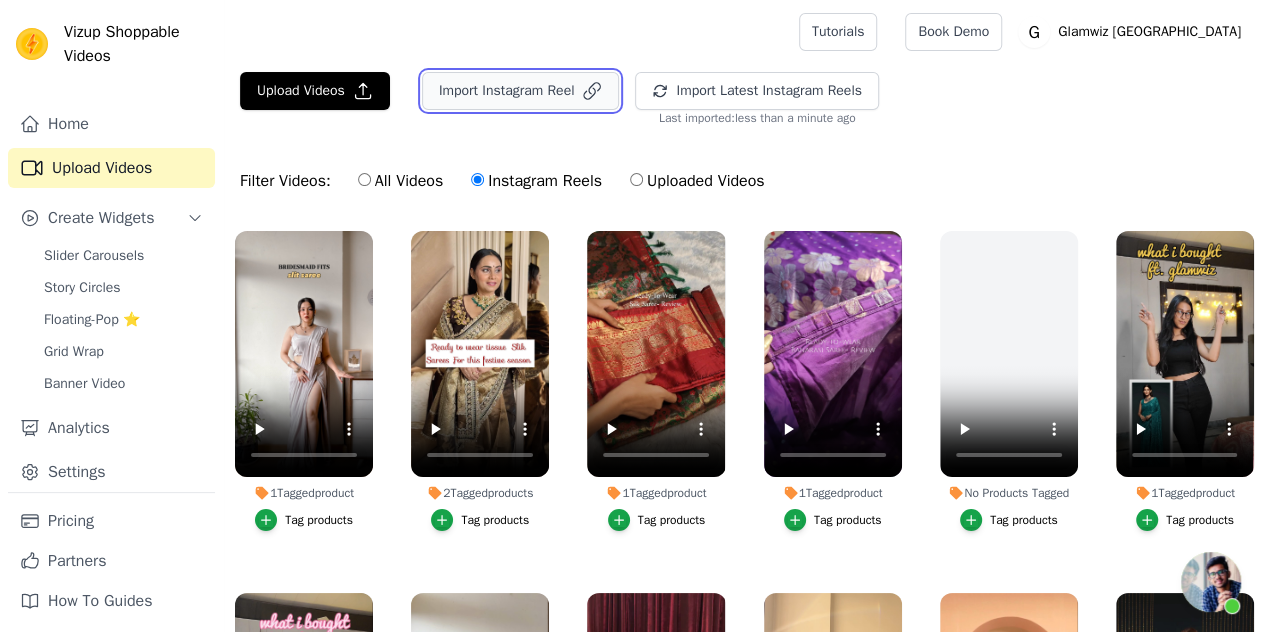 click on "Import Instagram Reel" at bounding box center (521, 91) 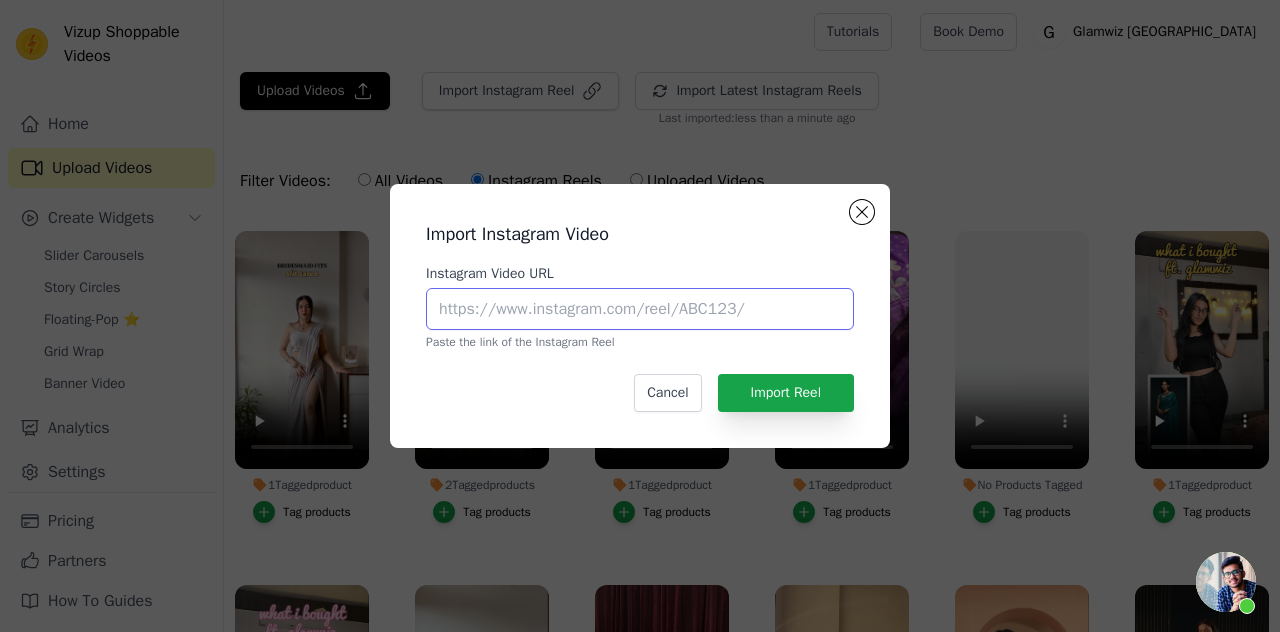 paste on "https://www.instagram.com/reel/DEhiiyPz4lY/?utm_source=ig_web_copy_link&igsh=MXE0N2lteXZ1MnI0ag==" 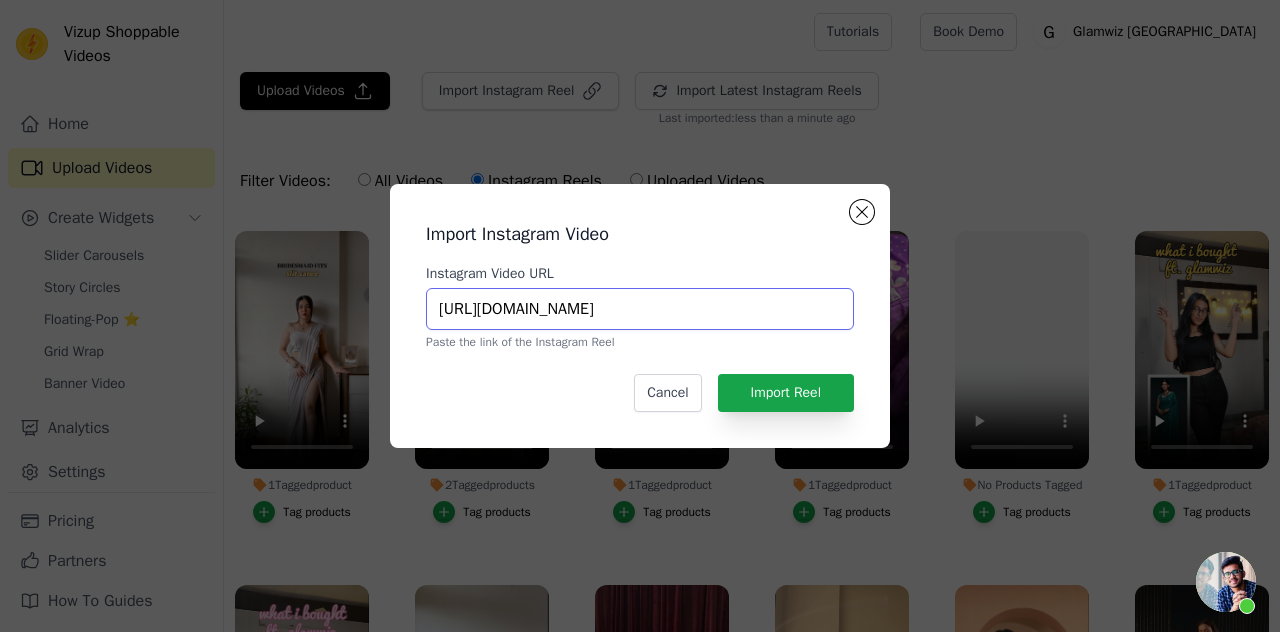 scroll, scrollTop: 0, scrollLeft: 373, axis: horizontal 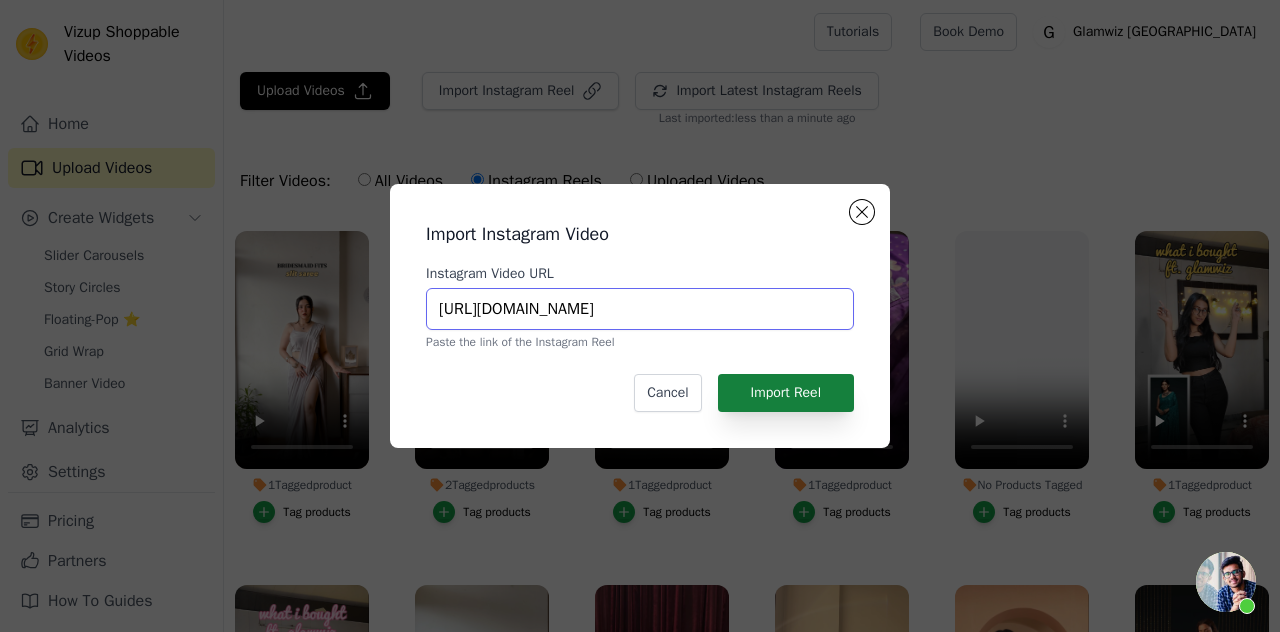 type on "https://www.instagram.com/reel/DEhiiyPz4lY/?utm_source=ig_web_copy_link&igsh=MXE0N2lteXZ1MnI0ag==" 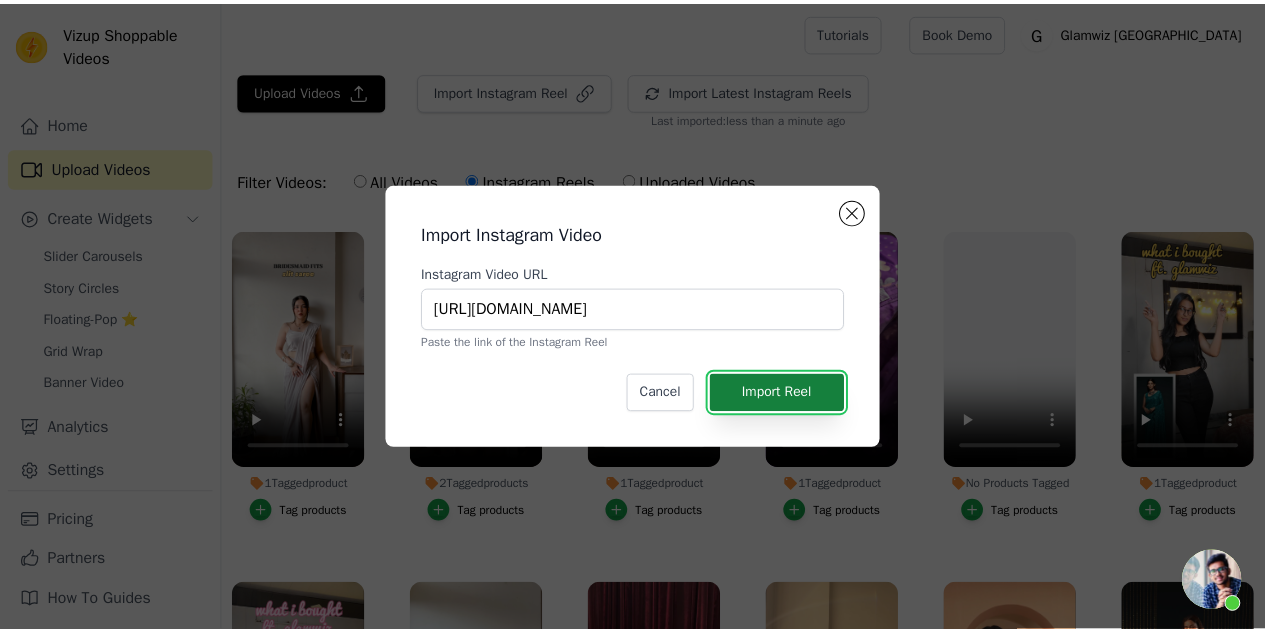 scroll, scrollTop: 0, scrollLeft: 0, axis: both 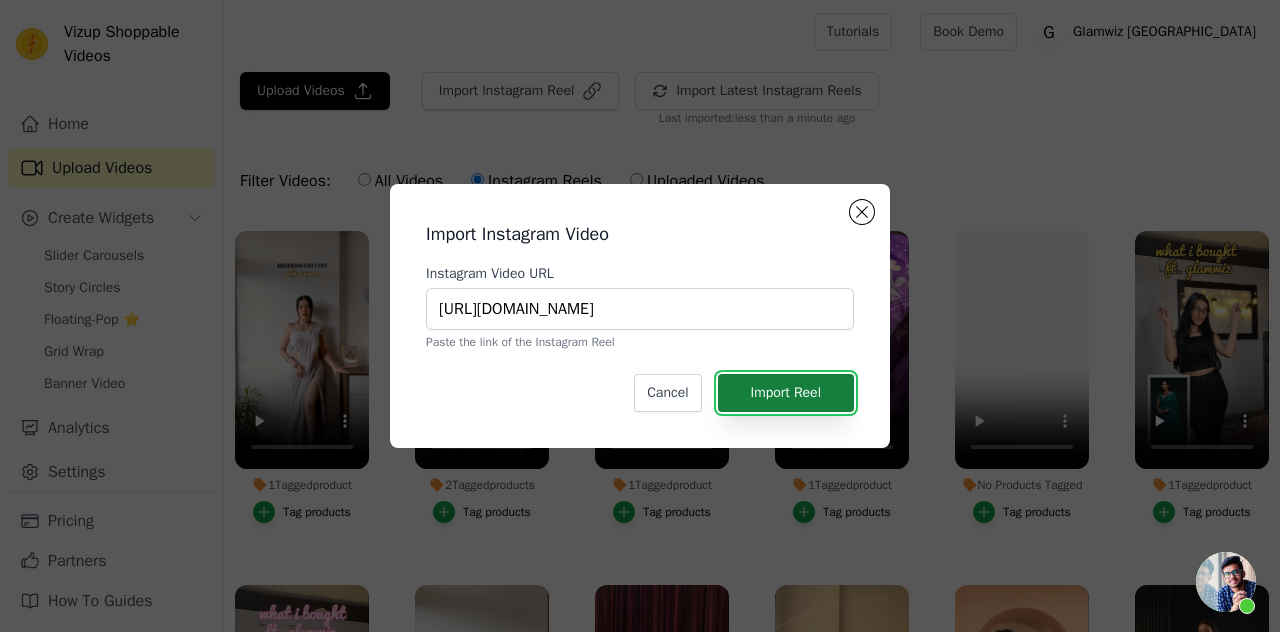 click on "Import Reel" at bounding box center [786, 393] 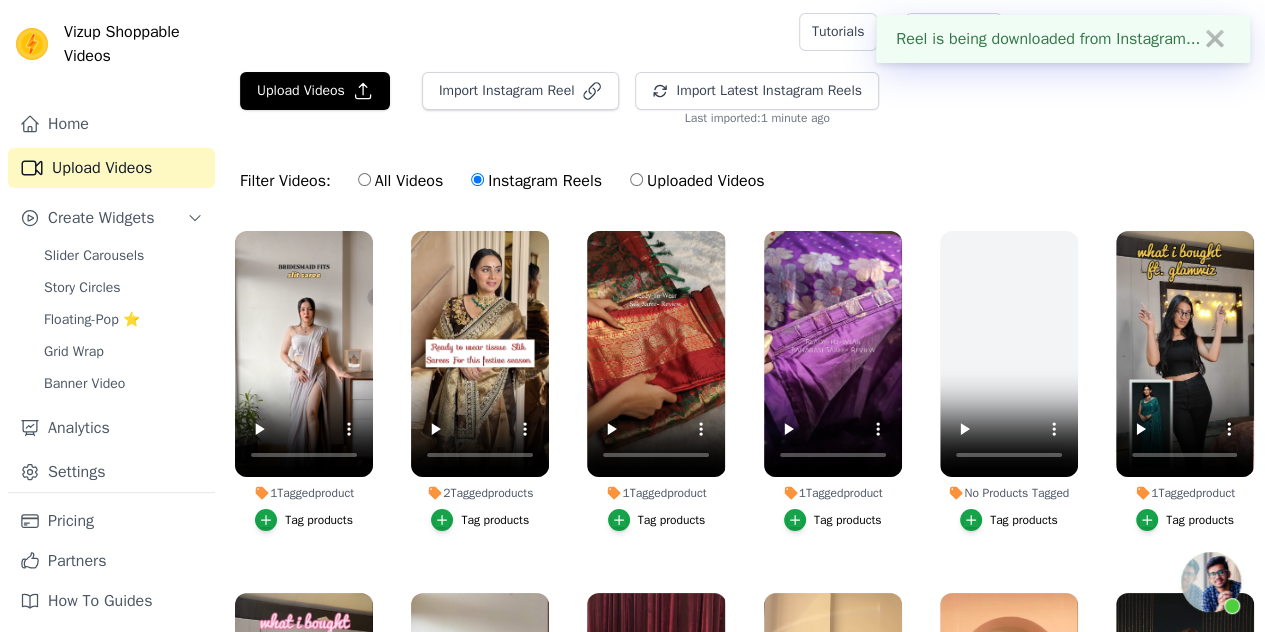 click on "1  Tagged  product       Tag products" at bounding box center [1185, 385] 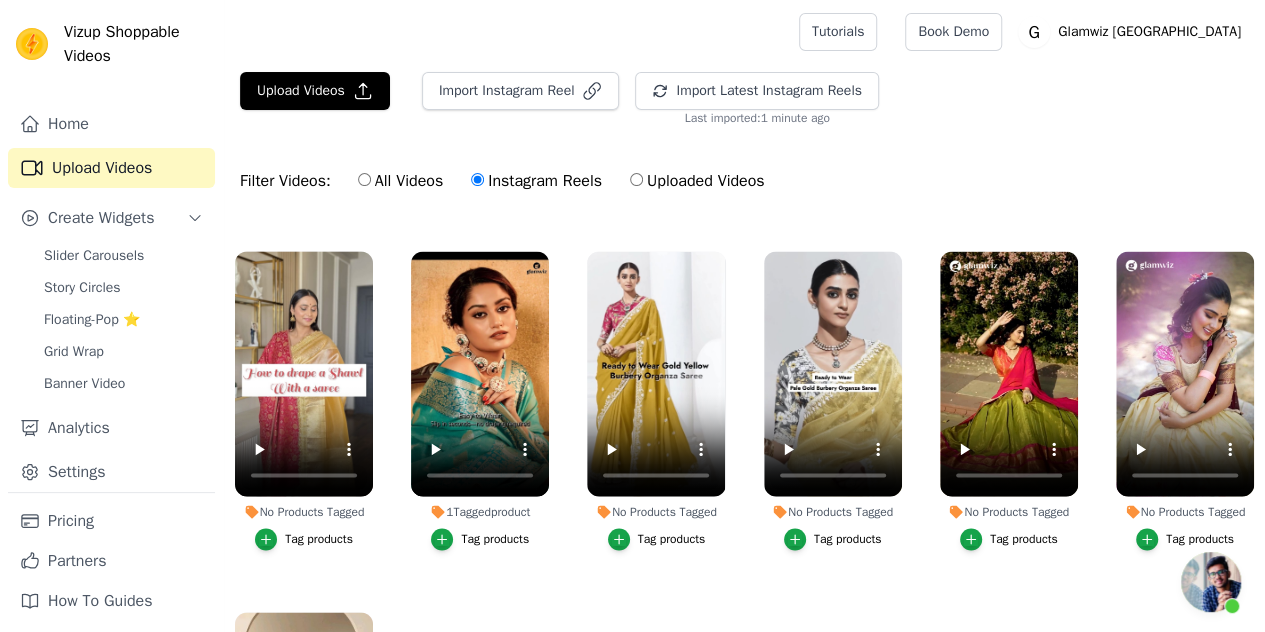 scroll, scrollTop: 1360, scrollLeft: 0, axis: vertical 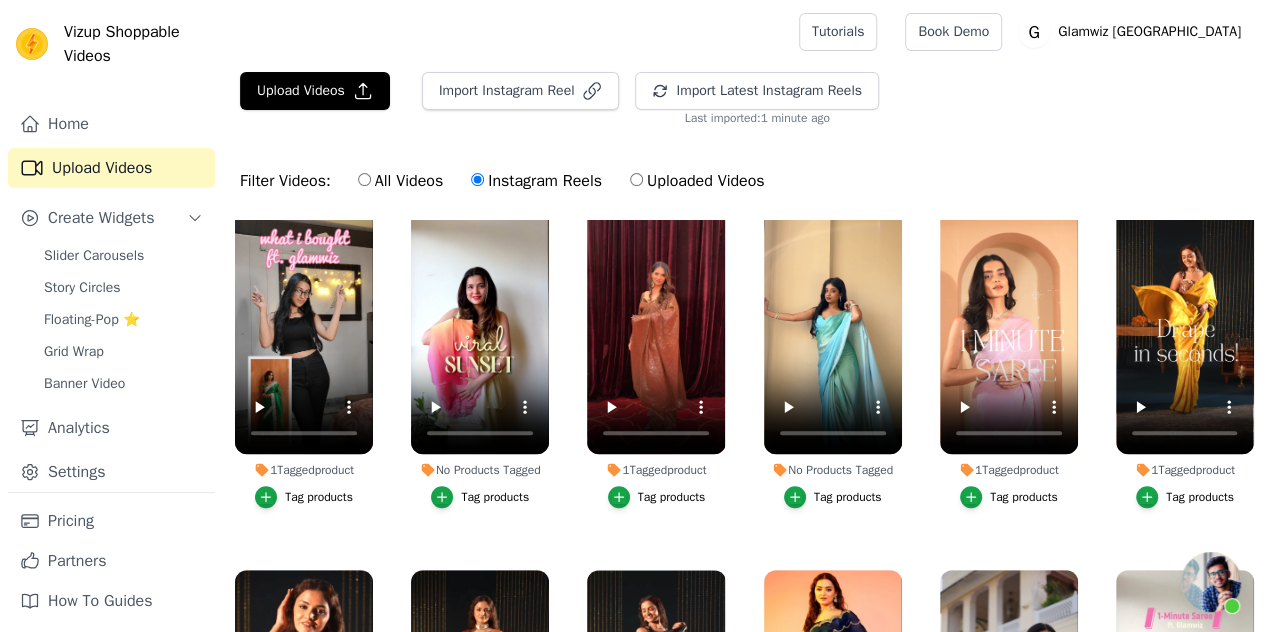 click on "Import Instagram Reel" at bounding box center (513, 99) 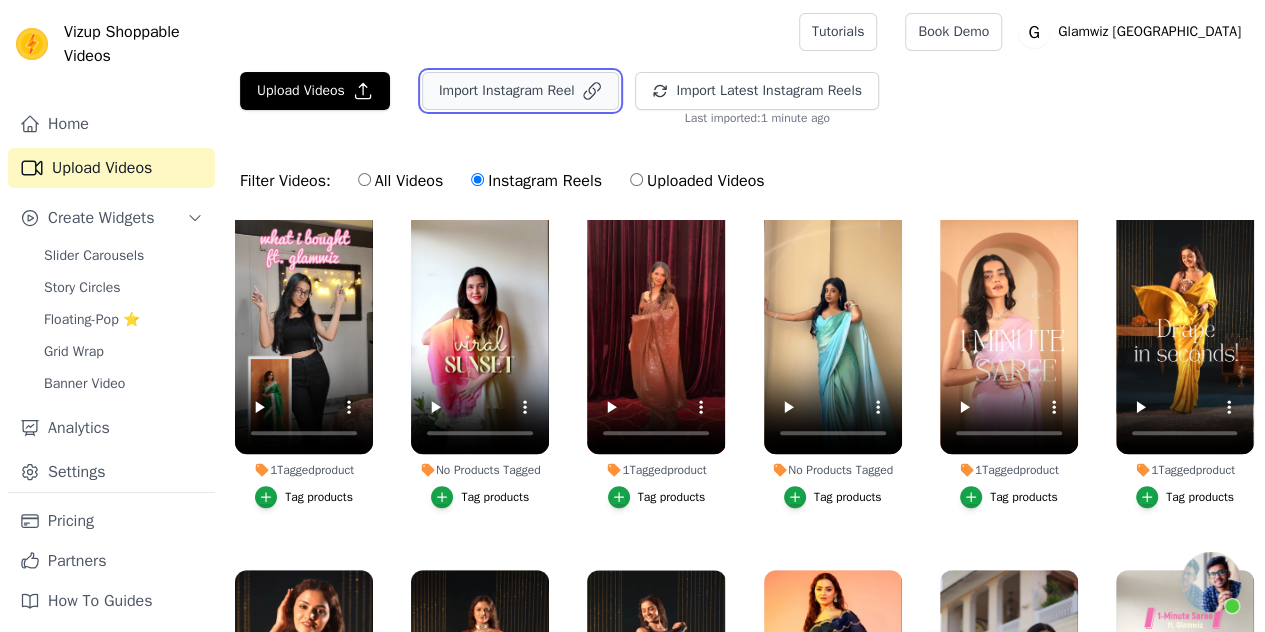 click on "Import Instagram Reel" at bounding box center [521, 91] 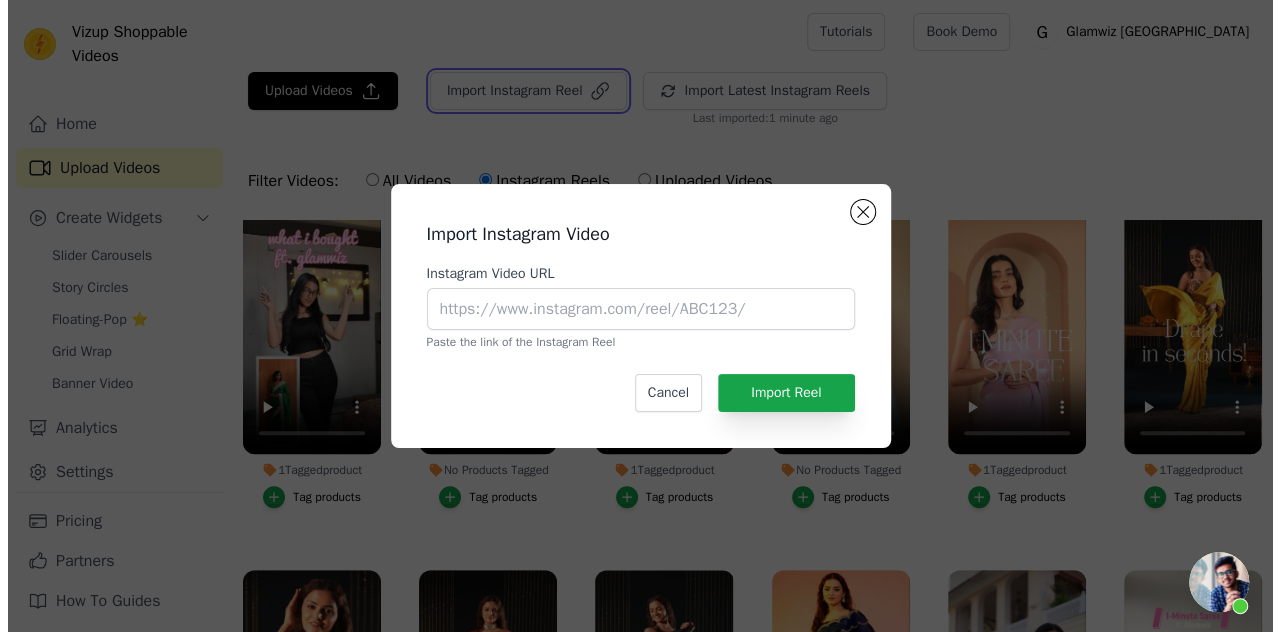 scroll, scrollTop: 388, scrollLeft: 0, axis: vertical 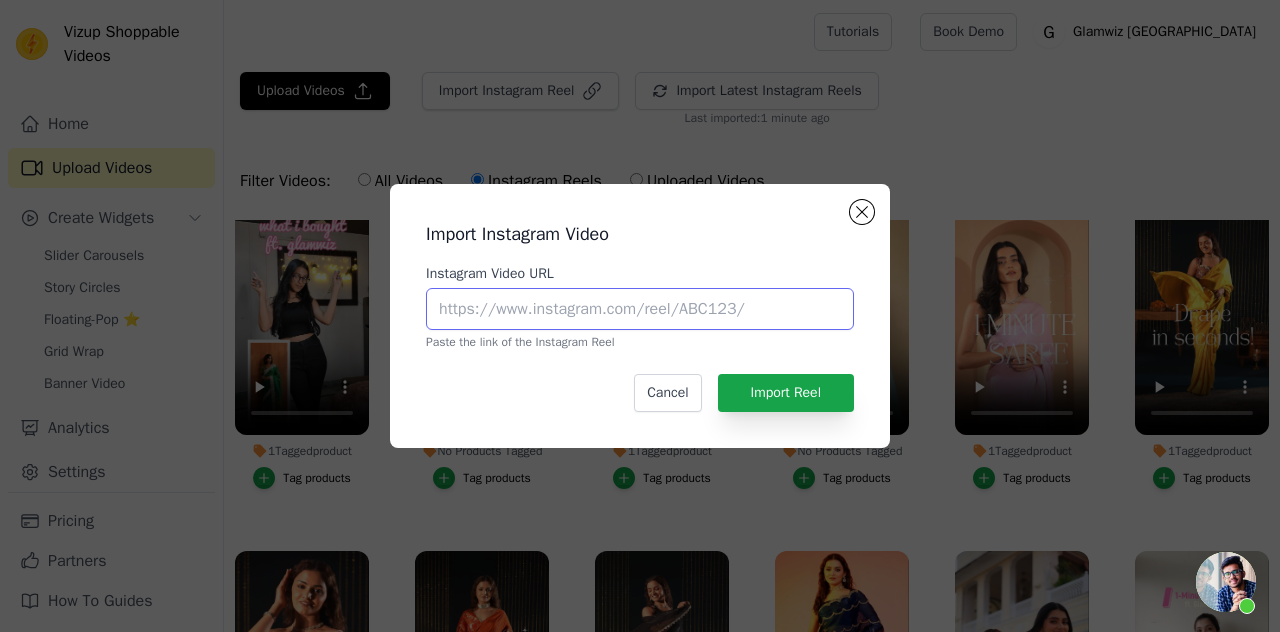 paste on "https://www.instagram.com/reel/DANL4yQJDLV/?utm_source=ig_web_copy_link&igsh=MWpvc3dpaHczMG1mdA==" 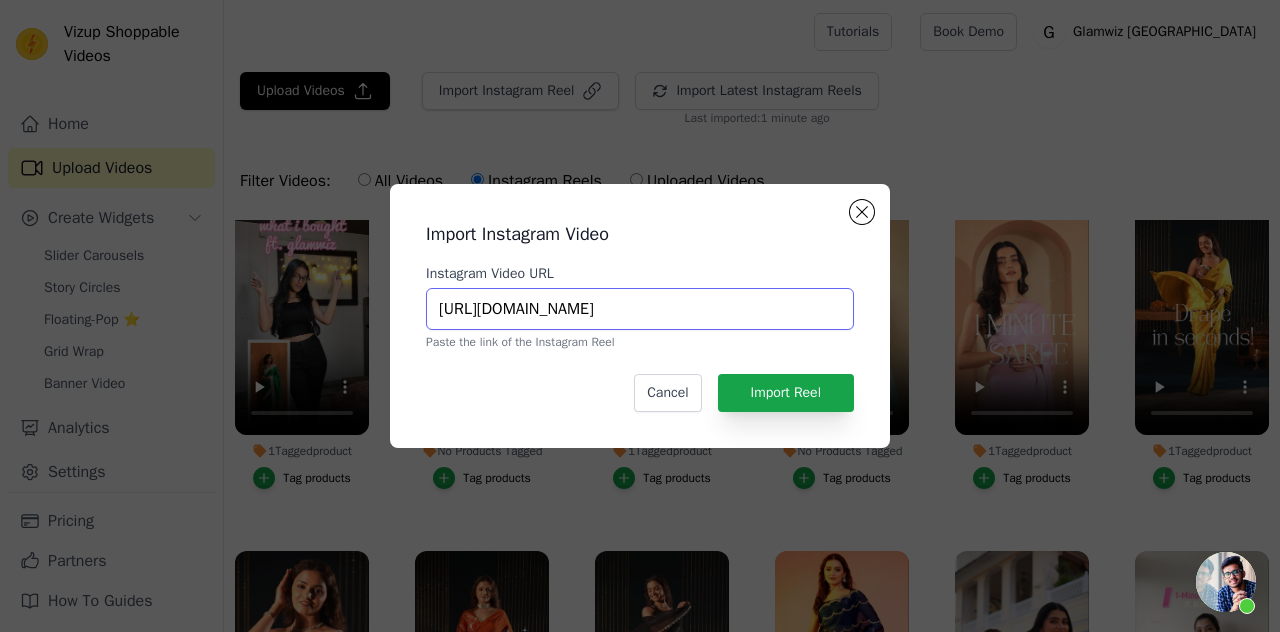 scroll, scrollTop: 0, scrollLeft: 417, axis: horizontal 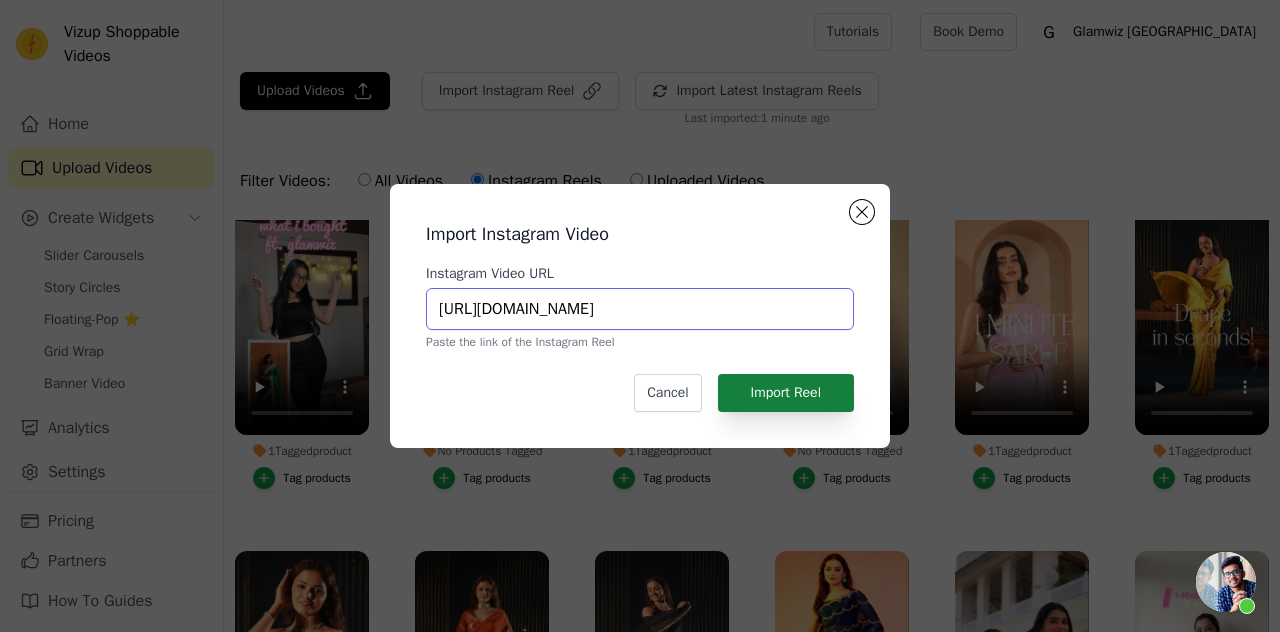 type on "https://www.instagram.com/reel/DANL4yQJDLV/?utm_source=ig_web_copy_link&igsh=MWpvc3dpaHczMG1mdA==" 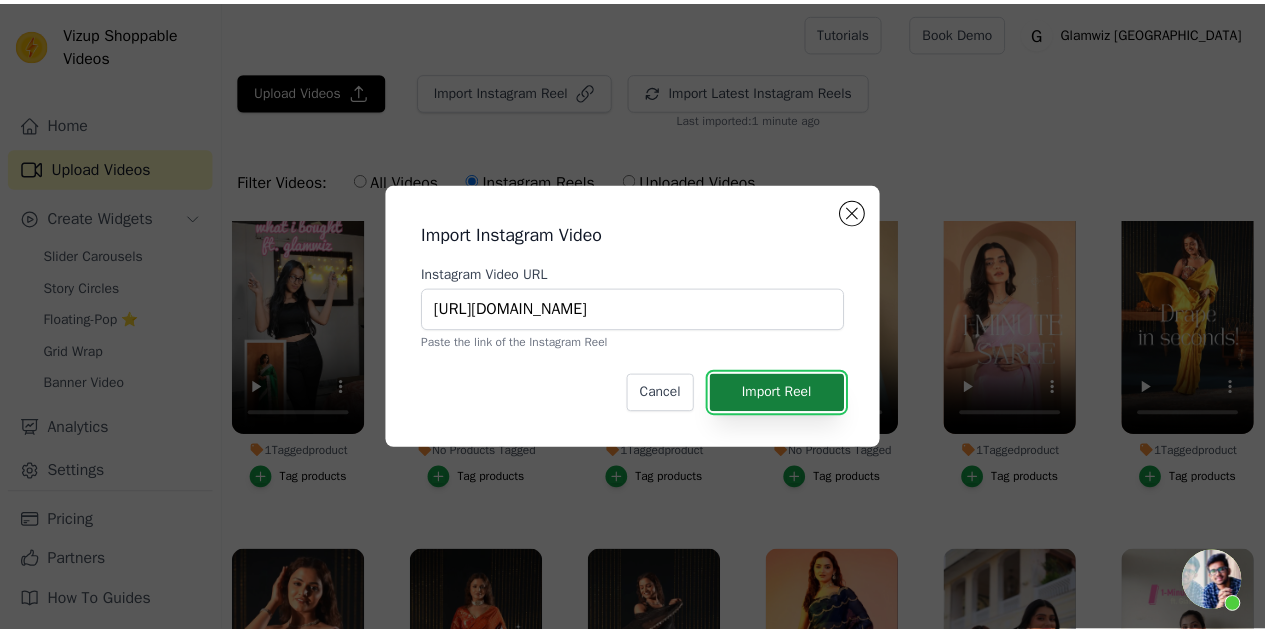 scroll, scrollTop: 0, scrollLeft: 0, axis: both 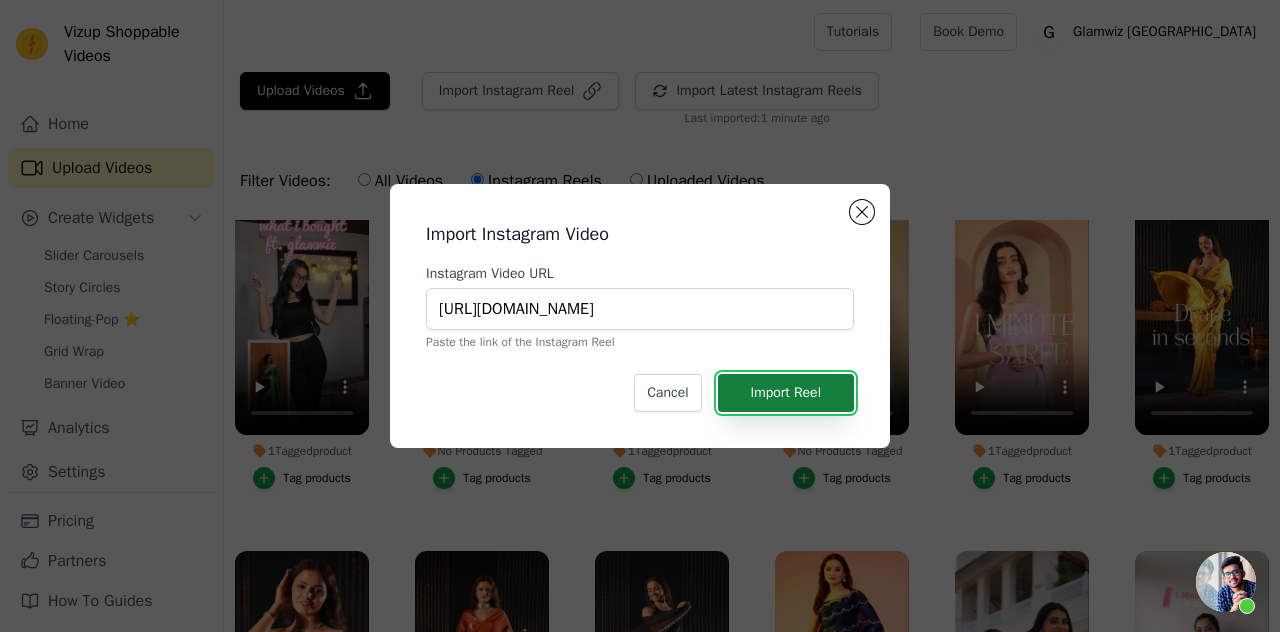click on "Import Reel" at bounding box center [786, 393] 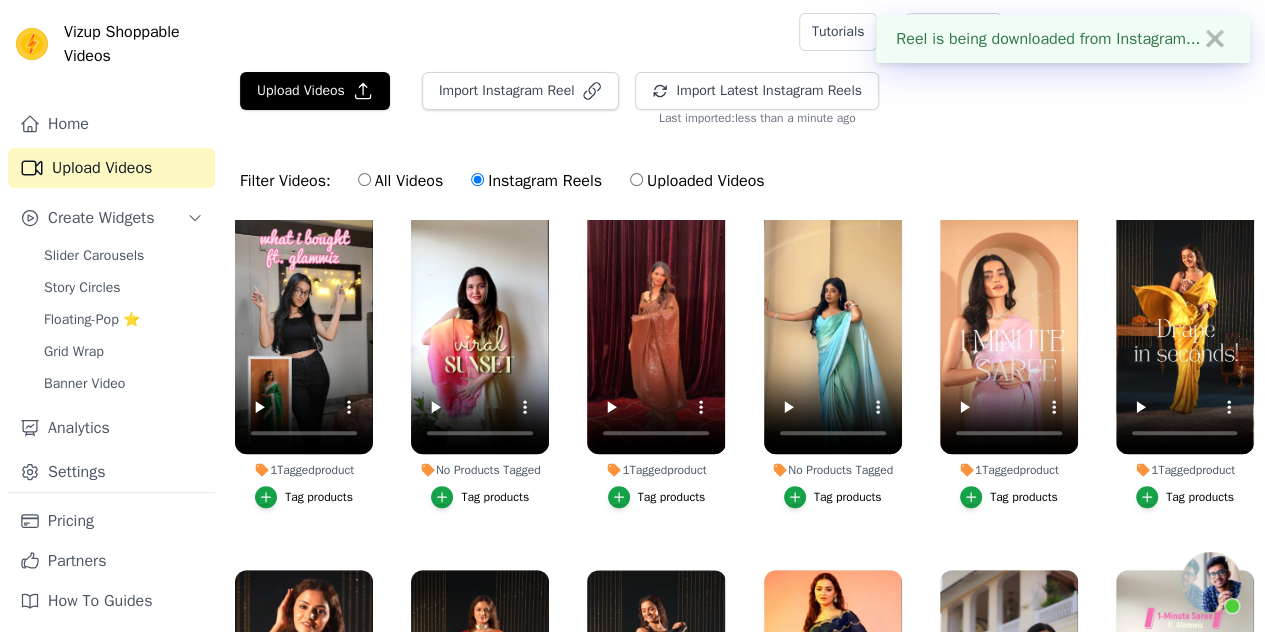 scroll, scrollTop: 1166, scrollLeft: 0, axis: vertical 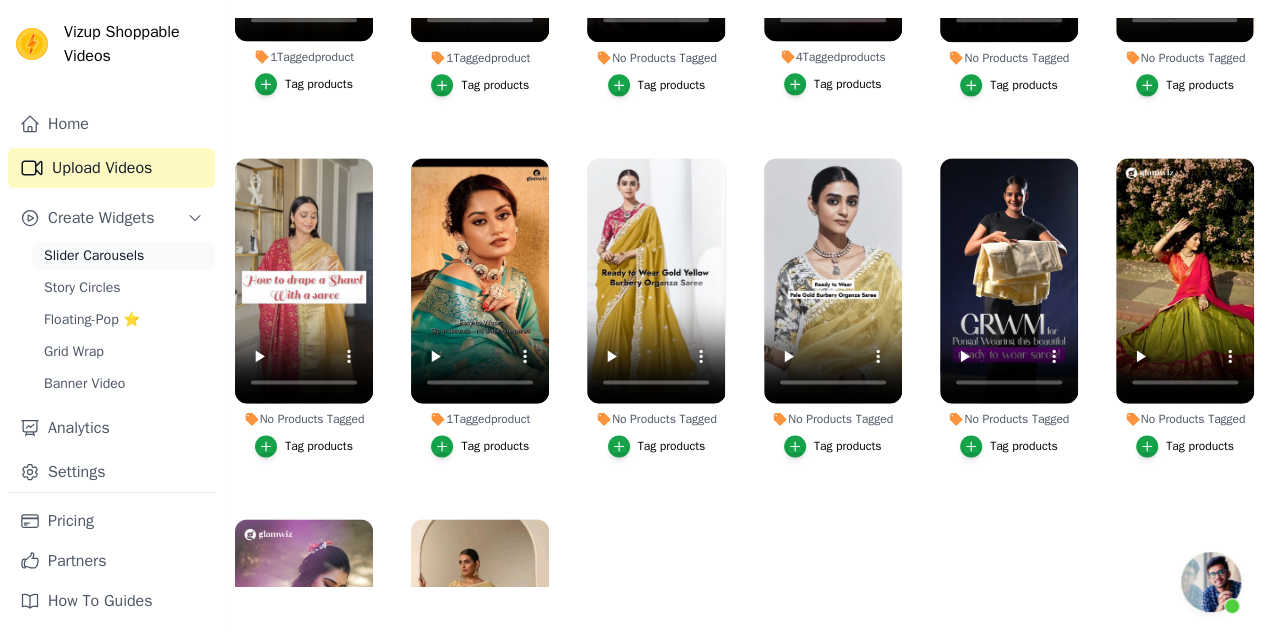 click on "Slider Carousels" at bounding box center [94, 256] 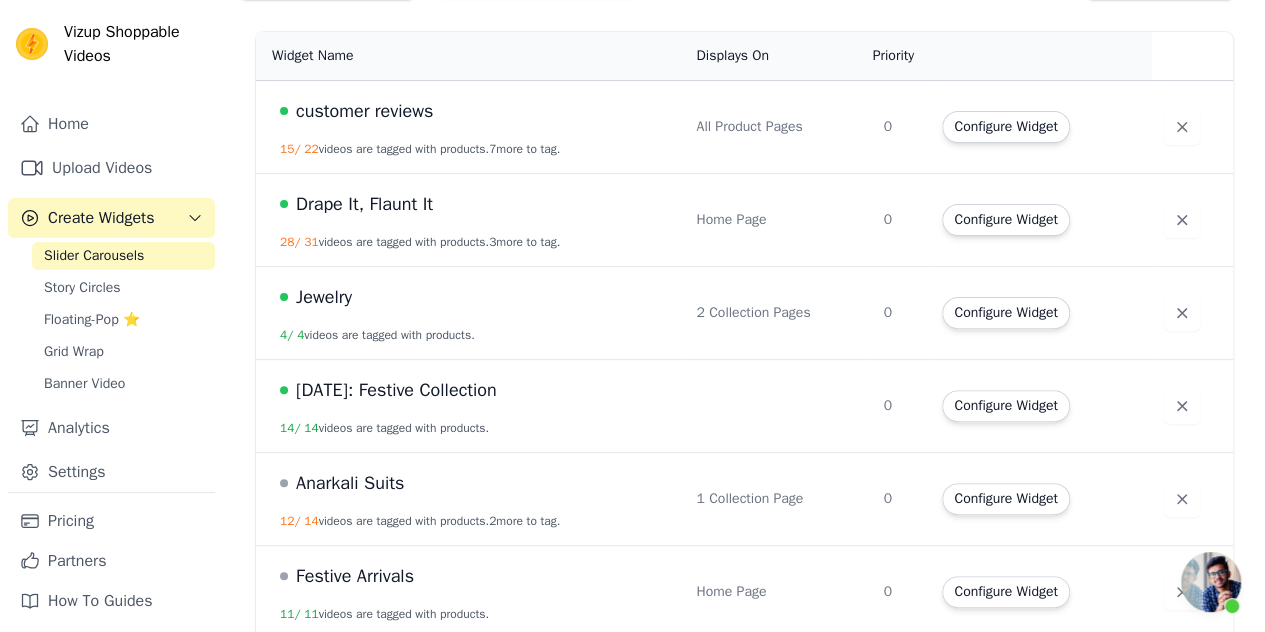 scroll, scrollTop: 169, scrollLeft: 0, axis: vertical 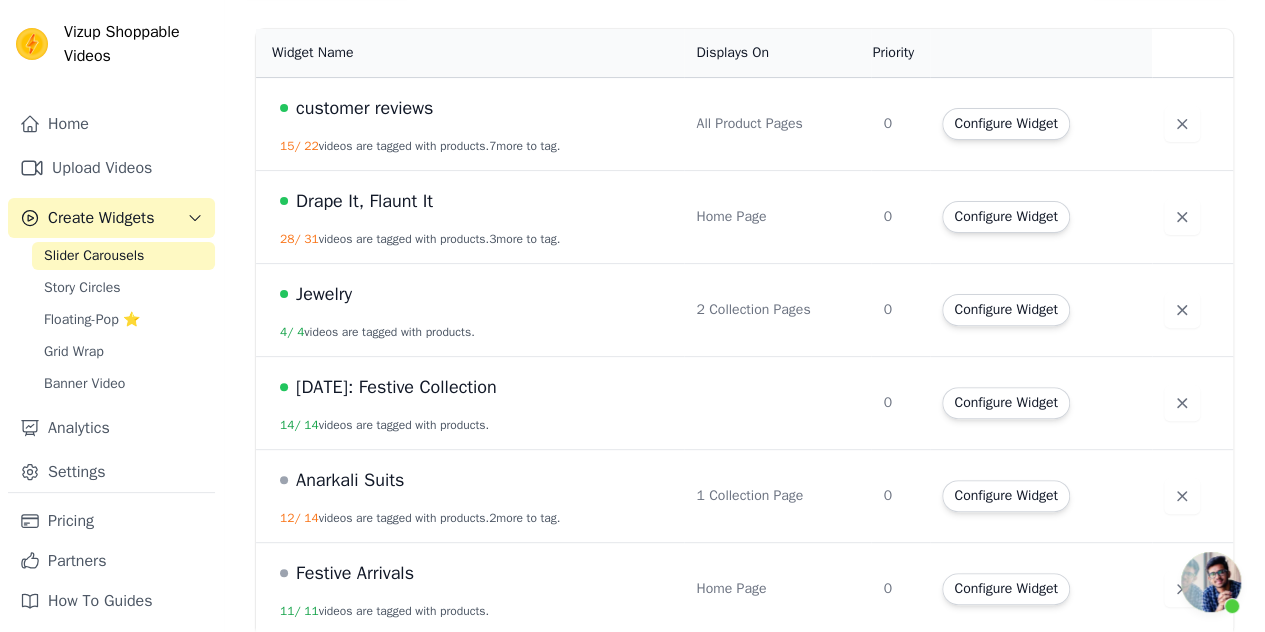 click on "Configure Widget" at bounding box center [1040, 403] 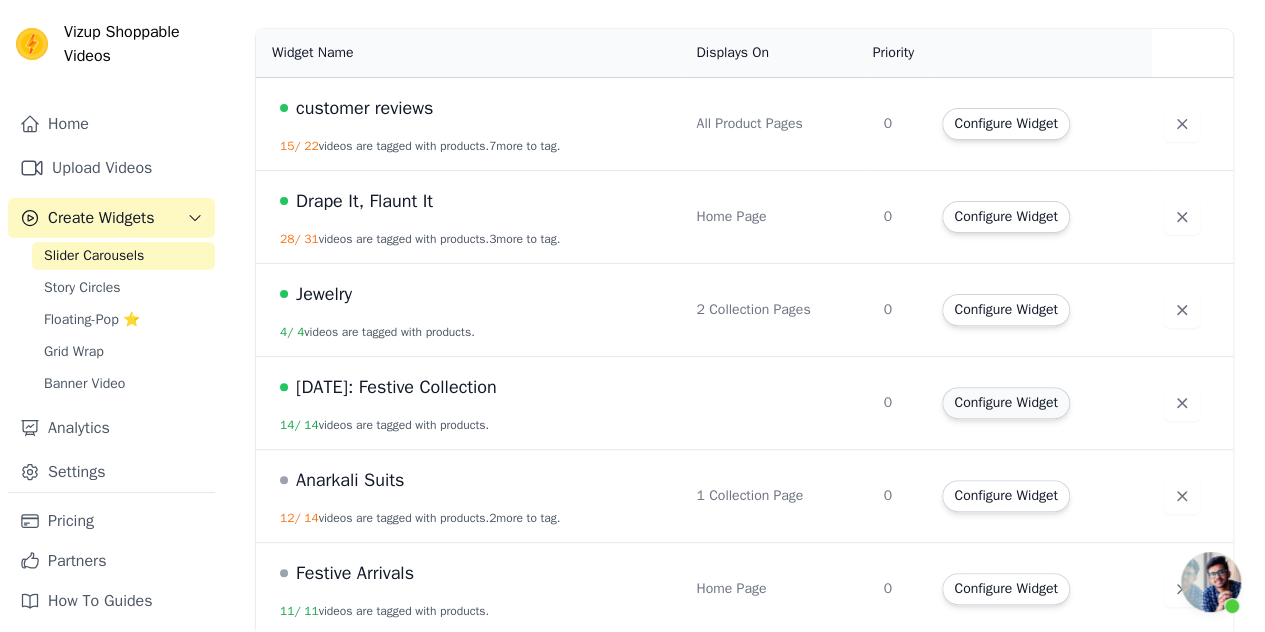 click on "Configure Widget" at bounding box center (1005, 403) 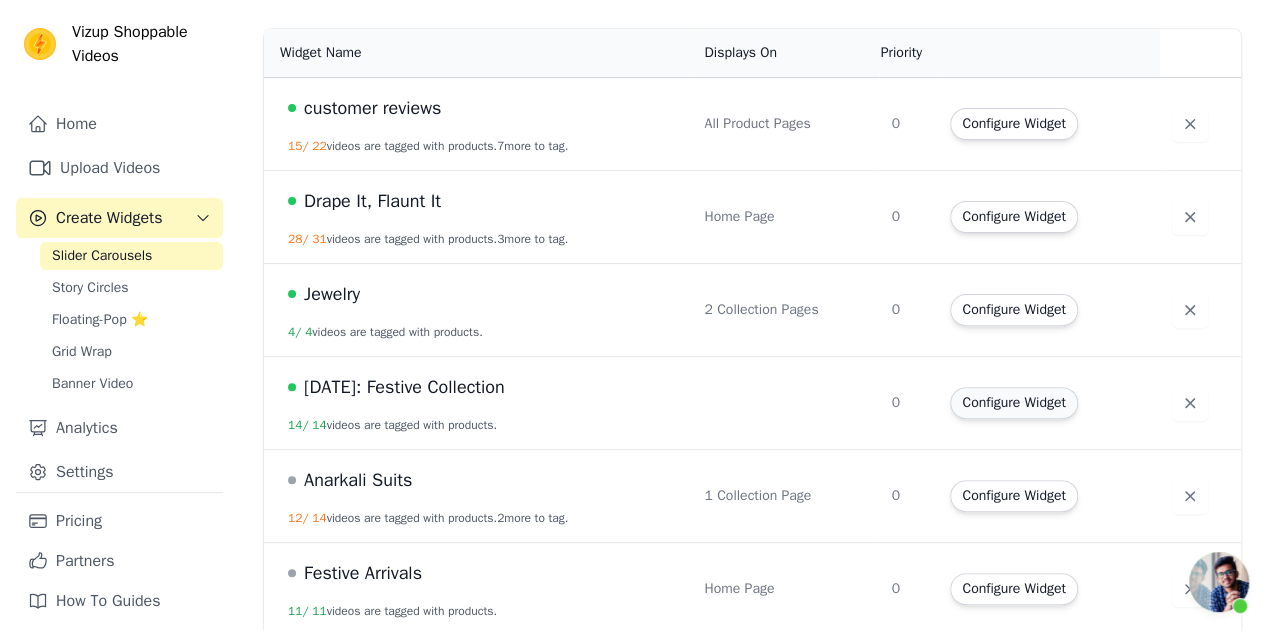 scroll, scrollTop: 0, scrollLeft: 0, axis: both 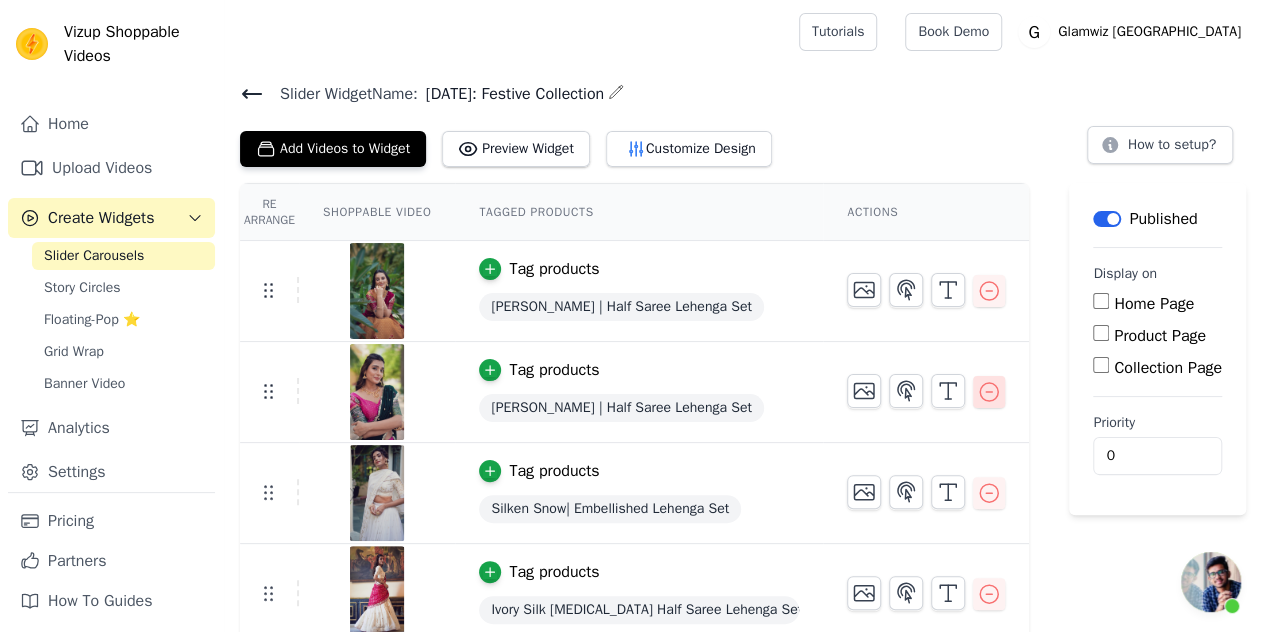 click 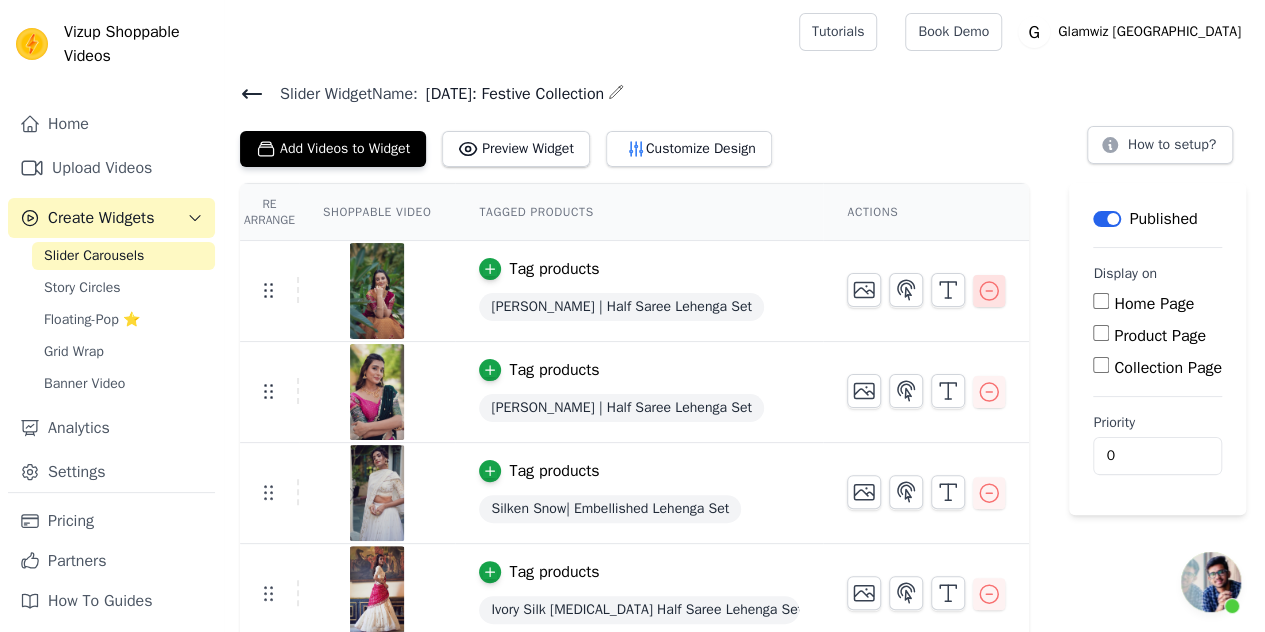 click 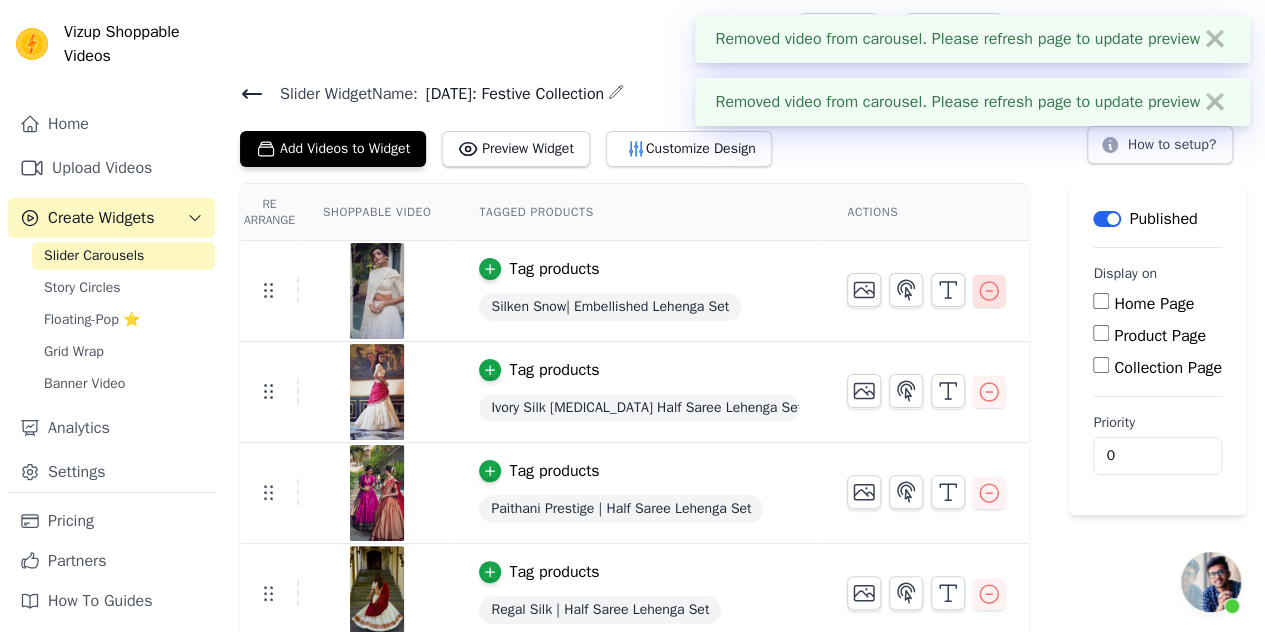 click 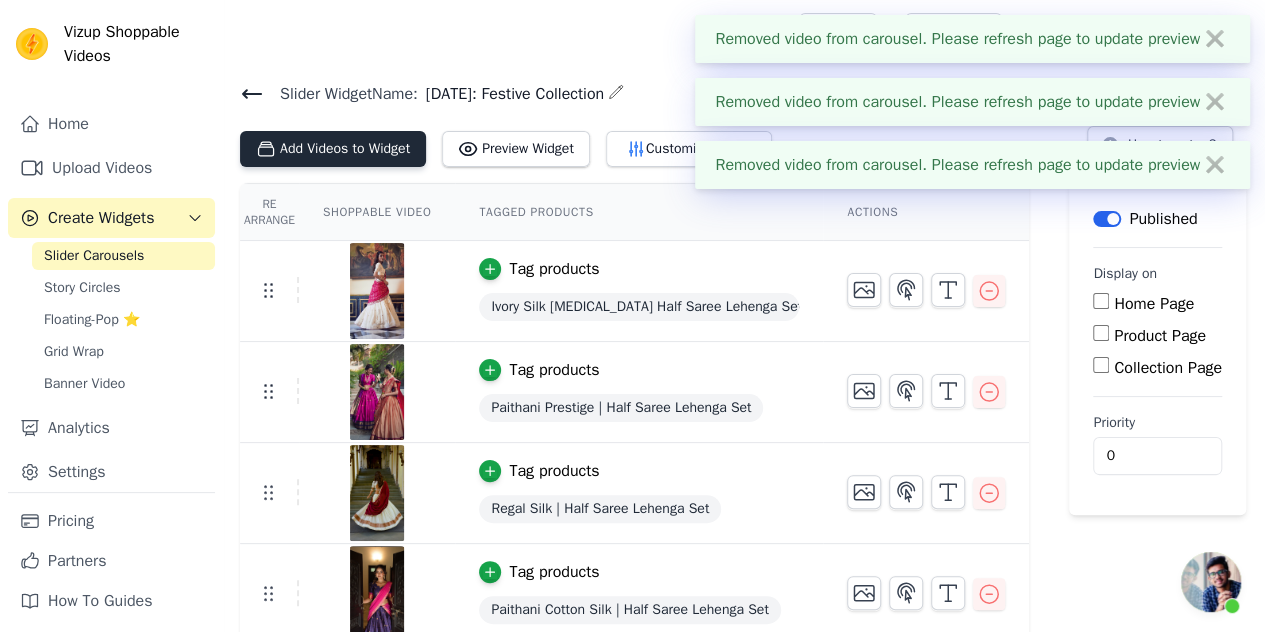 click on "Add Videos to Widget" at bounding box center [333, 149] 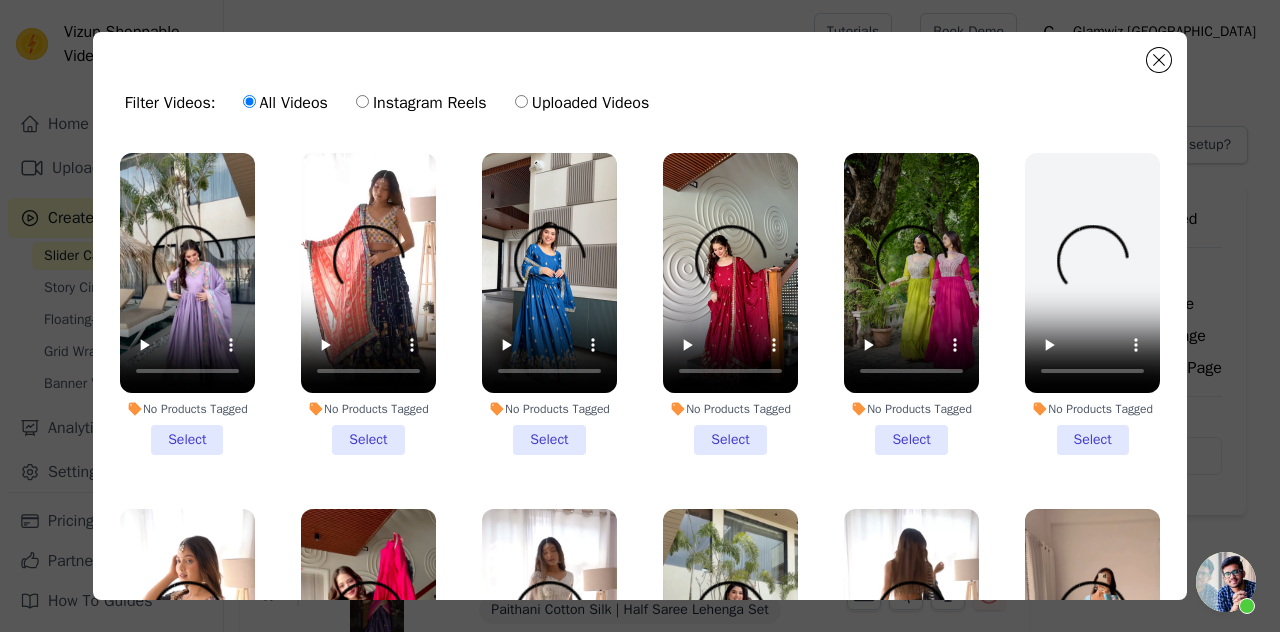 click on "Instagram Reels" at bounding box center (421, 103) 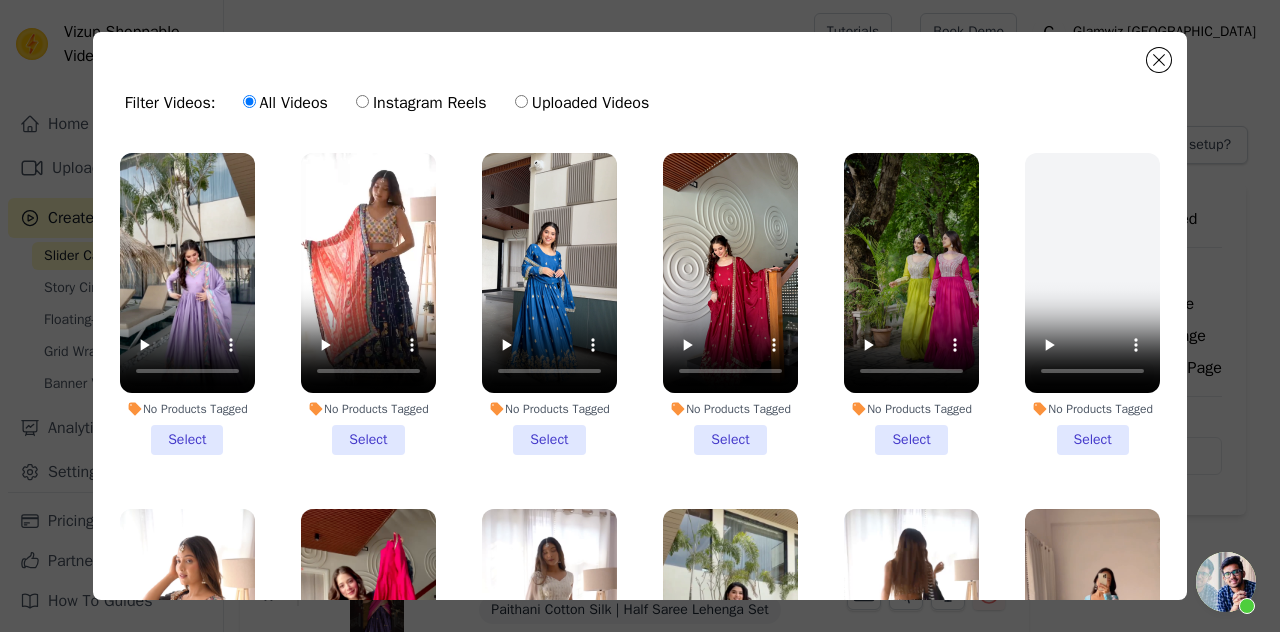 click on "Instagram Reels" at bounding box center [362, 101] 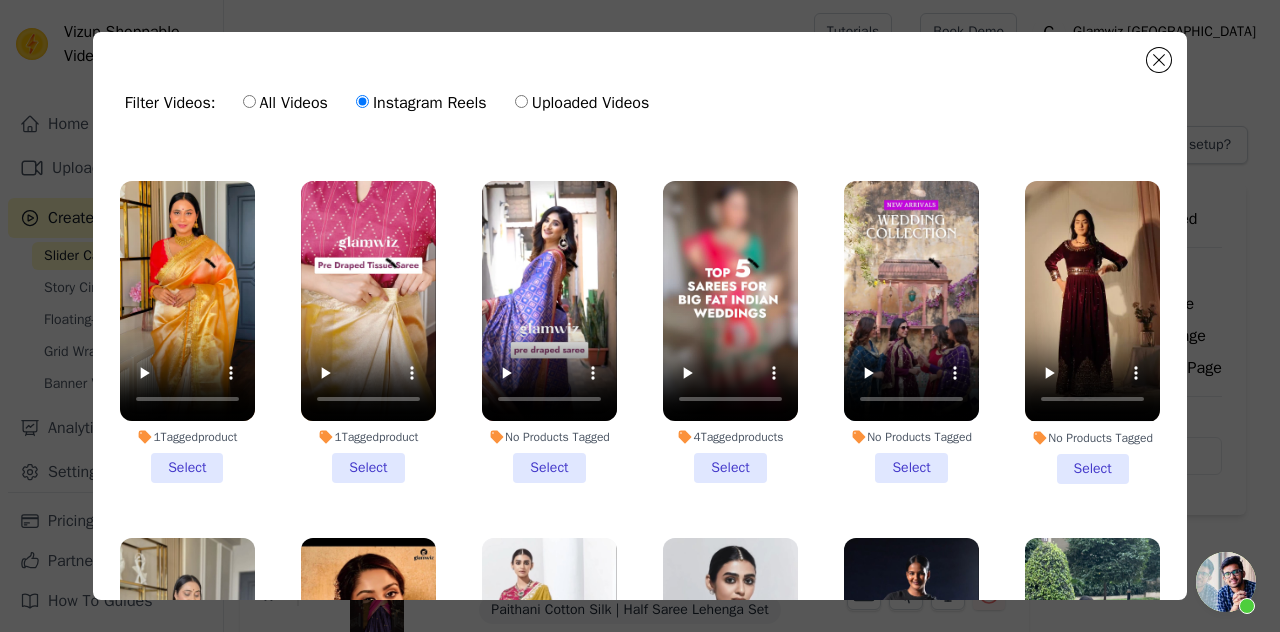 scroll, scrollTop: 1374, scrollLeft: 0, axis: vertical 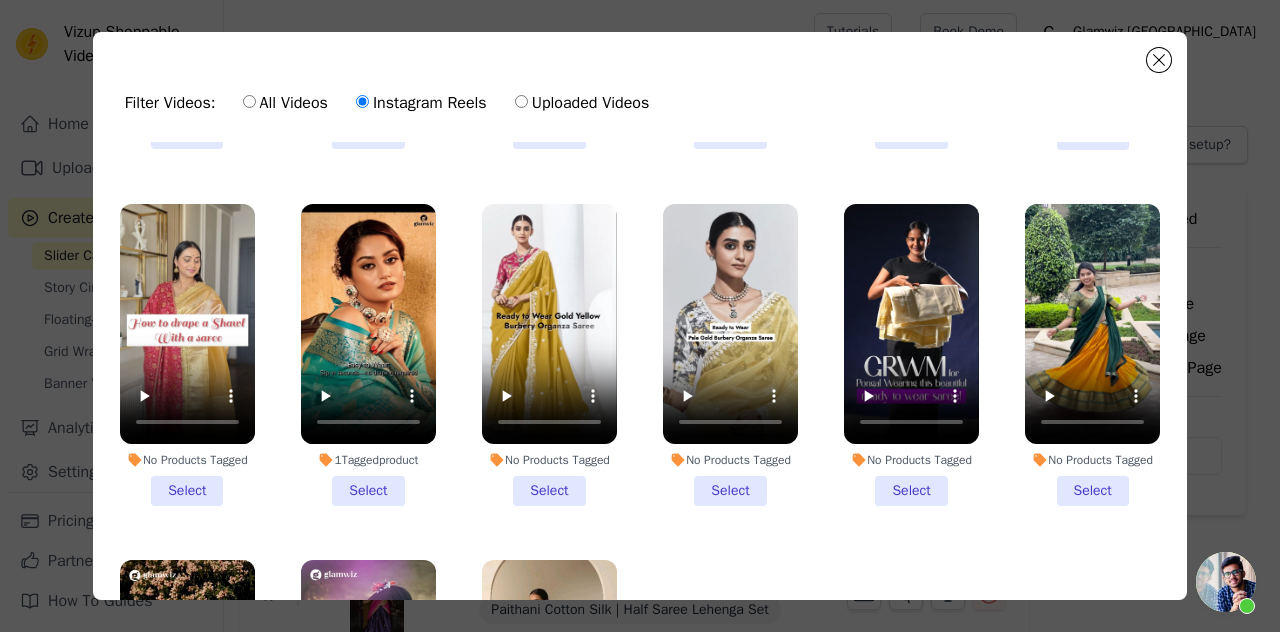 click on "No Products Tagged     Select" at bounding box center [1092, 355] 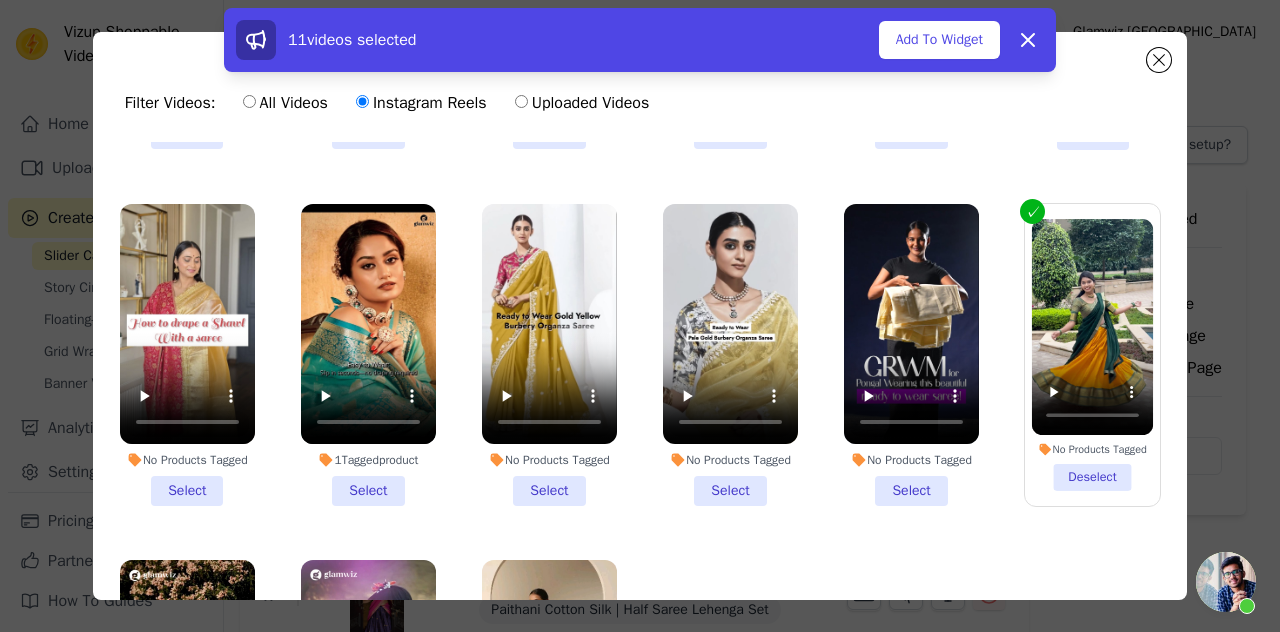 click on "Filter Videos:
All Videos
Instagram Reels
Uploaded Videos               1  Tagged  product     Select         2  Tagged  products     Select         1  Tagged  product     Select         1  Tagged  product     Select
No Products Tagged     Select         1  Tagged  product     Select         1  Tagged  product     Select
No Products Tagged     Select         1  Tagged  product     Select
No Products Tagged     Select         1  Tagged  product     Select         1  Tagged  product     Select
No Products Tagged     Select
No Products Tagged     Select         1  Tagged  product     Select
No Products Tagged     Select
No Products Tagged     Select         1  Tagged  product     Select         1  Tagged  product     Select         1  Tagged  product     Select
No Products Tagged     Select" 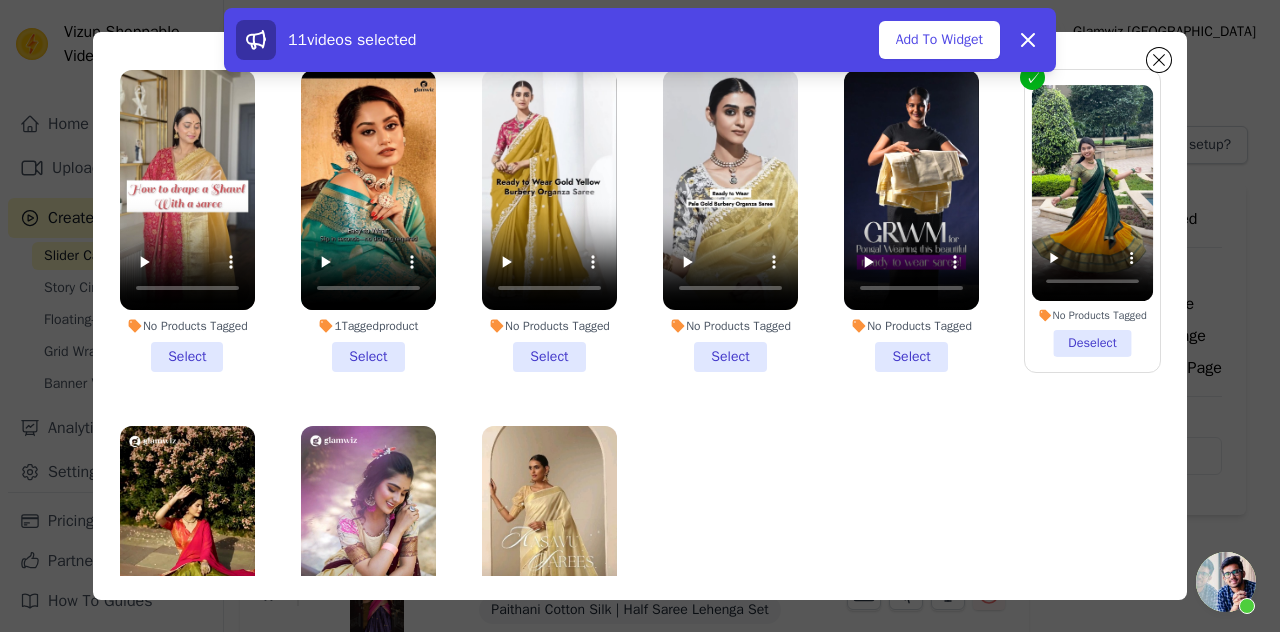 scroll, scrollTop: 173, scrollLeft: 0, axis: vertical 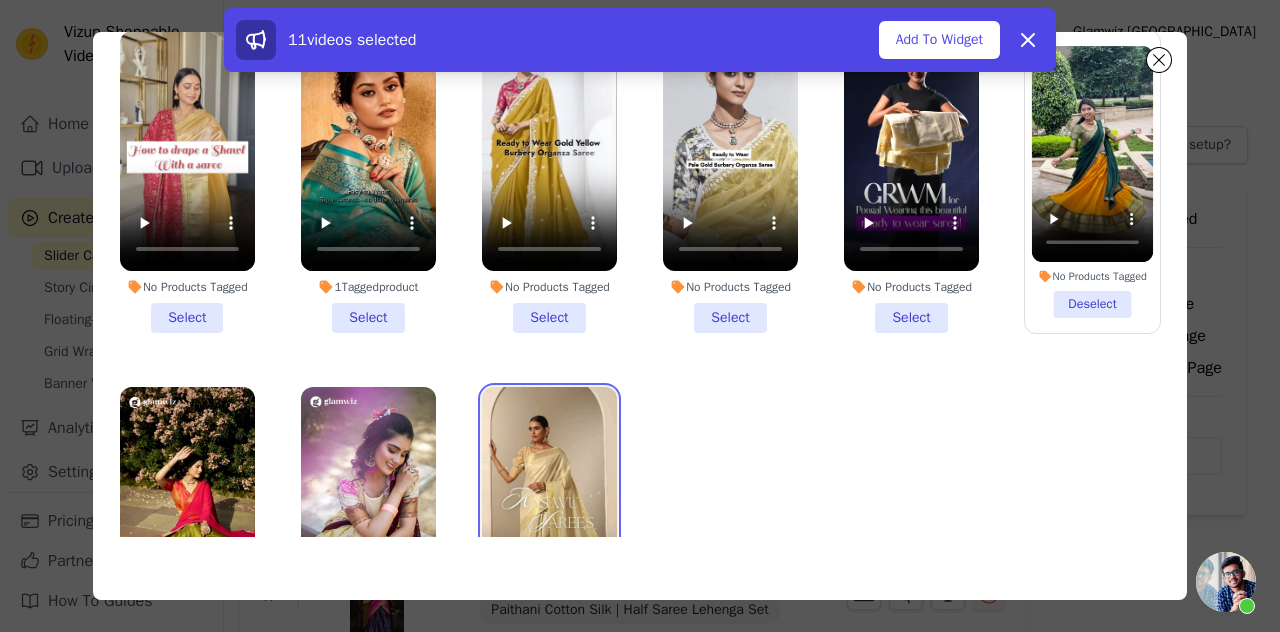 click at bounding box center [549, 507] 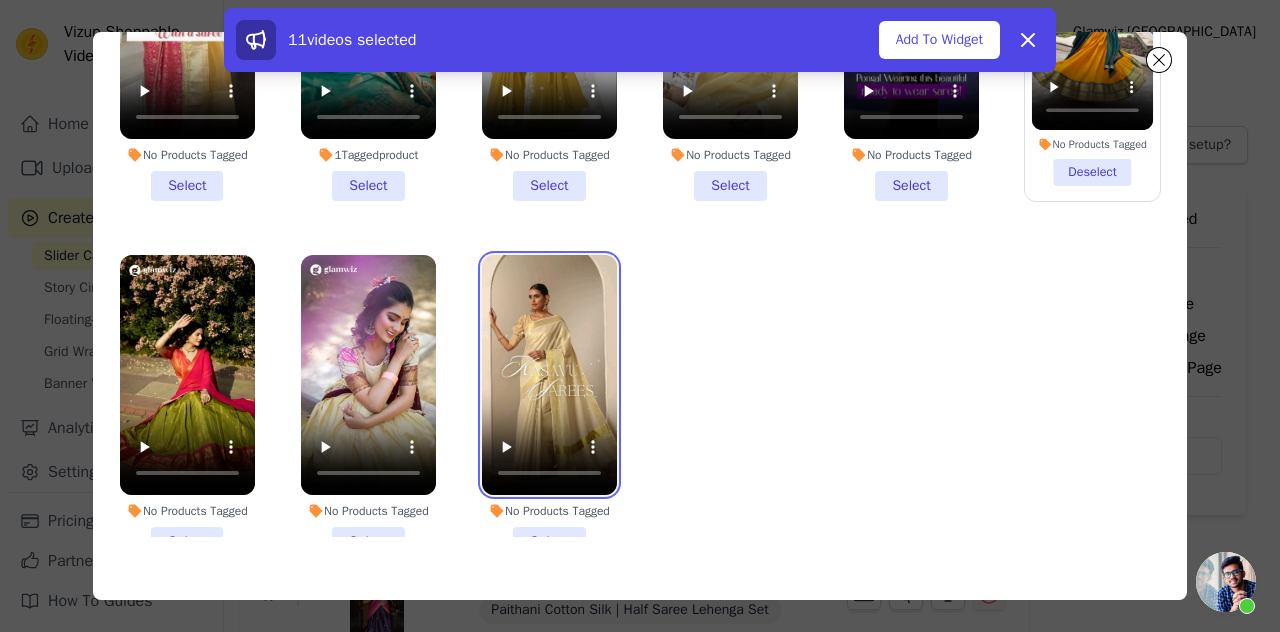 scroll, scrollTop: 1532, scrollLeft: 0, axis: vertical 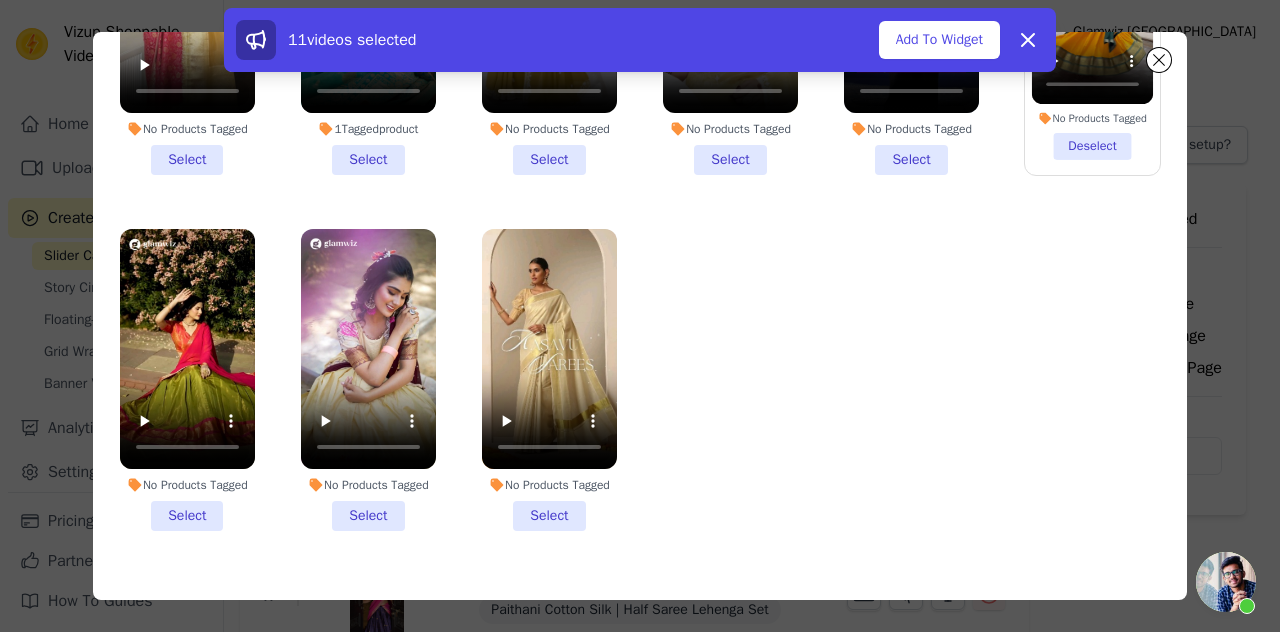 click on "No Products Tagged     Select" at bounding box center (549, 380) 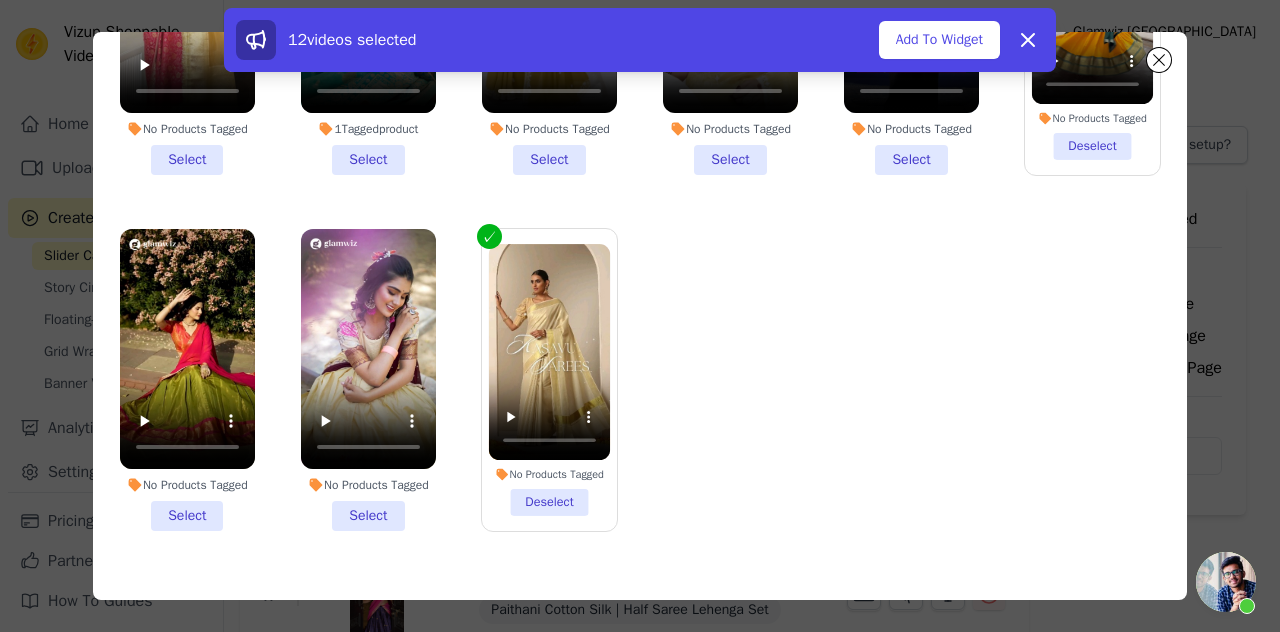 click on "No Products Tagged     Select" at bounding box center (368, 380) 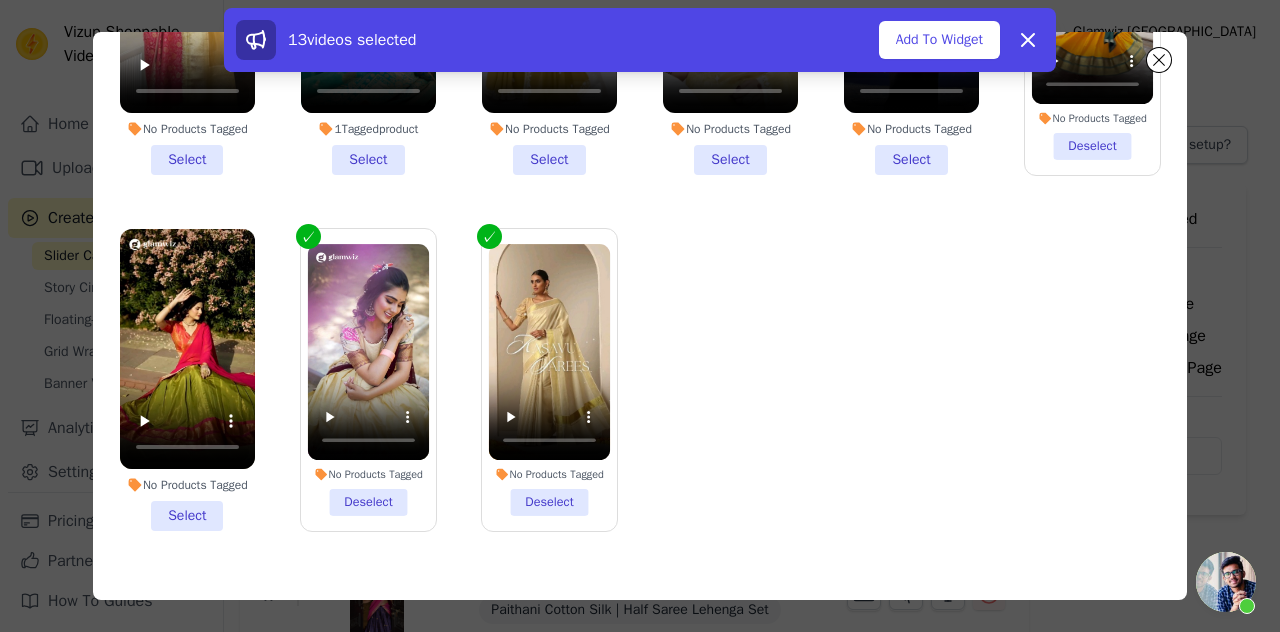 click on "No Products Tagged     Deselect" at bounding box center (369, 380) 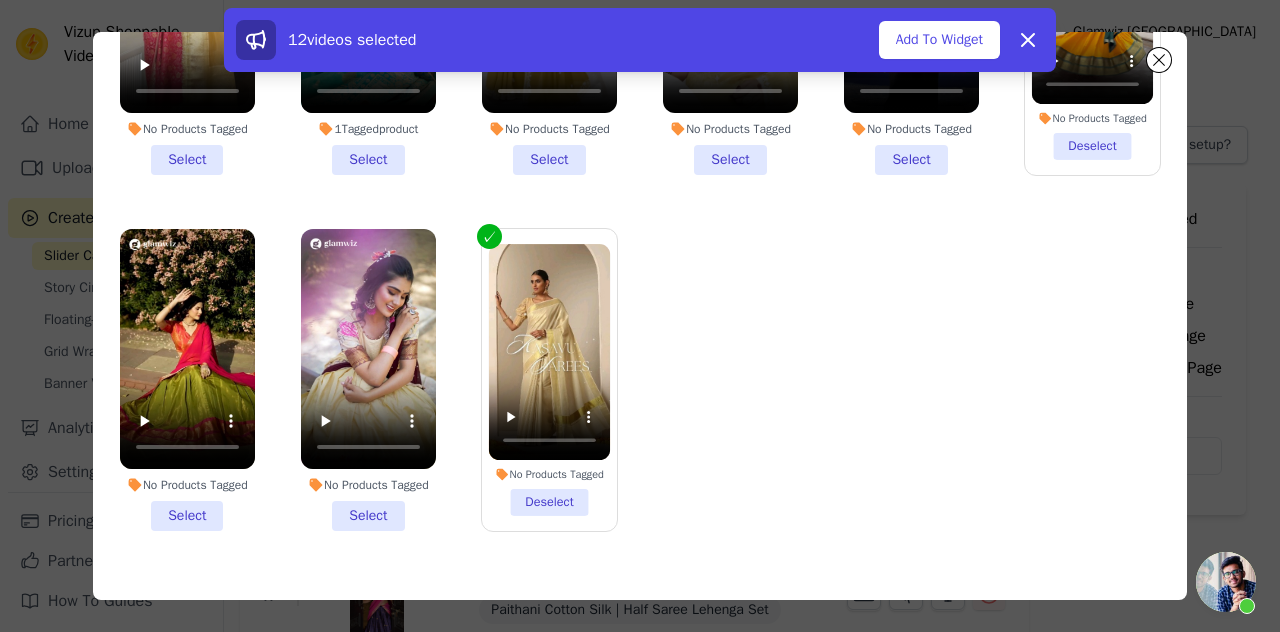 click on "No Products Tagged     Select" at bounding box center (187, 380) 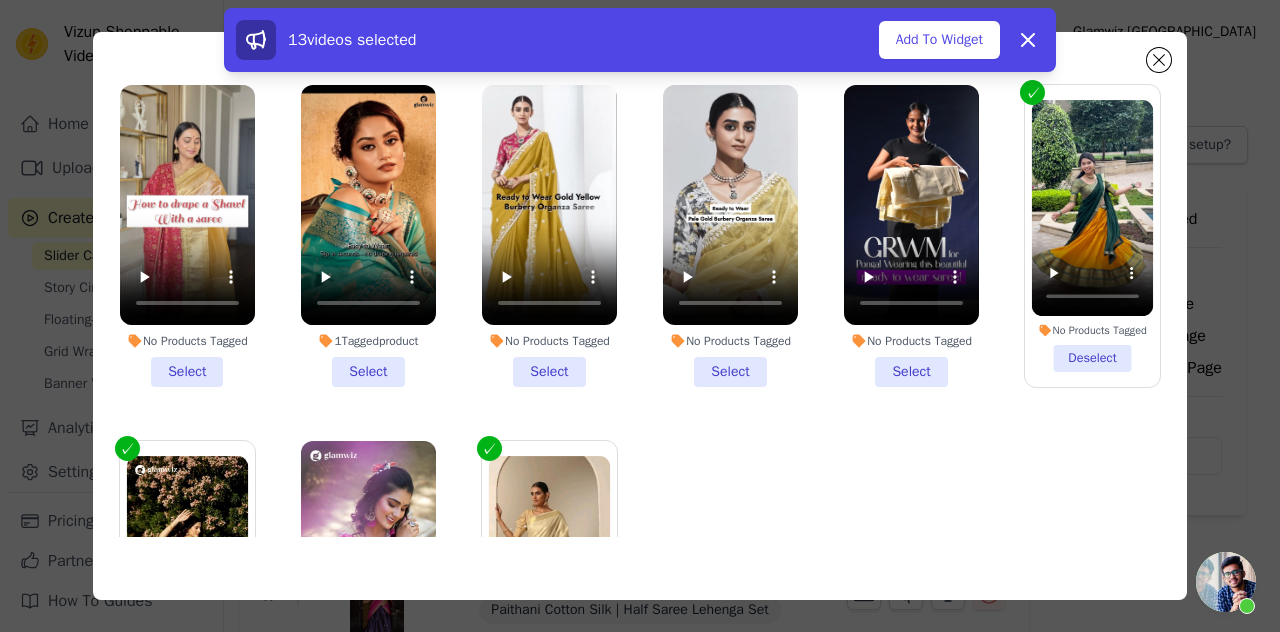 scroll, scrollTop: 1304, scrollLeft: 0, axis: vertical 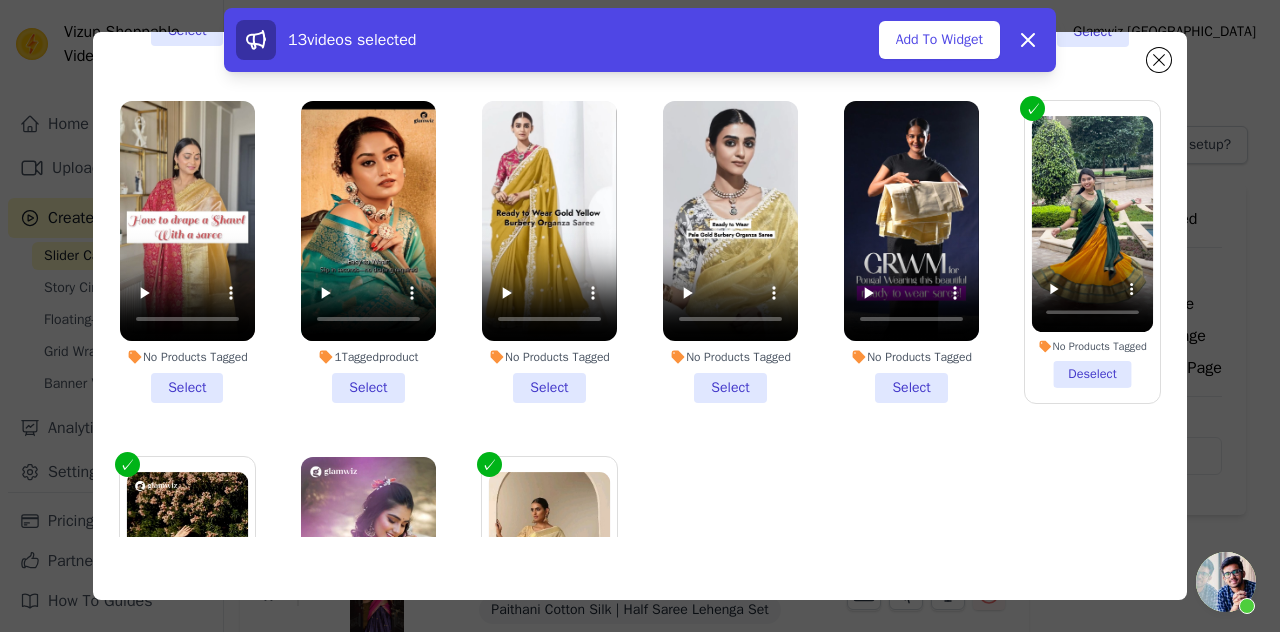 click on "No Products Tagged     Select" at bounding box center (911, 252) 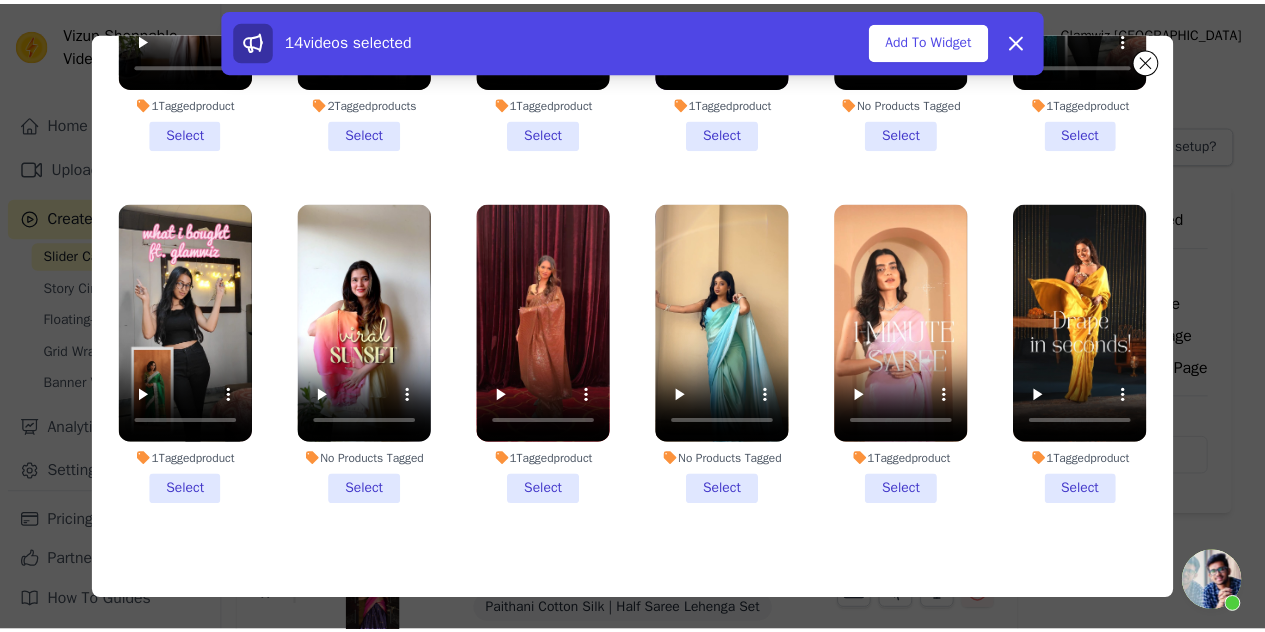 scroll, scrollTop: 138, scrollLeft: 0, axis: vertical 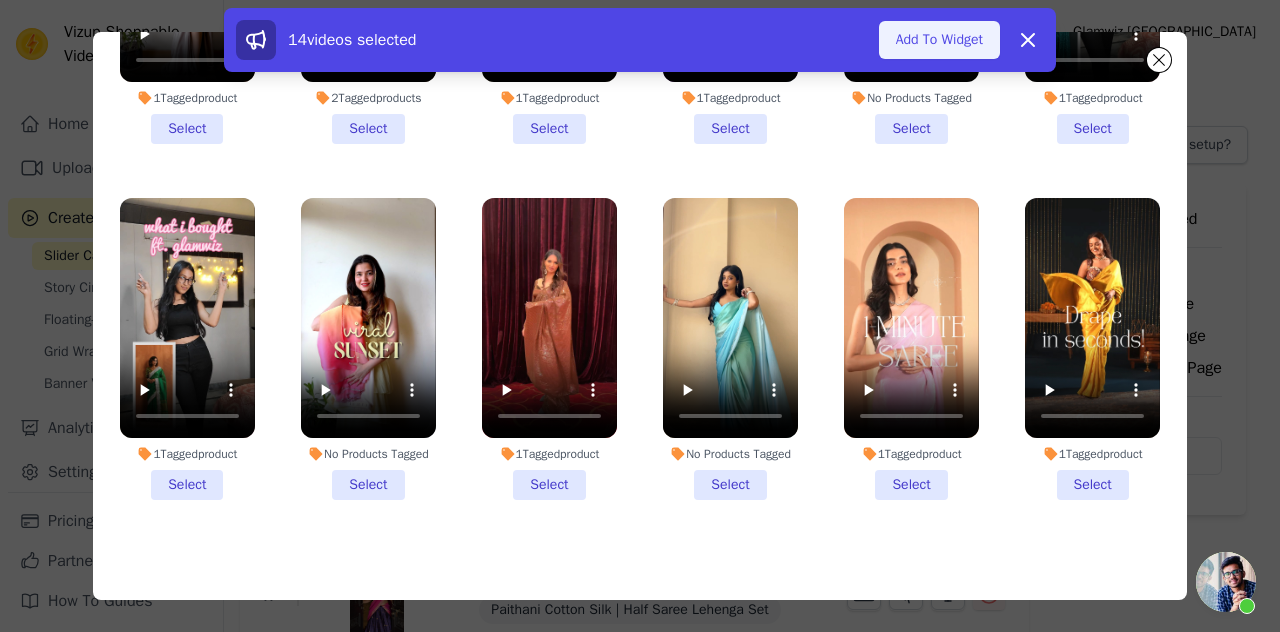click on "Add To Widget" at bounding box center (939, 40) 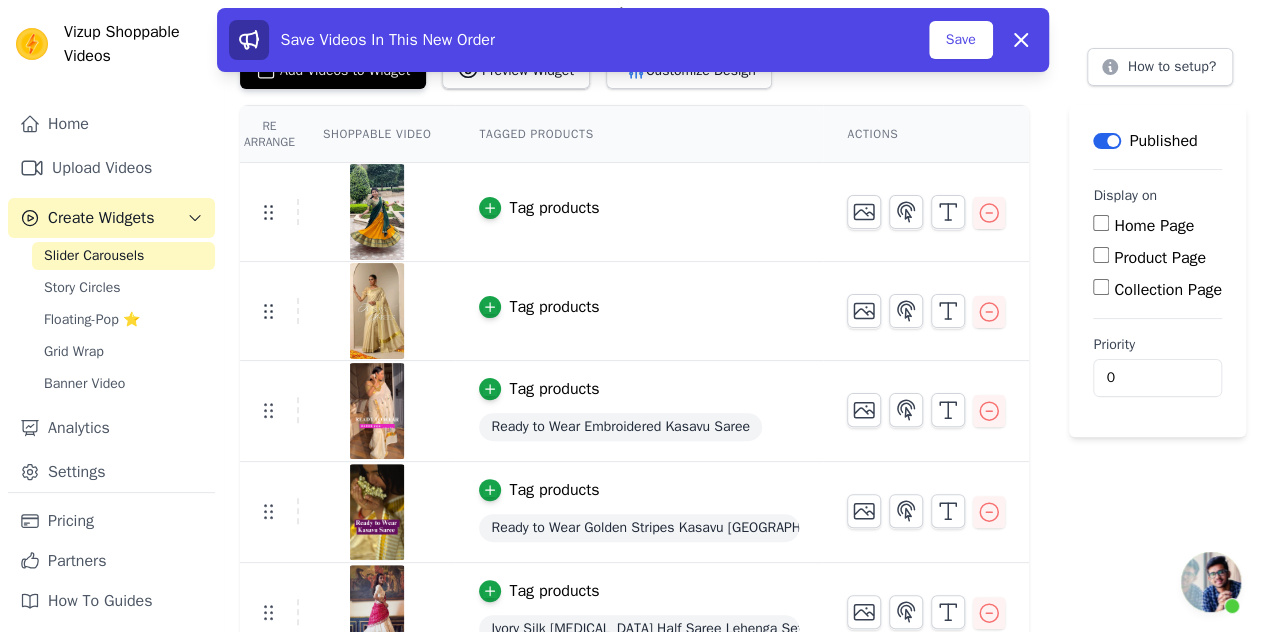 scroll, scrollTop: 0, scrollLeft: 0, axis: both 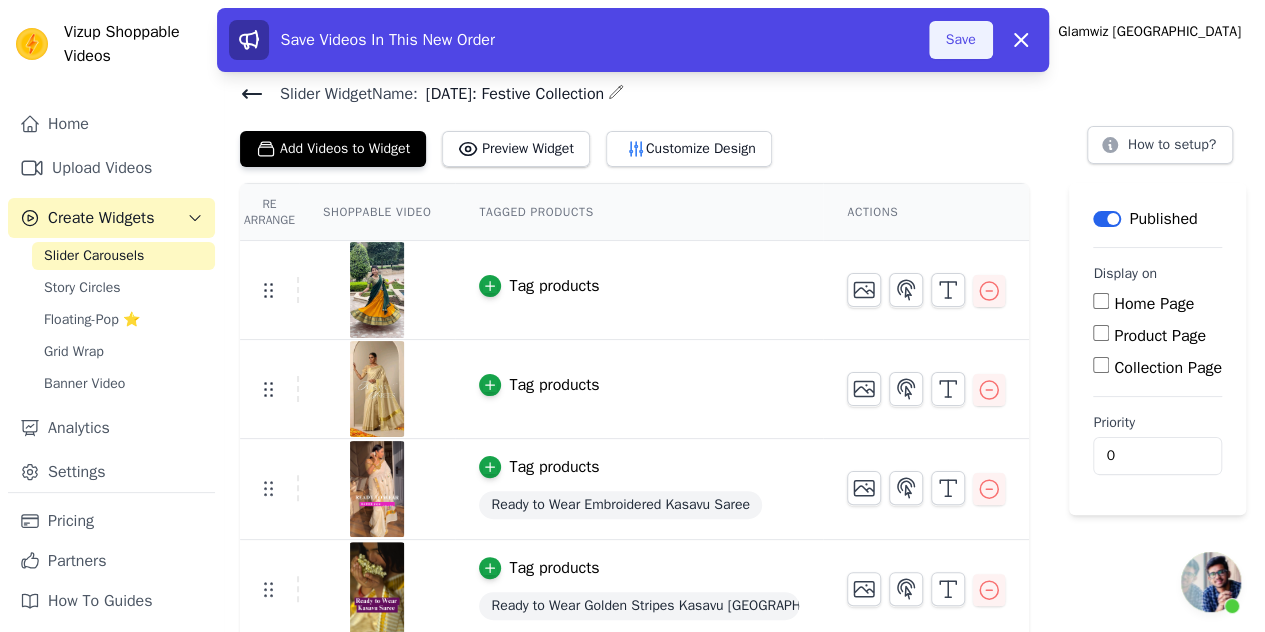 click on "Save" at bounding box center (961, 40) 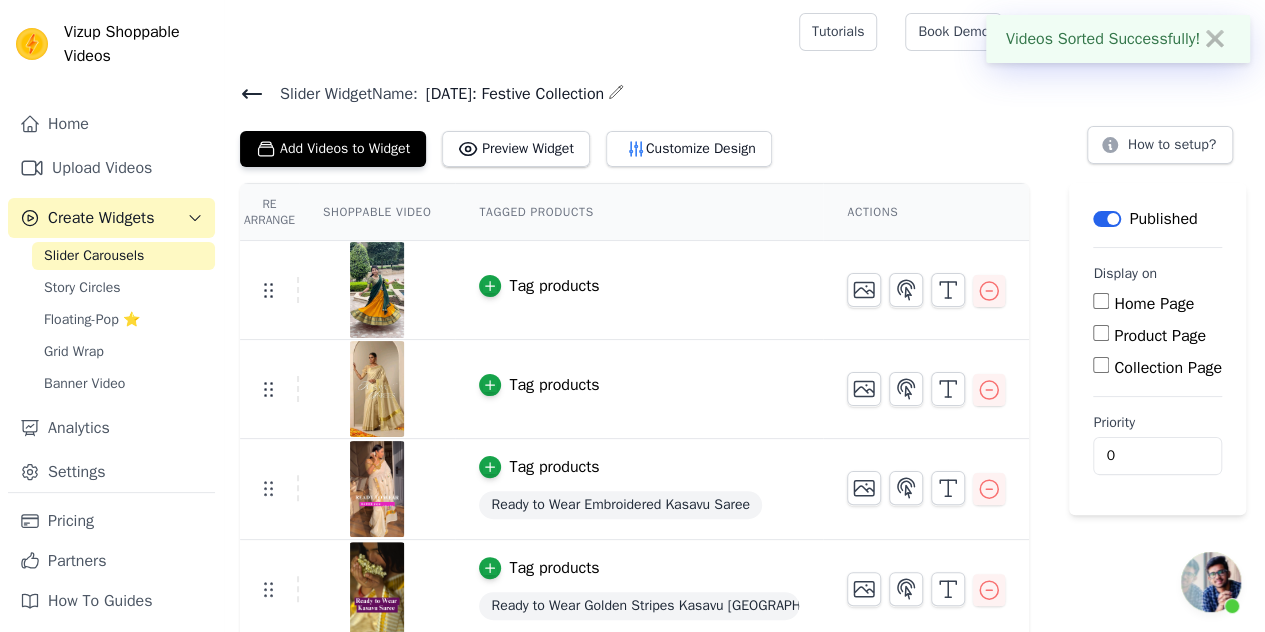 click on "Tutorials" at bounding box center (838, 32) 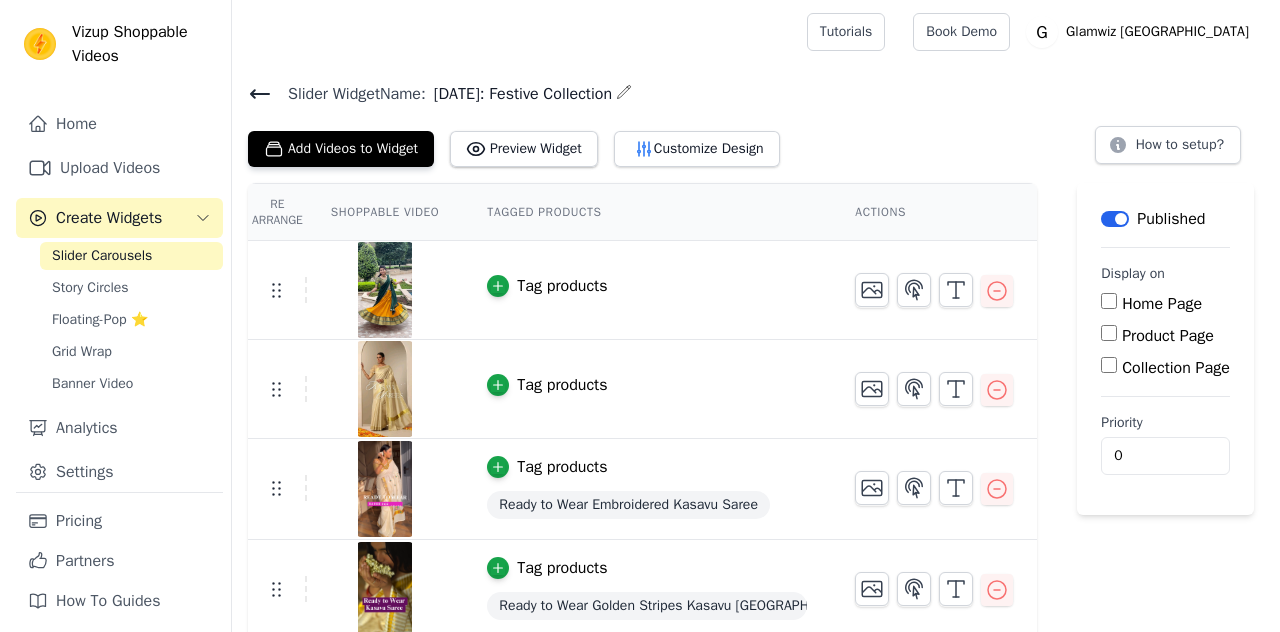 scroll, scrollTop: 0, scrollLeft: 0, axis: both 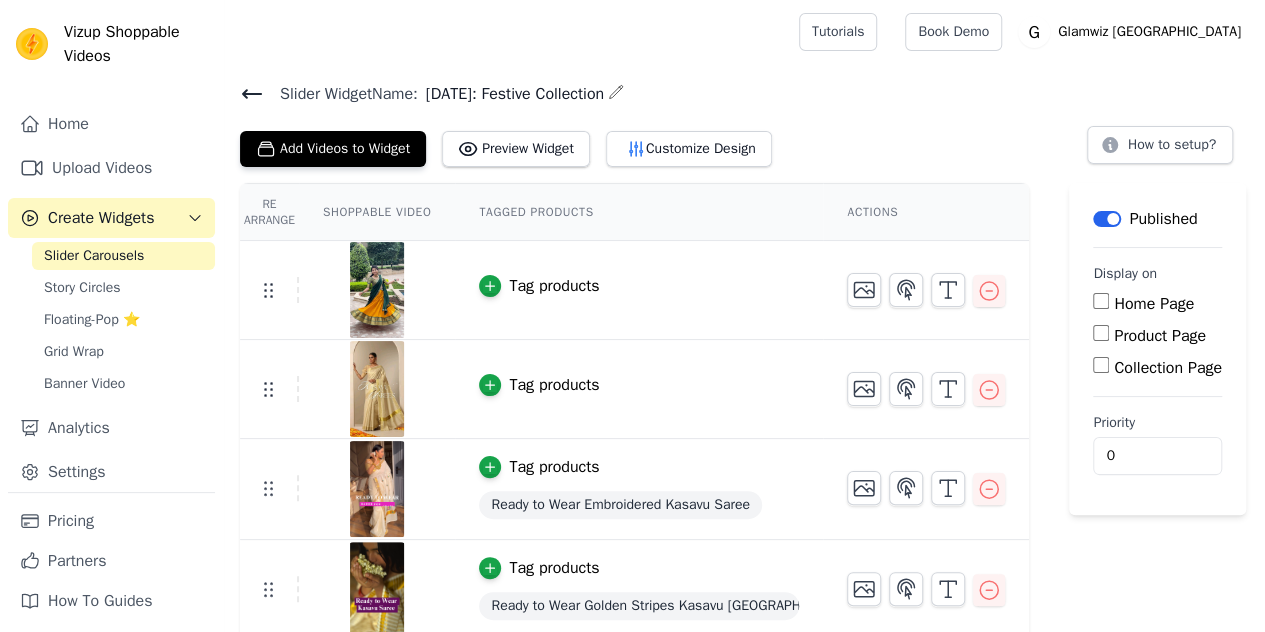 click on "Re Arrange   Shoppable Video   Tagged Products   Actions             Tag products                             Tag products                             Tag products   Ready to Wear Embroidered Kasavu Saree                             Tag products   Ready to Wear Golden Stripes Kasavu [GEOGRAPHIC_DATA] Saree                             Tag products   Ivory Silk [MEDICAL_DATA] Half Saree Lehenga Set                             Tag products   Paithani Cotton Silk | Half Saree Lehenga Set                             Tag products   Regal Silk | Half Saree Lehenga Set                             Tag products   Moonstone Chex Royale Half Saree Lehenga Set                             Tag products                             Tag products   Paithani Cotton Silk | Half Saree Lehenga Set                             Tag products   Regal Silk | Half Saree Lehenga Set                             Tag products   Paithani Cotton Silk | Half Saree Lehenga Set                             Tag products   Paithani Prestige | Half Saree Lehenga Set" at bounding box center [744, 915] 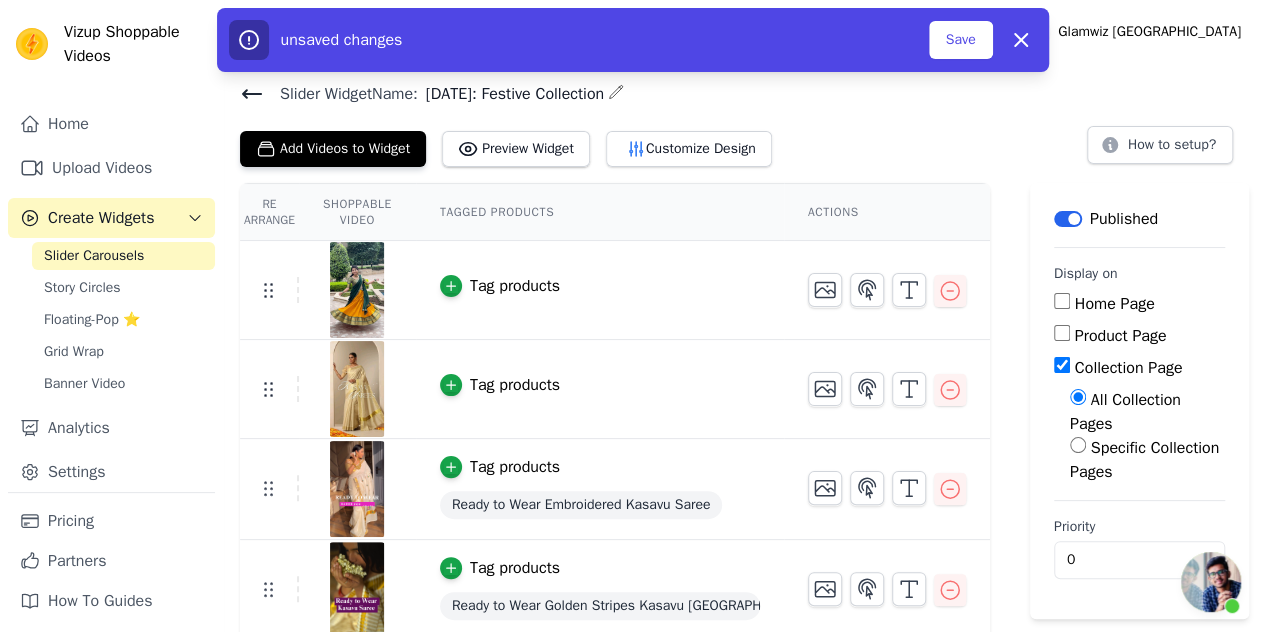 click on "Specific Collection Pages" at bounding box center (1144, 460) 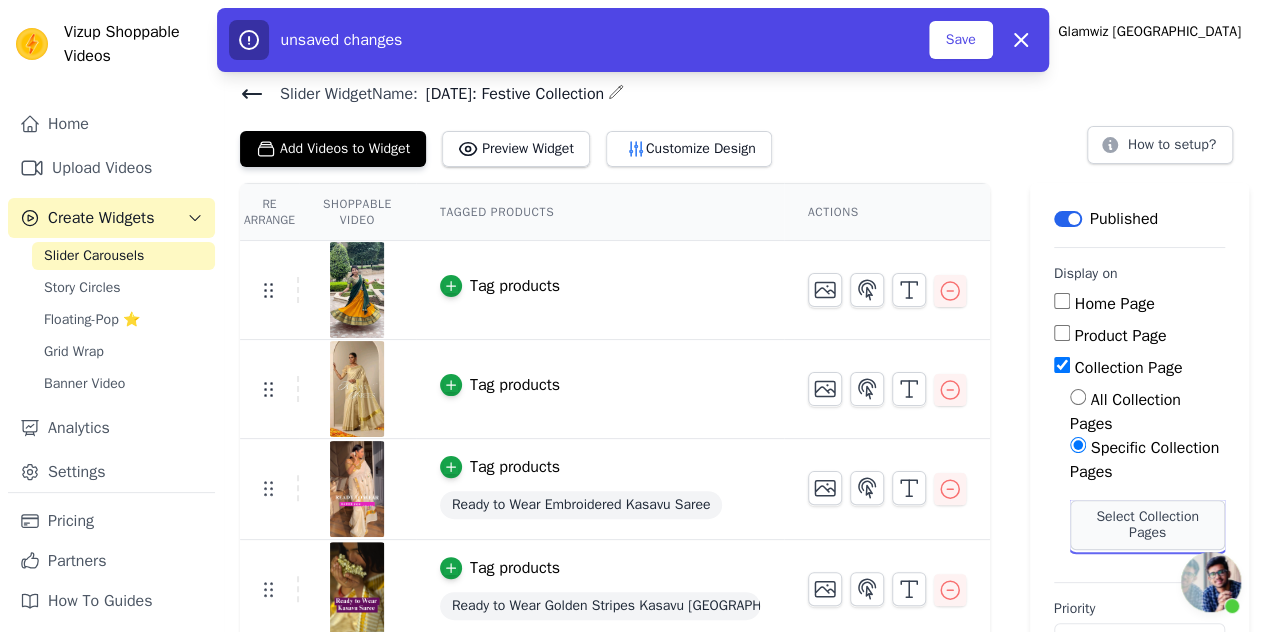 click on "Select Collection Pages" at bounding box center [1147, 525] 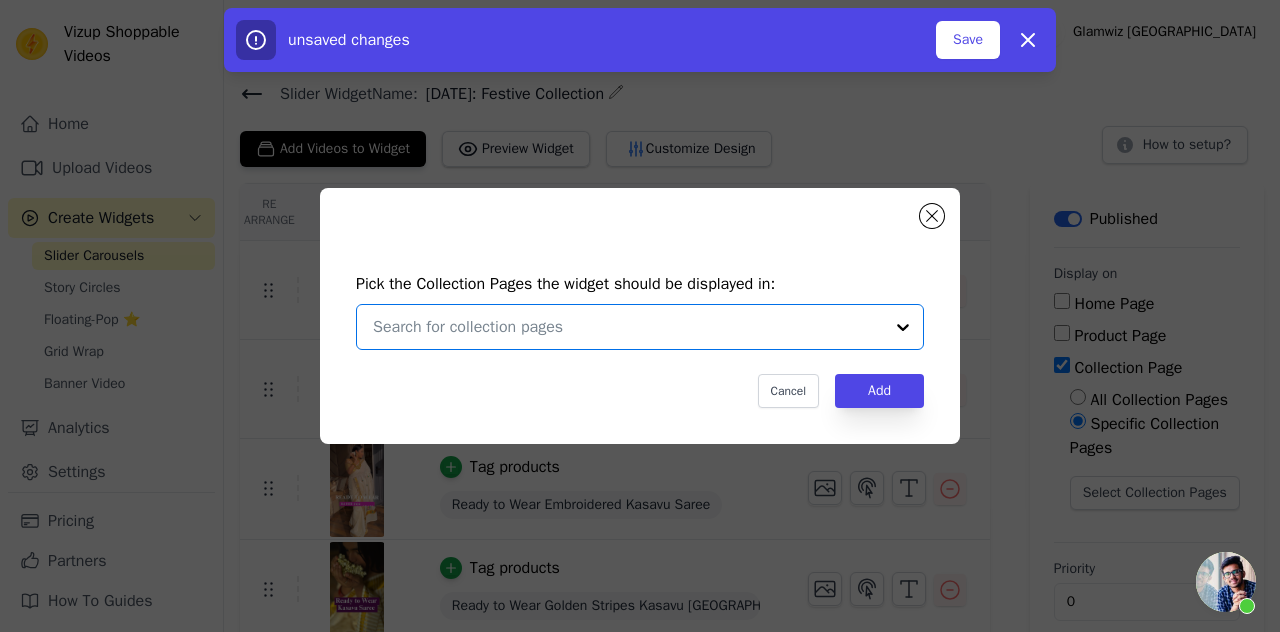 click at bounding box center [628, 327] 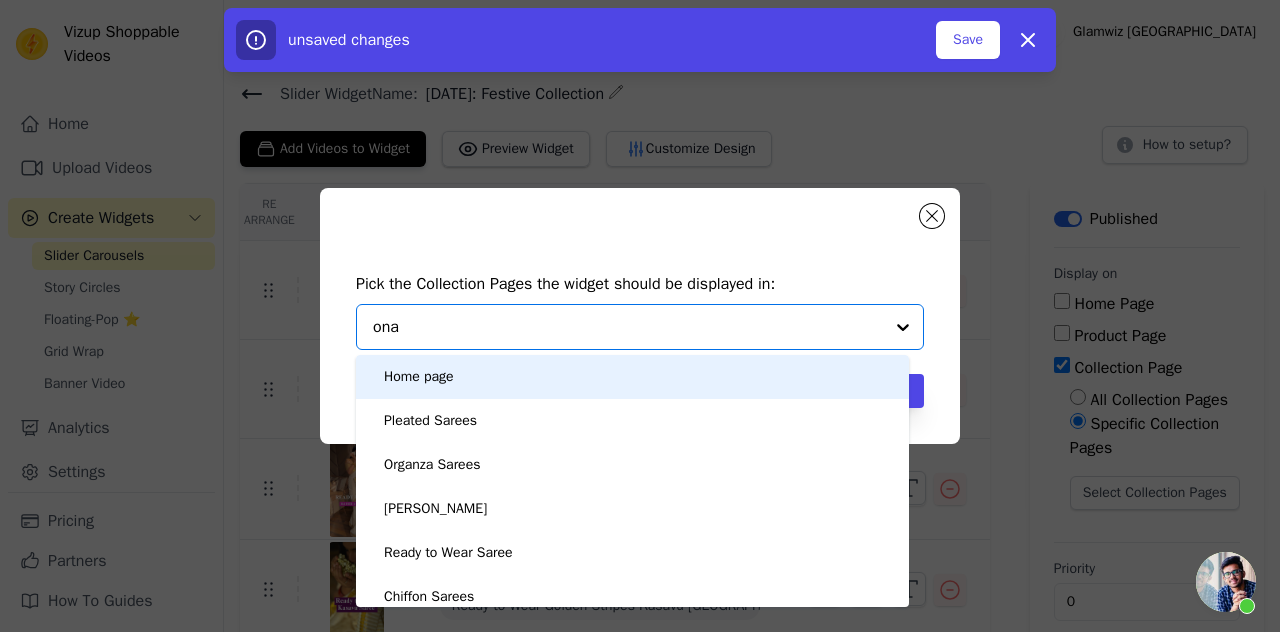 type on "onam" 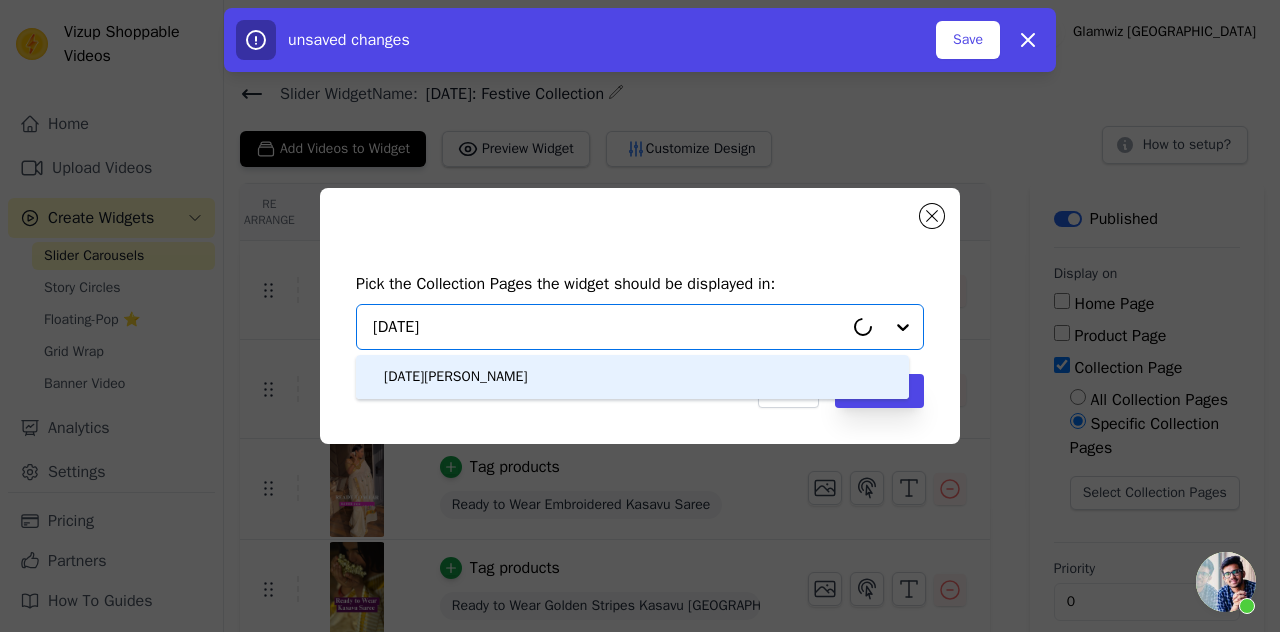 click on "Onam Sarees" at bounding box center [632, 377] 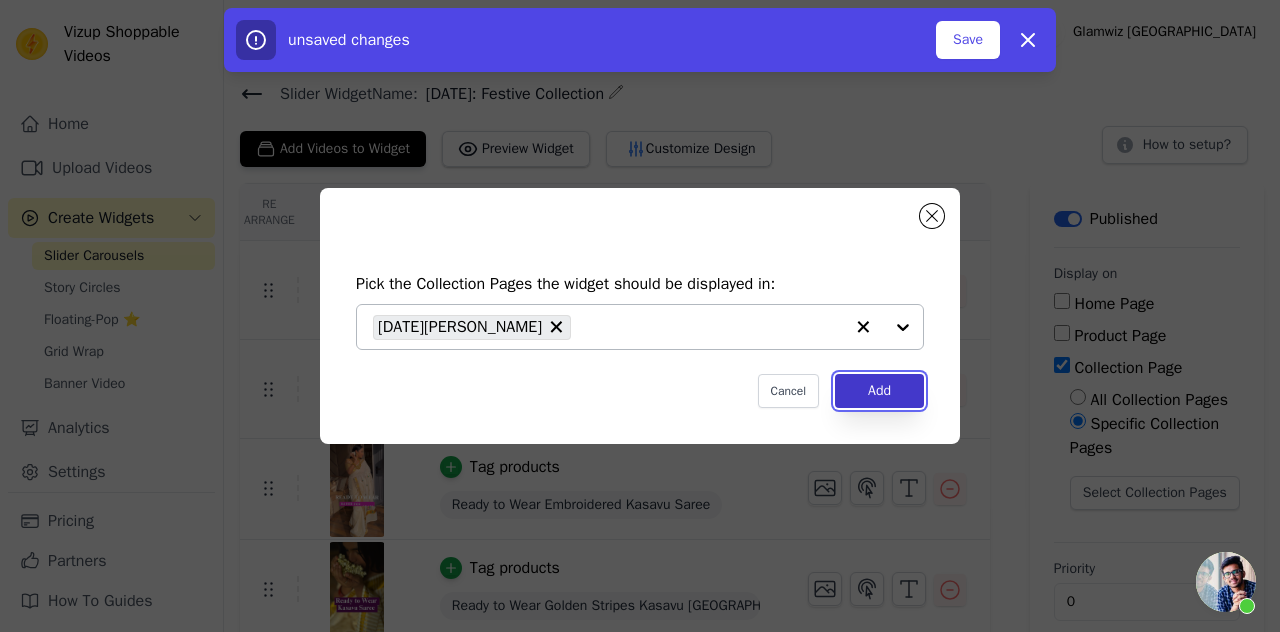 click on "Add" at bounding box center [879, 391] 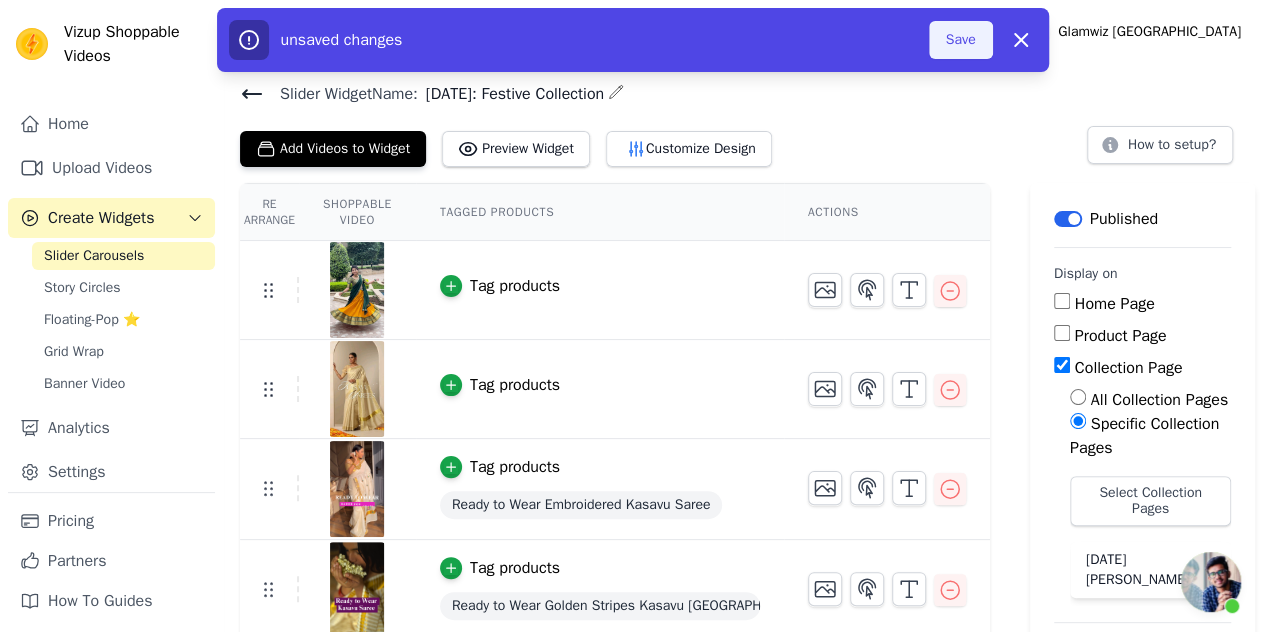 click on "Save" at bounding box center (961, 40) 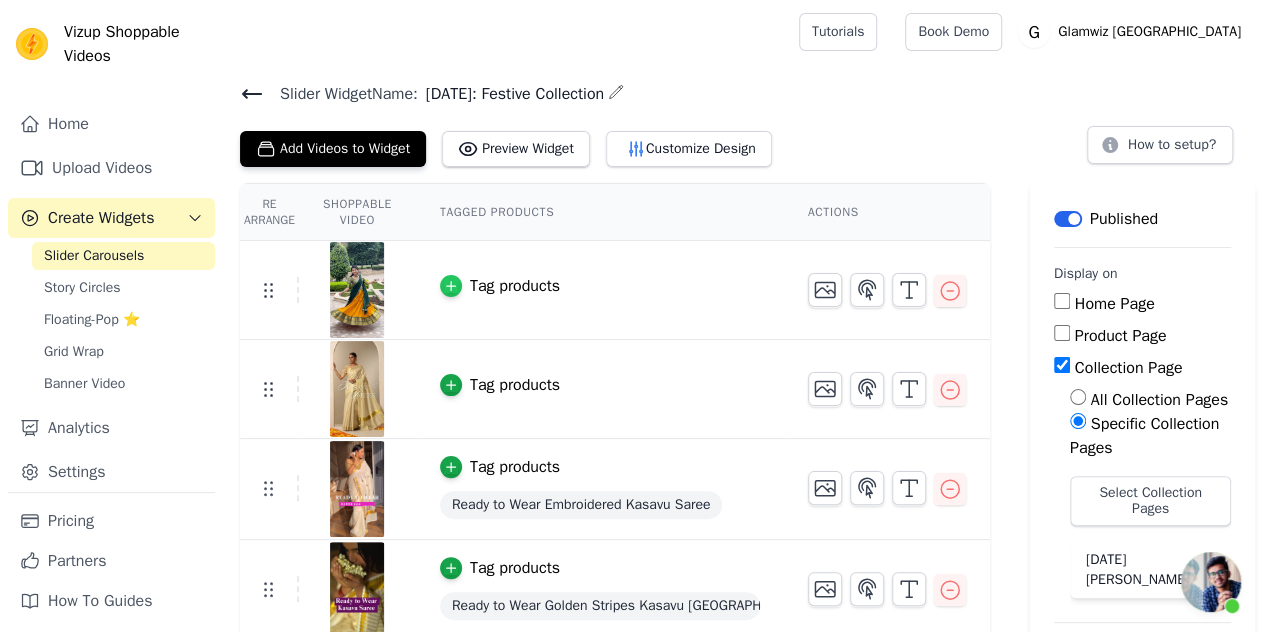 click 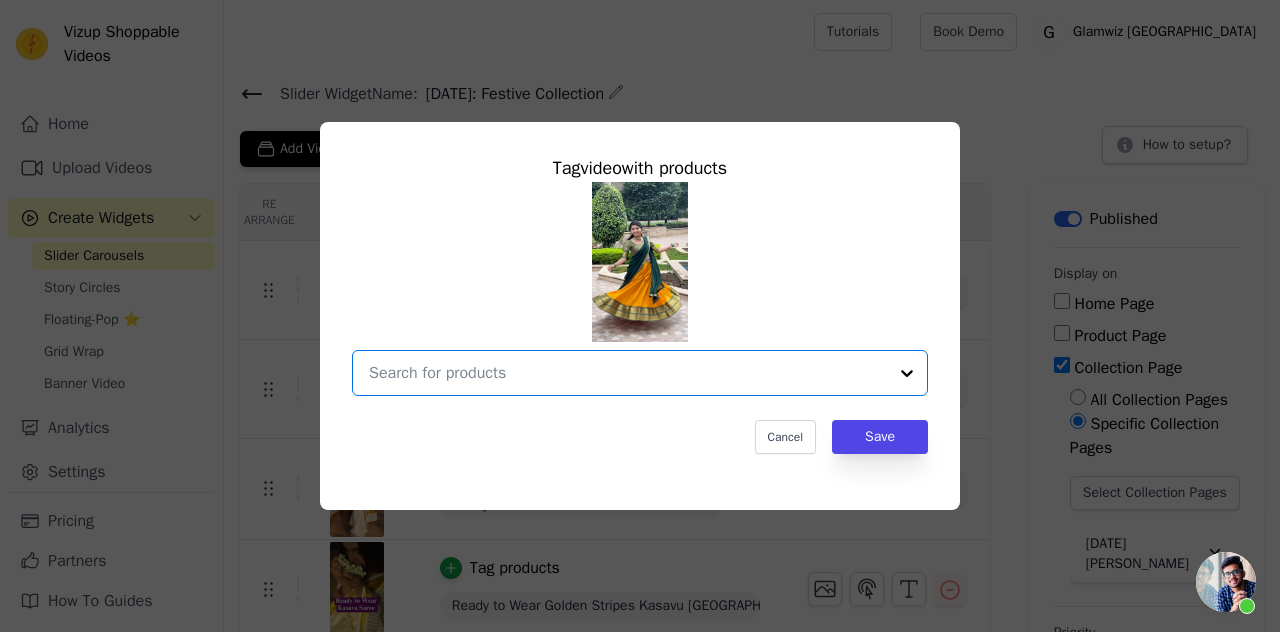 click at bounding box center [628, 373] 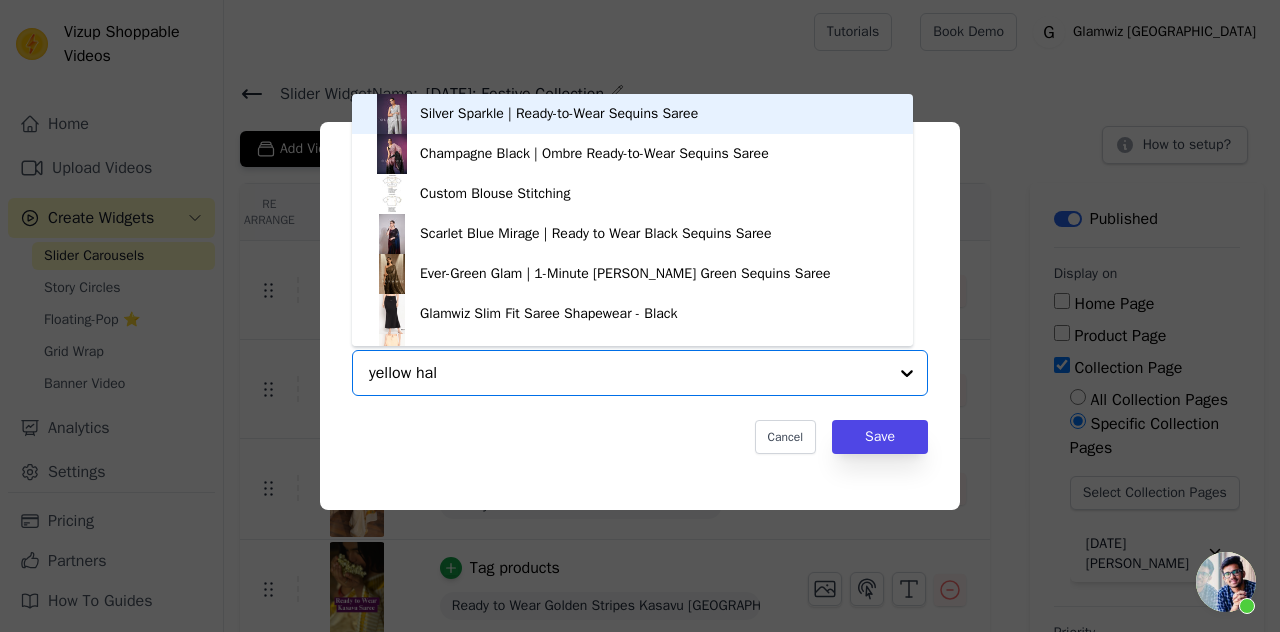 type on "yellow half" 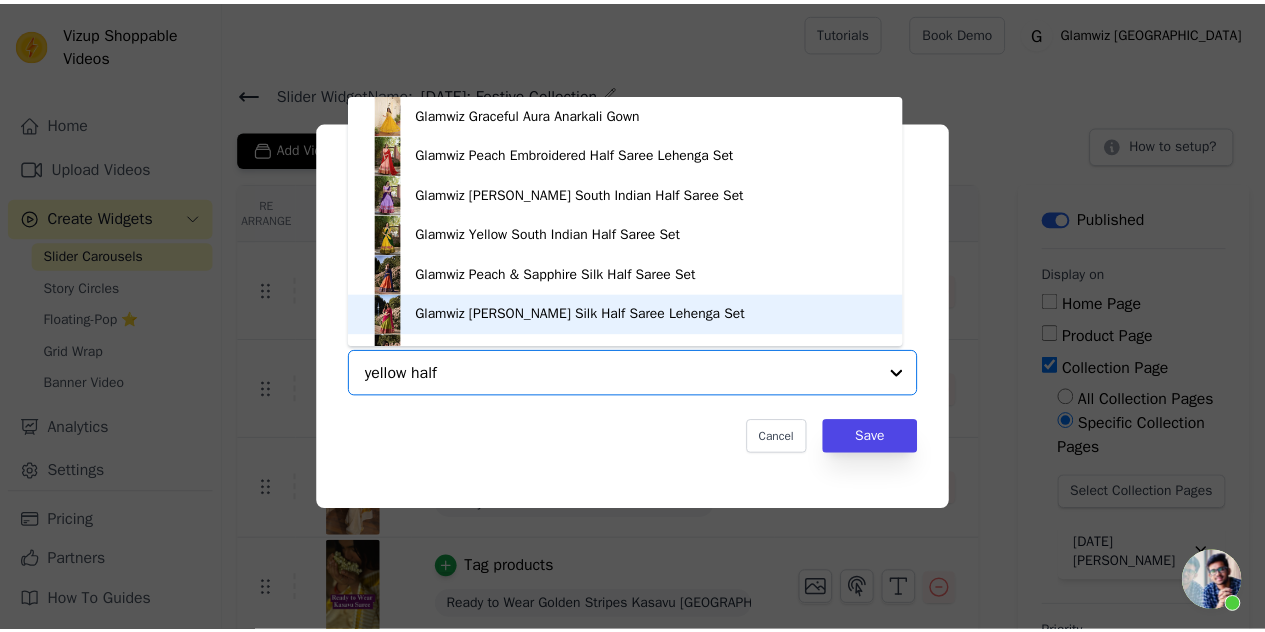 scroll, scrollTop: 220, scrollLeft: 0, axis: vertical 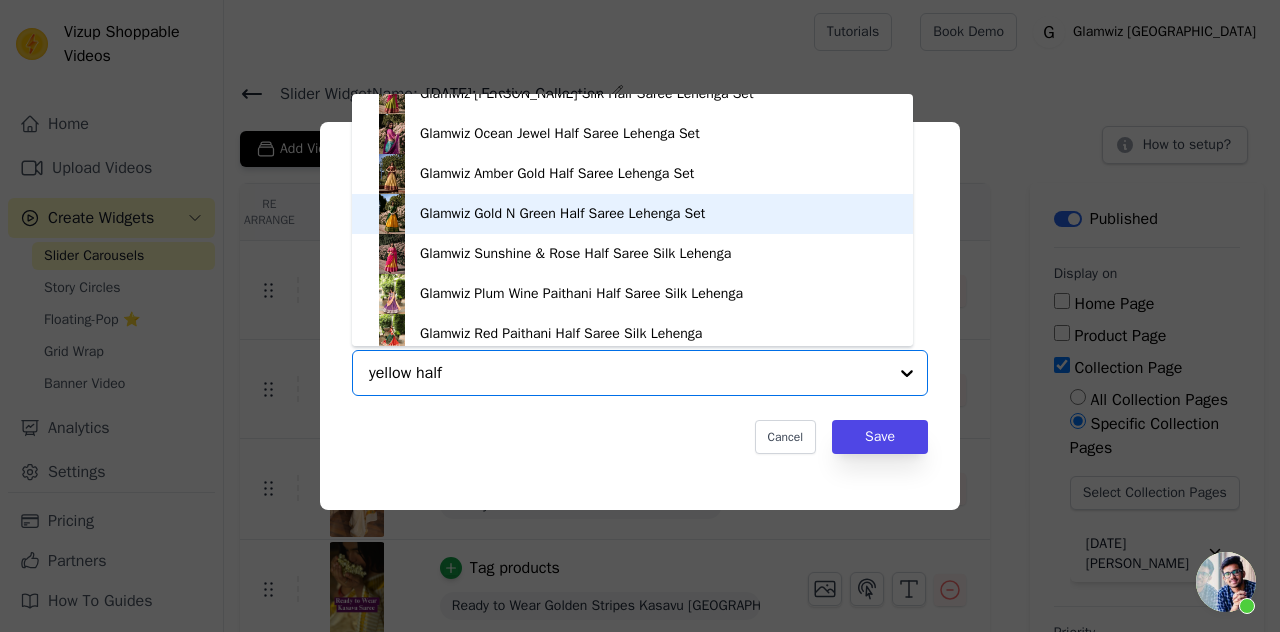 click on "Glamwiz Gold N Green Half Saree Lehenga Set" at bounding box center [562, 214] 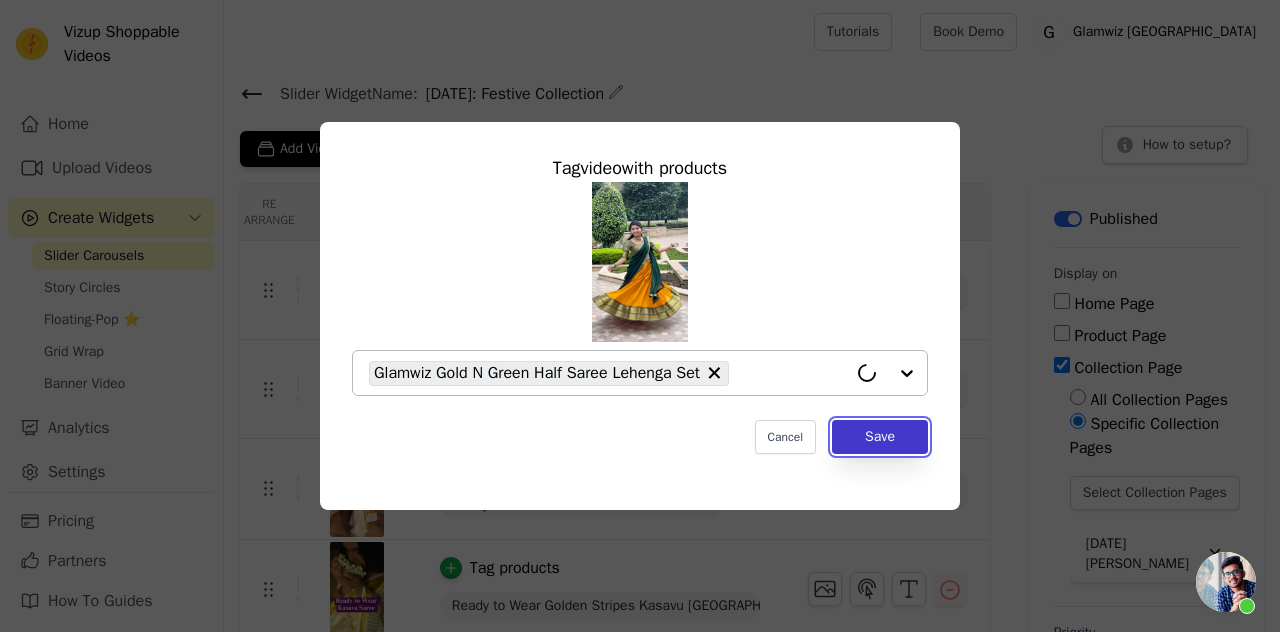 click on "Save" at bounding box center [880, 437] 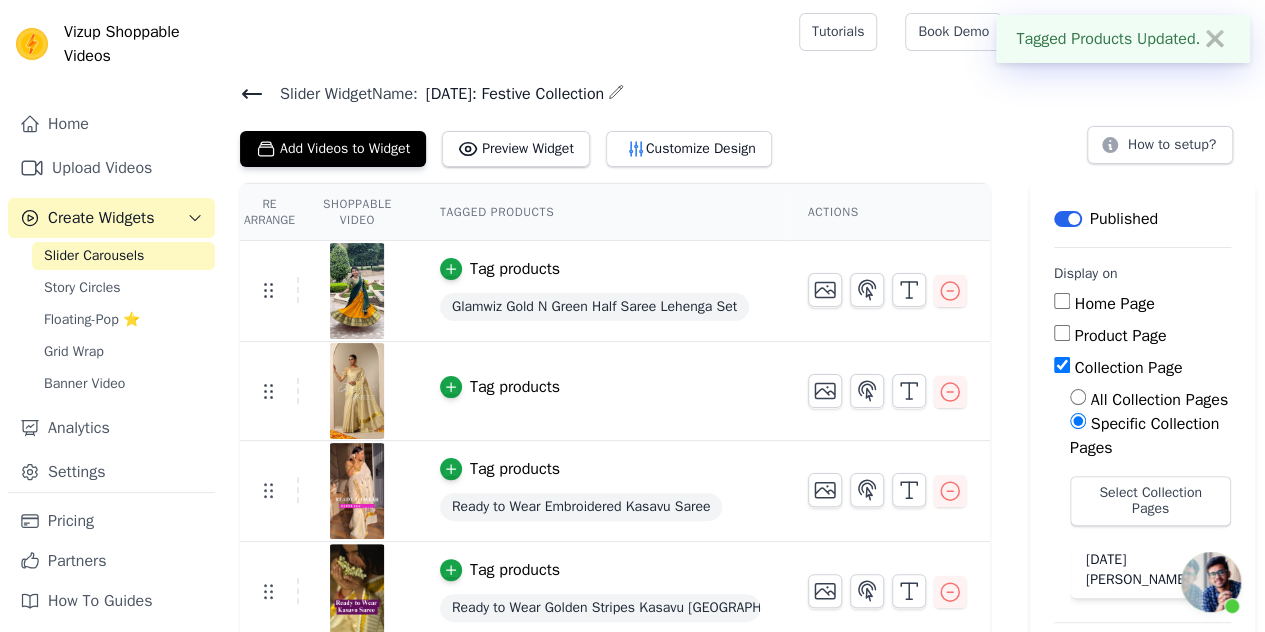 click on "Tag products" at bounding box center (500, 387) 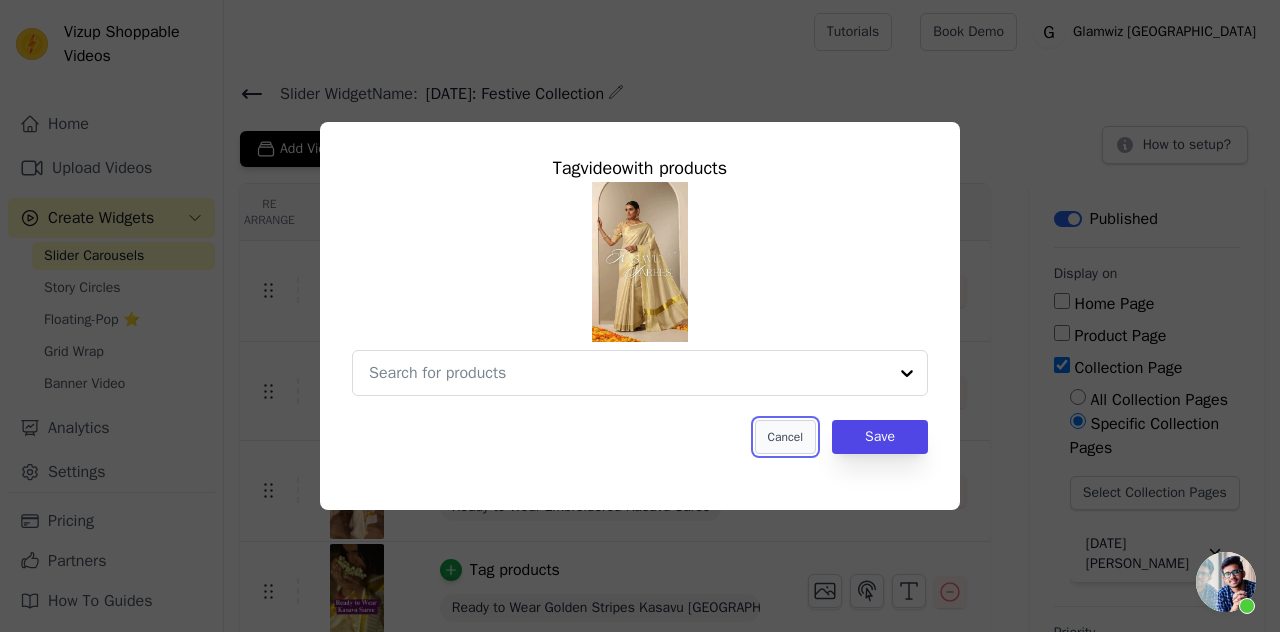click on "Cancel" at bounding box center [785, 437] 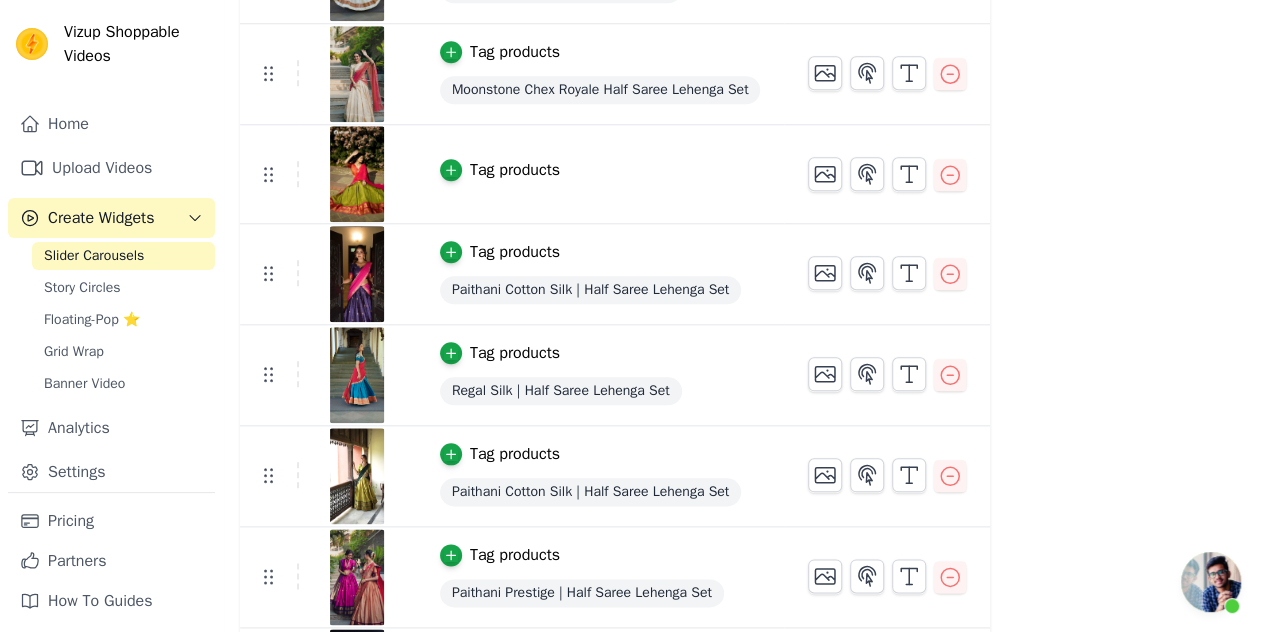 scroll, scrollTop: 1010, scrollLeft: 0, axis: vertical 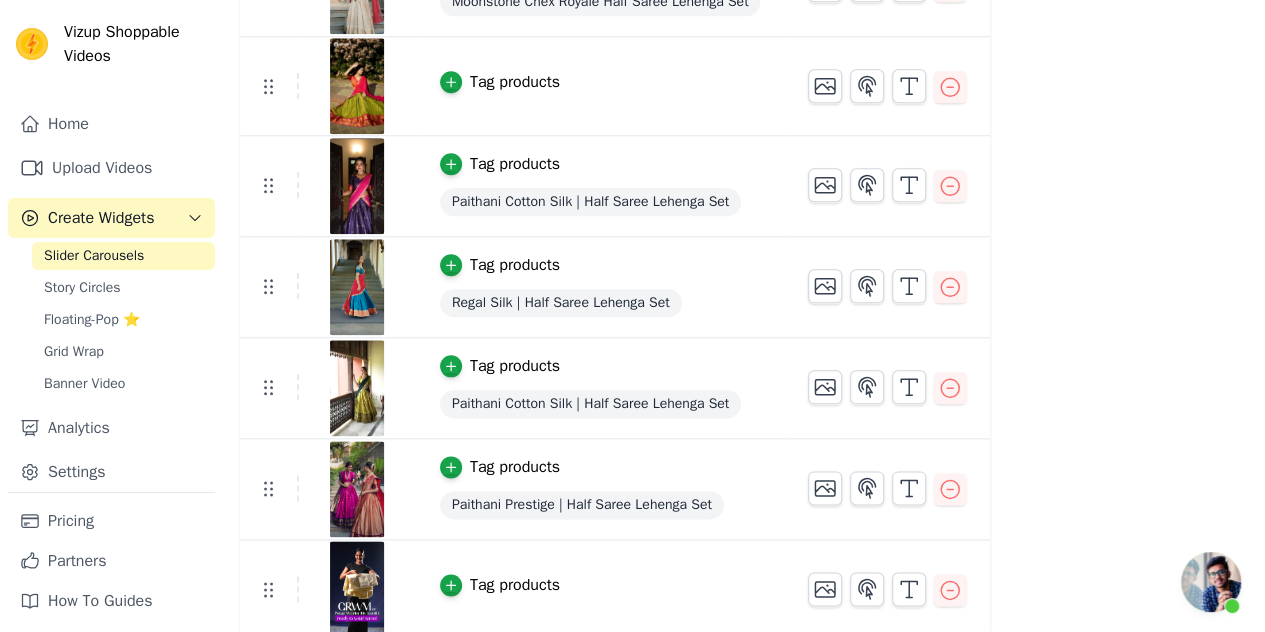 click on "Tag products" at bounding box center (515, 585) 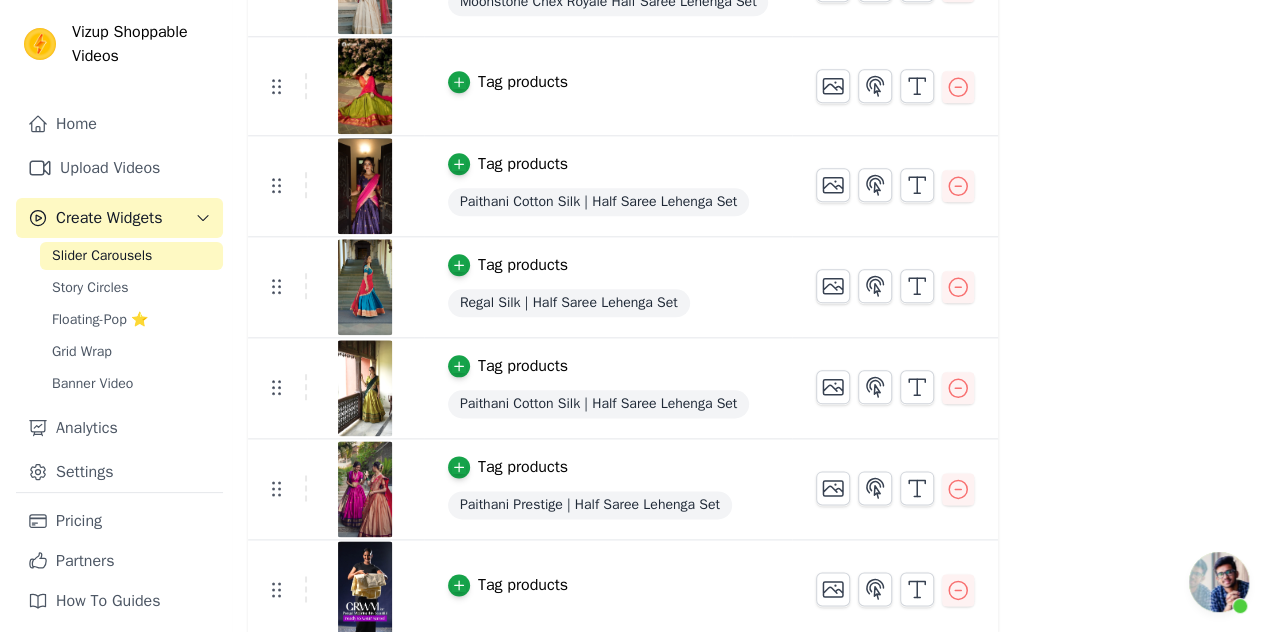 scroll, scrollTop: 0, scrollLeft: 0, axis: both 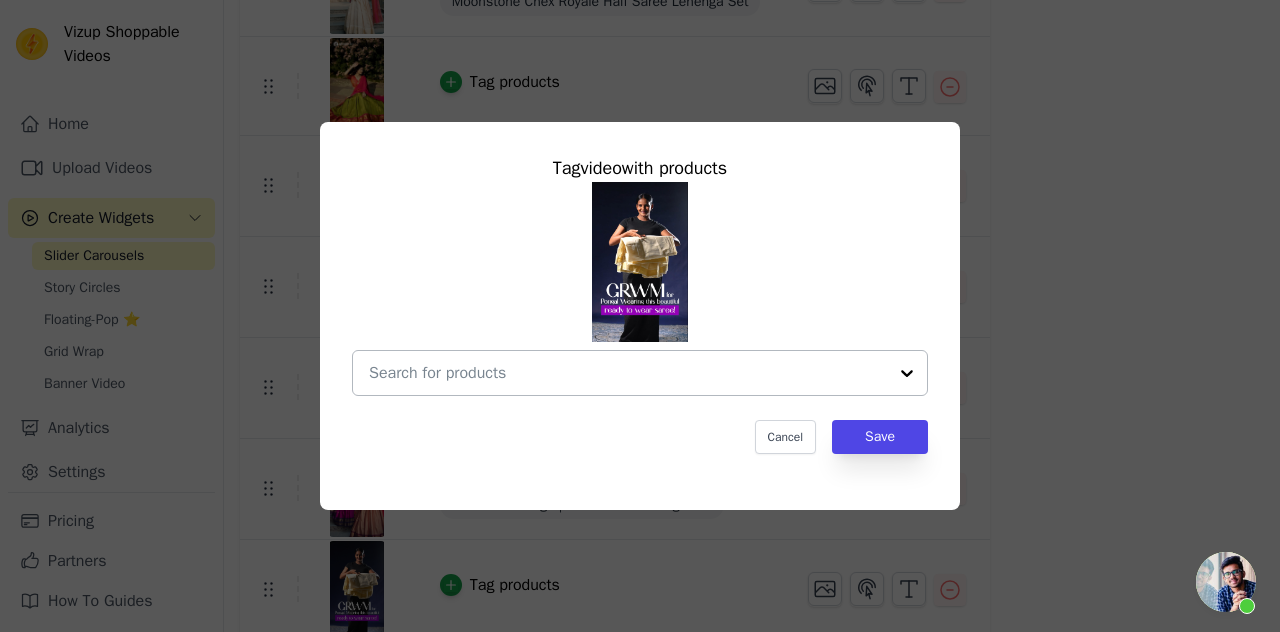click at bounding box center [628, 373] 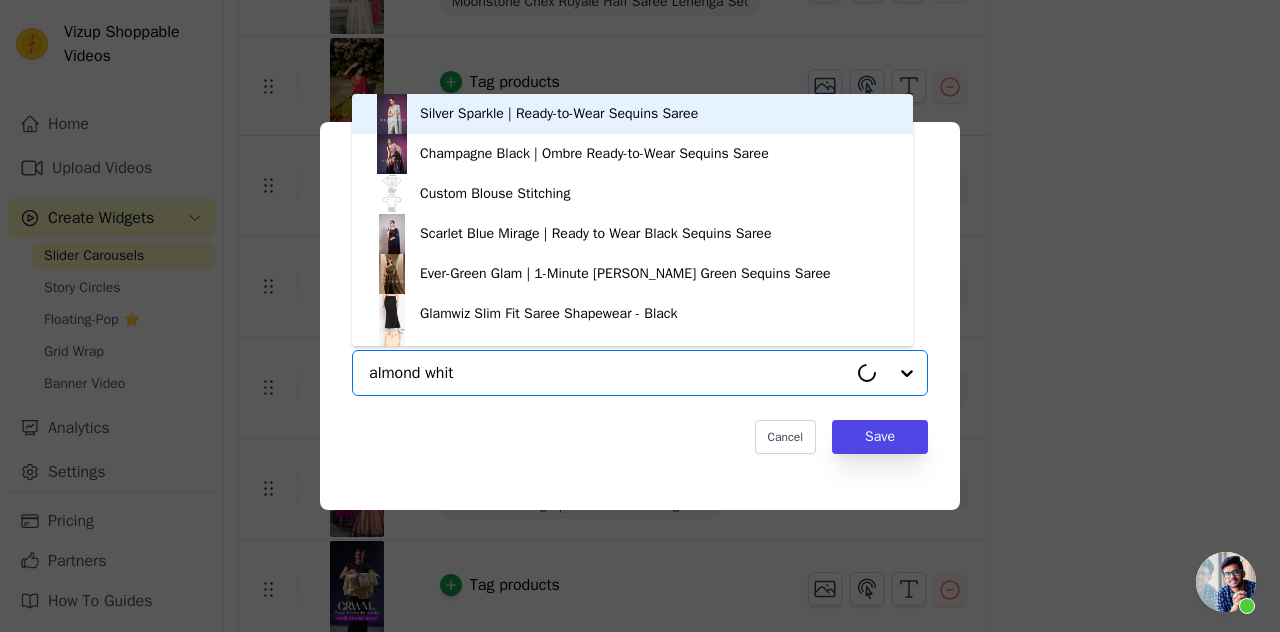 type on "almond white" 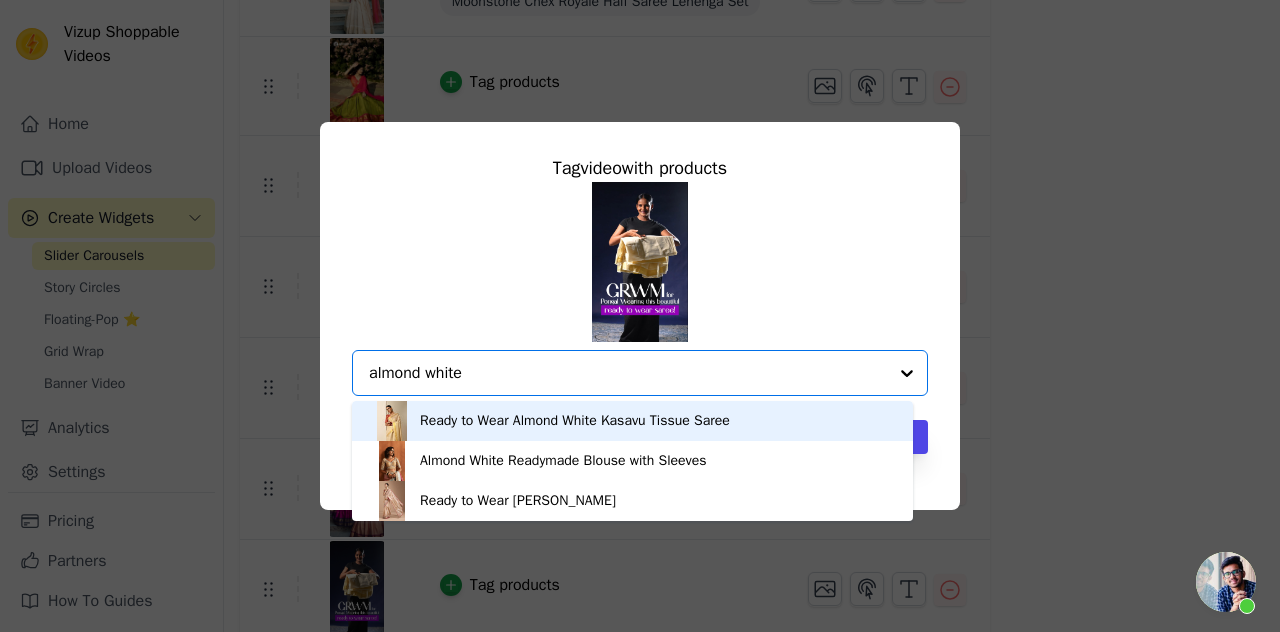 click on "Ready to Wear Almond White Kasavu Tissue Saree" at bounding box center [575, 421] 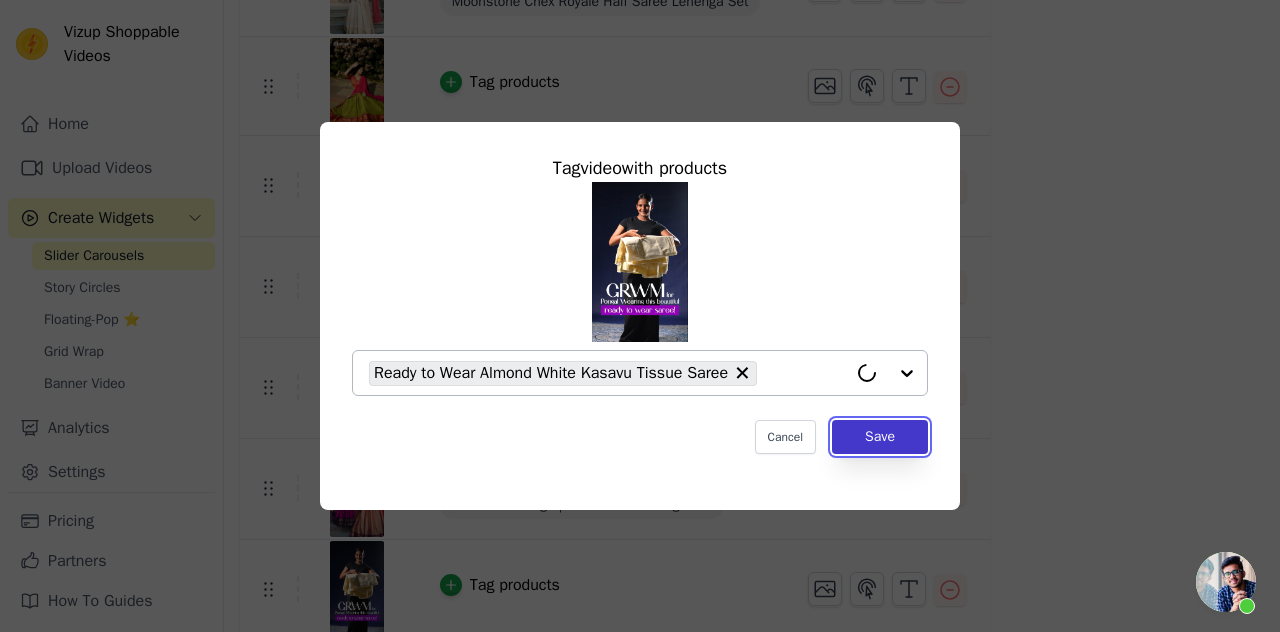 click on "Save" at bounding box center [880, 437] 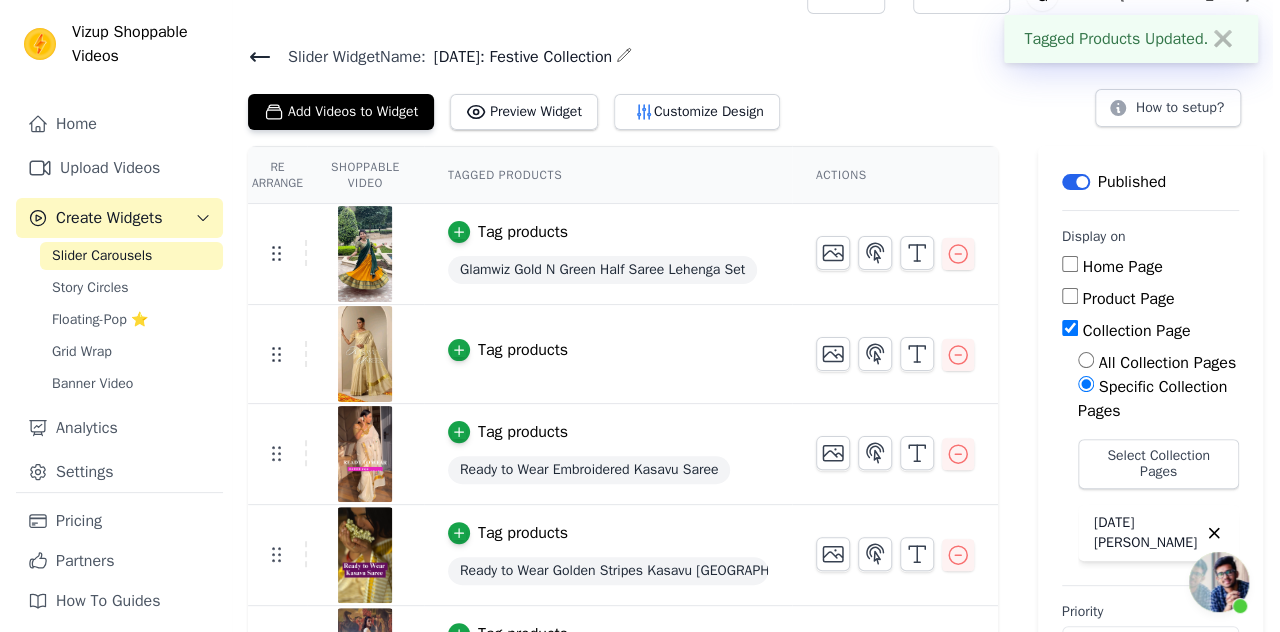 scroll, scrollTop: 0, scrollLeft: 0, axis: both 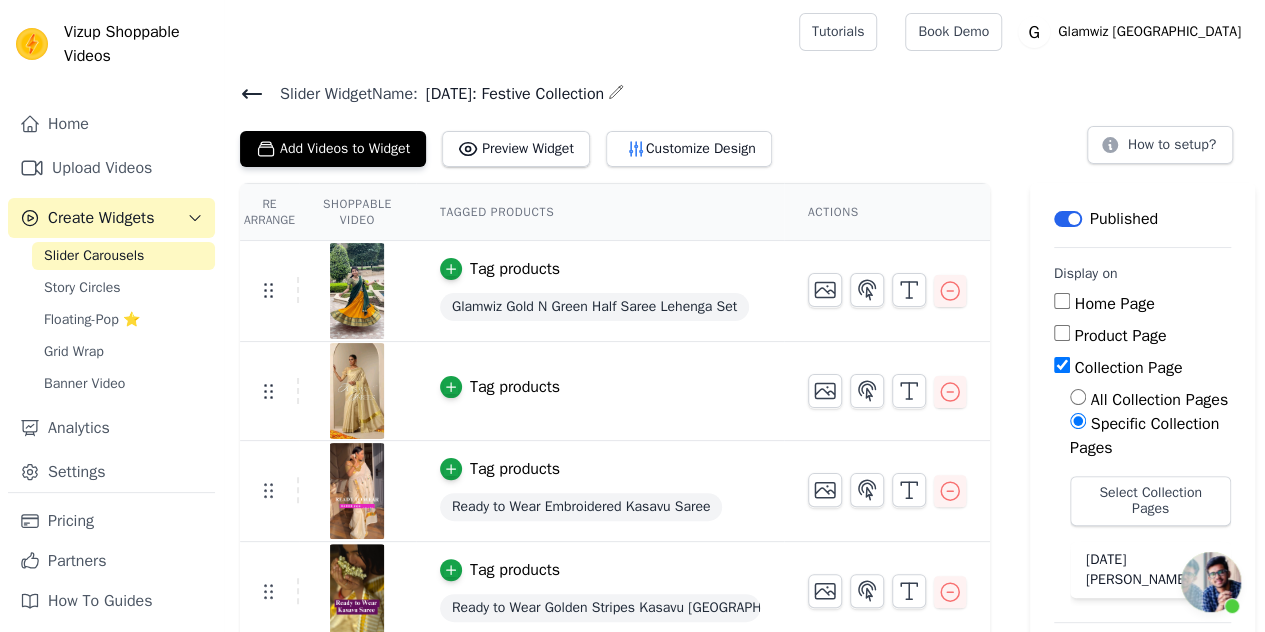 click on "Slider Widget  Name:   Onam: Festive Collection
Add Videos to Widget
Preview Widget       Customize Design
How to setup?" at bounding box center [744, 123] 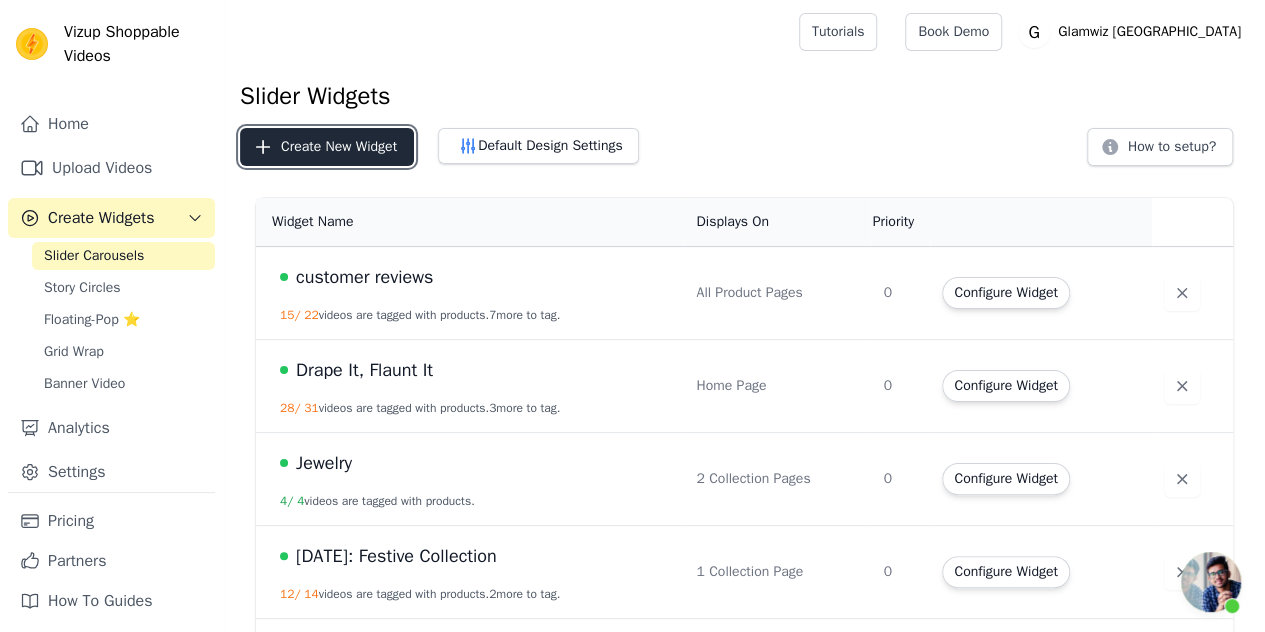 click on "Create New Widget" at bounding box center (327, 147) 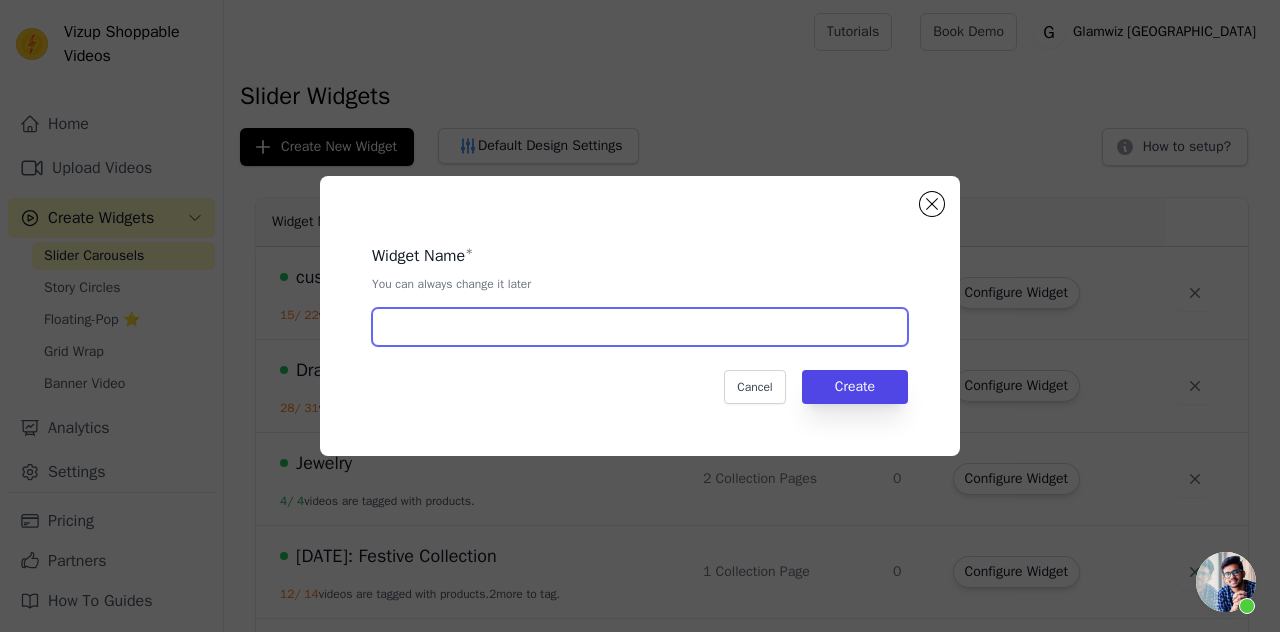 click at bounding box center (640, 327) 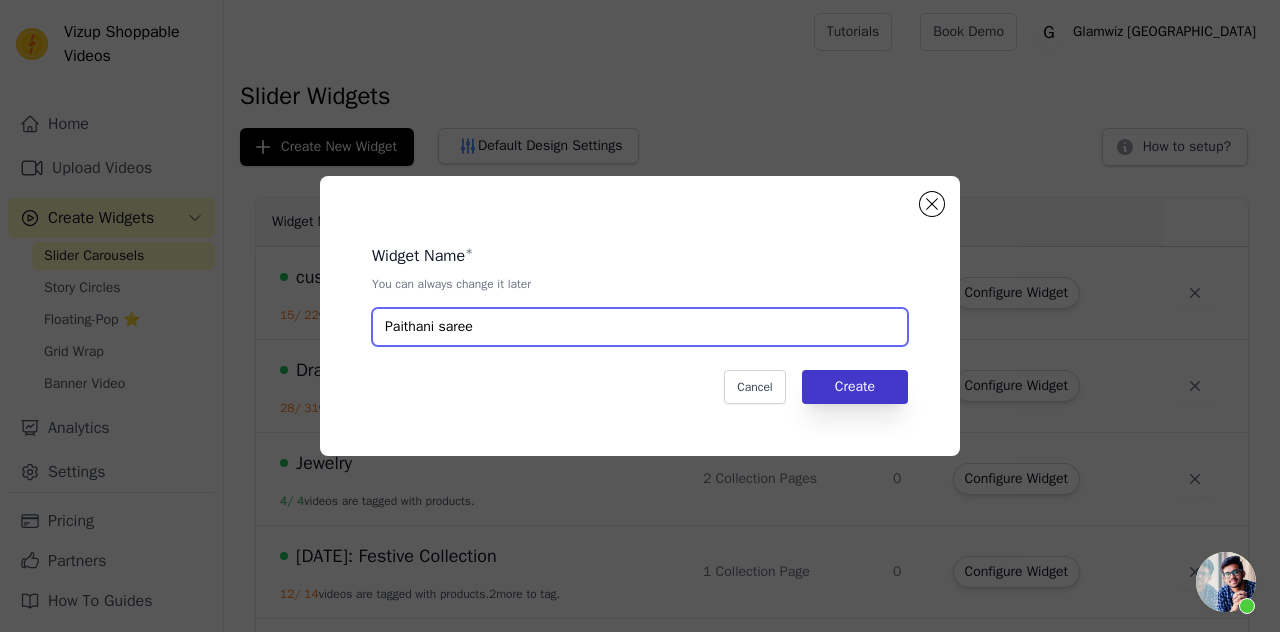 type on "Paithani saree" 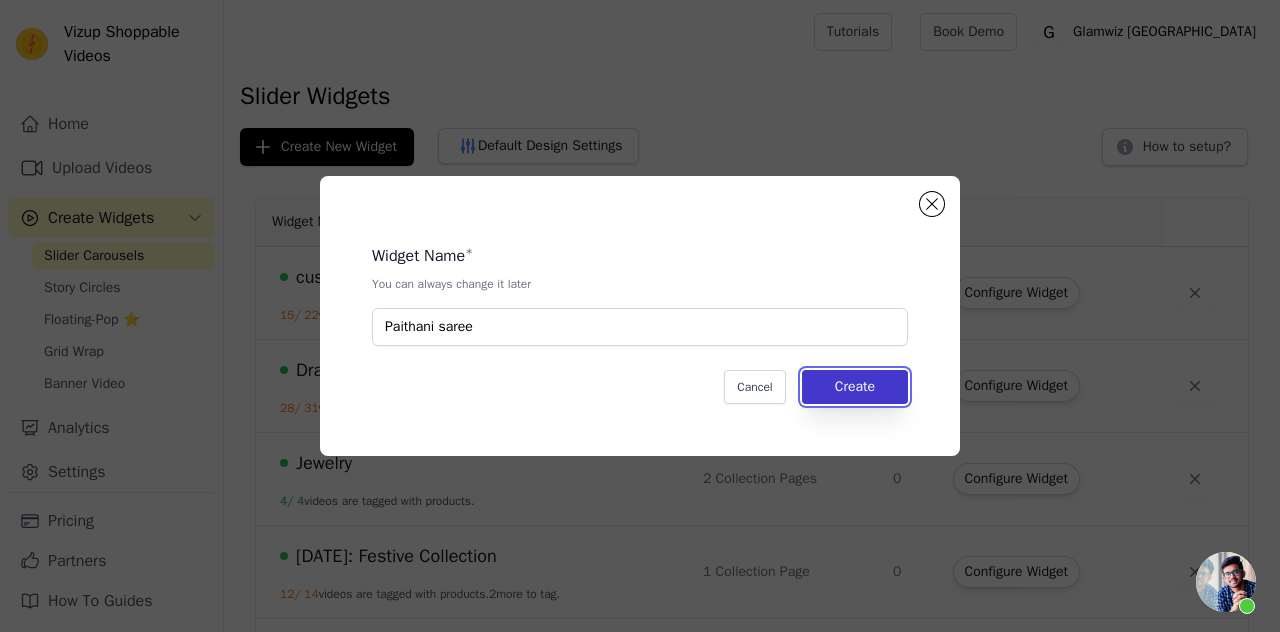 click on "Create" at bounding box center (855, 387) 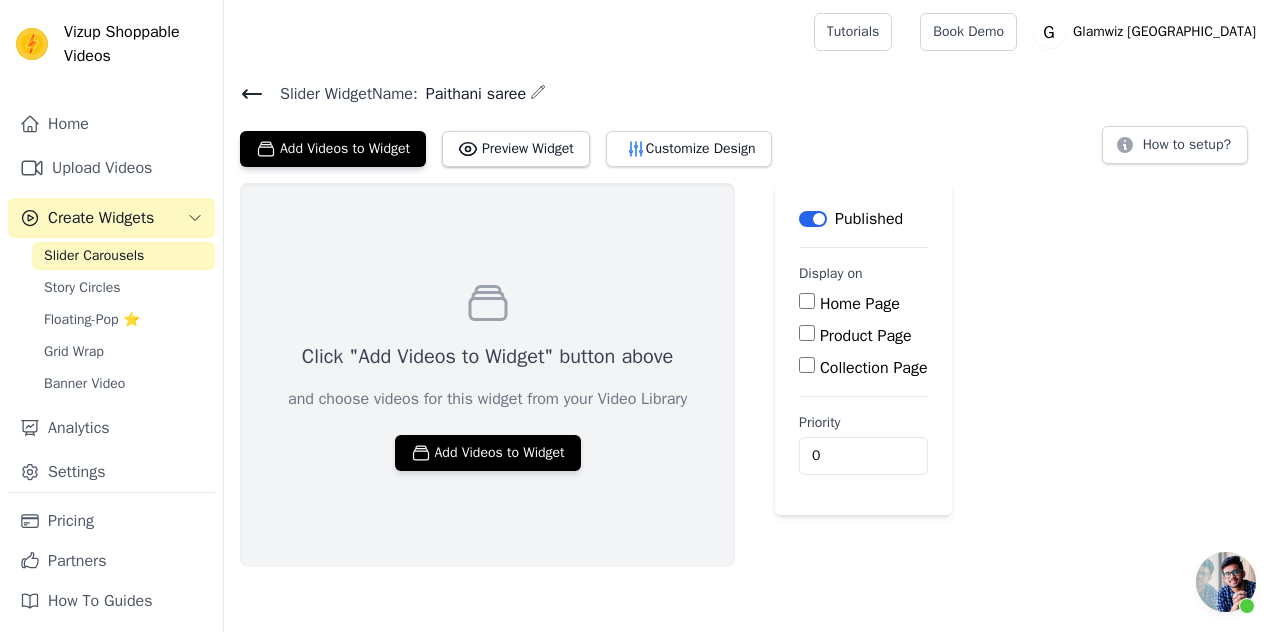 click 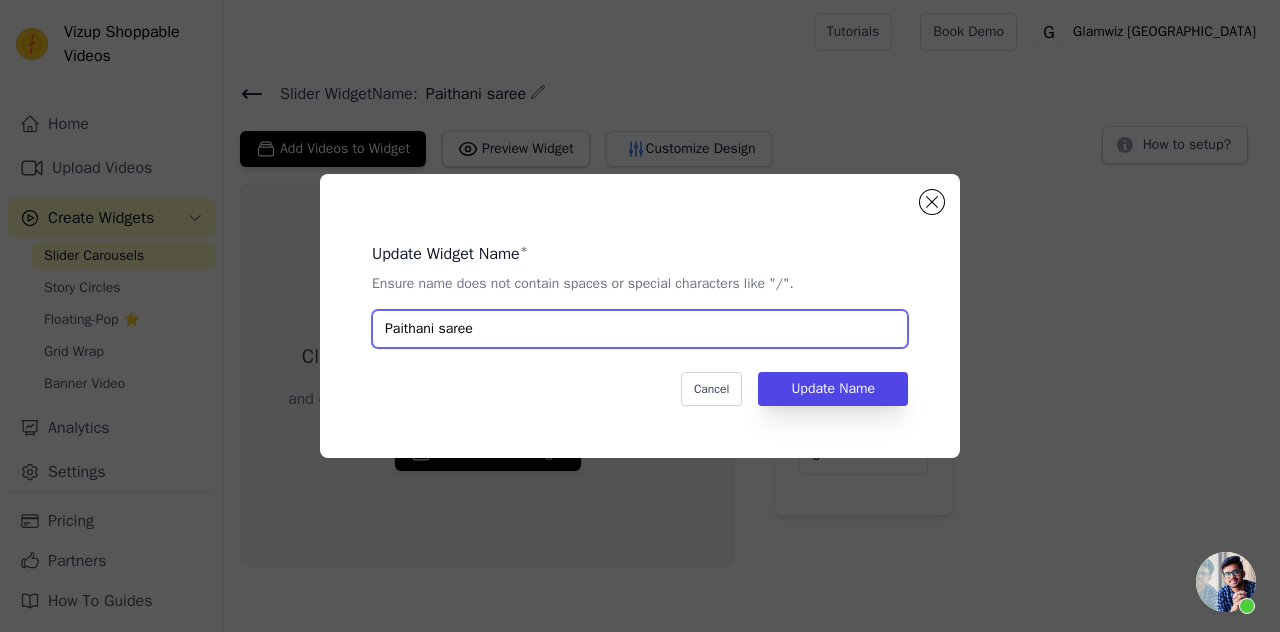 click on "Paithani saree" at bounding box center [640, 329] 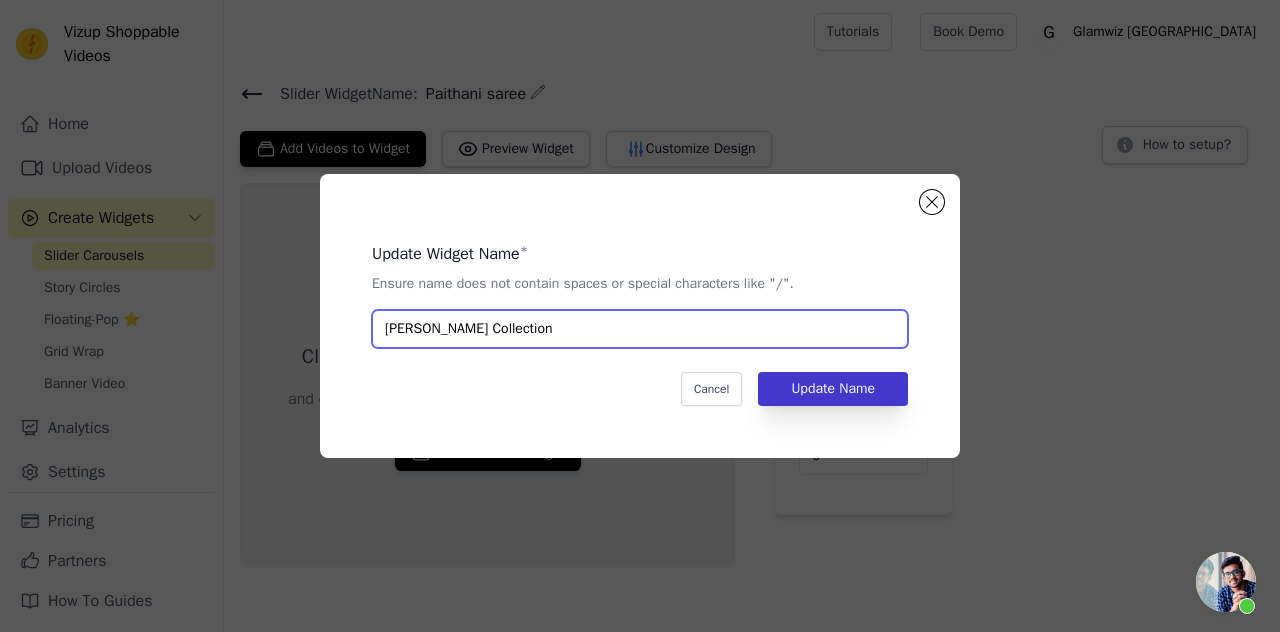 type on "[PERSON_NAME] Collection" 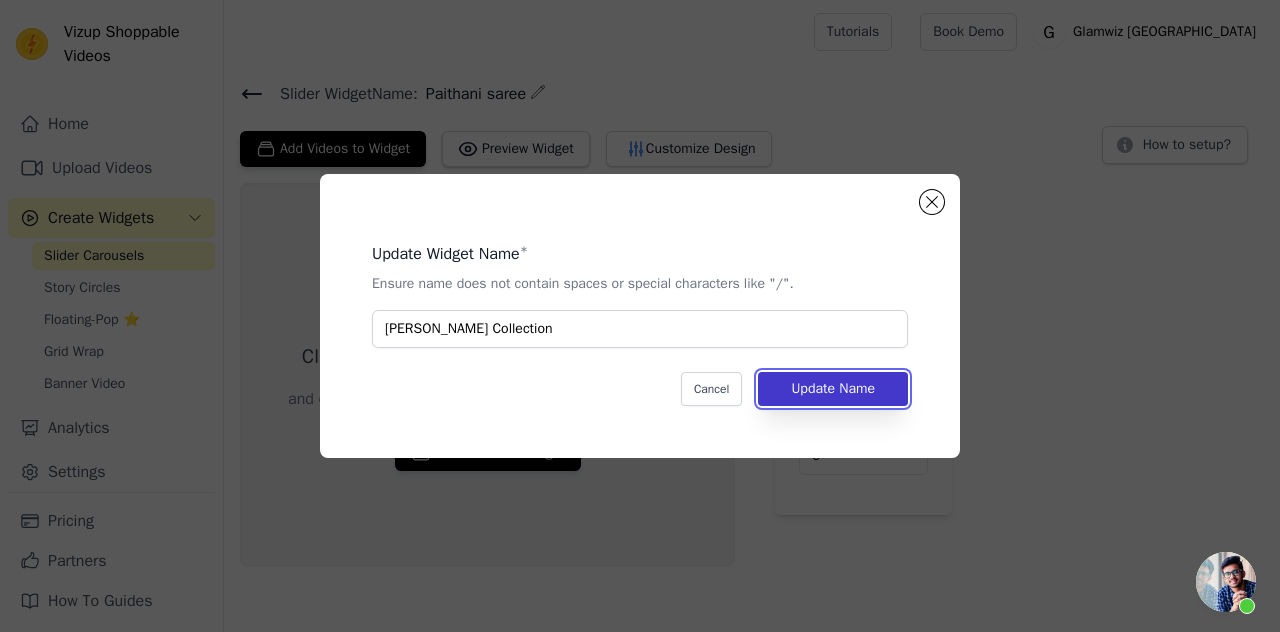 click on "Update Name" at bounding box center [833, 389] 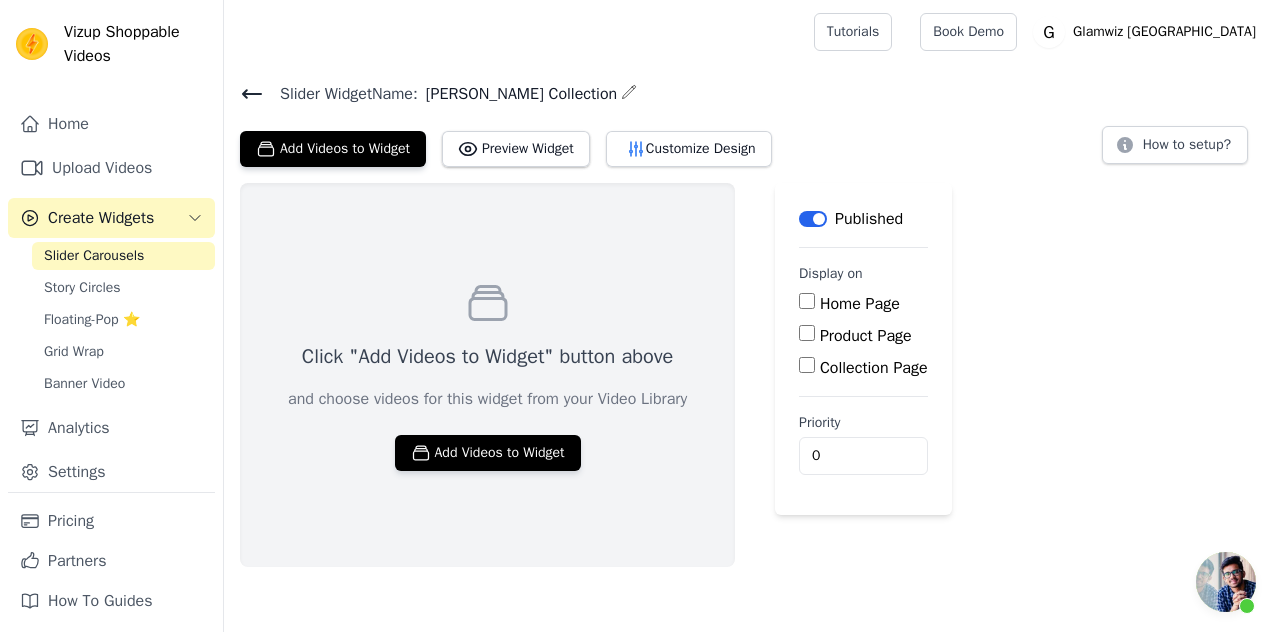 click on "Click "Add Videos to Widget" button above   and choose videos for this widget from your Video Library
Add Videos to Widget   Label     Published     Display on     Home Page     Product Page       Collection Page       Priority   0" at bounding box center [752, 375] 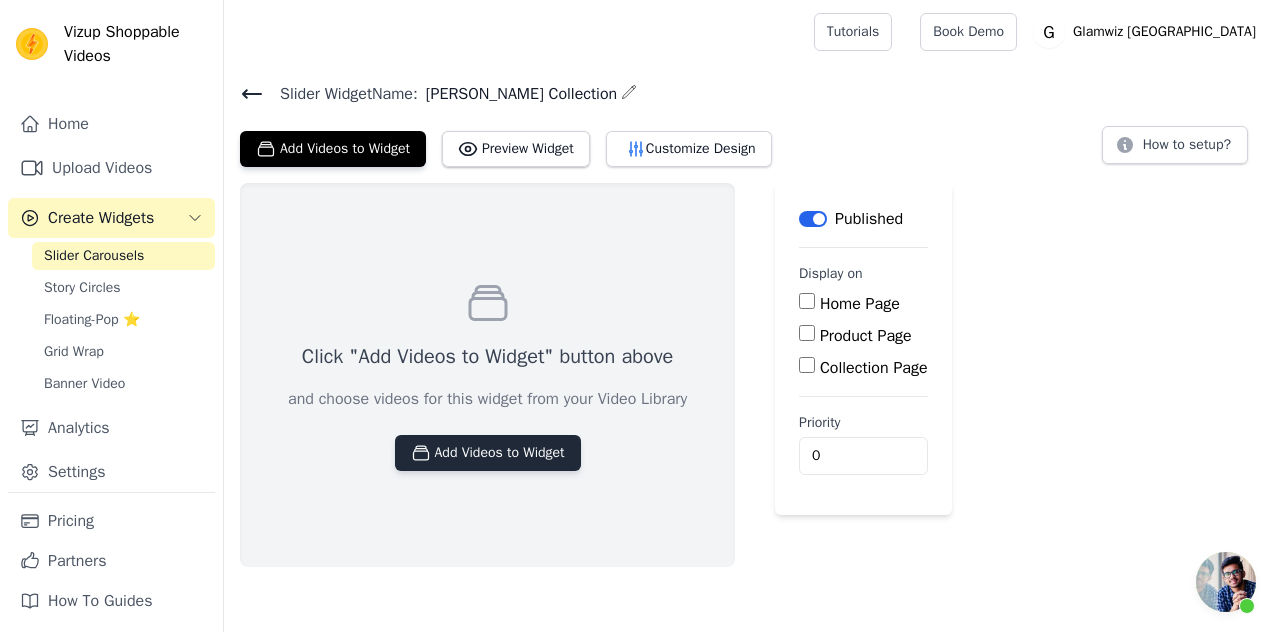 click on "Add Videos to Widget" at bounding box center [488, 453] 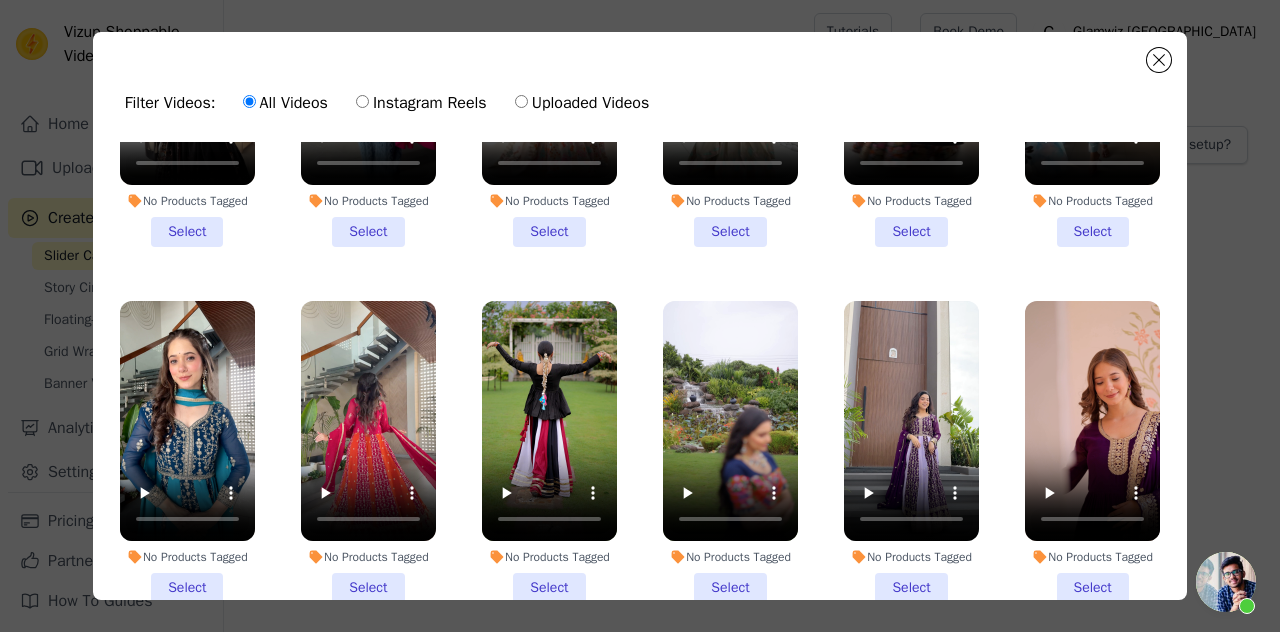 scroll, scrollTop: 1001, scrollLeft: 0, axis: vertical 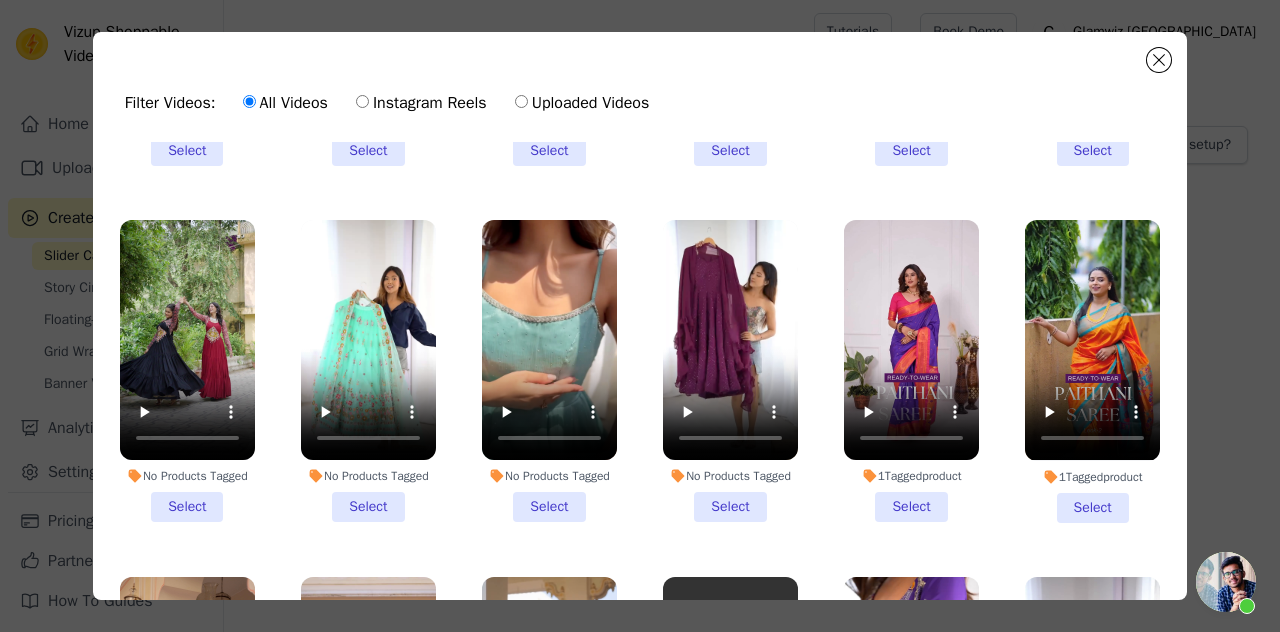 click on "1  Tagged  product     Select" at bounding box center [911, 371] 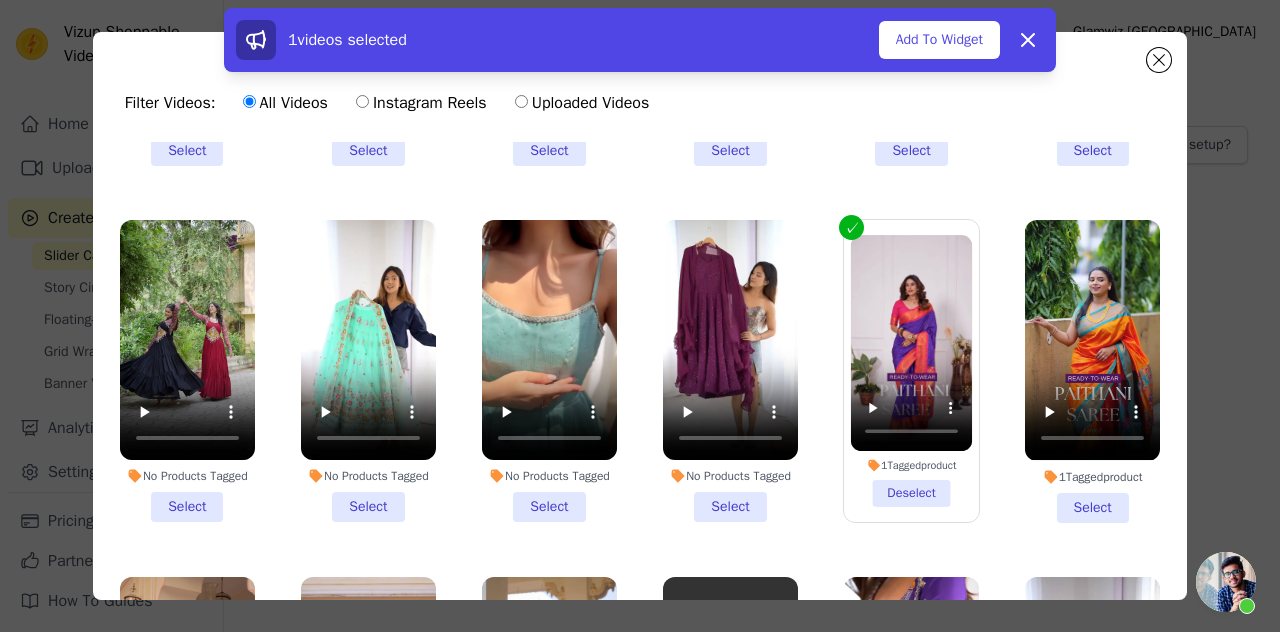 click on "1  Tagged  product     Select" at bounding box center [1092, 371] 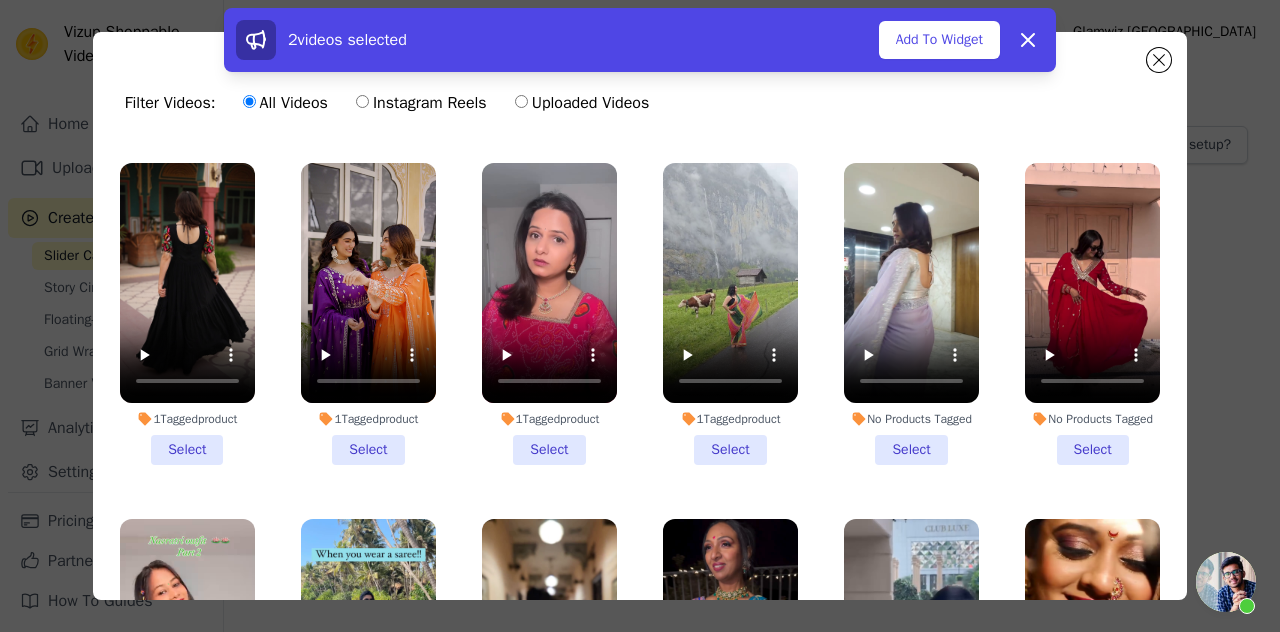 scroll, scrollTop: 4682, scrollLeft: 0, axis: vertical 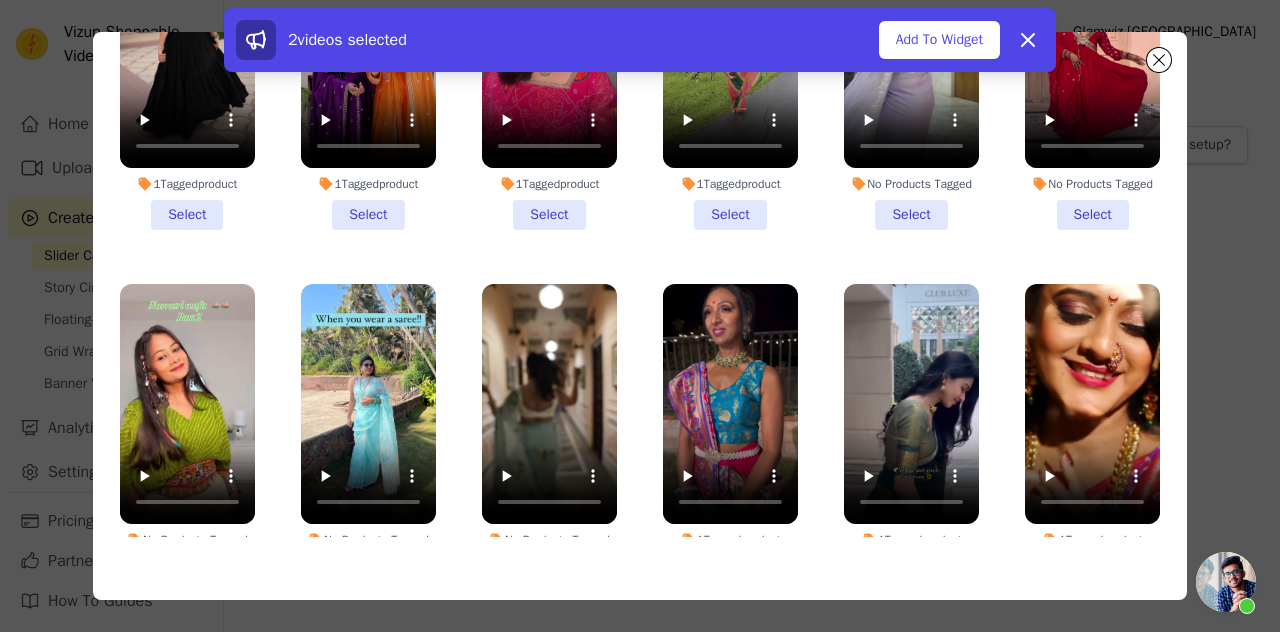 click on "1  Tagged  product     Select" at bounding box center (730, 435) 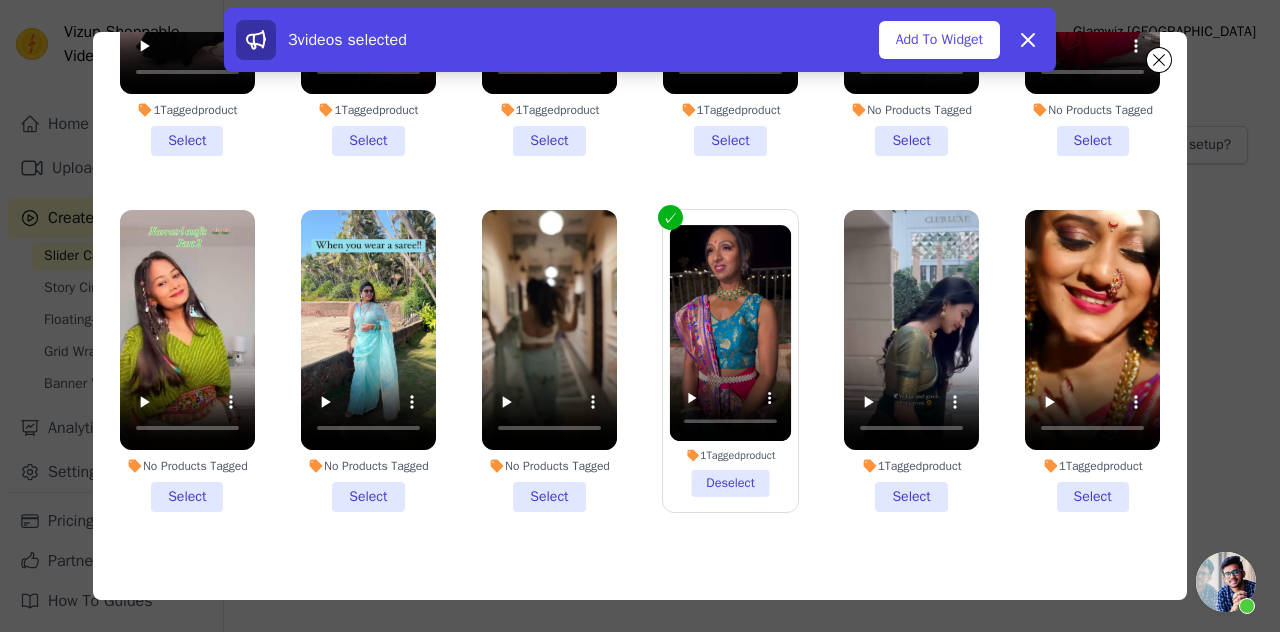 scroll, scrollTop: 4747, scrollLeft: 0, axis: vertical 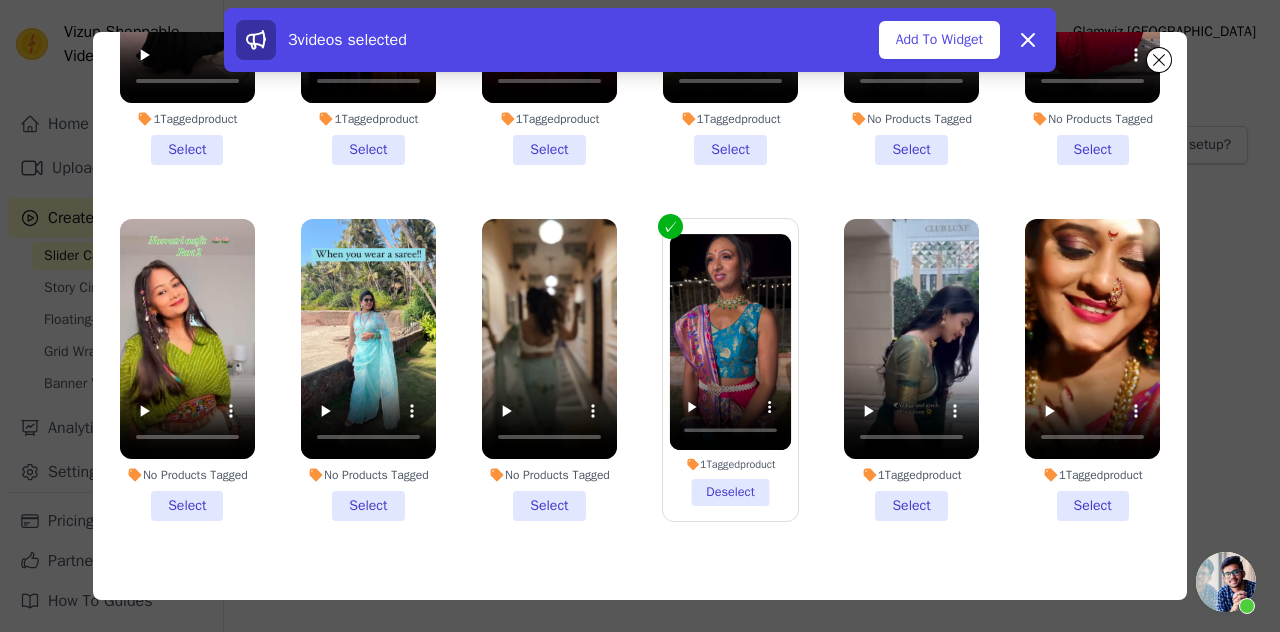 click on "1  Tagged  product     Select" at bounding box center (1092, 370) 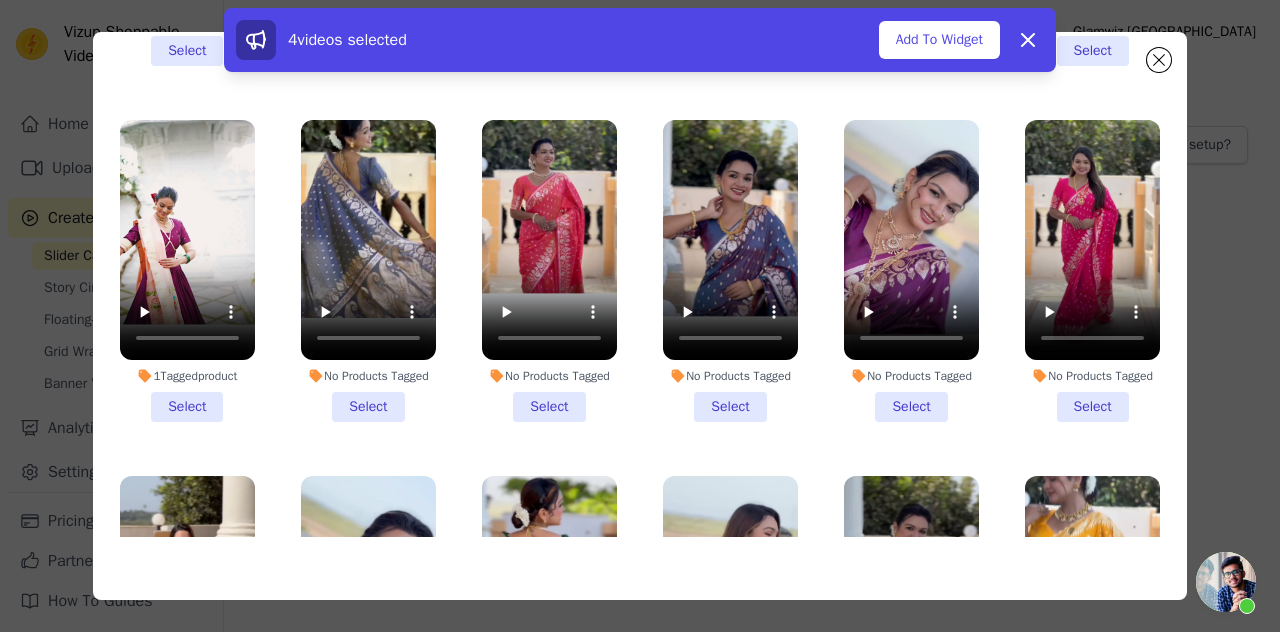 scroll, scrollTop: 10952, scrollLeft: 0, axis: vertical 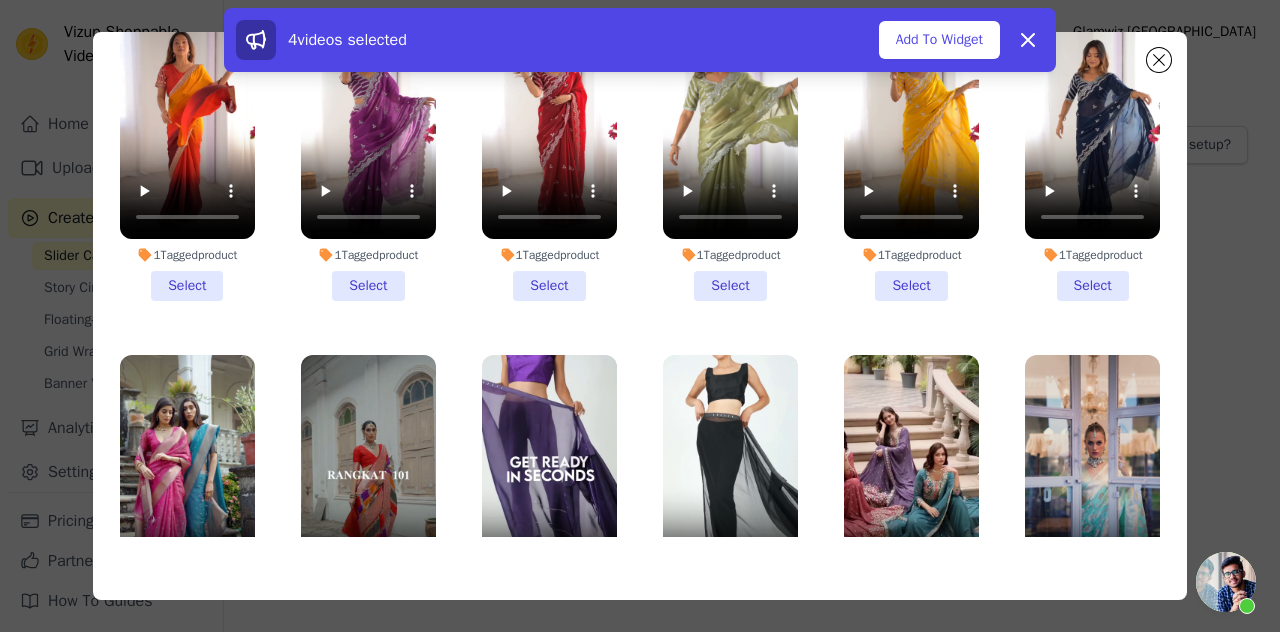 drag, startPoint x: 1144, startPoint y: 337, endPoint x: 1145, endPoint y: 348, distance: 11.045361 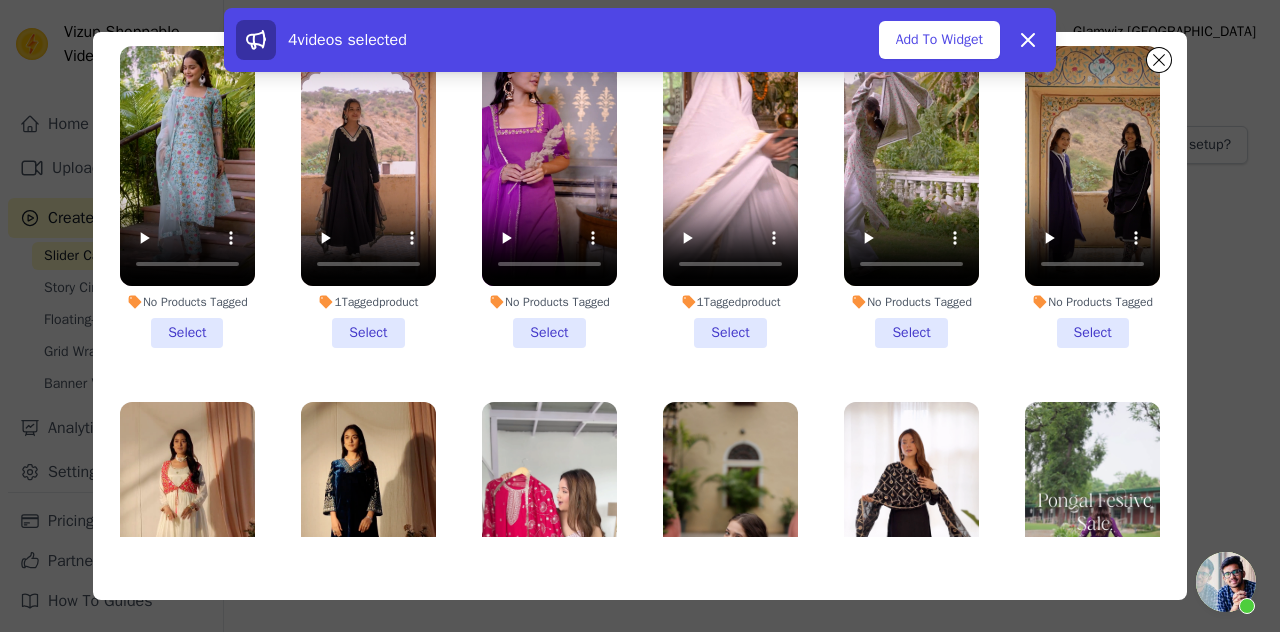scroll, scrollTop: 17515, scrollLeft: 0, axis: vertical 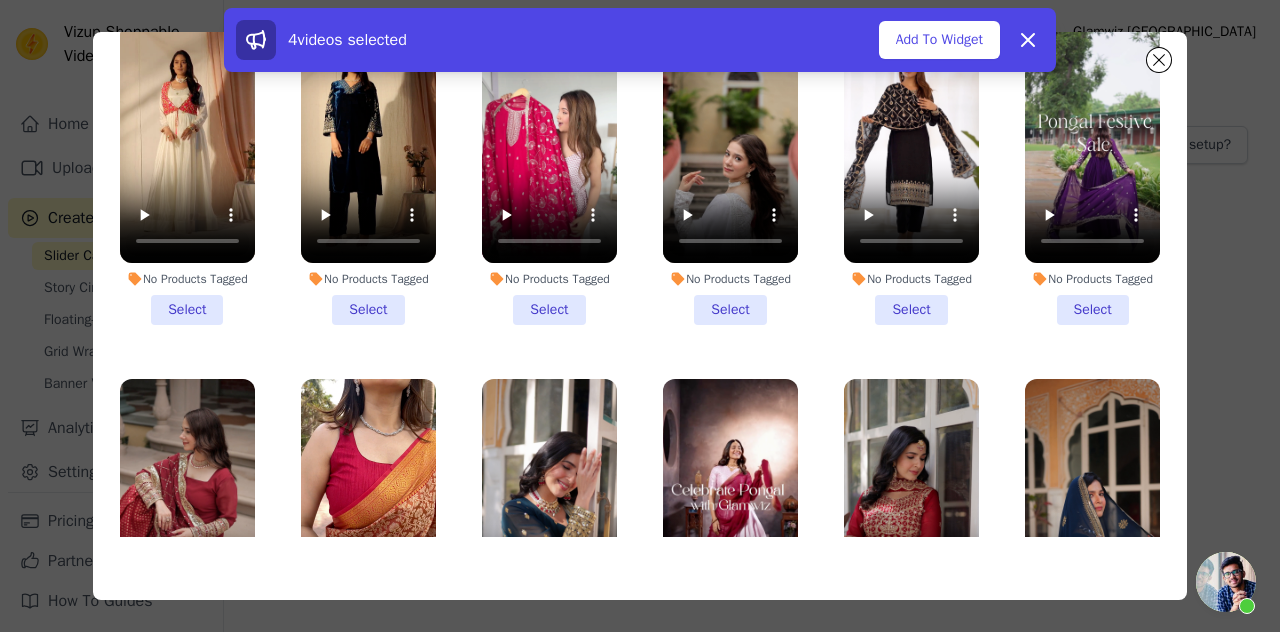 click on "No Products Tagged     Select" at bounding box center (368, 530) 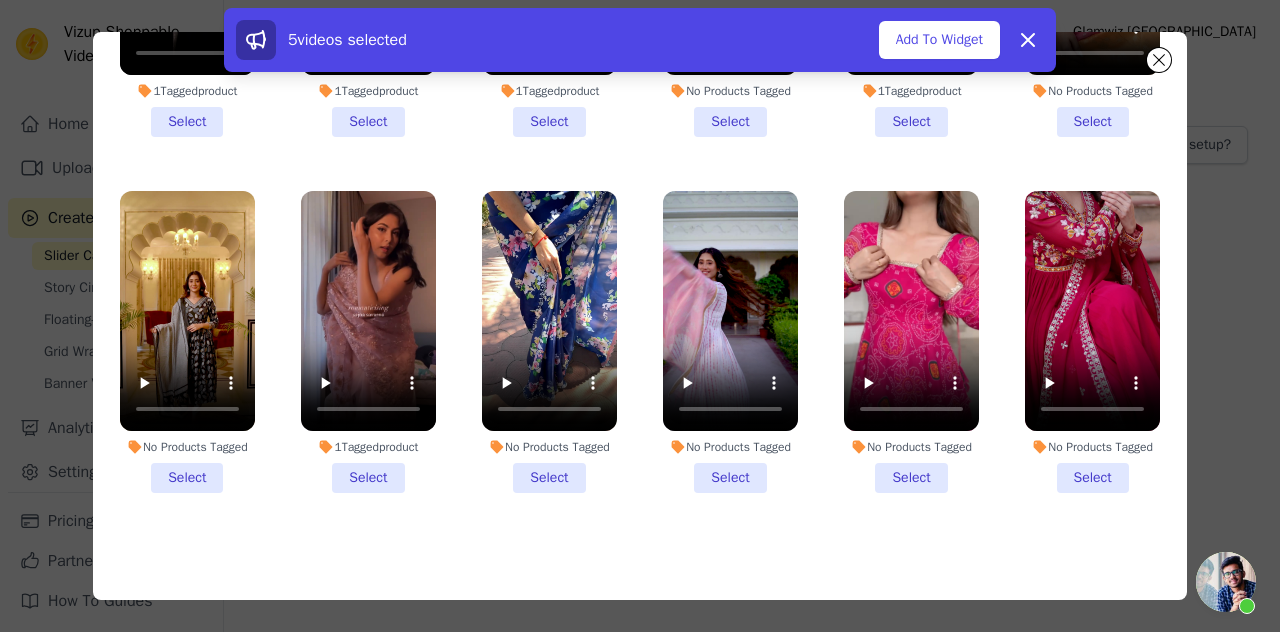 scroll, scrollTop: 18690, scrollLeft: 0, axis: vertical 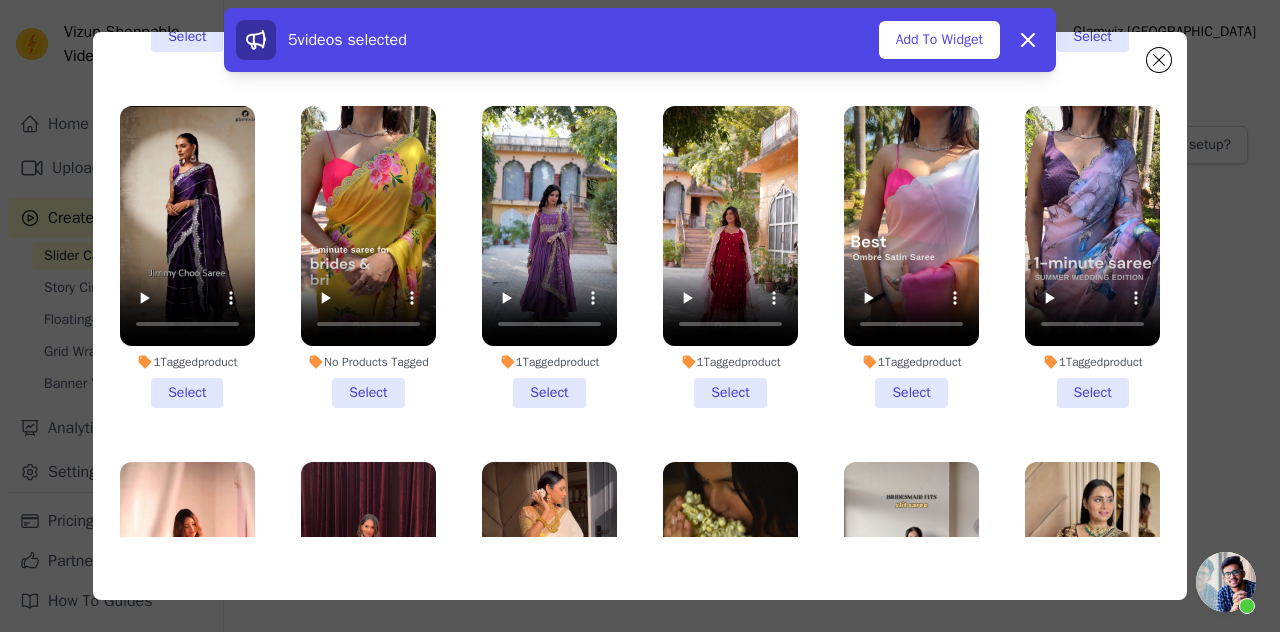 click on "2  Tagged  products     Select" at bounding box center (1092, 613) 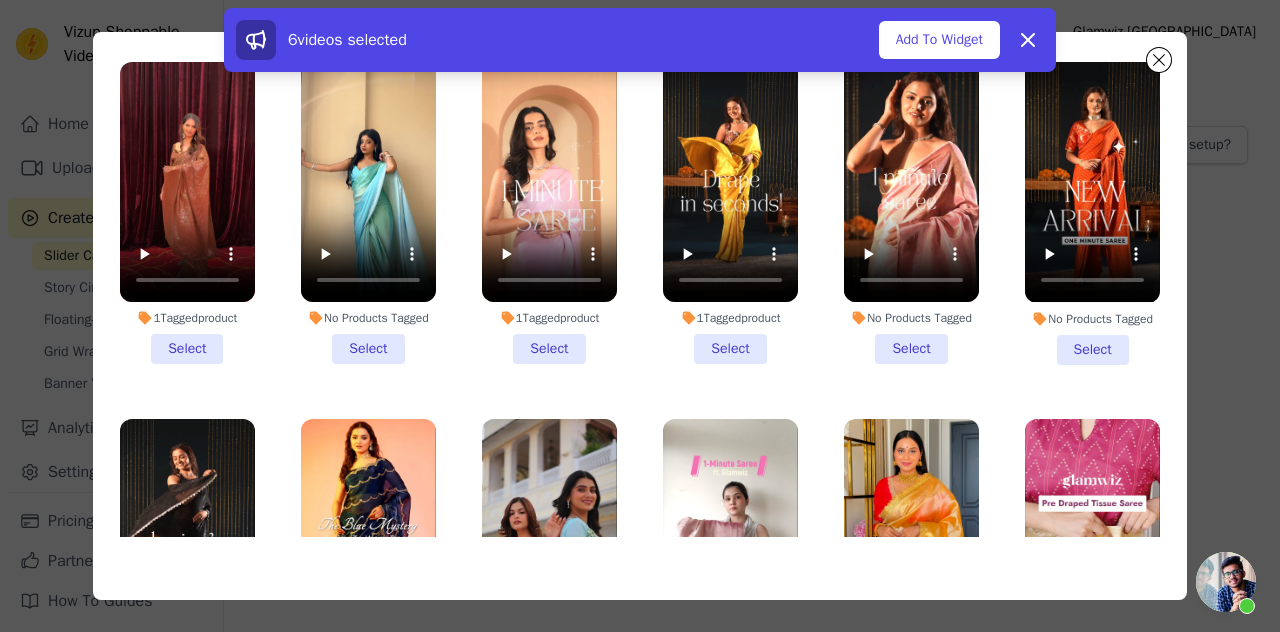 scroll, scrollTop: 23684, scrollLeft: 0, axis: vertical 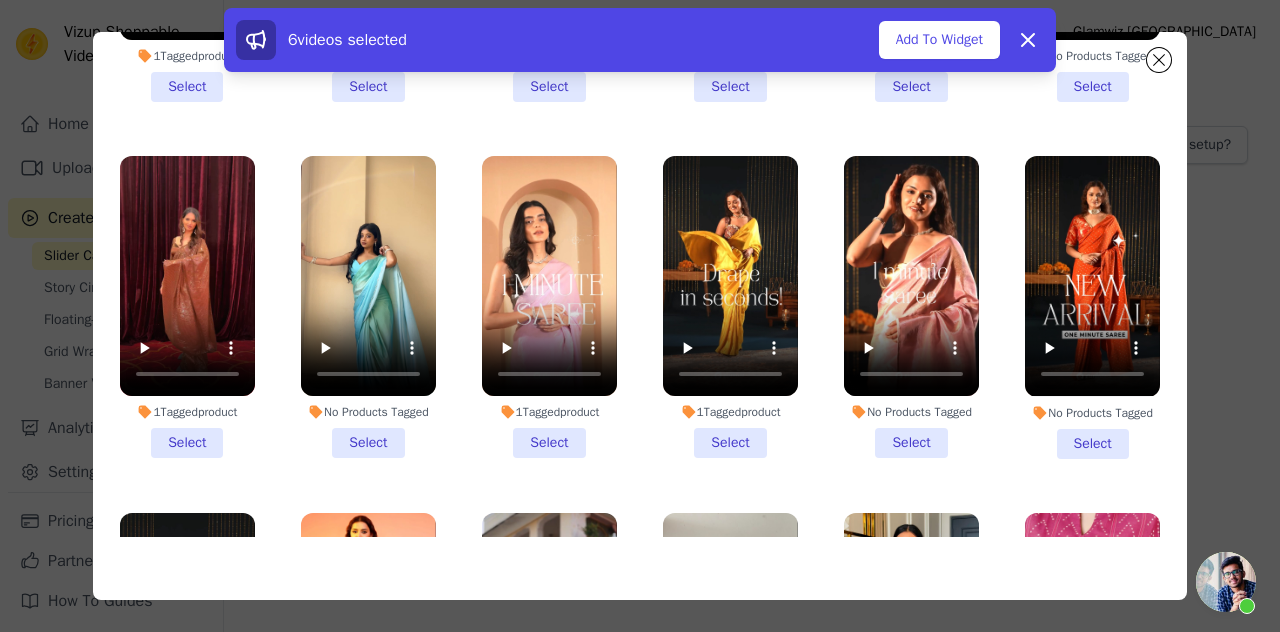 click on "1  Tagged  product     Select" at bounding box center (911, 664) 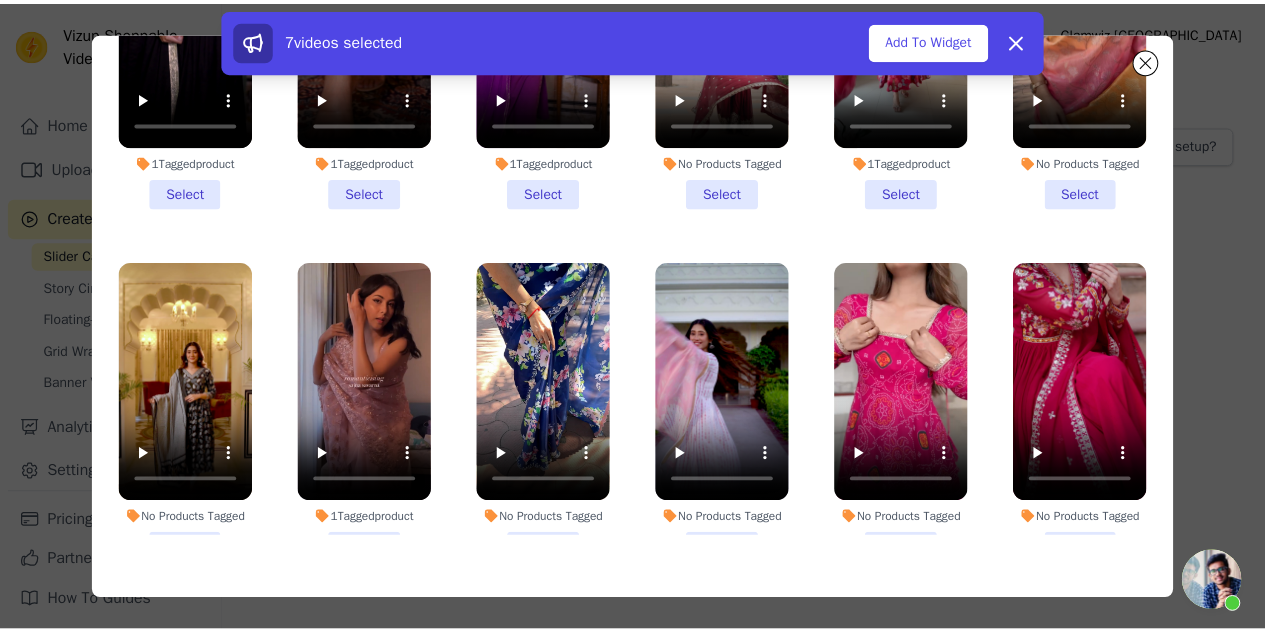 scroll, scrollTop: 18530, scrollLeft: 0, axis: vertical 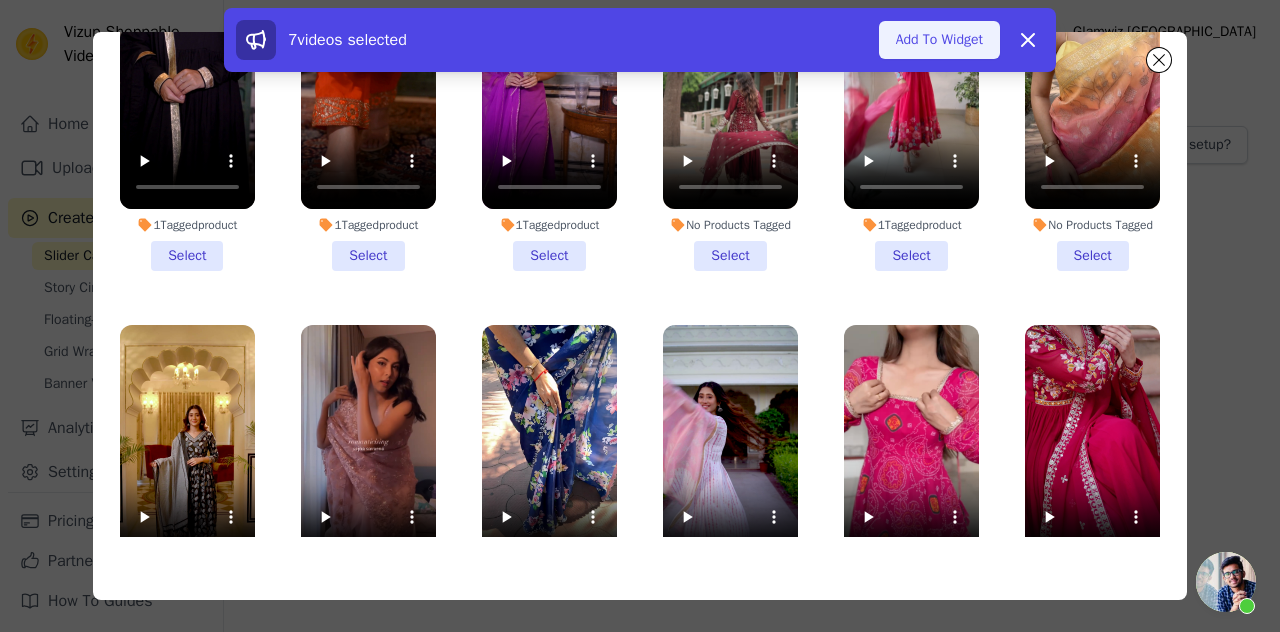click on "Add To Widget" at bounding box center (939, 40) 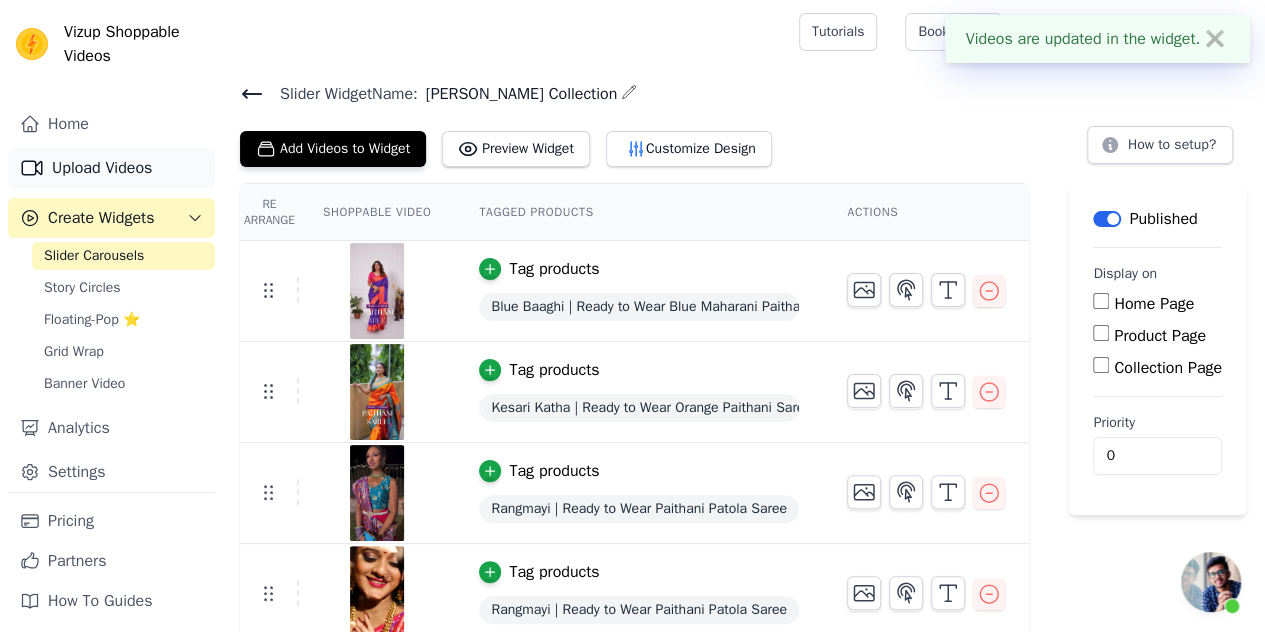 click on "Upload Videos" at bounding box center [111, 168] 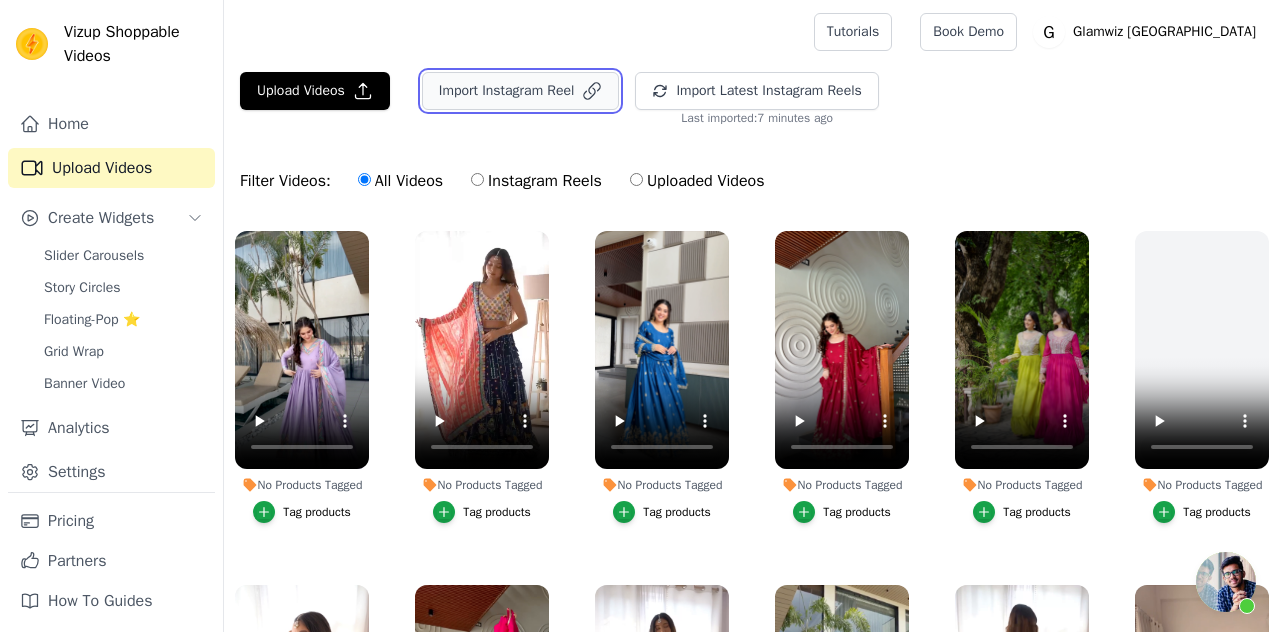 click on "Import Instagram Reel" at bounding box center (521, 91) 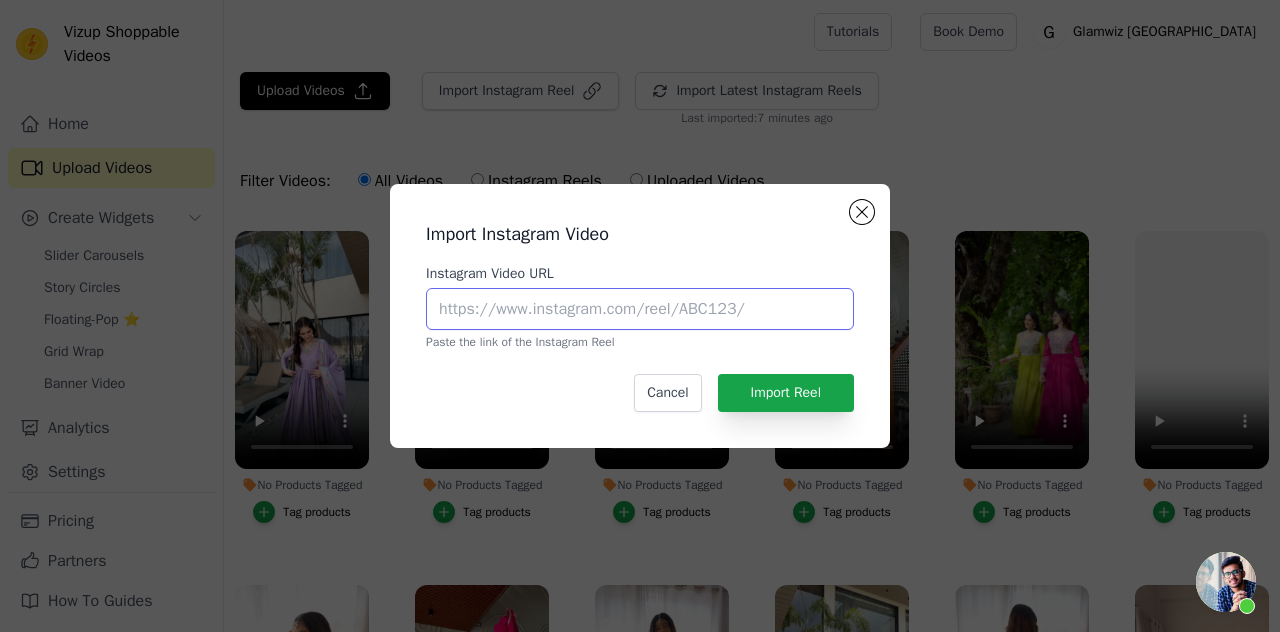 click on "Instagram Video URL" at bounding box center [640, 309] 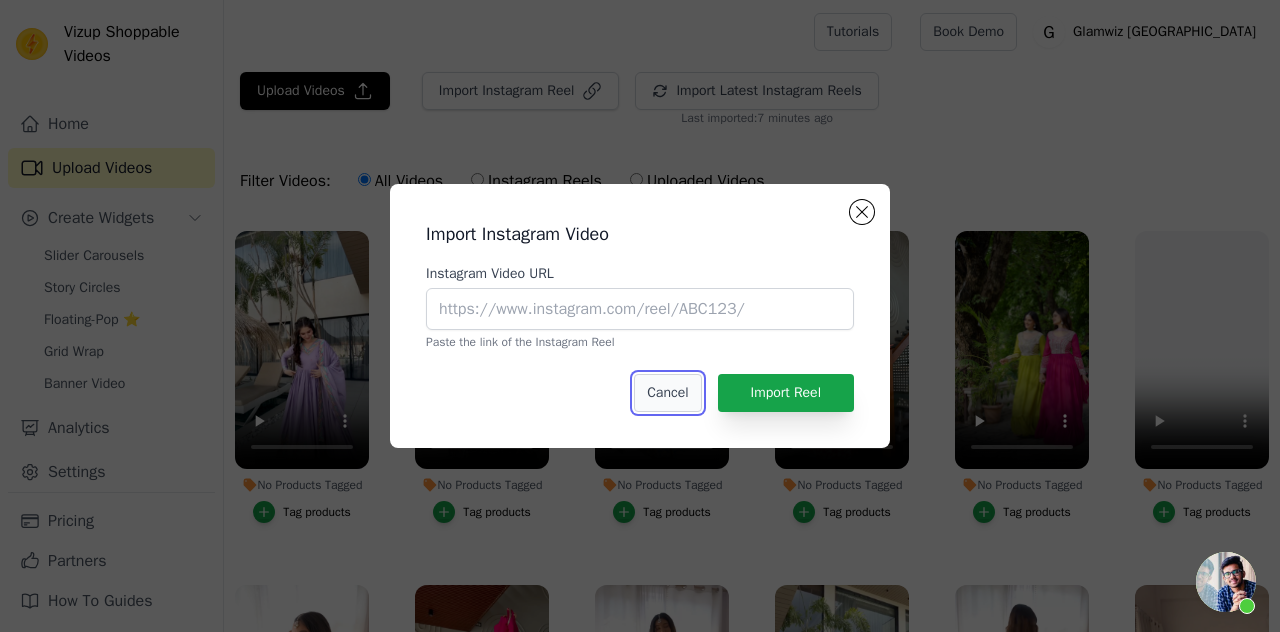 click on "Cancel" at bounding box center [667, 393] 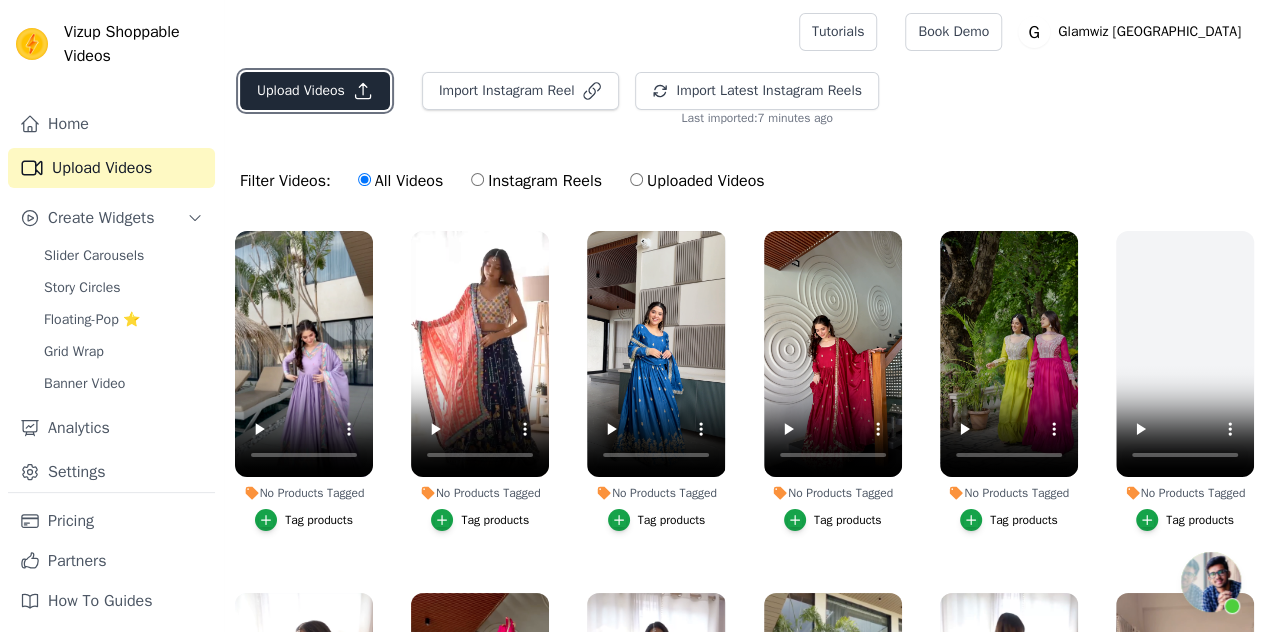 click on "Upload Videos" at bounding box center [315, 91] 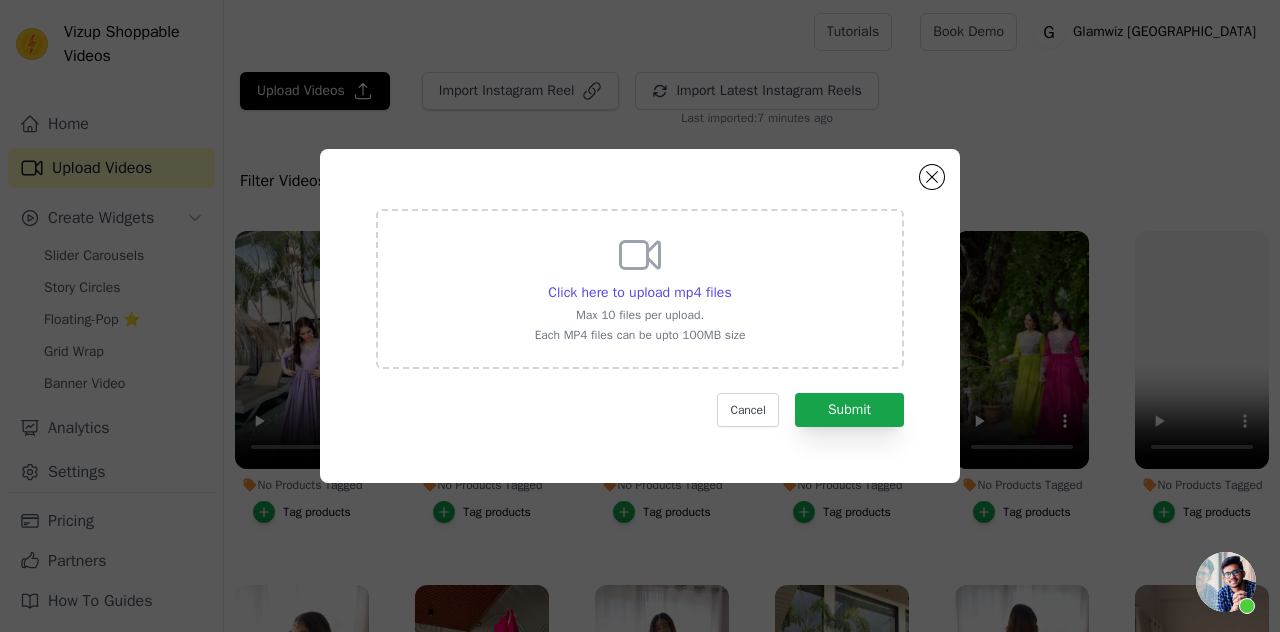 click on "Click here to upload mp4 files     Max 10 files per upload.   Each MP4 files can be upto 100MB size" at bounding box center (640, 289) 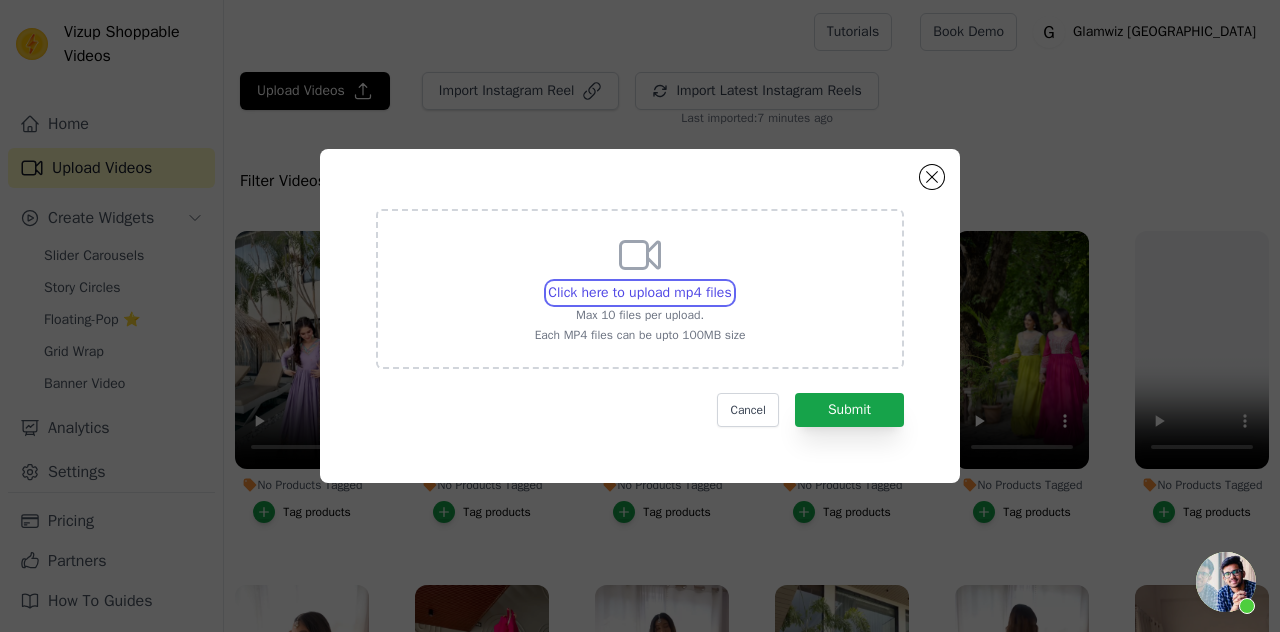 type on "C:\fakepath\Copy of Paithani ad #4.mp4" 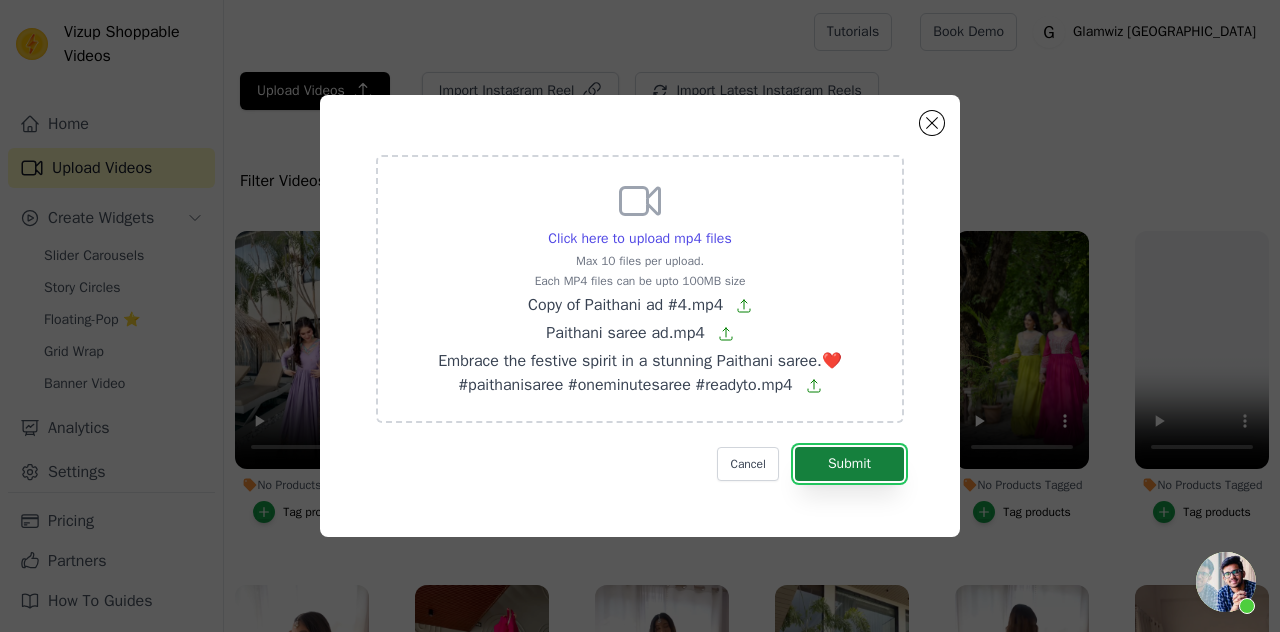 click on "Submit" at bounding box center [849, 464] 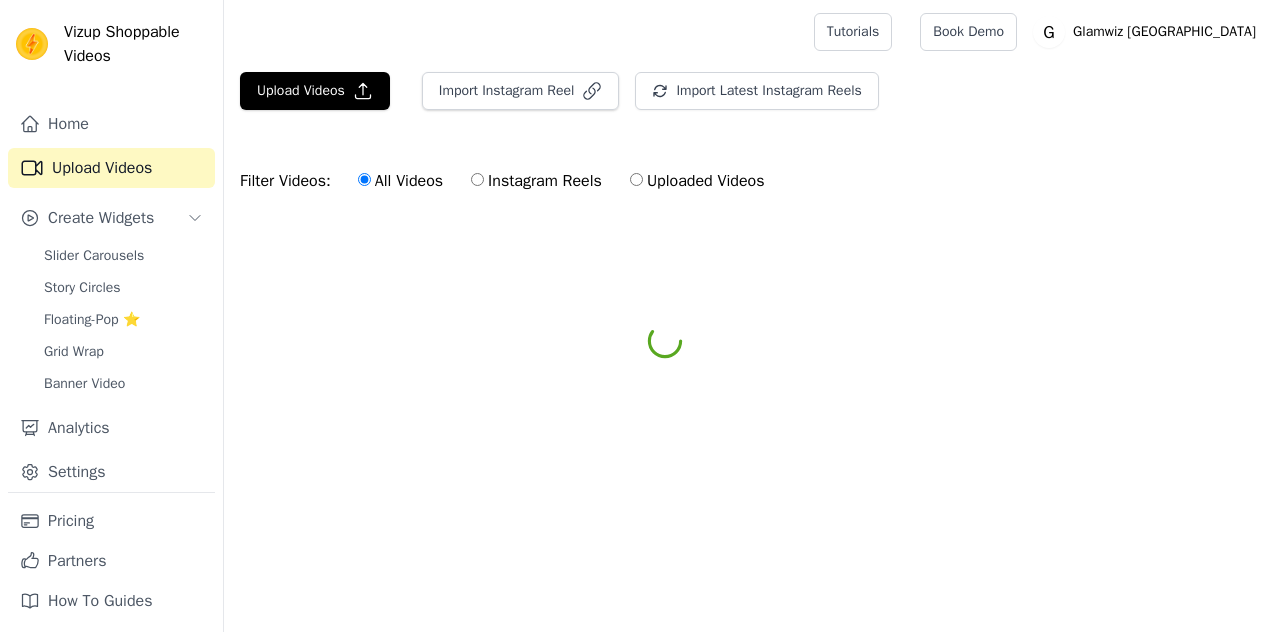 scroll, scrollTop: 0, scrollLeft: 0, axis: both 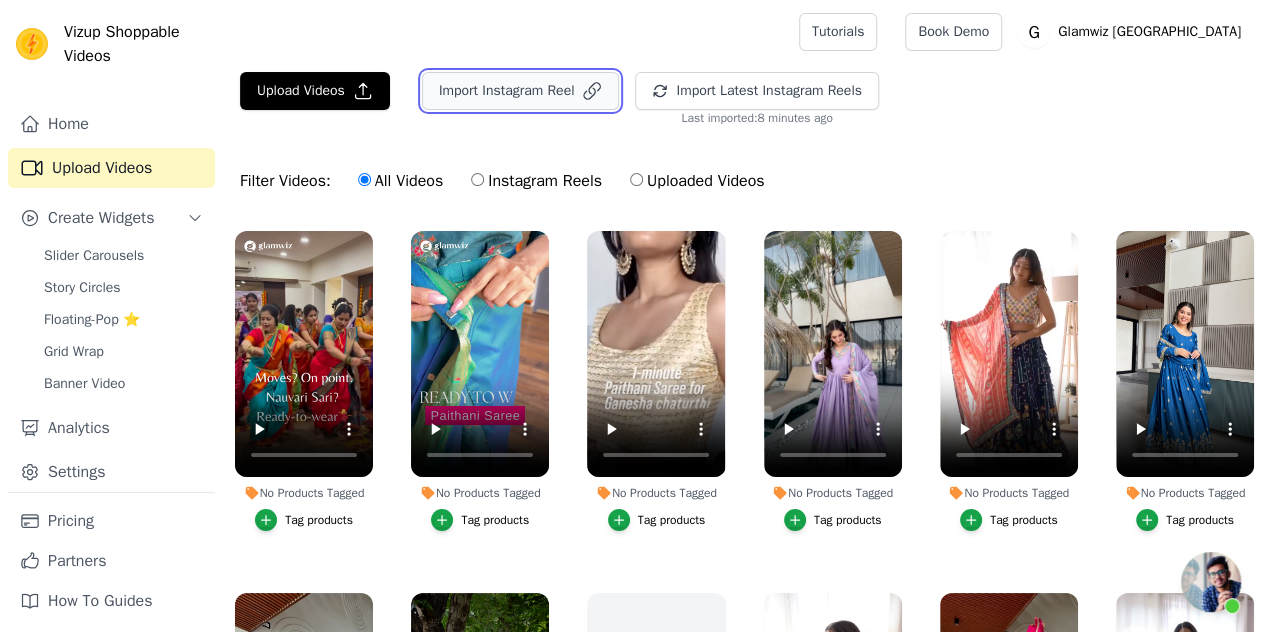 click on "Import Instagram Reel" at bounding box center (521, 91) 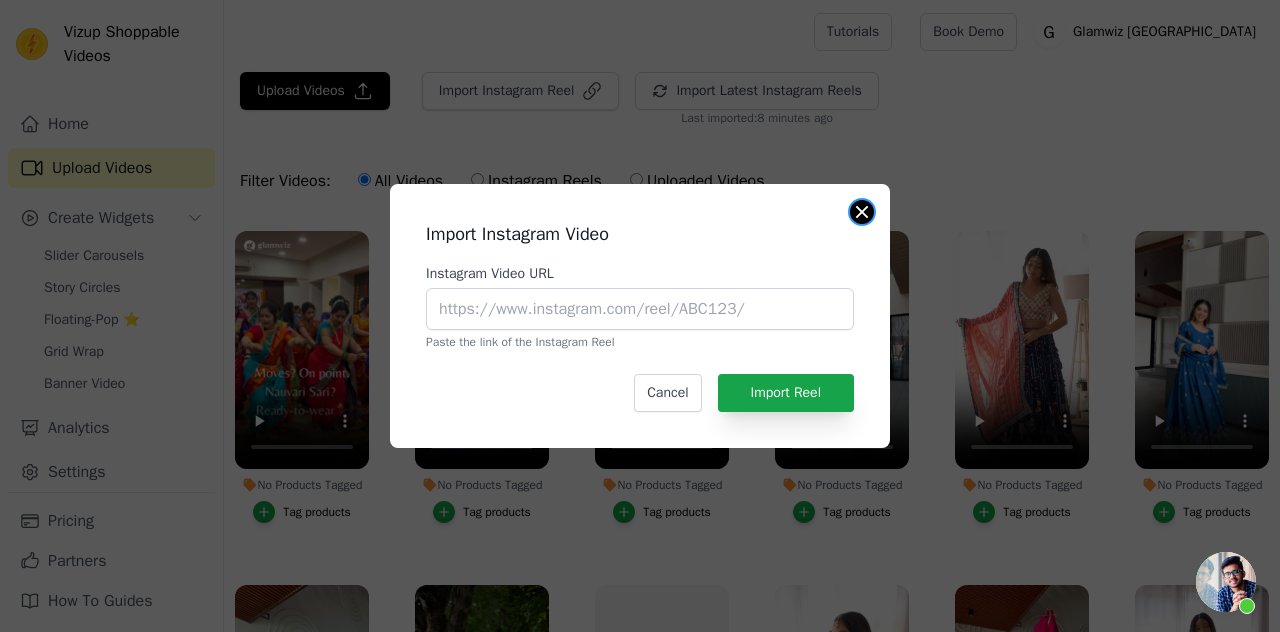 click at bounding box center [862, 212] 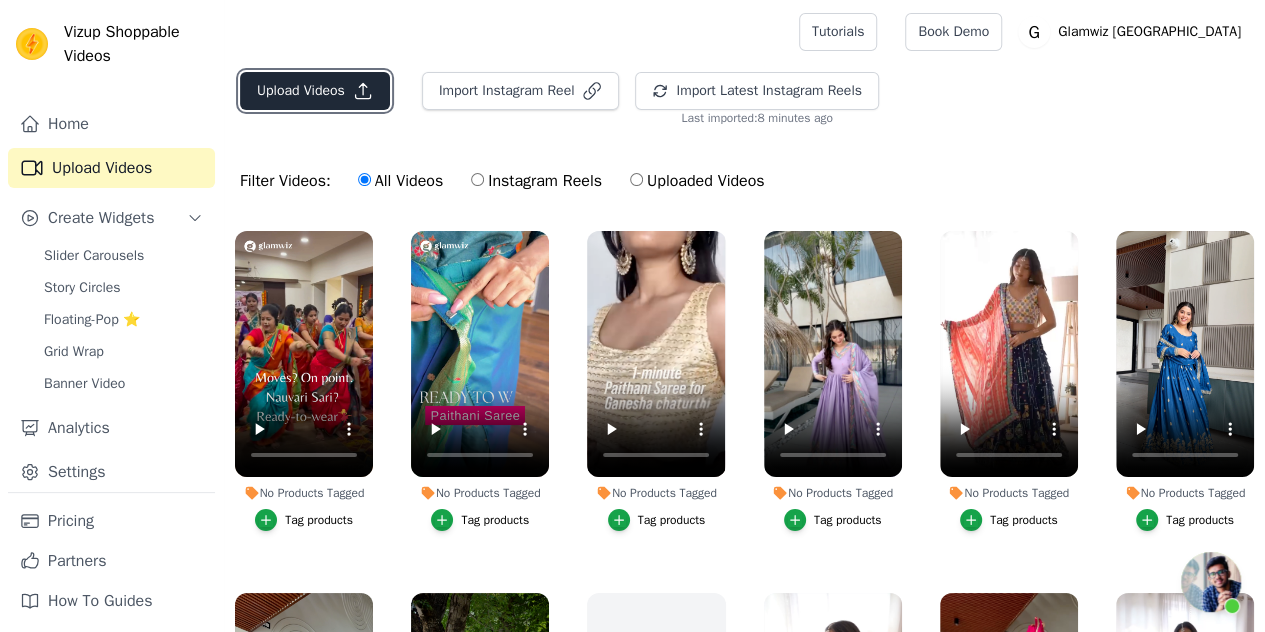 click on "Upload Videos" at bounding box center [315, 91] 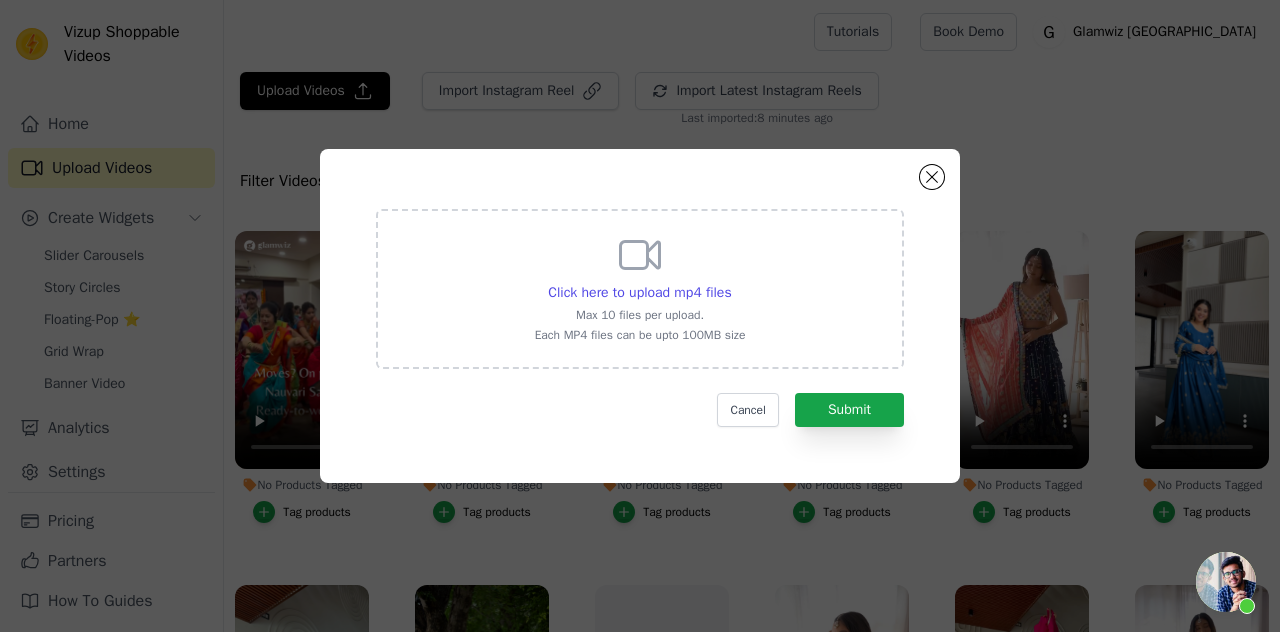 click on "Click here to upload mp4 files     Max 10 files per upload.   Each MP4 files can be upto 100MB size" at bounding box center (640, 289) 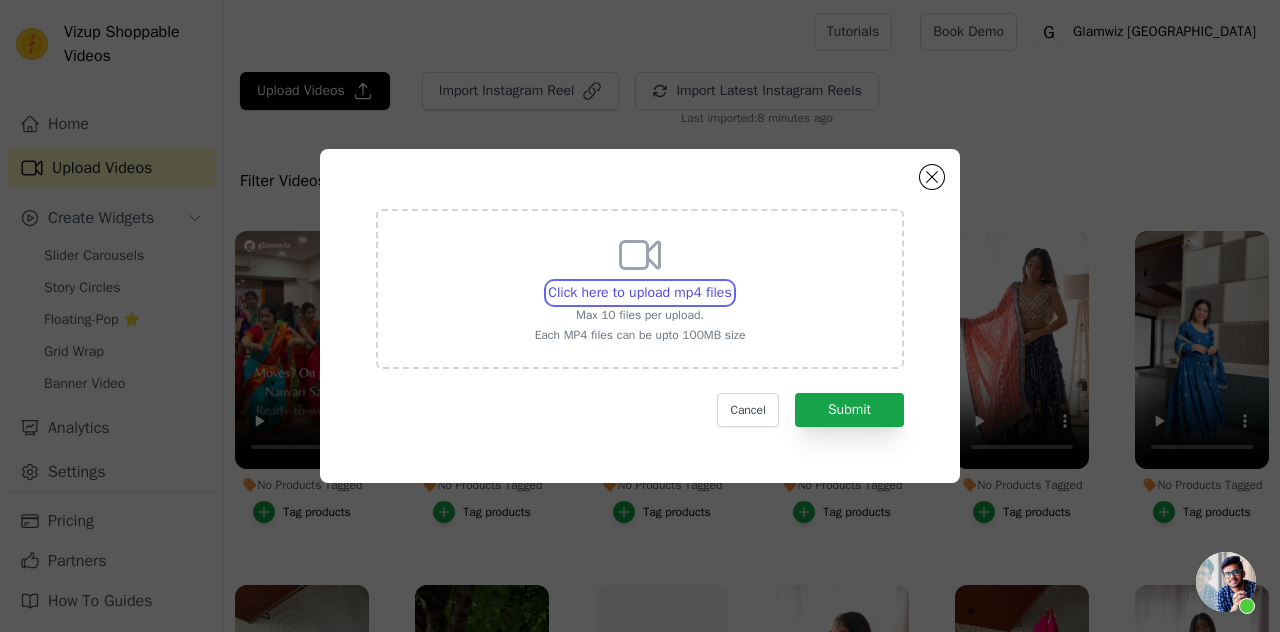 click on "Click here to upload mp4 files     Max 10 files per upload.   Each MP4 files can be upto 100MB size" at bounding box center (731, 282) 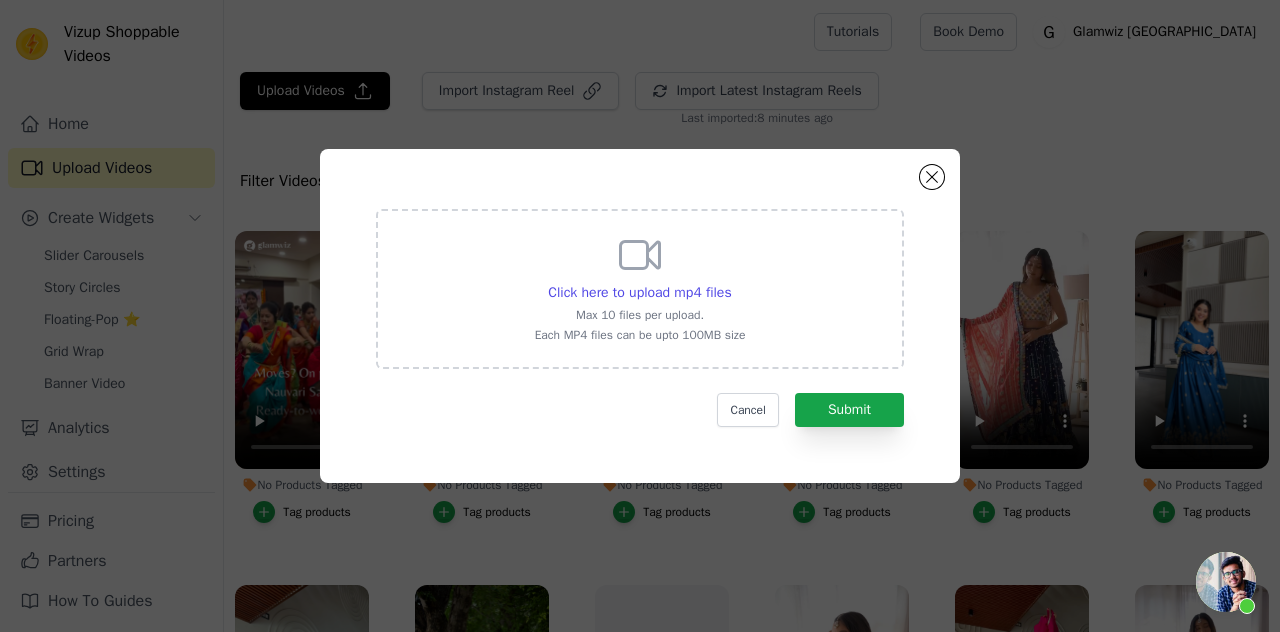 click on "Click here to upload mp4 files     Max 10 files per upload.   Each MP4 files can be upto 100MB size" at bounding box center (640, 287) 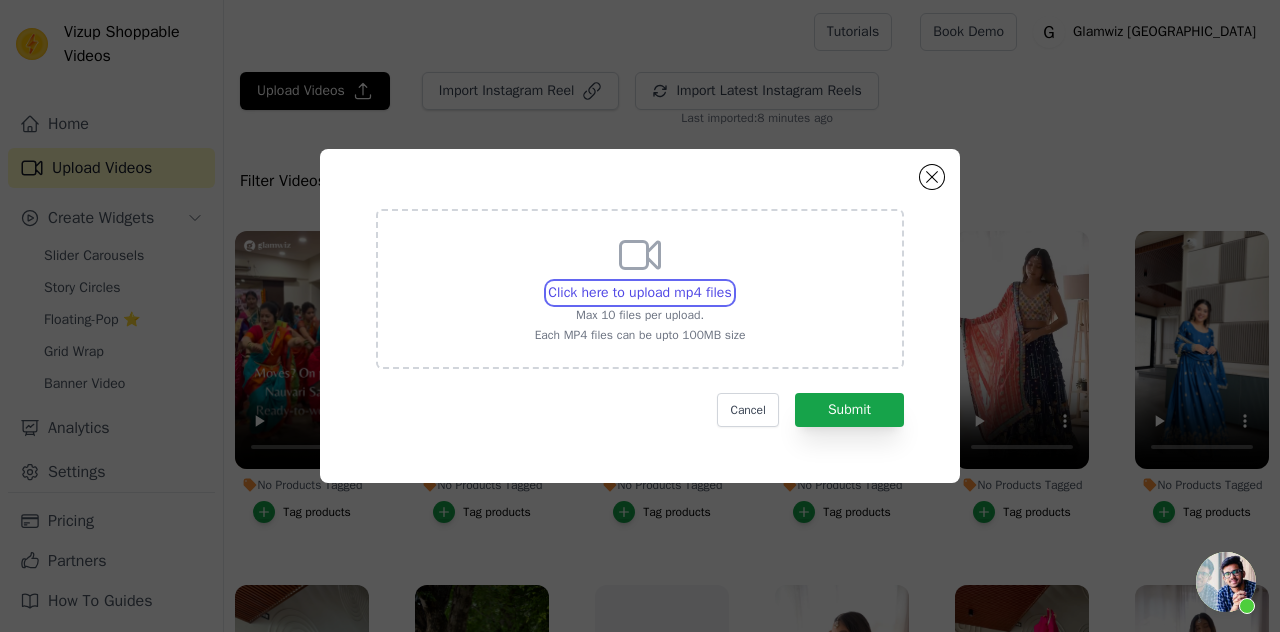 click on "Click here to upload mp4 files     Max 10 files per upload.   Each MP4 files can be upto 100MB size" at bounding box center [731, 282] 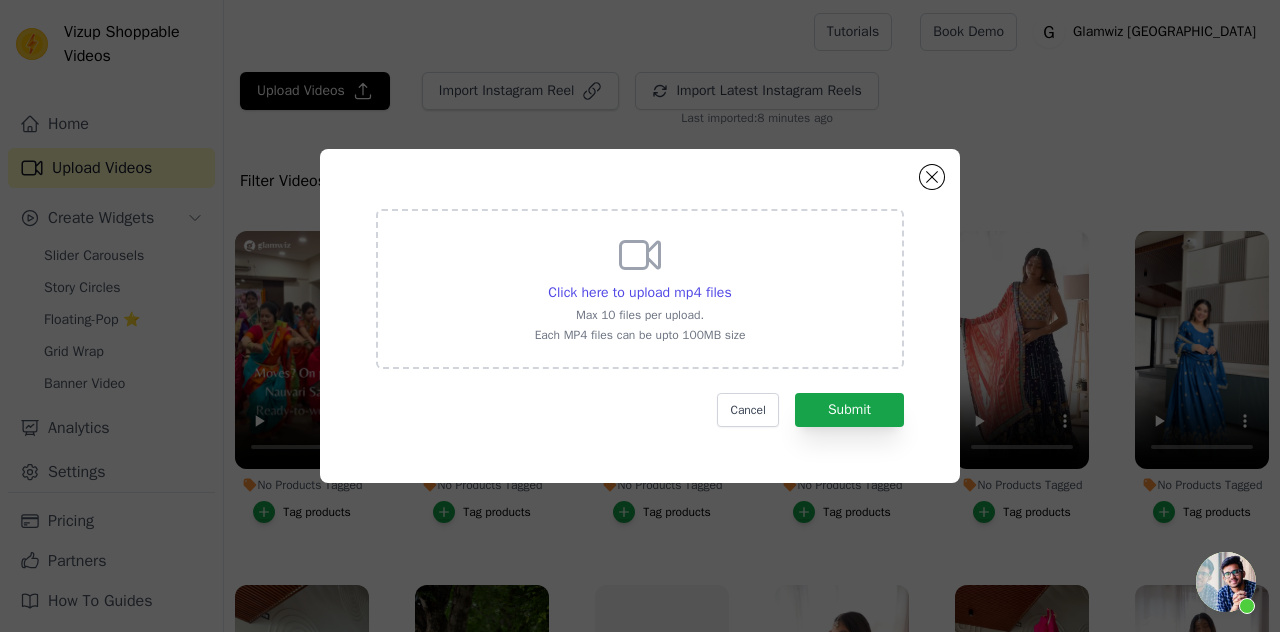 click on "Click here to upload mp4 files     Max 10 files per upload.   Each MP4 files can be upto 100MB size     Cancel   Submit" 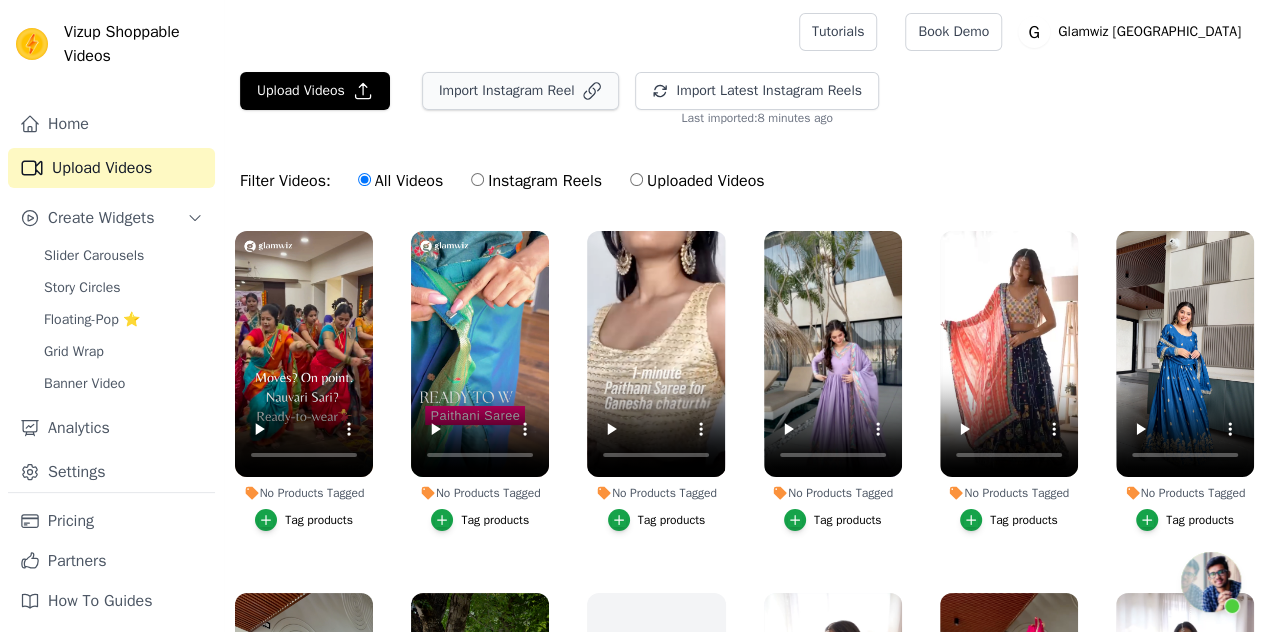 drag, startPoint x: 479, startPoint y: 63, endPoint x: 496, endPoint y: 88, distance: 30.232433 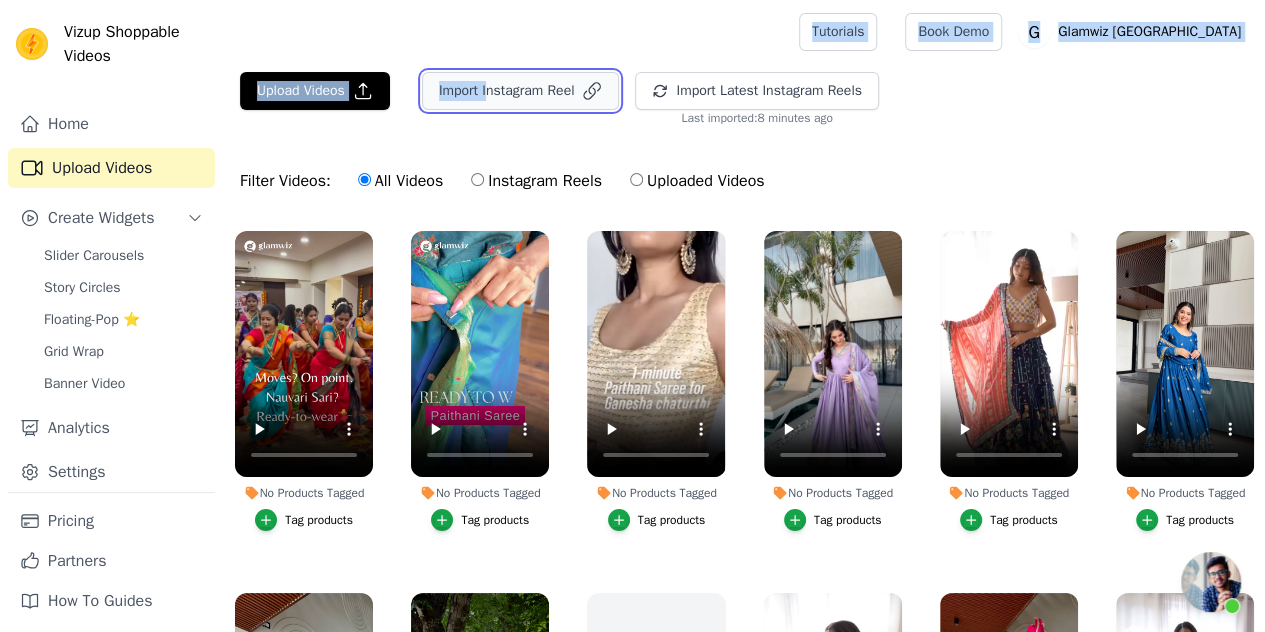 click on "Import Instagram Reel" at bounding box center [521, 91] 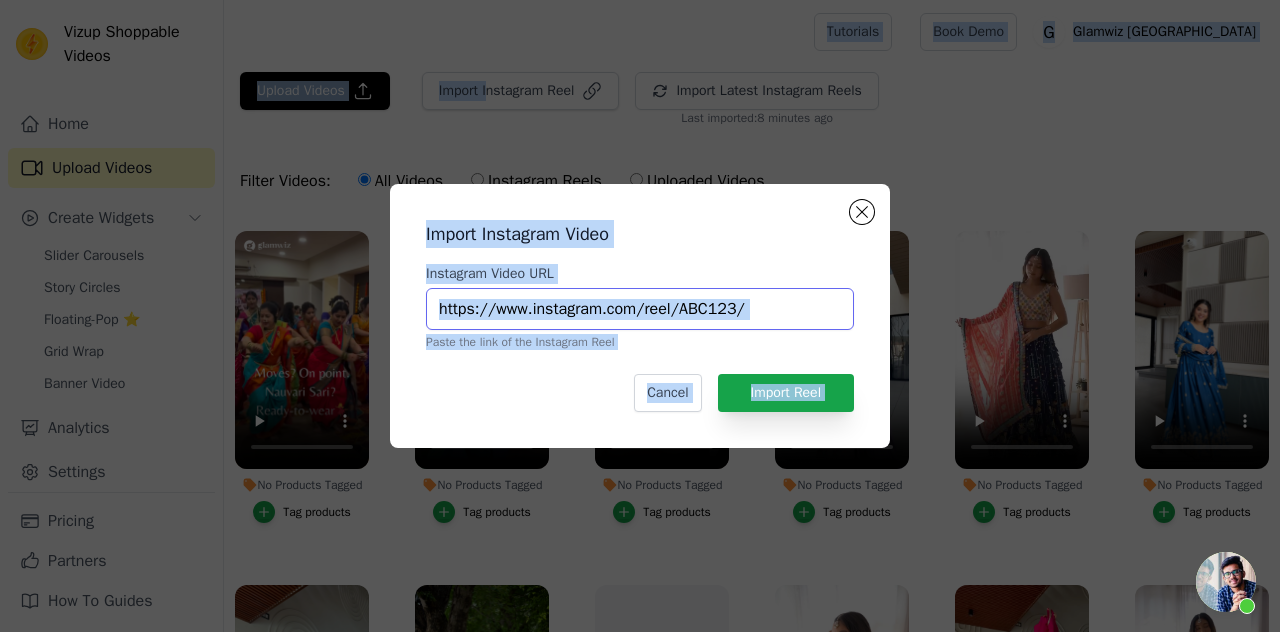 click on "Instagram Video URL" at bounding box center [640, 309] 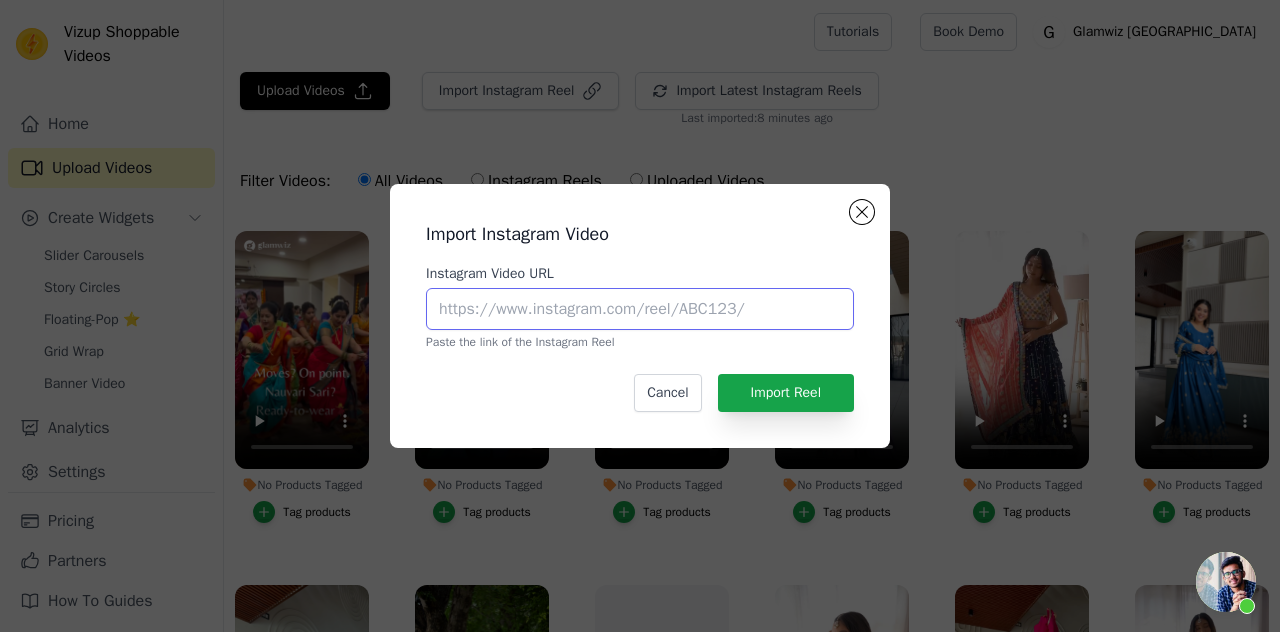 paste on "https://www.instagram.com/reel/C_qSERXqUjb/?utm_source=ig_web_copy_link&igsh=MTZpb210MHByNWxmeQ==" 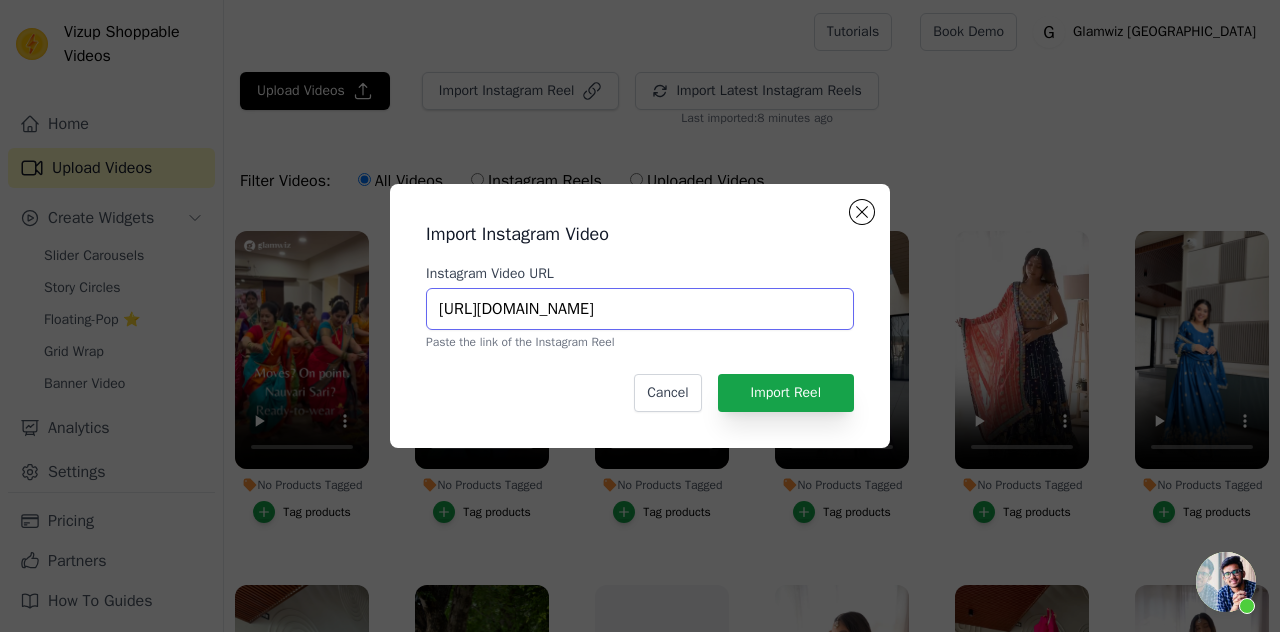 scroll, scrollTop: 0, scrollLeft: 415, axis: horizontal 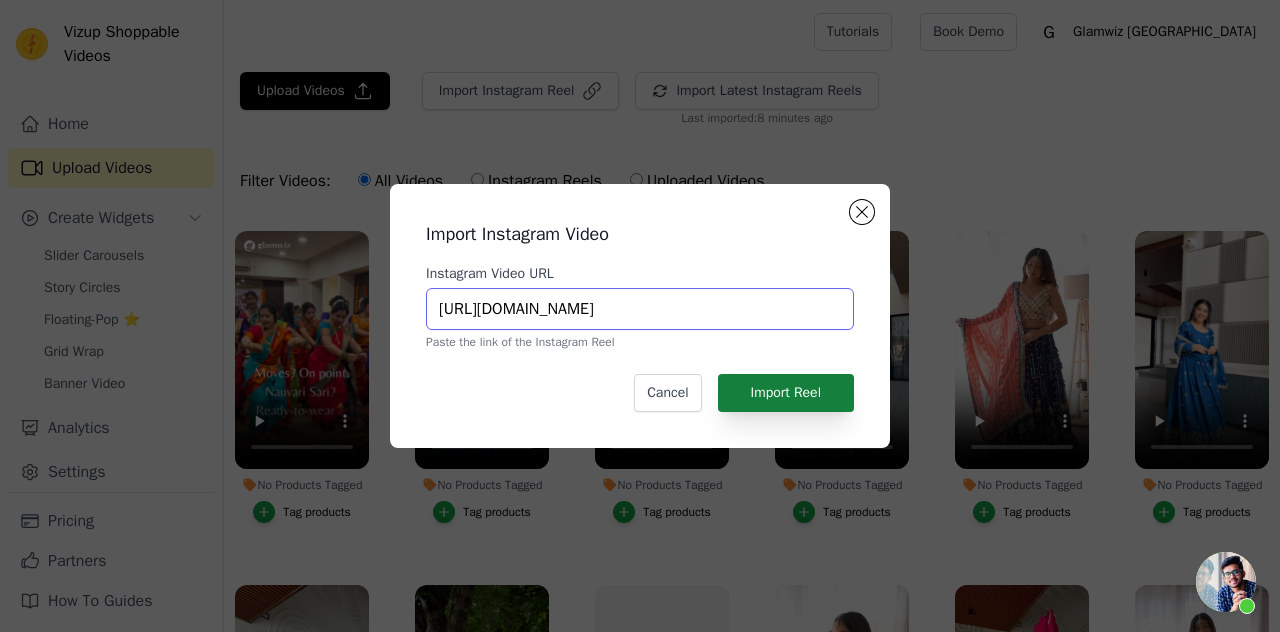 type on "https://www.instagram.com/reel/C_qSERXqUjb/?utm_source=ig_web_copy_link&igsh=MTZpb210MHByNWxmeQ==" 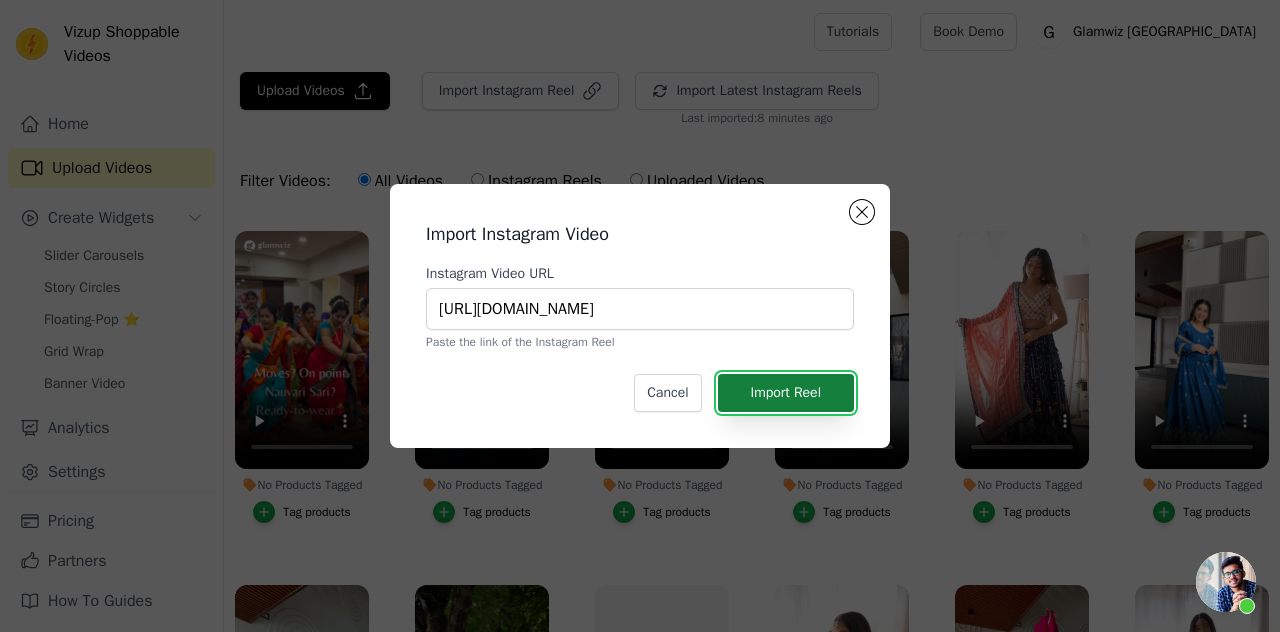 scroll, scrollTop: 0, scrollLeft: 0, axis: both 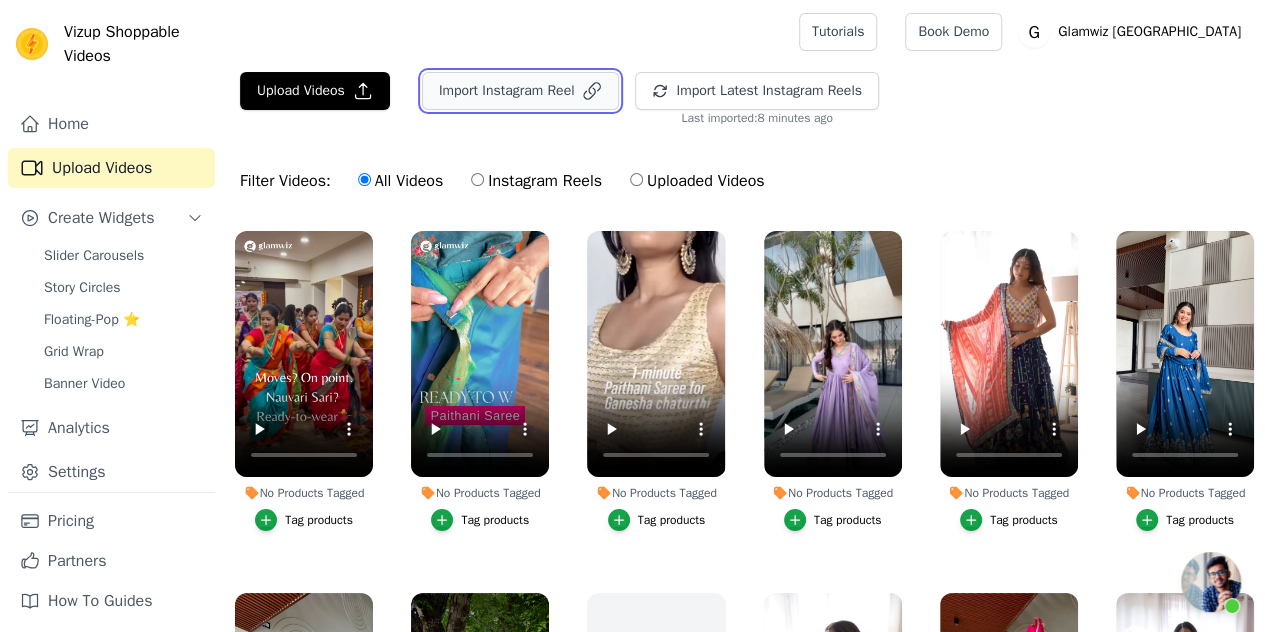 click on "Import Instagram Reel" at bounding box center (521, 91) 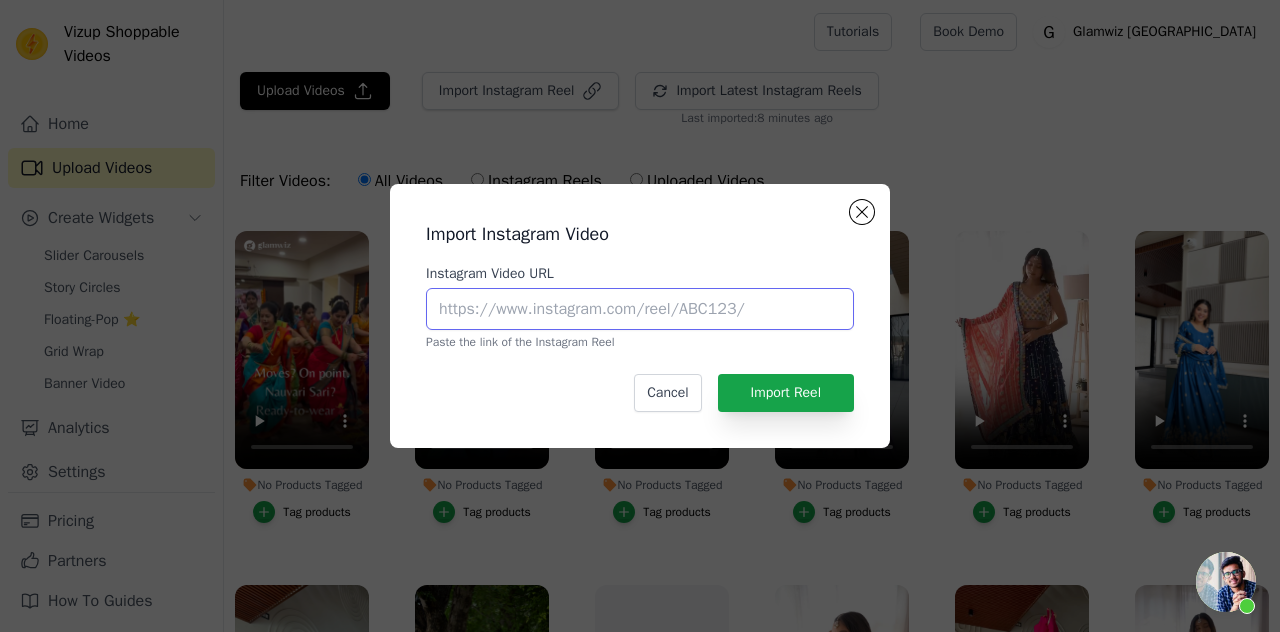 click on "Instagram Video URL" at bounding box center [640, 309] 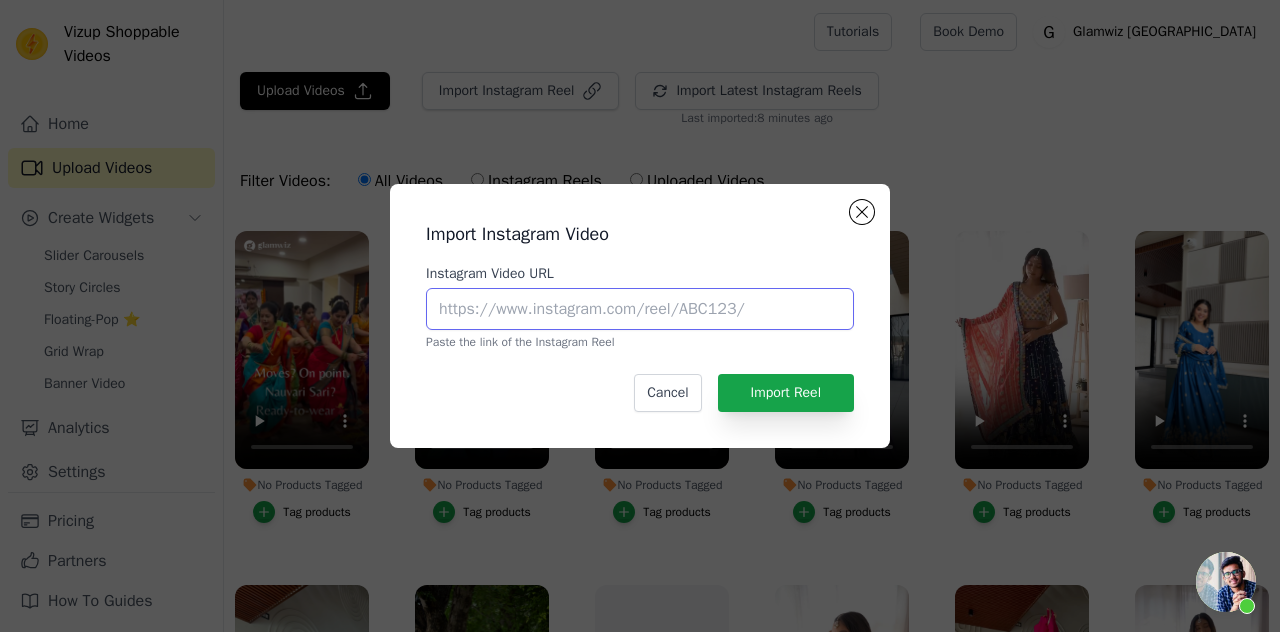 paste on "https://www.instagram.com/reel/C-7j7OvS3vH/?utm_source=ig_web_copy_link&igsh=eHF5ZGZyaG50eTA4" 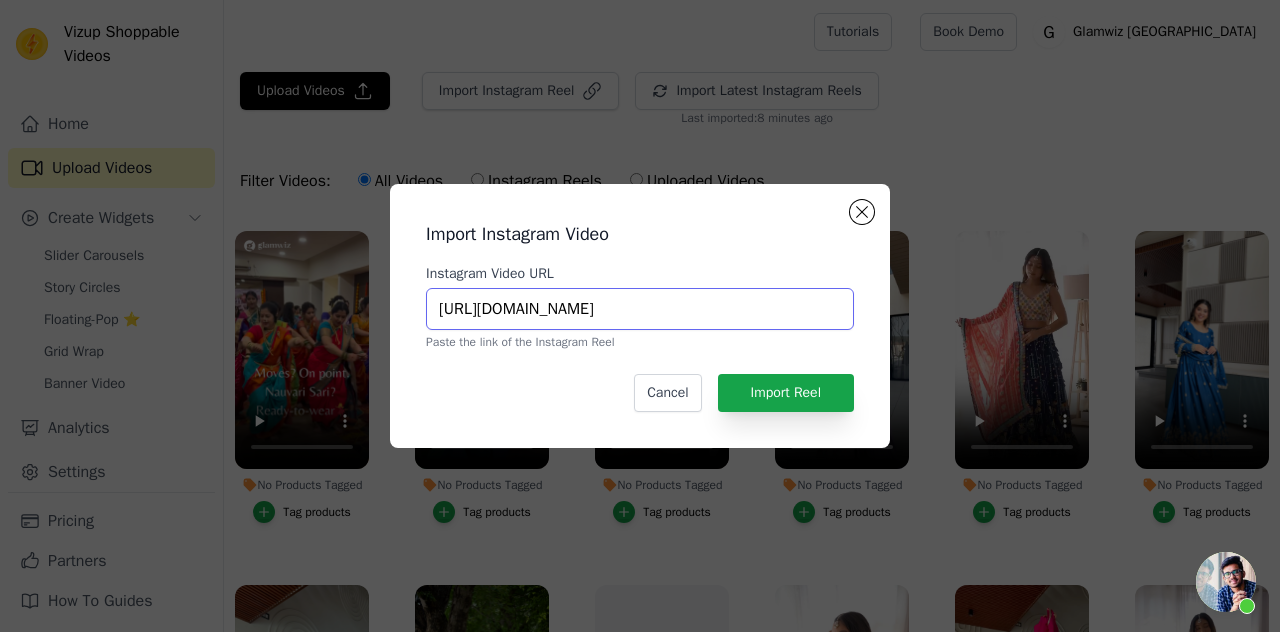 scroll, scrollTop: 0, scrollLeft: 347, axis: horizontal 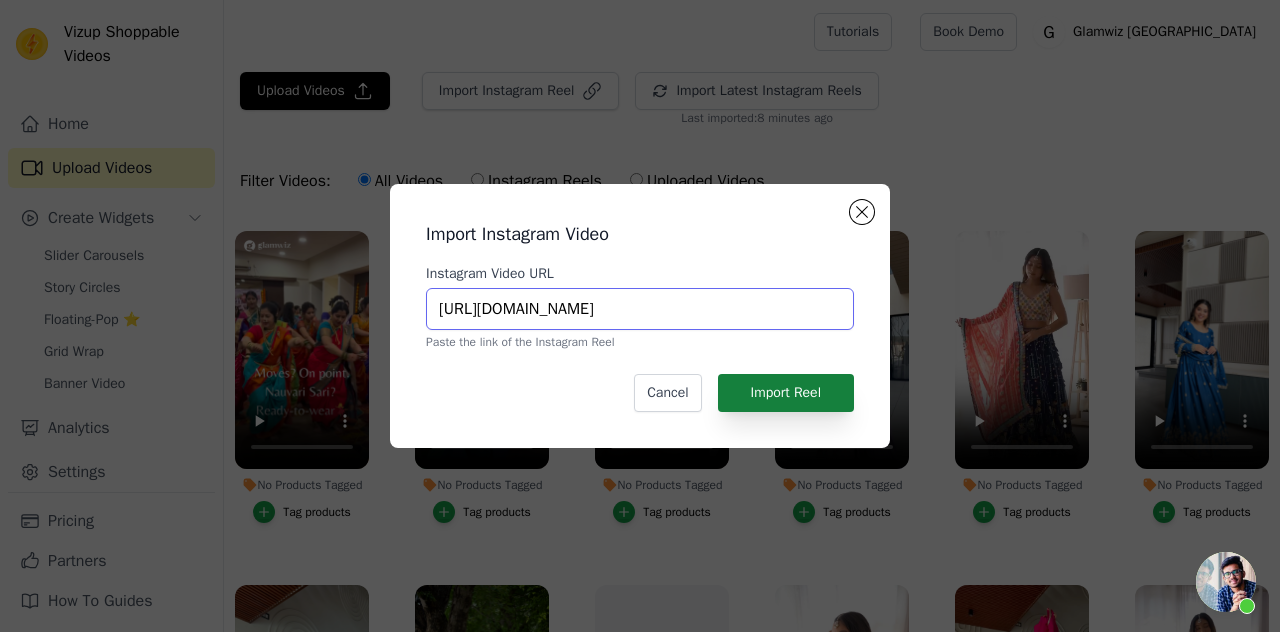 type on "https://www.instagram.com/reel/C-7j7OvS3vH/?utm_source=ig_web_copy_link&igsh=eHF5ZGZyaG50eTA4" 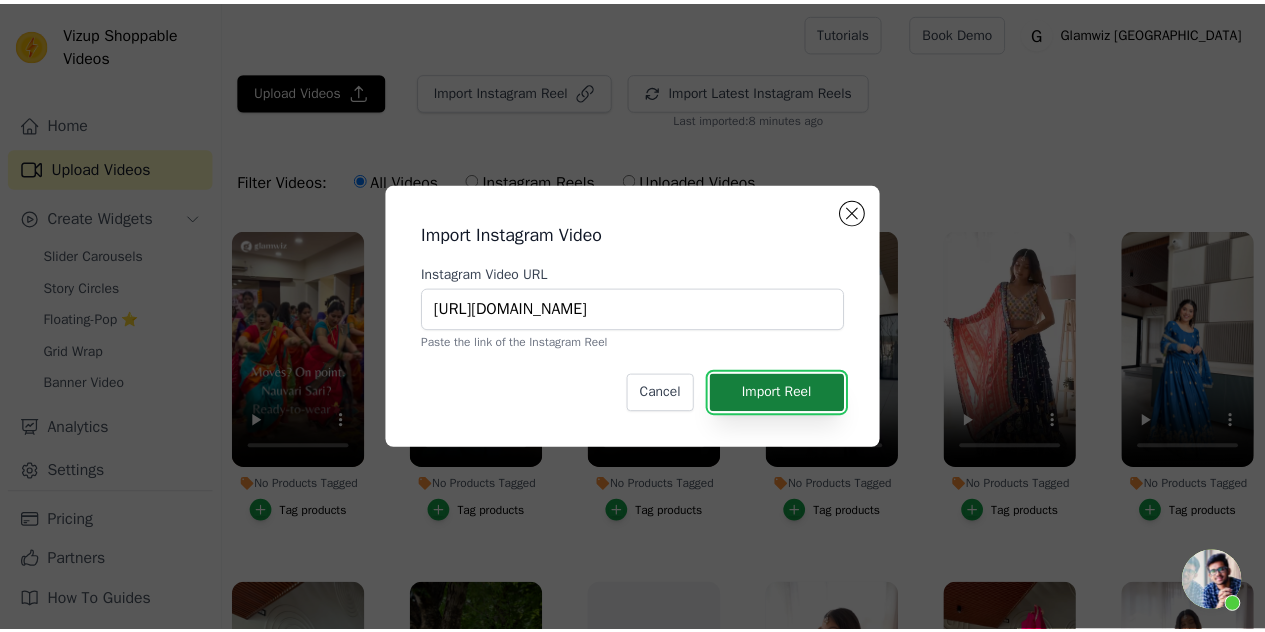 scroll, scrollTop: 0, scrollLeft: 0, axis: both 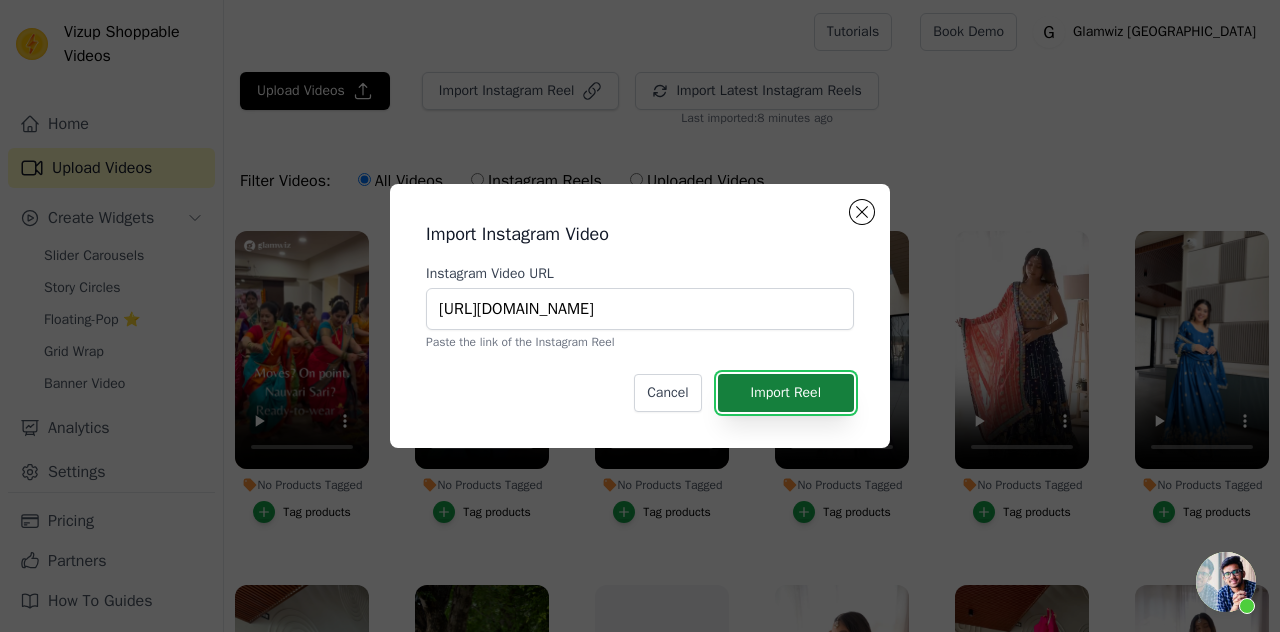 click on "Import Reel" at bounding box center [786, 393] 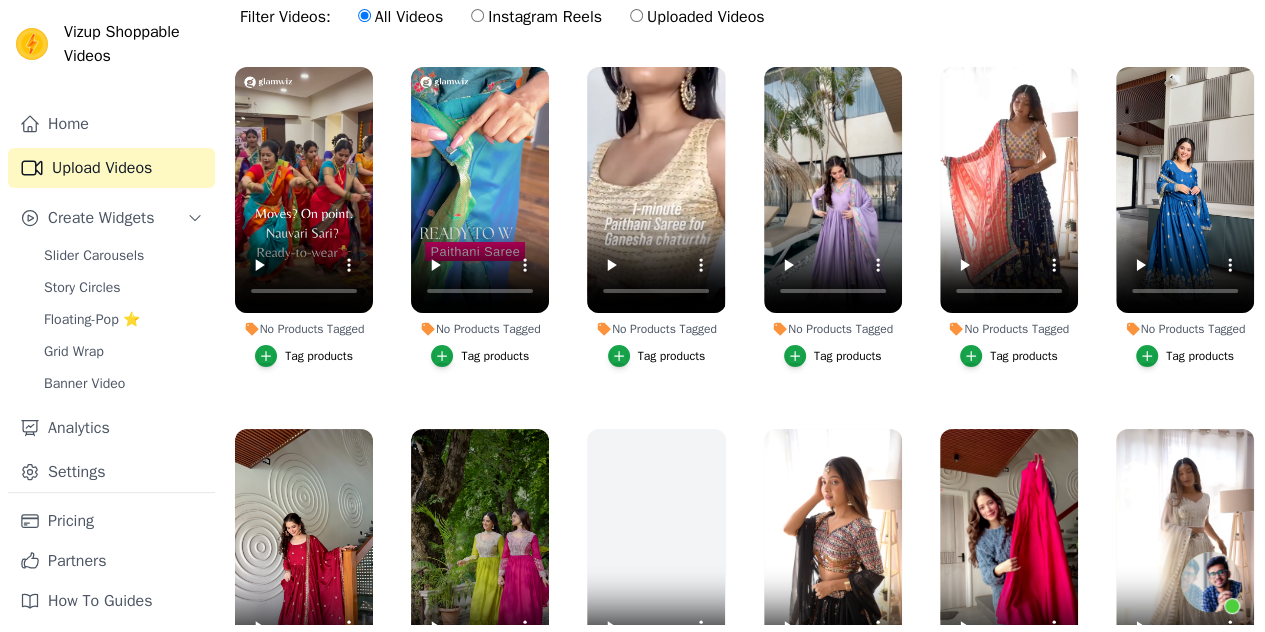 scroll, scrollTop: 202, scrollLeft: 0, axis: vertical 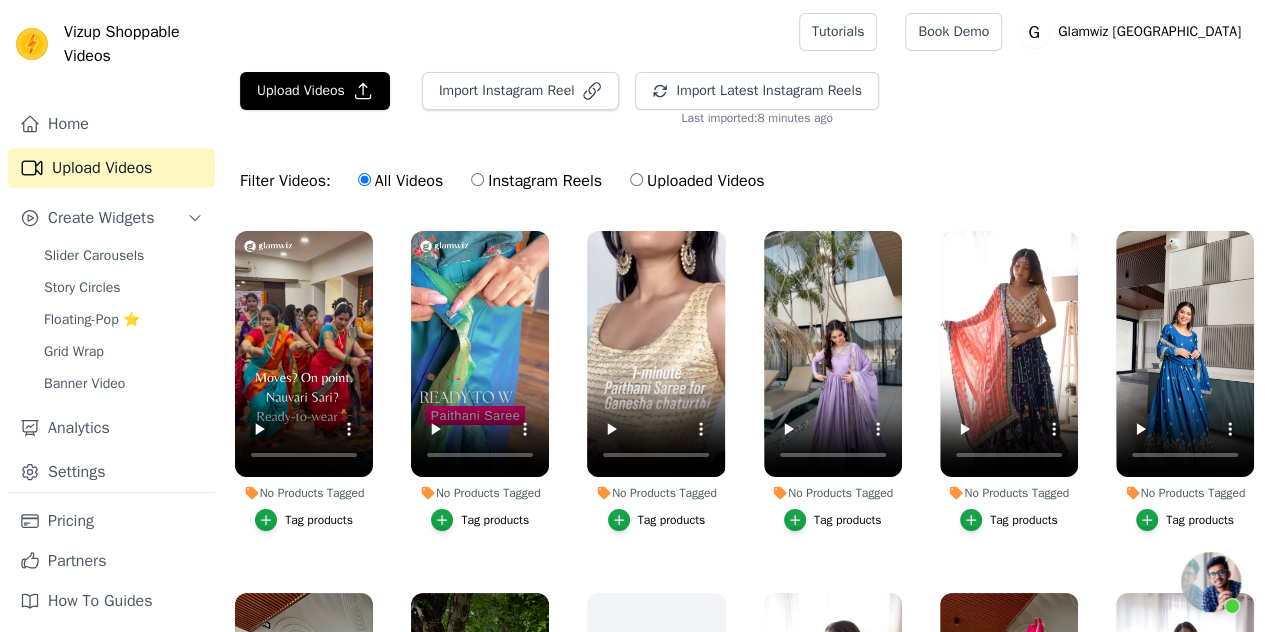 click on "Instagram Reels" at bounding box center (536, 181) 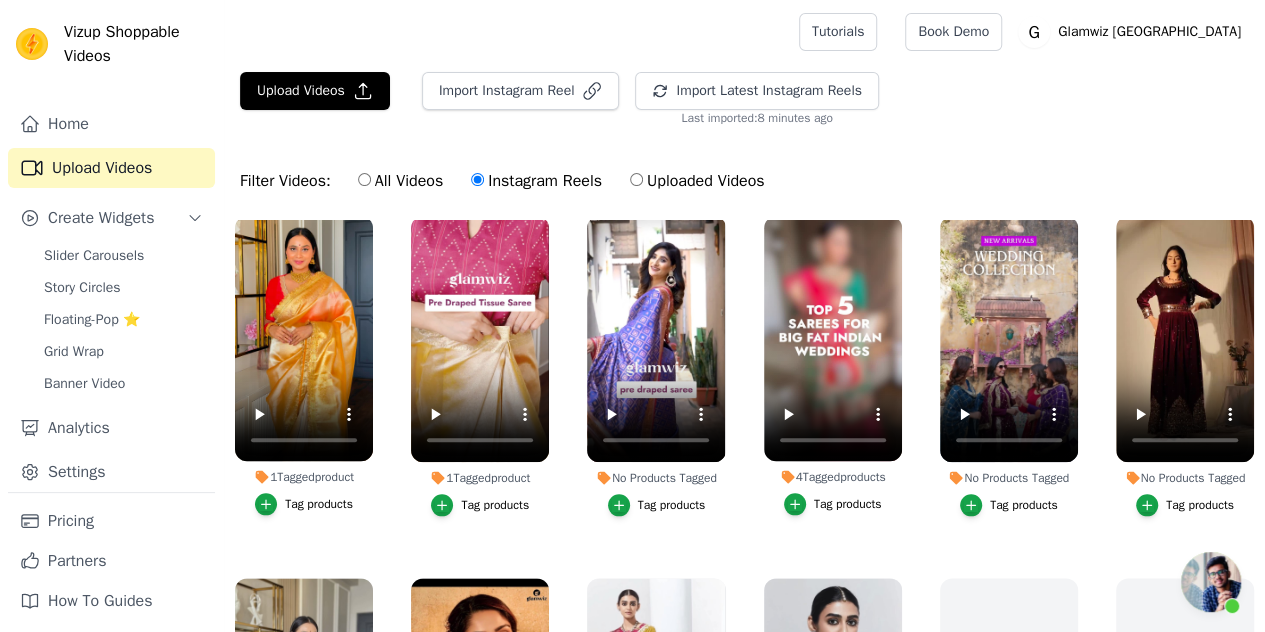 scroll, scrollTop: 1358, scrollLeft: 0, axis: vertical 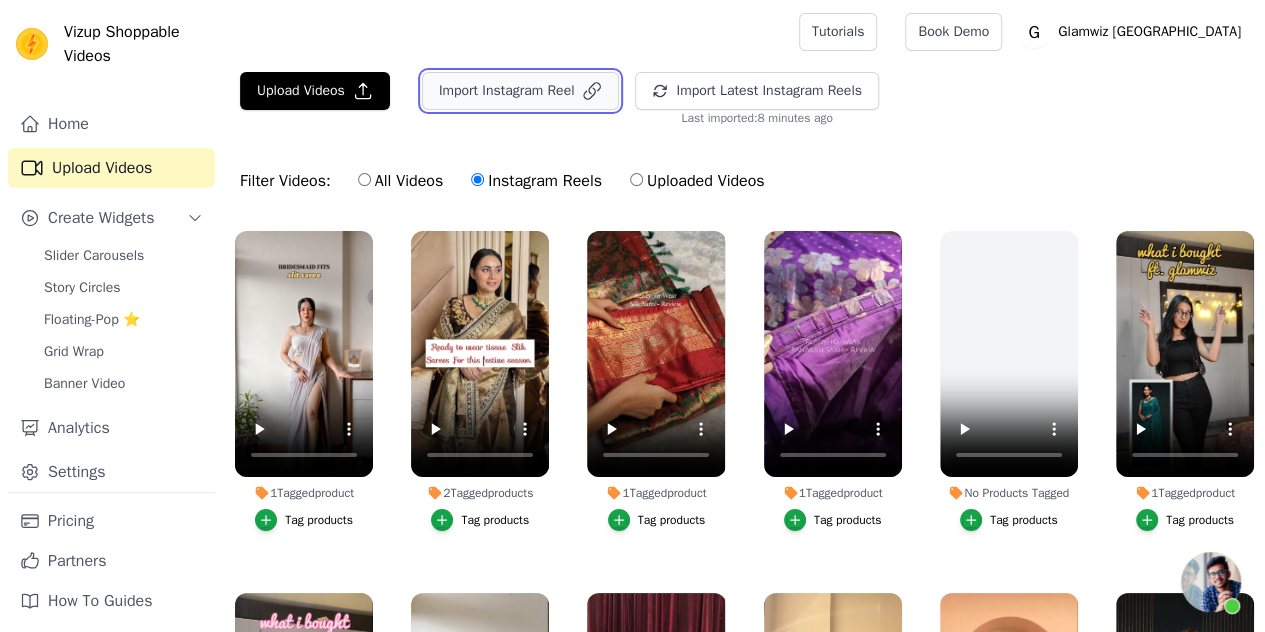 click 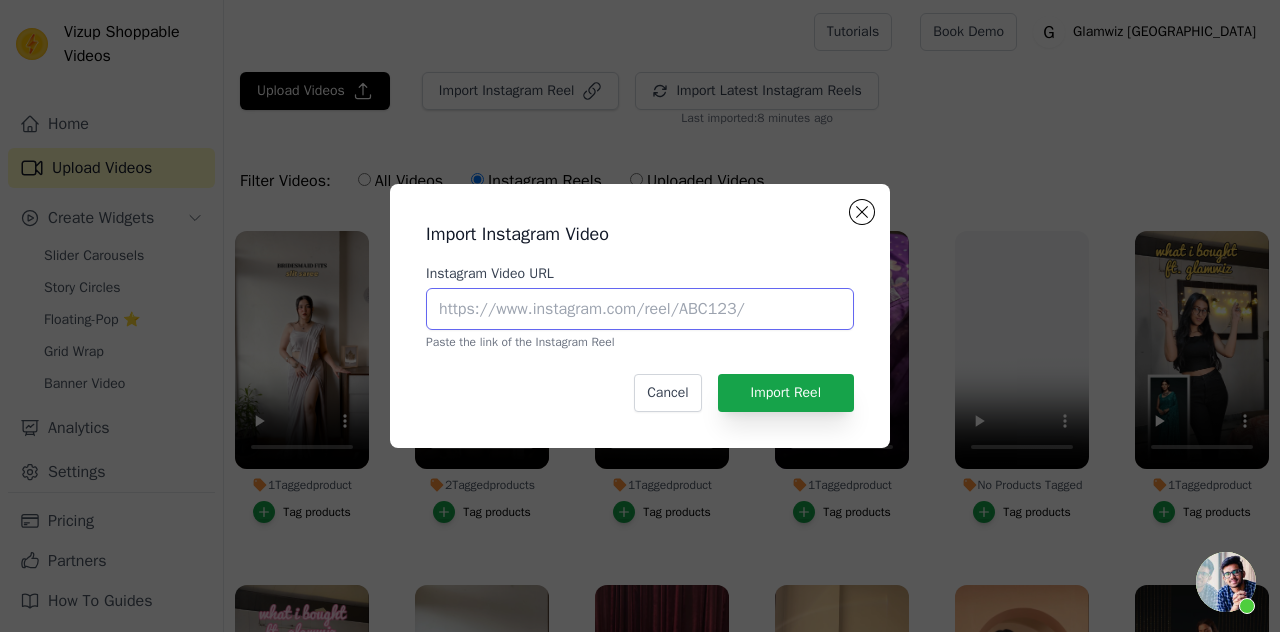 click on "Instagram Video URL" at bounding box center [640, 309] 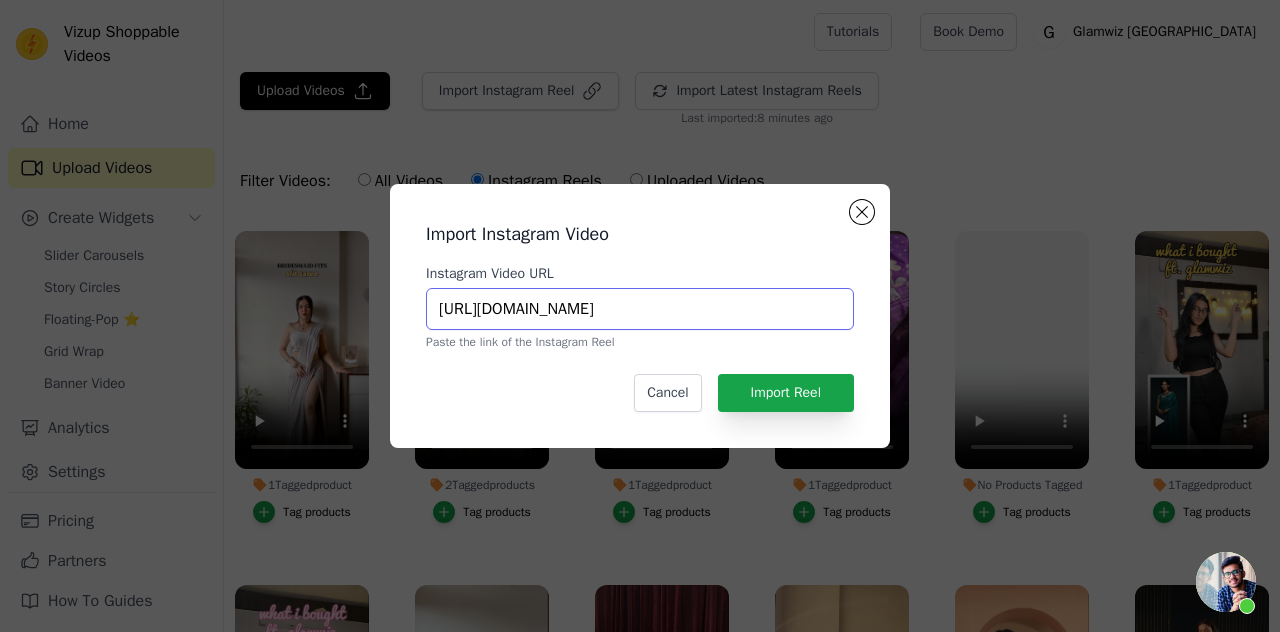 scroll, scrollTop: 0, scrollLeft: 339, axis: horizontal 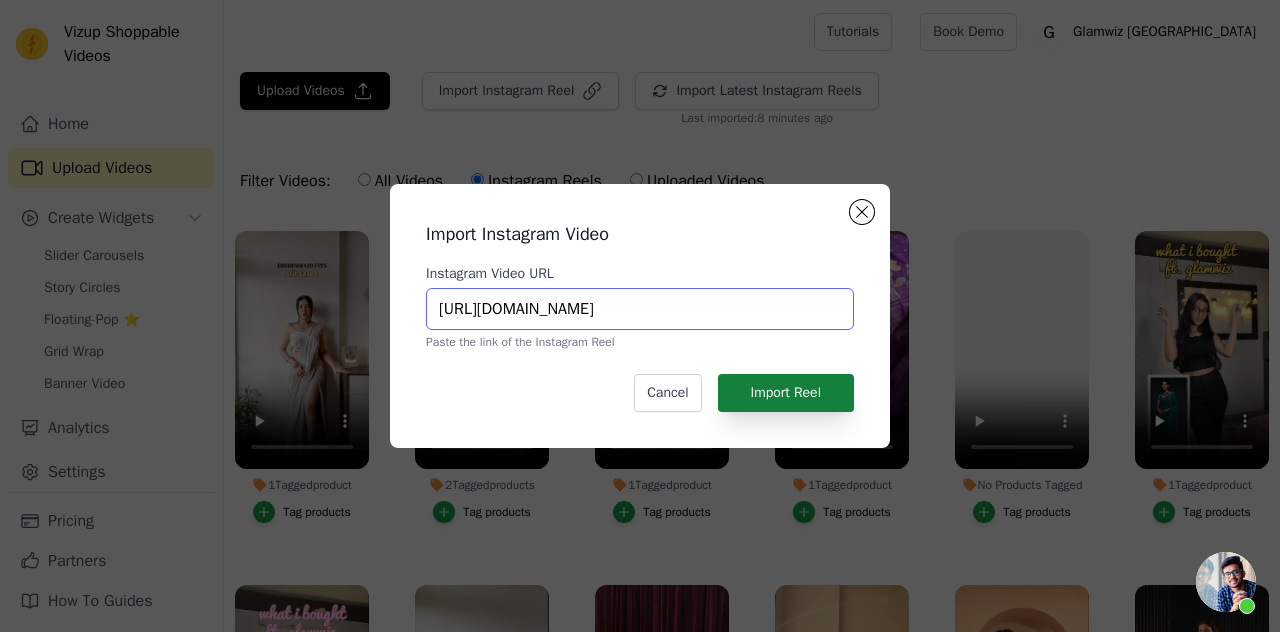 type on "https://www.instagram.com/reel/C_Soguzy6HJ/?utm_source=ig_web_copy_link&igsh=czc2MG8xOWl4ajl4" 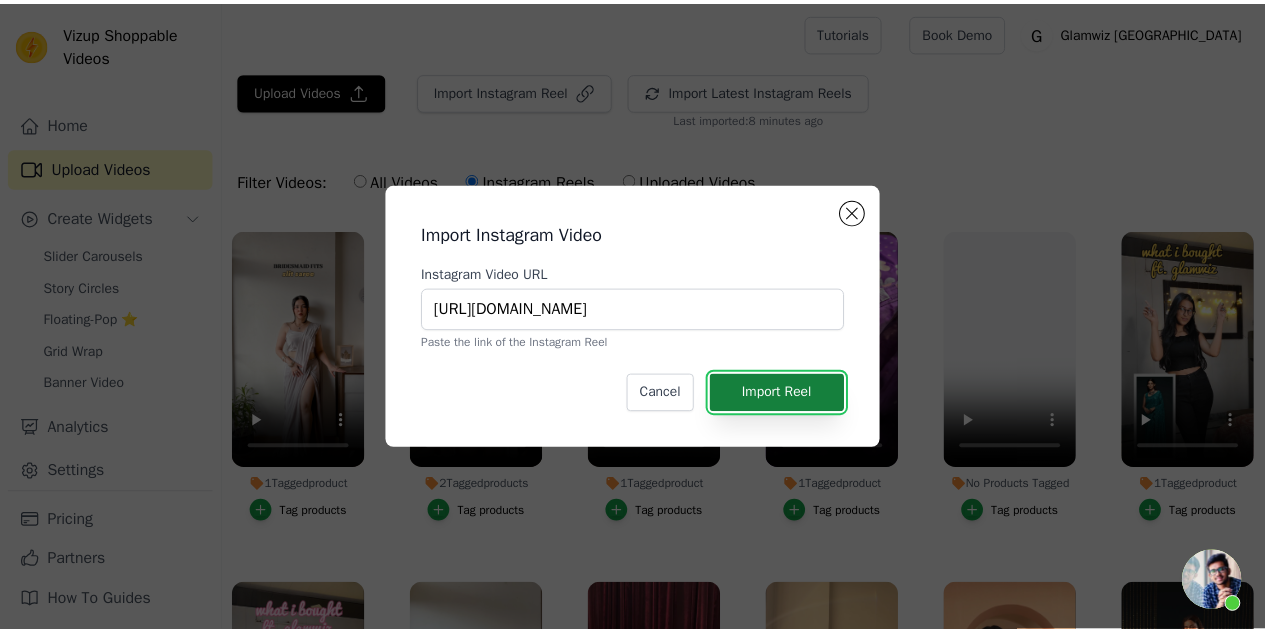 scroll, scrollTop: 0, scrollLeft: 0, axis: both 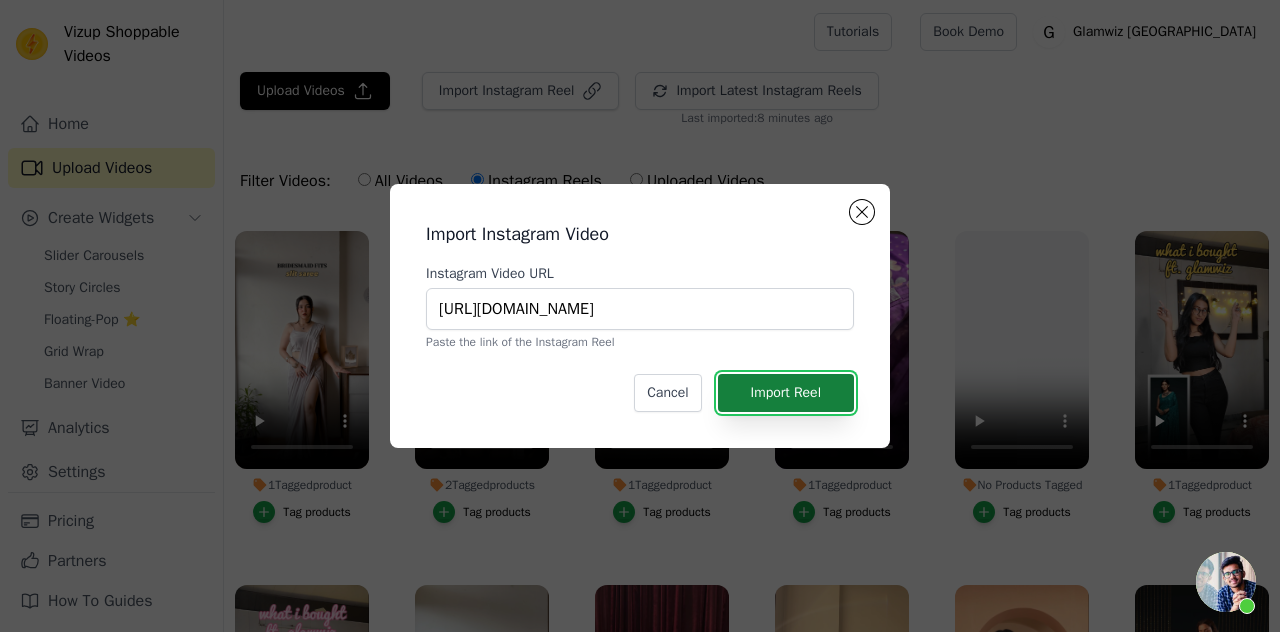 click on "Import Reel" at bounding box center [786, 393] 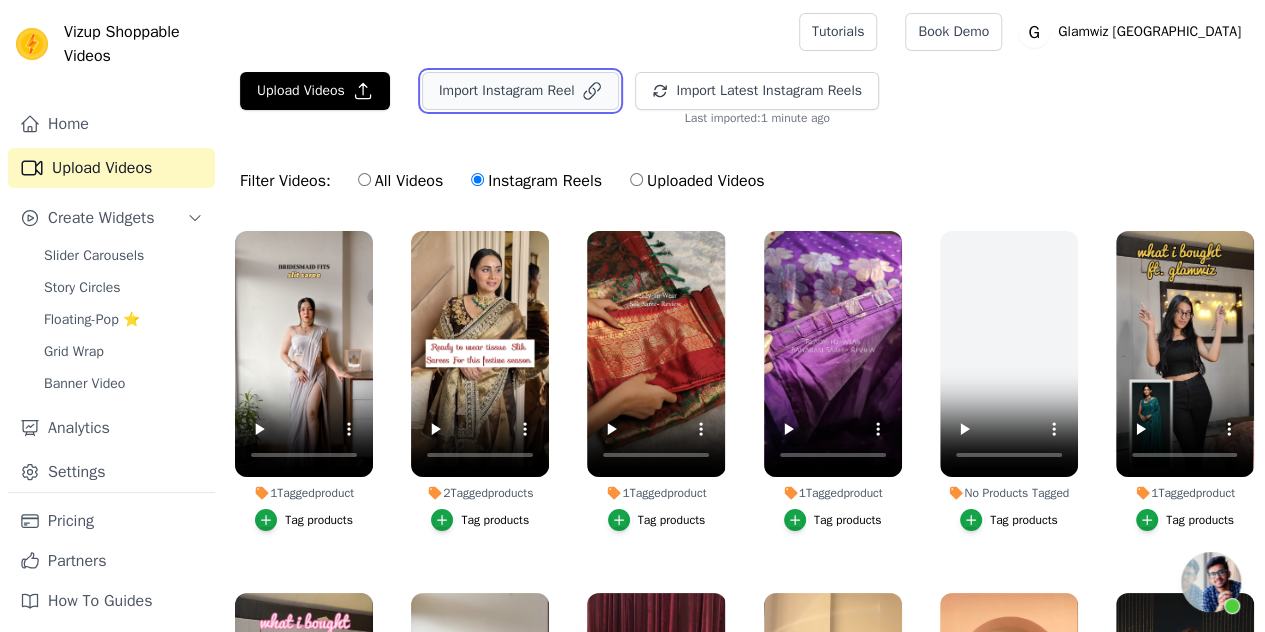 click on "Import Instagram Reel" at bounding box center (521, 91) 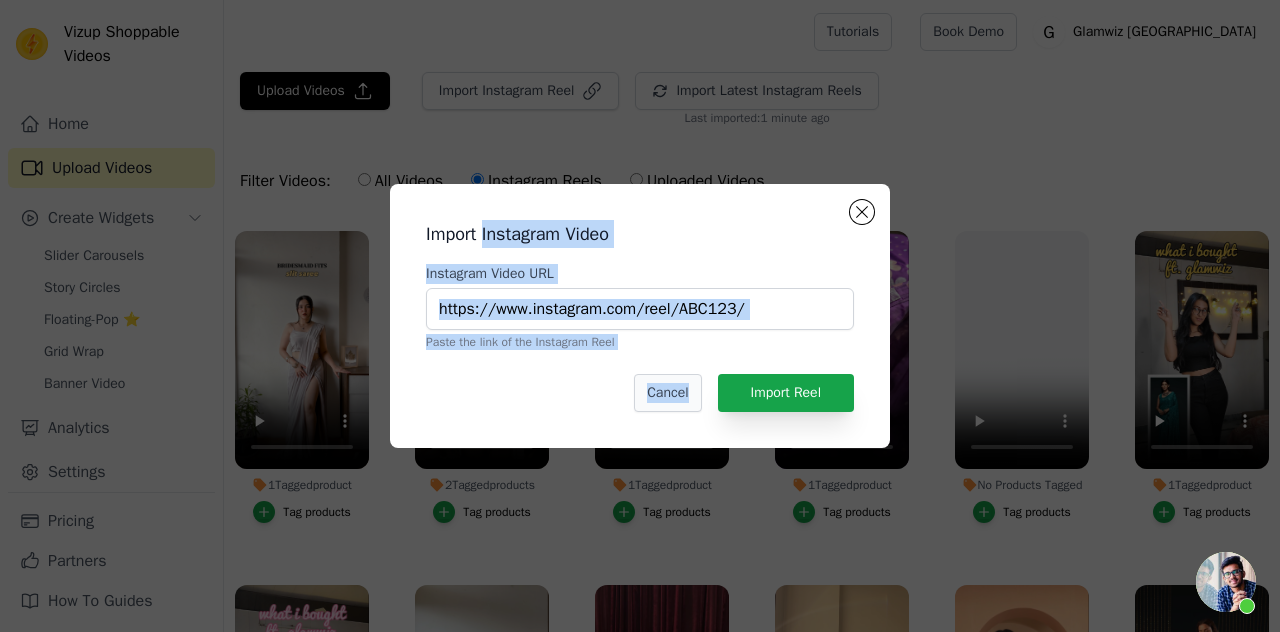 click on "Import Instagram Video   Instagram Video URL       Paste the link of the Instagram Reel   Cancel   Import Reel" at bounding box center (640, 316) 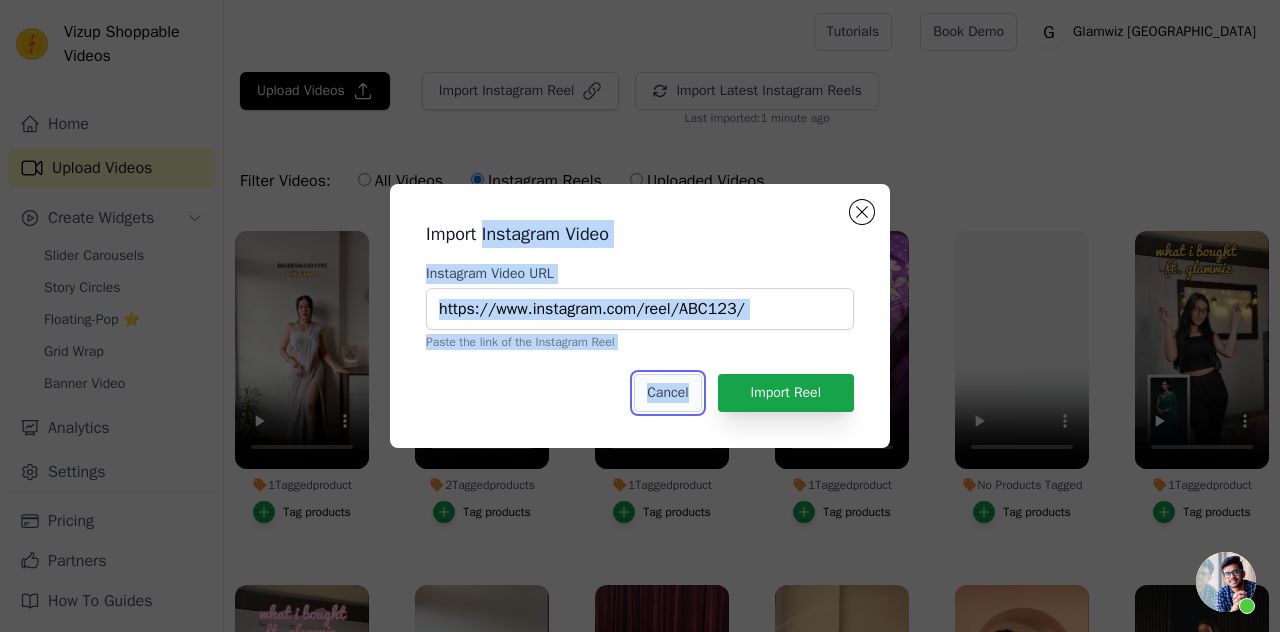 click on "Cancel" at bounding box center (667, 393) 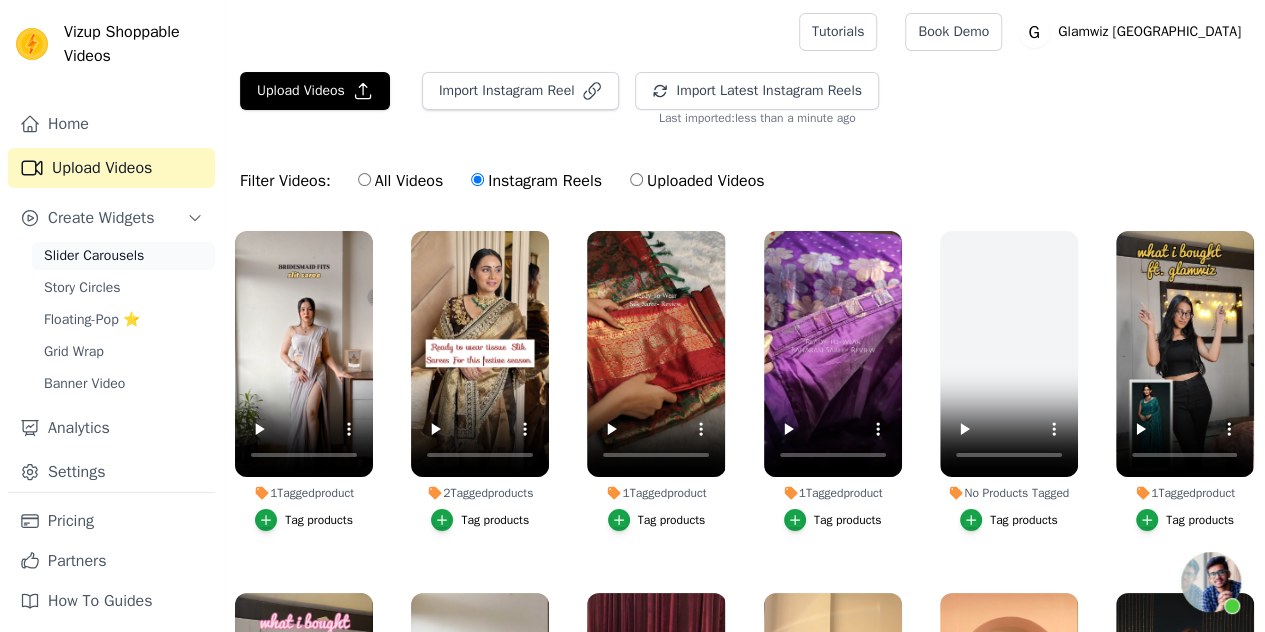 click on "Slider Carousels" at bounding box center (94, 256) 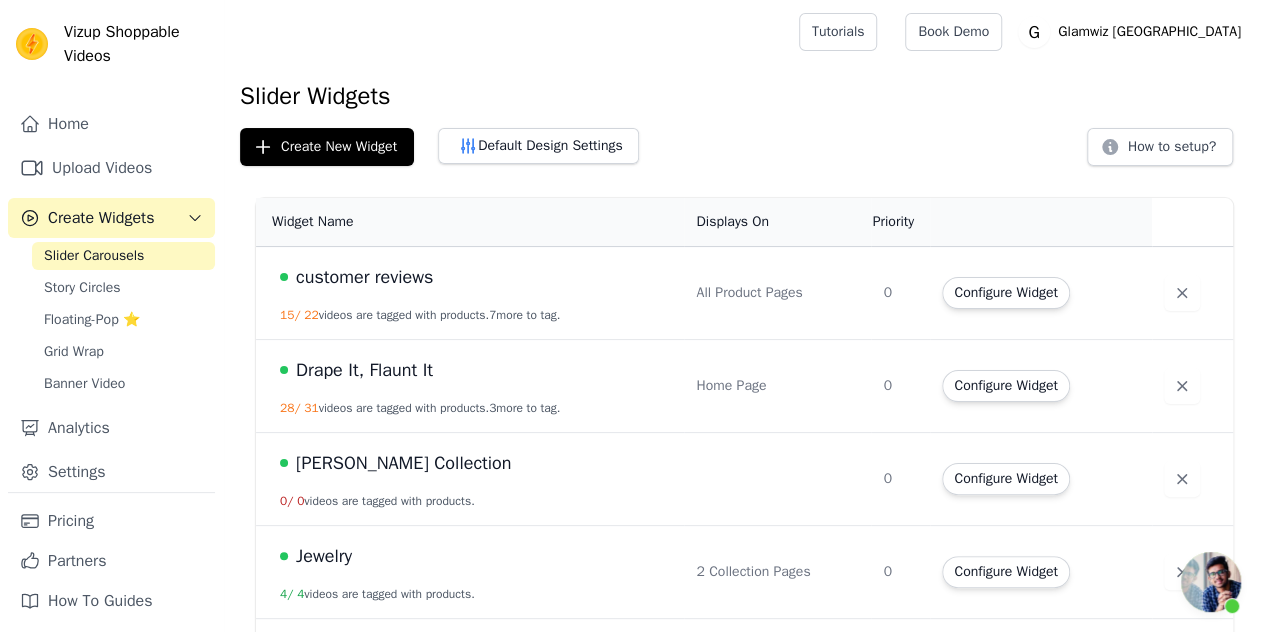 scroll, scrollTop: 362, scrollLeft: 0, axis: vertical 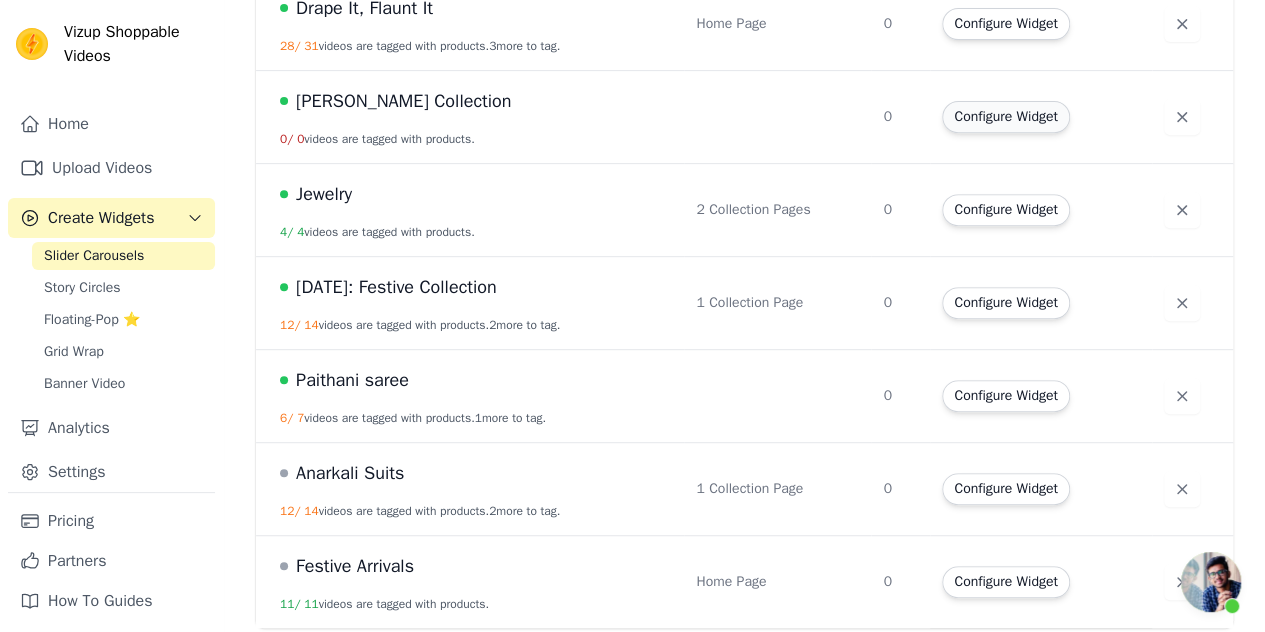 click on "Configure Widget" at bounding box center [1005, 117] 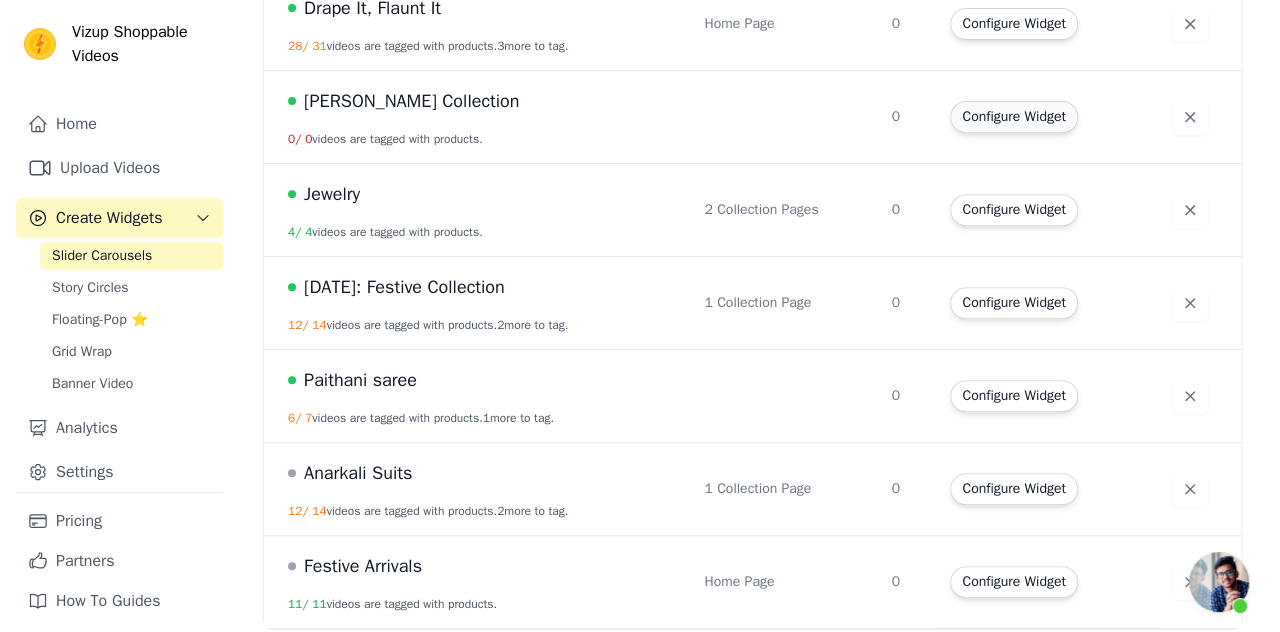 scroll, scrollTop: 0, scrollLeft: 0, axis: both 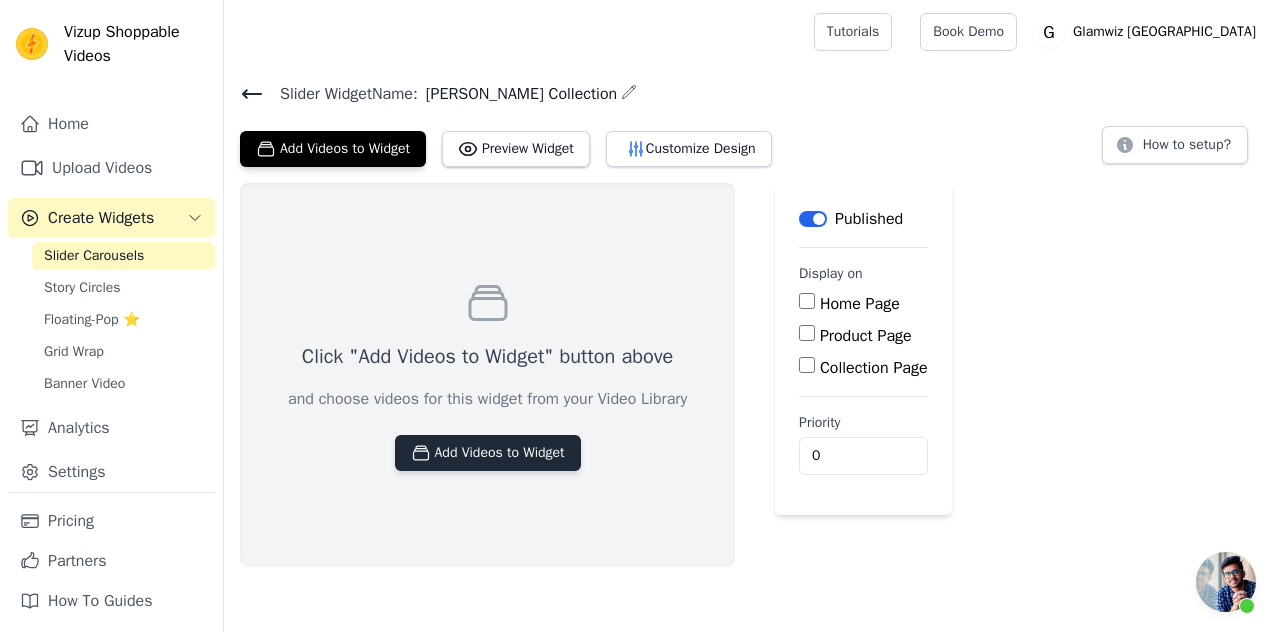 click on "Add Videos to Widget" at bounding box center [488, 453] 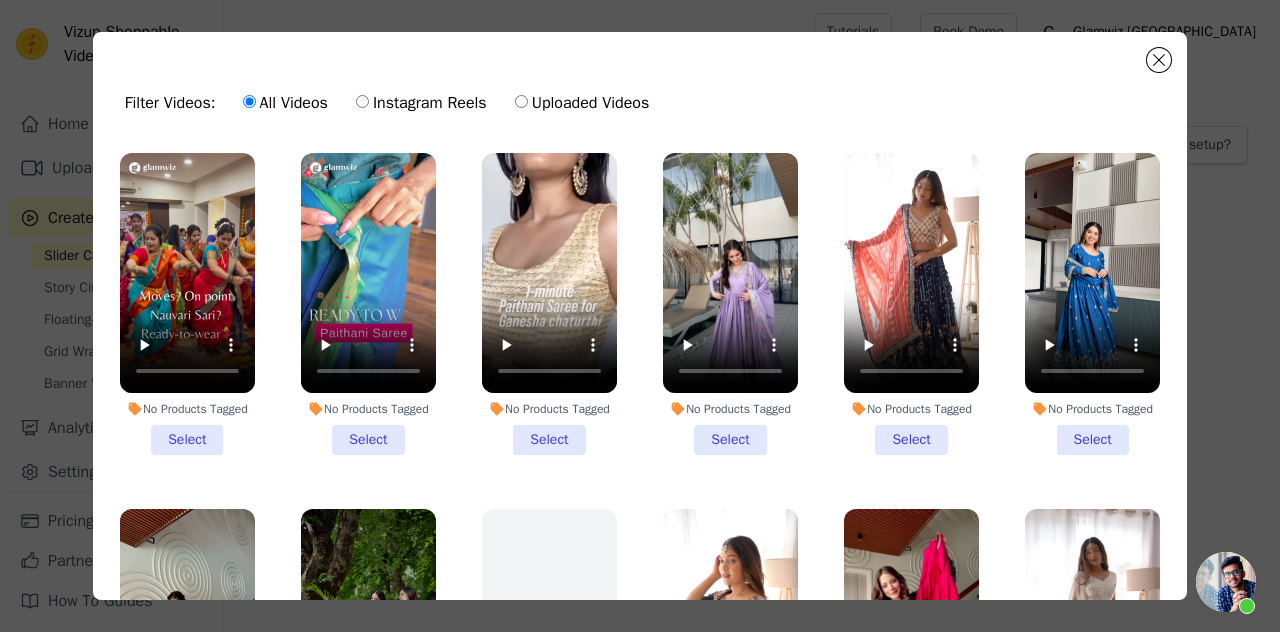 click on "No Products Tagged     Select" at bounding box center [187, 304] 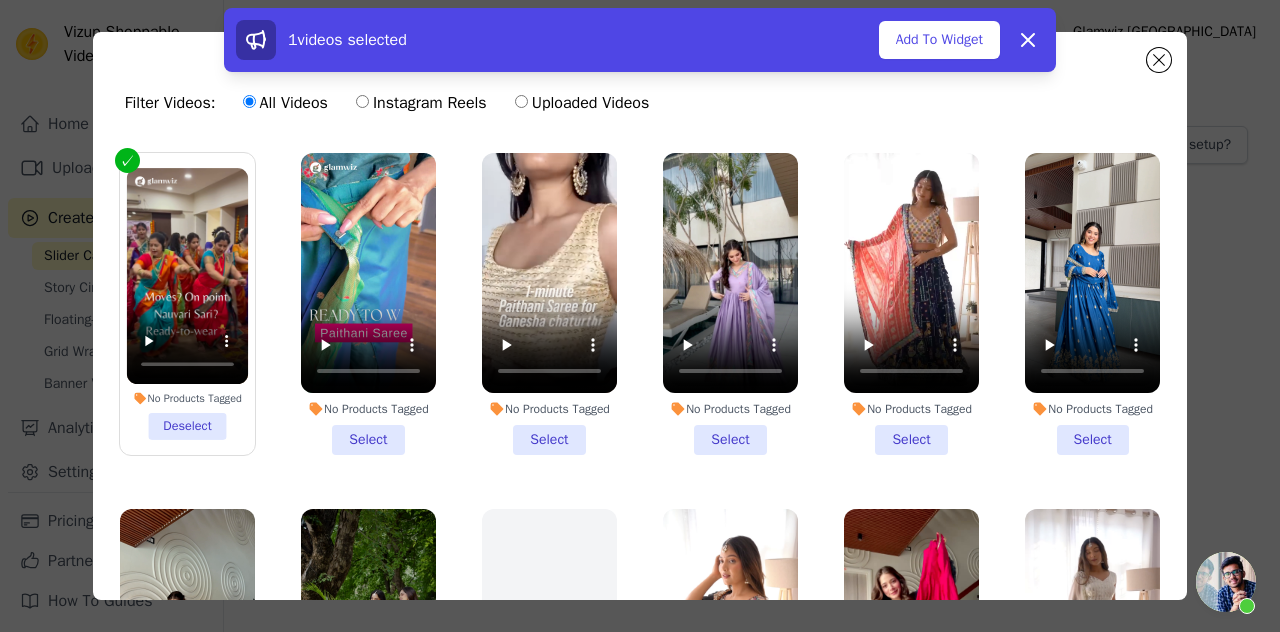 click on "No Products Tagged     Select" at bounding box center [368, 304] 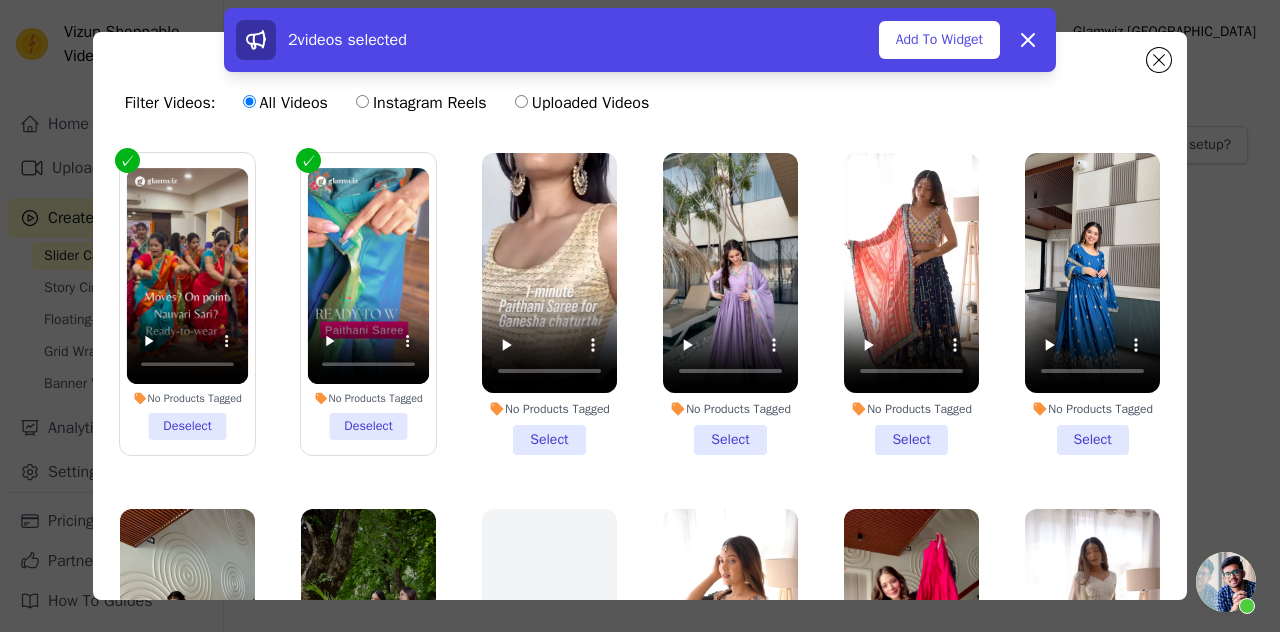 click on "No Products Tagged     Select" at bounding box center [549, 304] 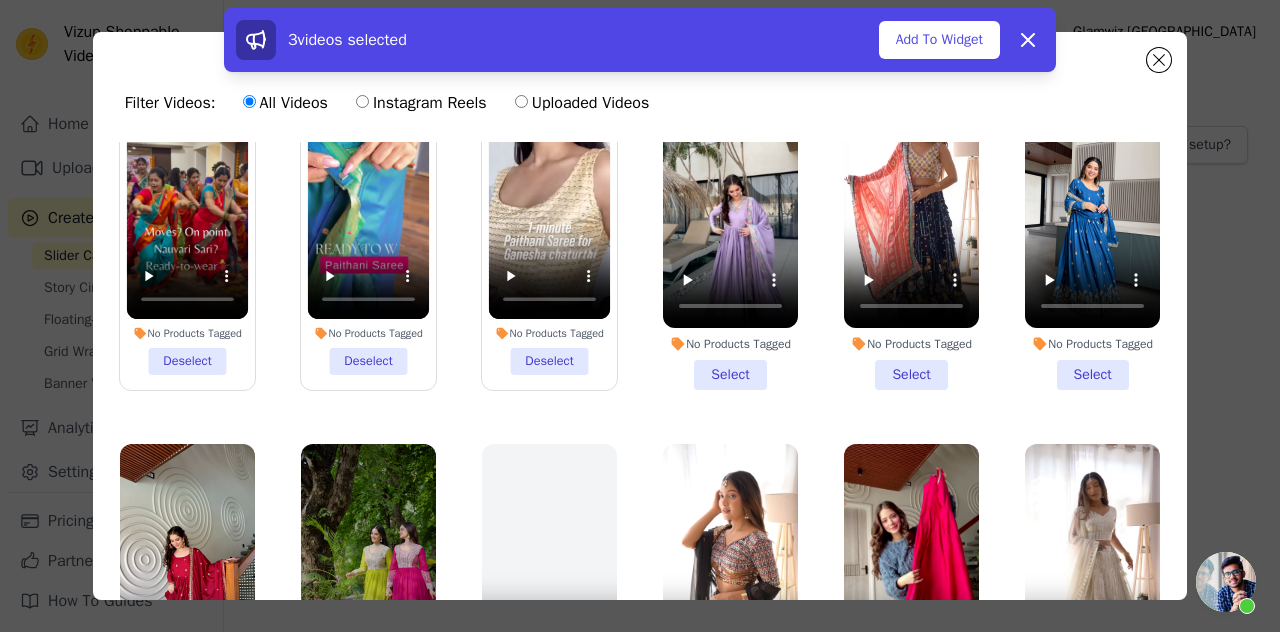 scroll, scrollTop: 0, scrollLeft: 0, axis: both 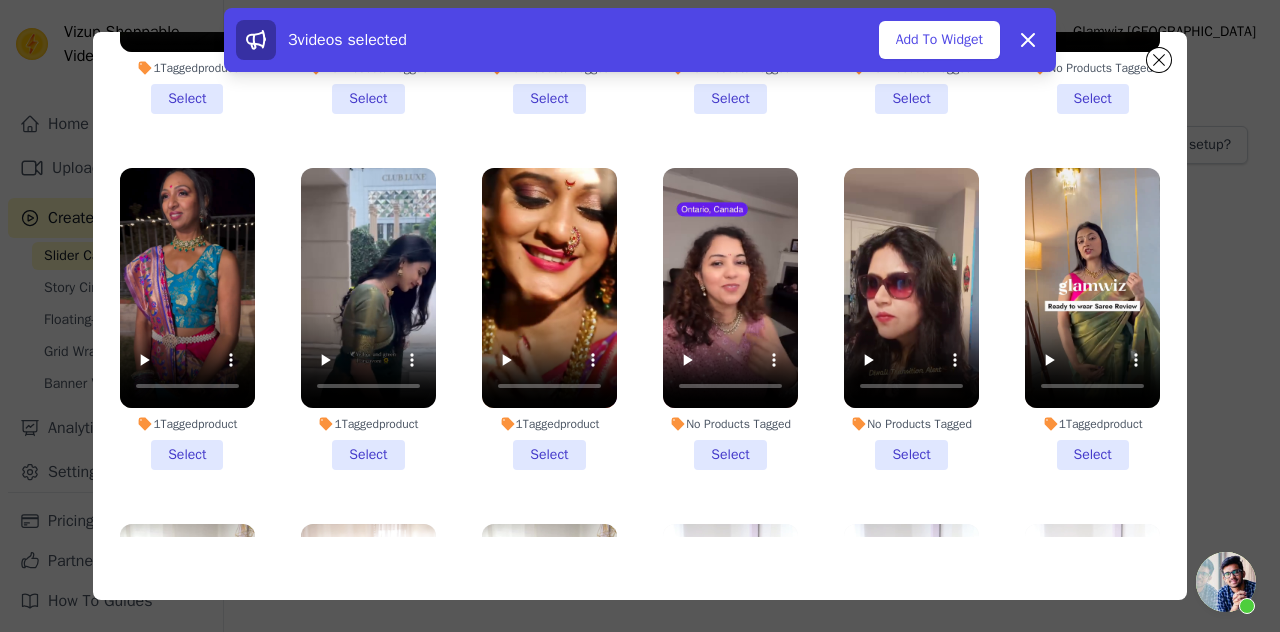 click on "1  Tagged  product     Select" at bounding box center [187, 319] 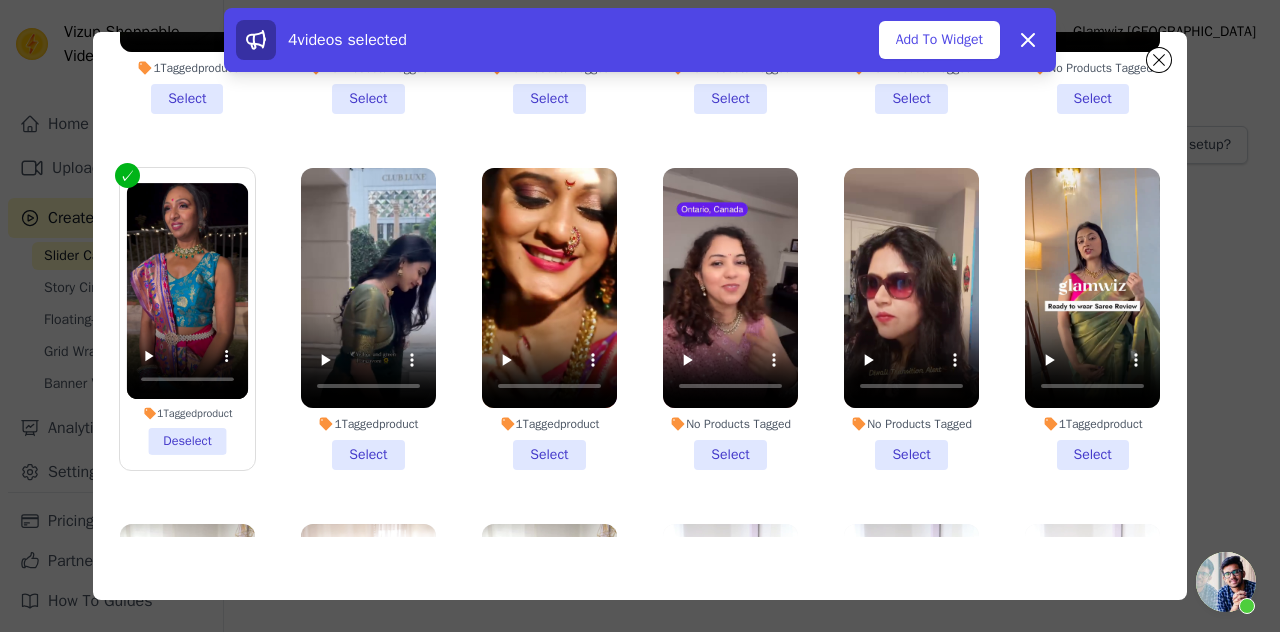 click on "1  Tagged  product     Select" at bounding box center (549, 319) 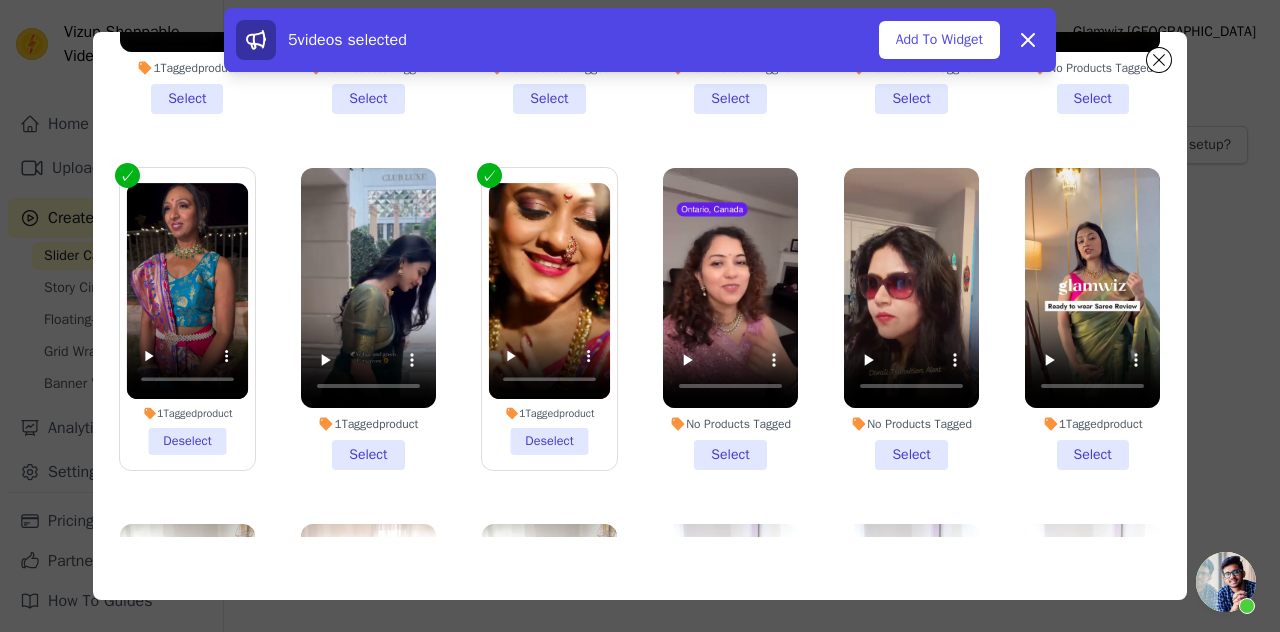 click on "1  Tagged  product     Select" at bounding box center [1092, 319] 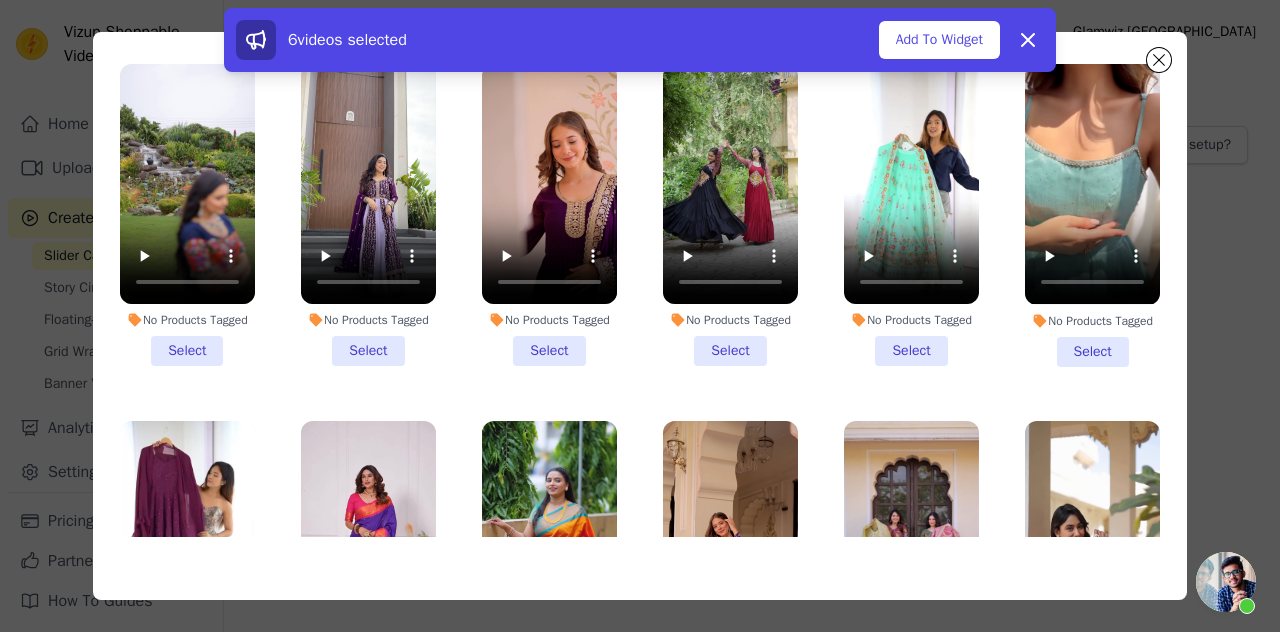 scroll, scrollTop: 0, scrollLeft: 0, axis: both 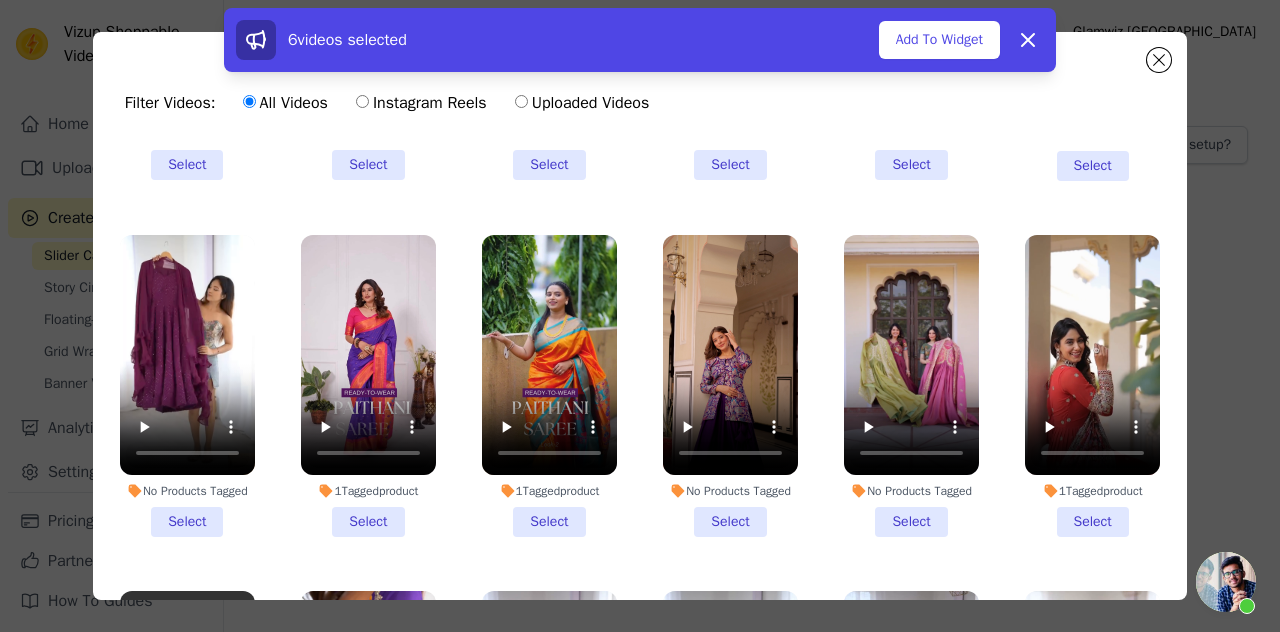 click on "1  Tagged  product     Select" at bounding box center (368, 386) 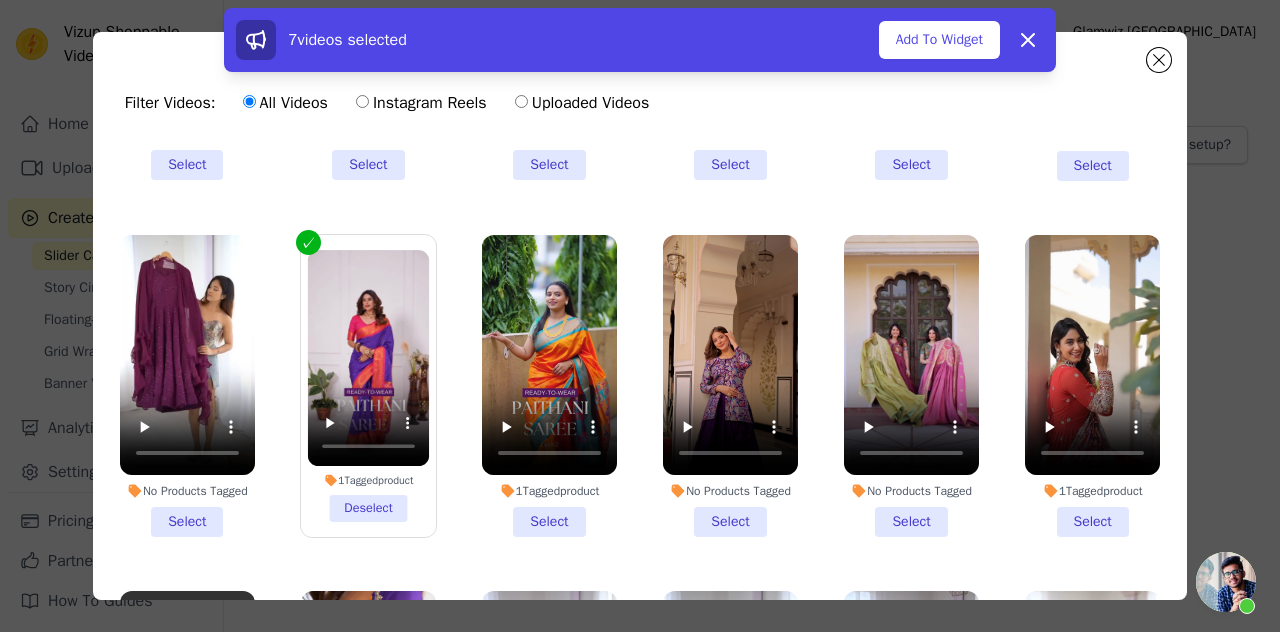 click on "1  Tagged  product     Select" at bounding box center (549, 386) 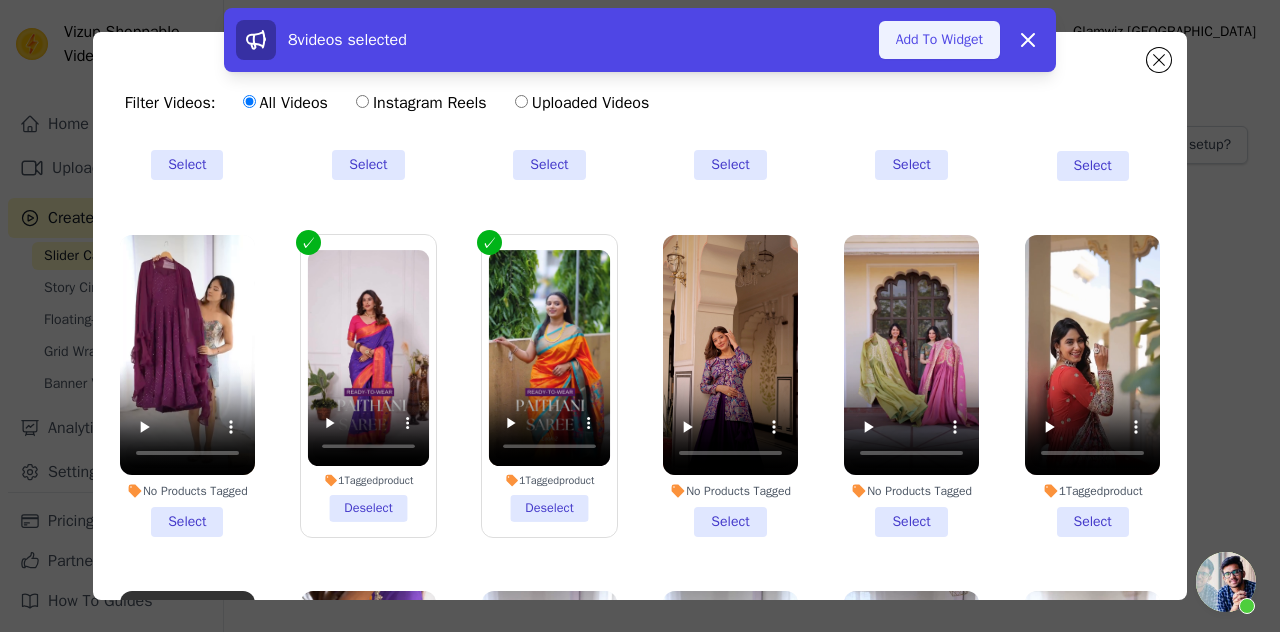 click on "Add To Widget" at bounding box center (939, 40) 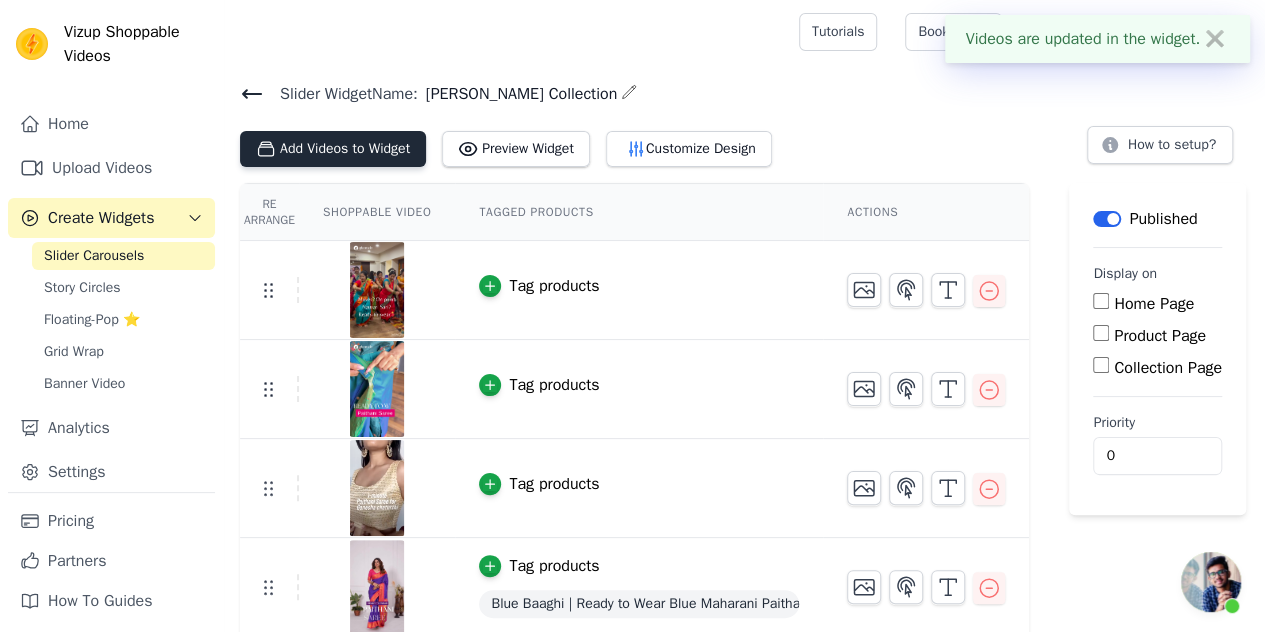 click on "Add Videos to Widget" 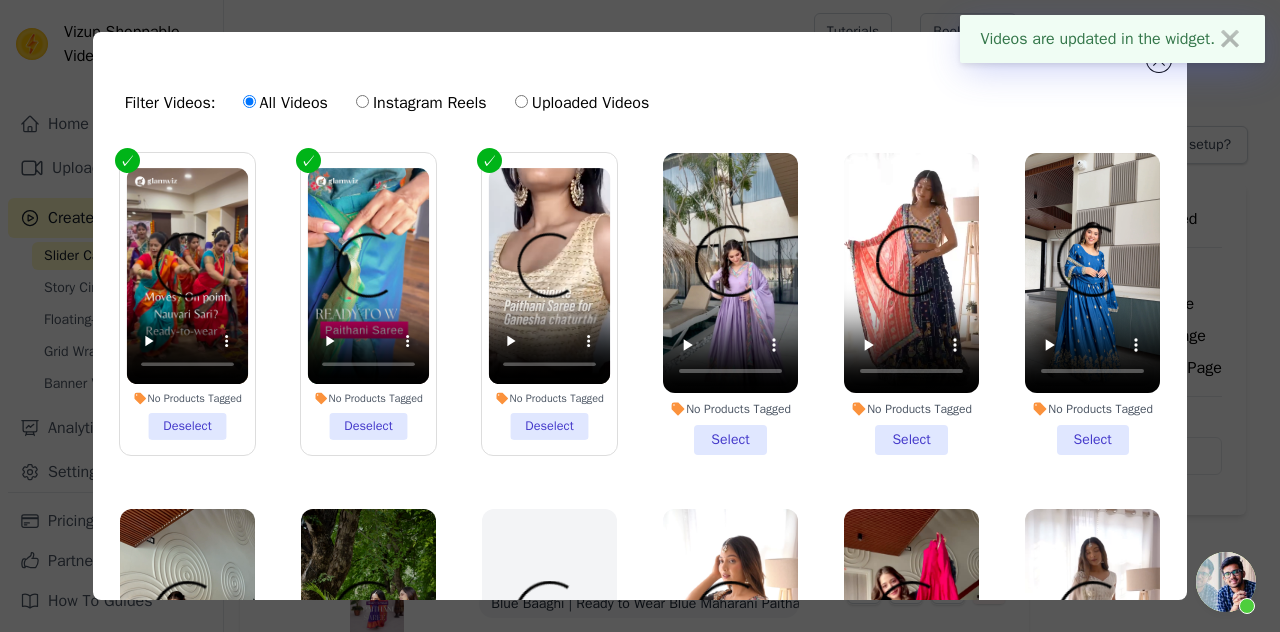 click on "Instagram Reels" 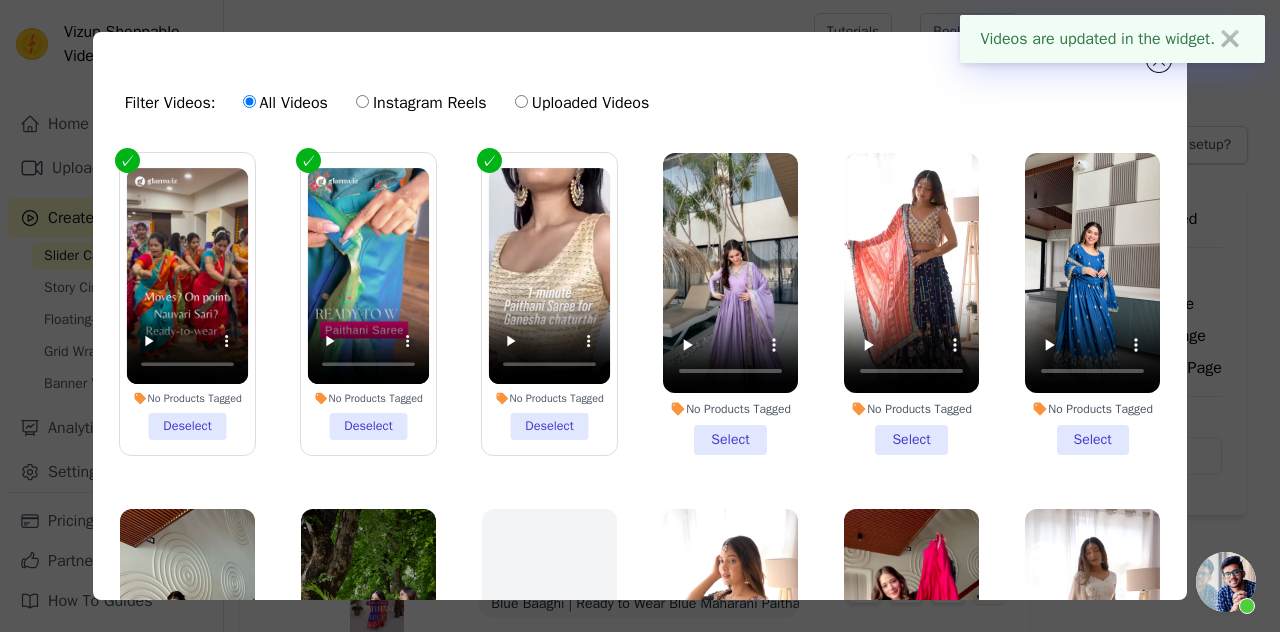 click on "Instagram Reels" 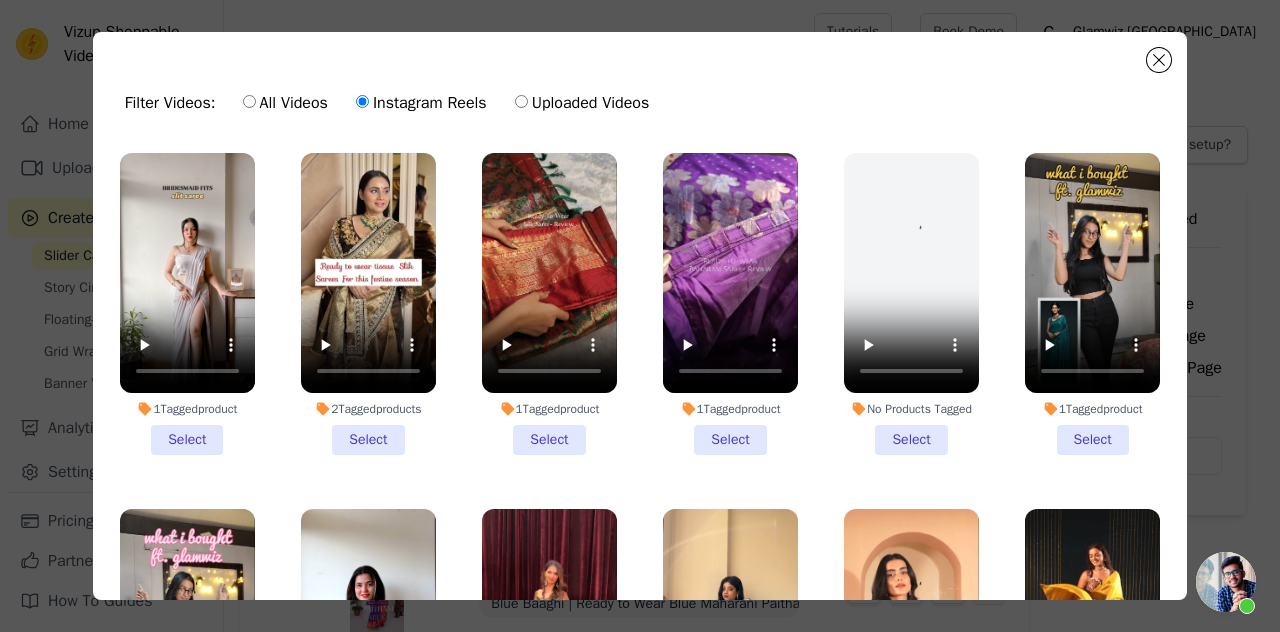 click on "2  Tagged  products     Select" 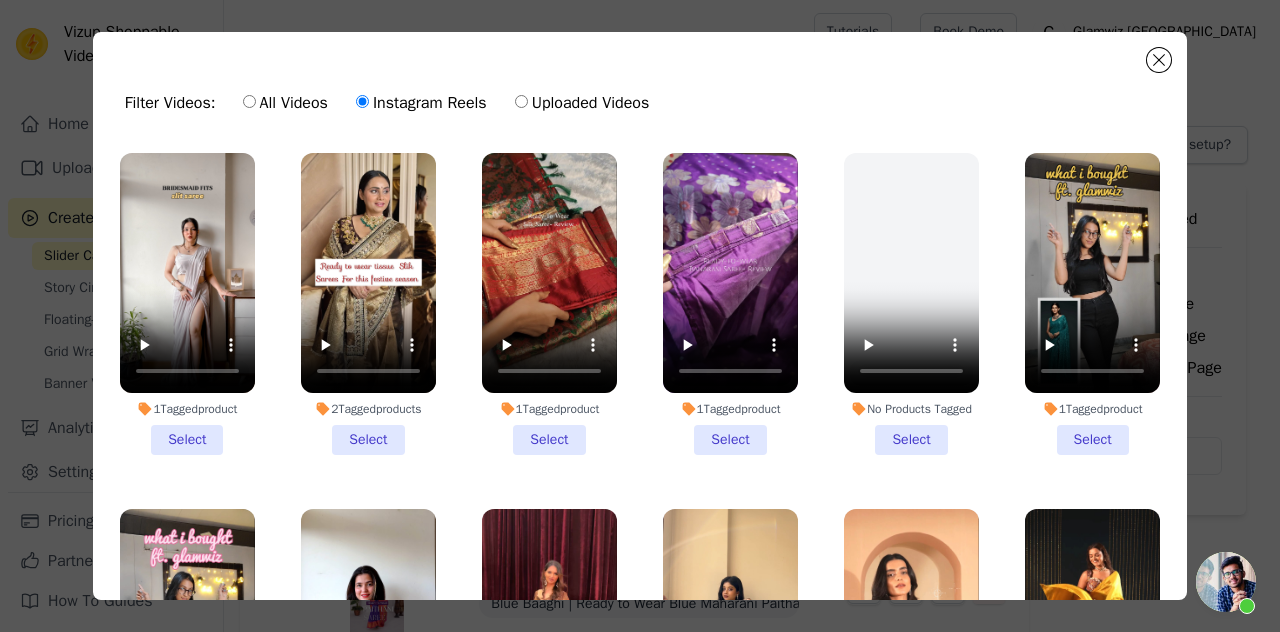 click on "2  Tagged  products     Select" 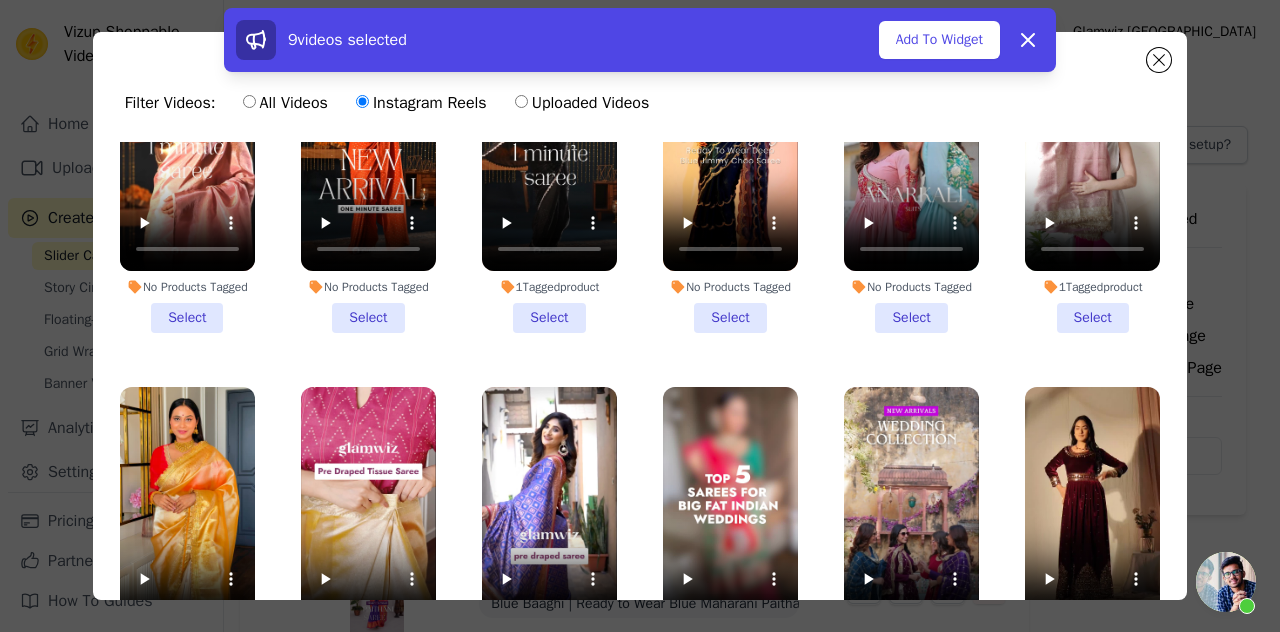 scroll, scrollTop: 824, scrollLeft: 0, axis: vertical 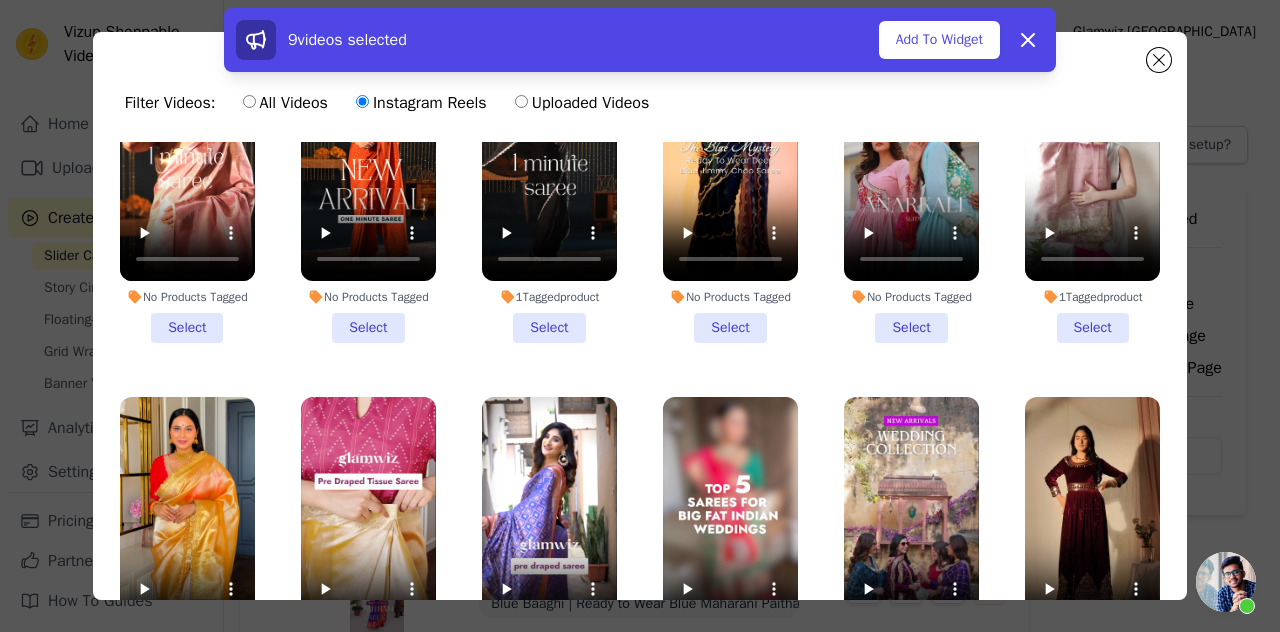 click on "1  Tagged  product     Select" 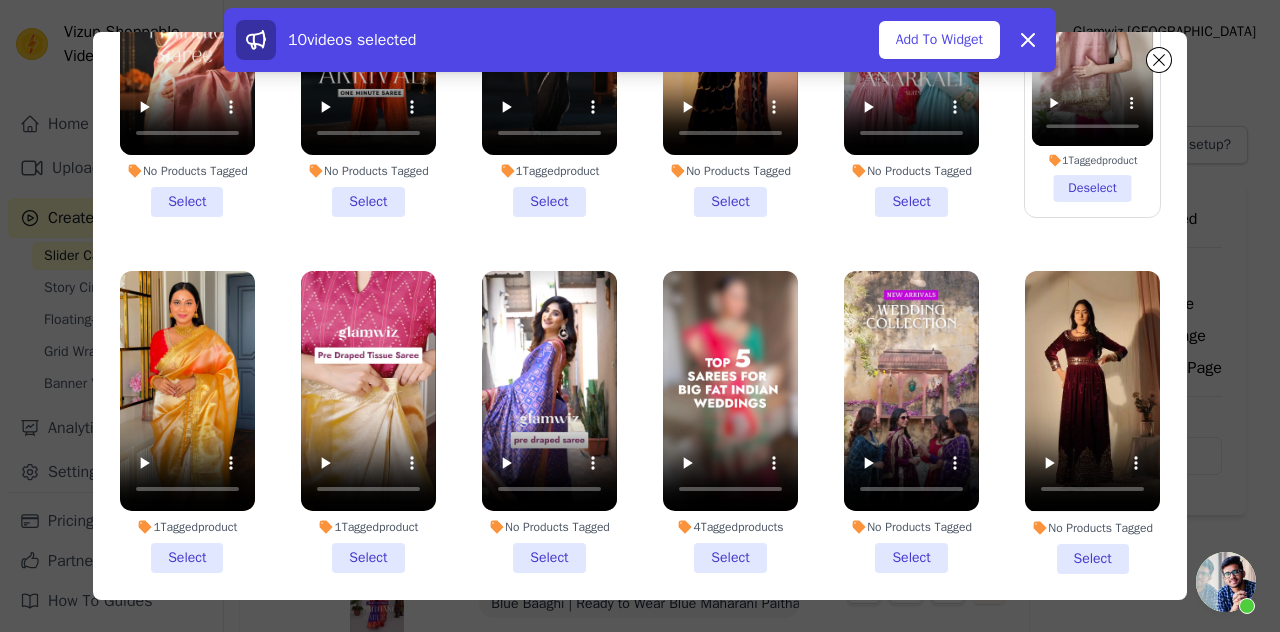 scroll, scrollTop: 173, scrollLeft: 0, axis: vertical 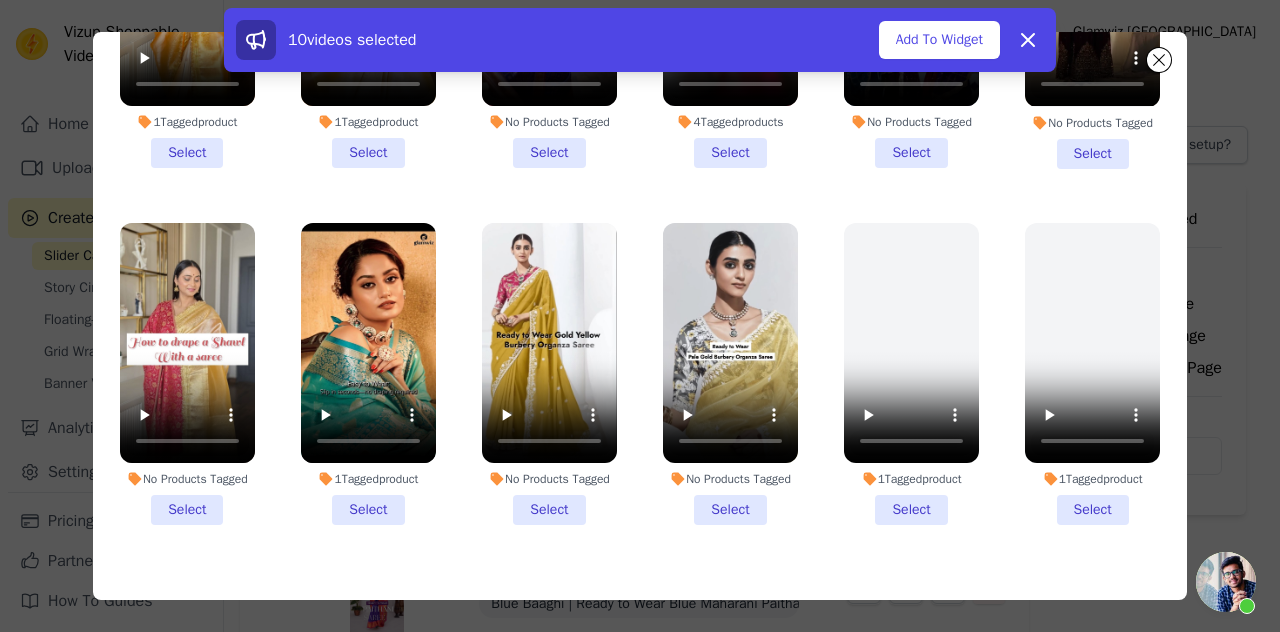 click on "1  Tagged  product     Select" 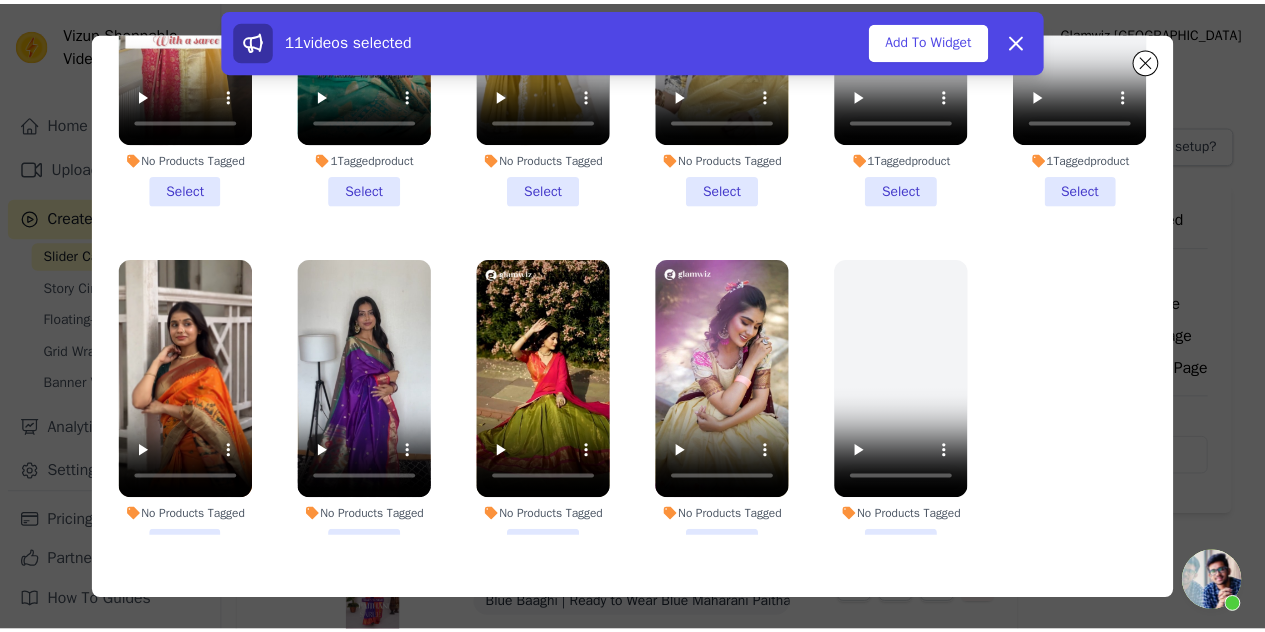 scroll, scrollTop: 1532, scrollLeft: 0, axis: vertical 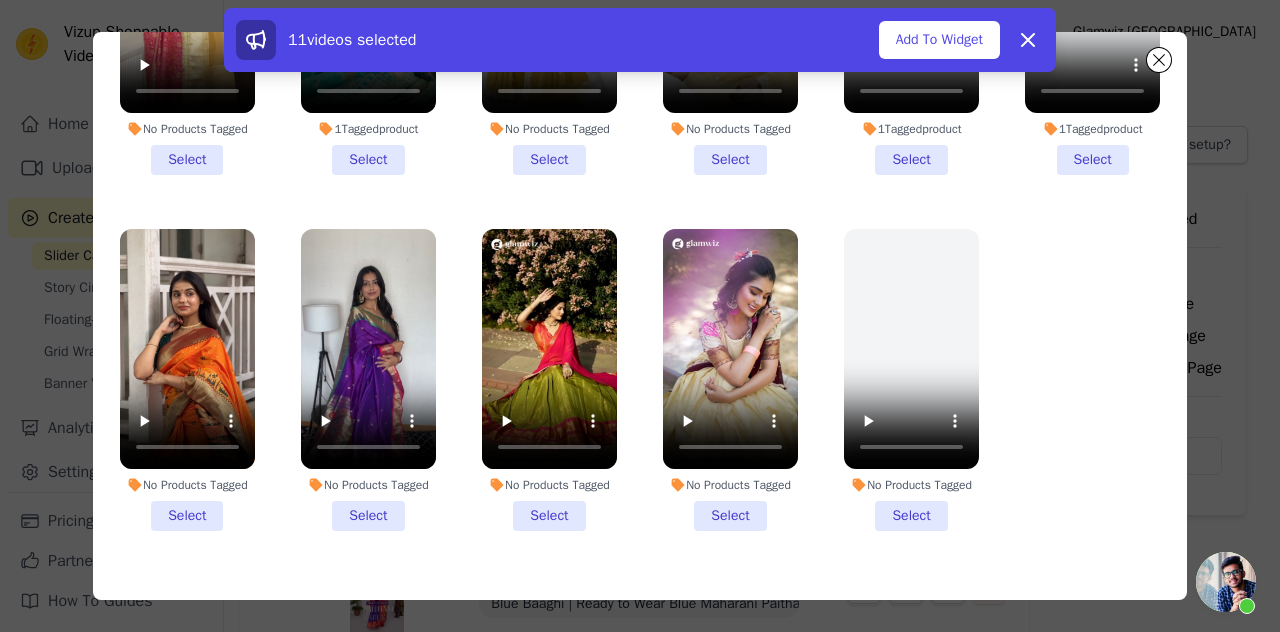 click on "No Products Tagged     Select" 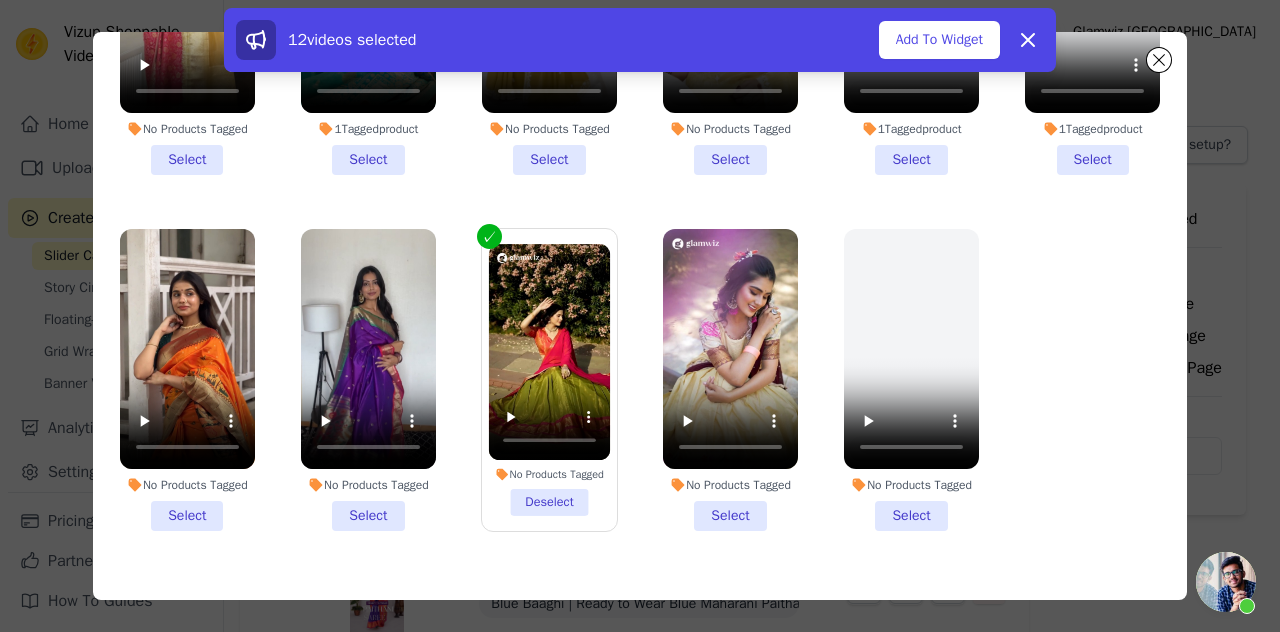 click on "No Products Tagged     Select" 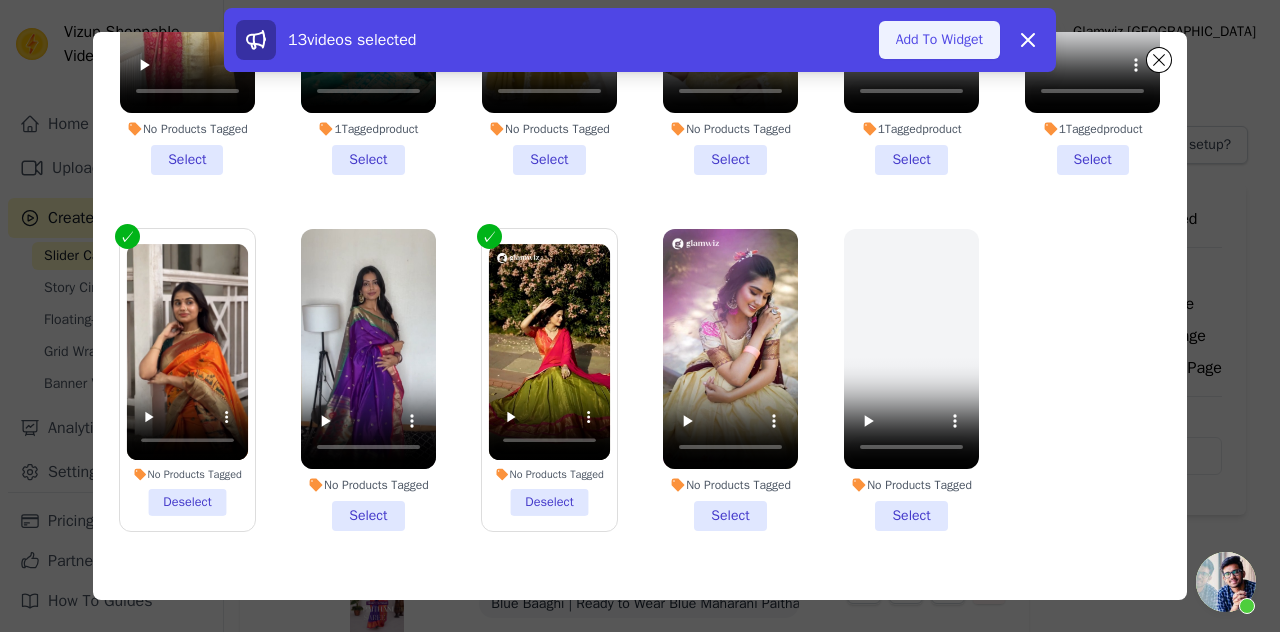 click on "Add To Widget" 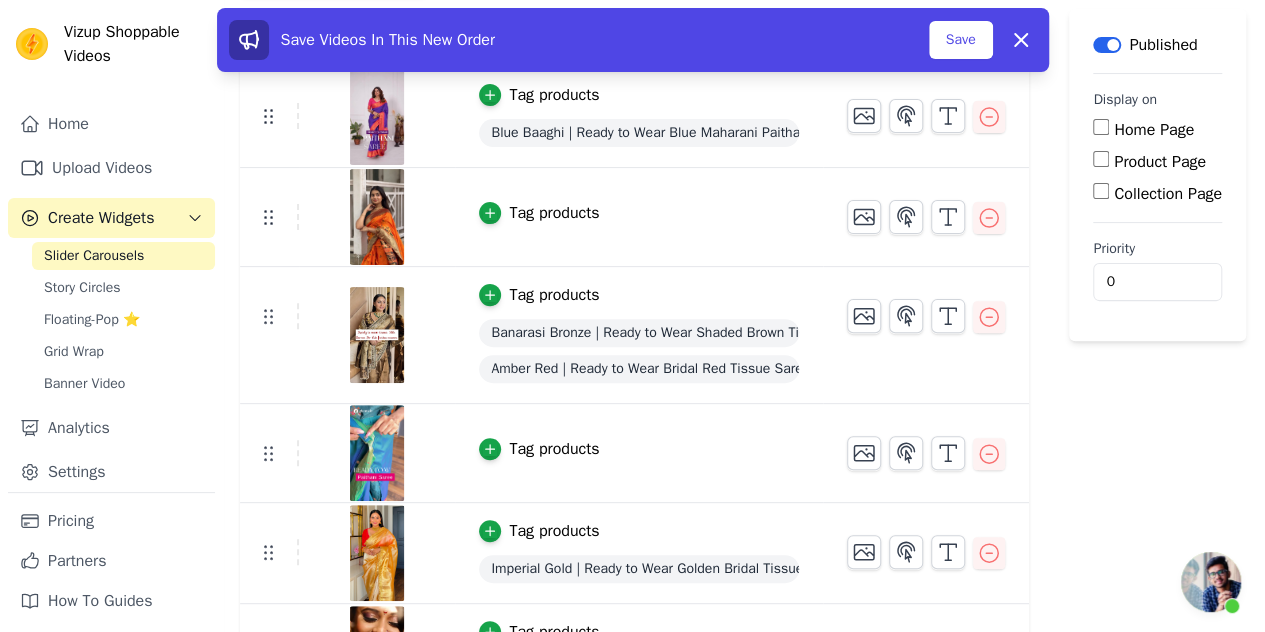 scroll, scrollTop: 148, scrollLeft: 0, axis: vertical 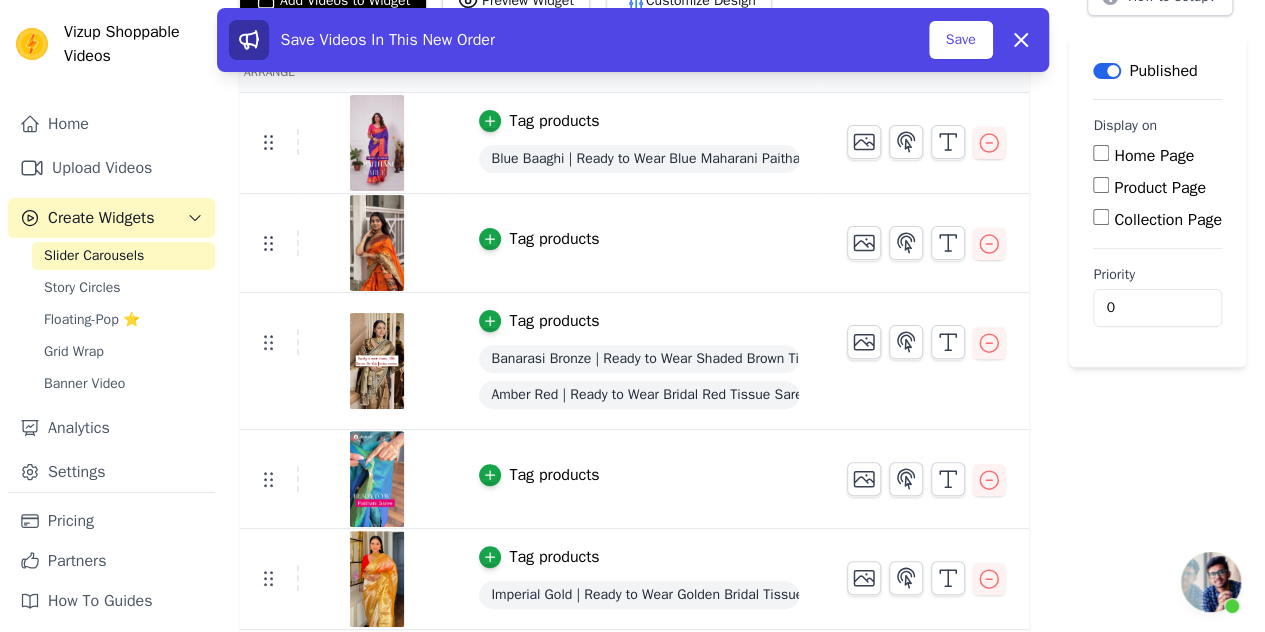 click on "Tag products" 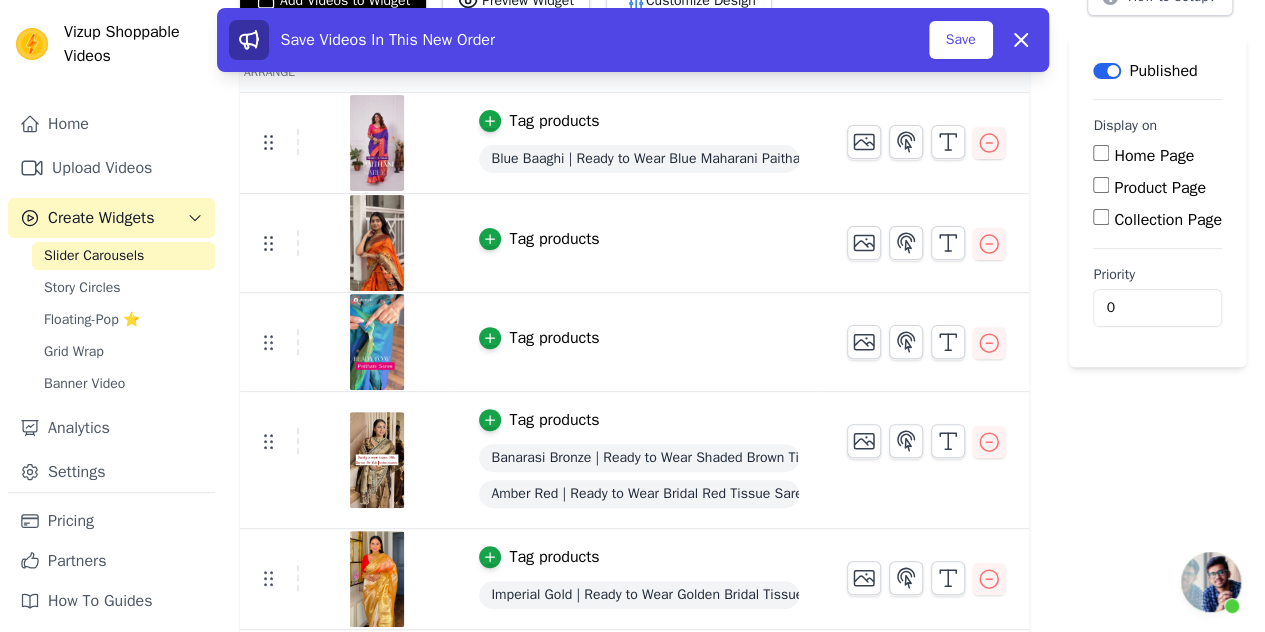 click on "Tag products" 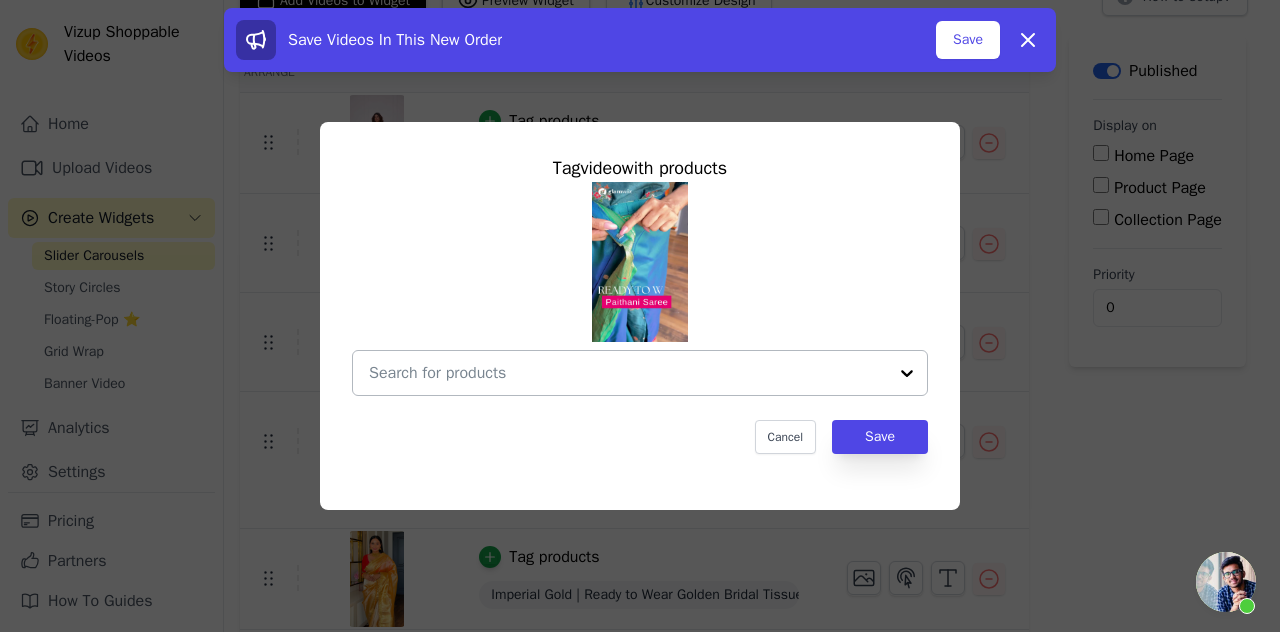 click 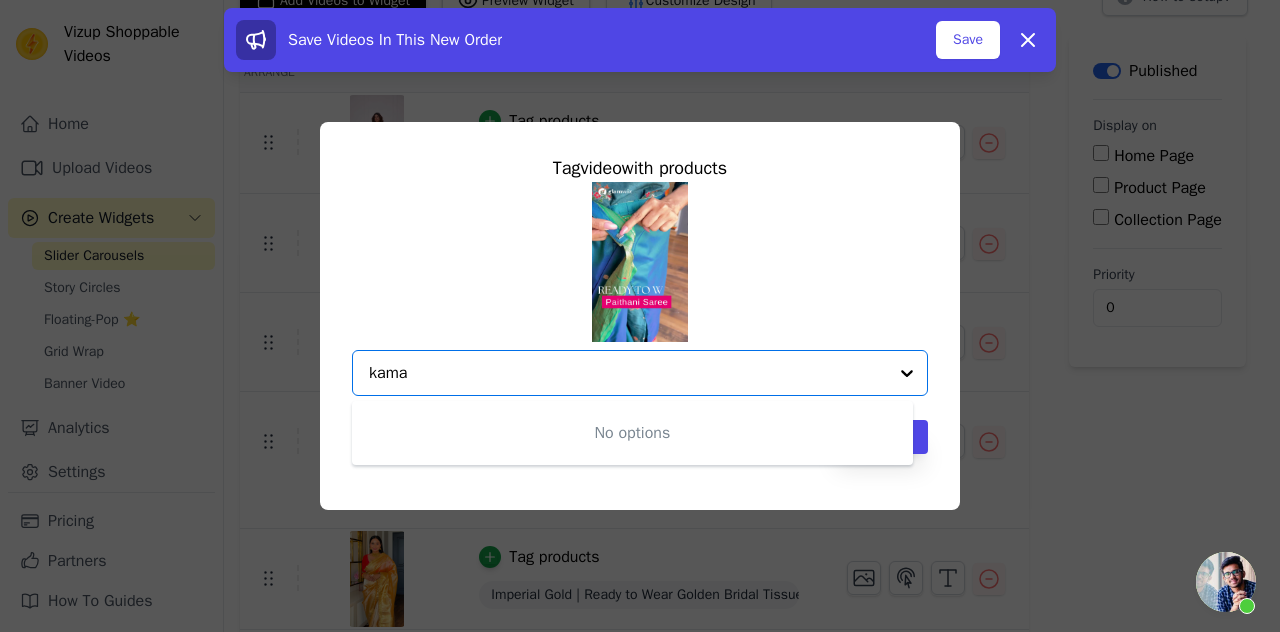 type on "kamal" 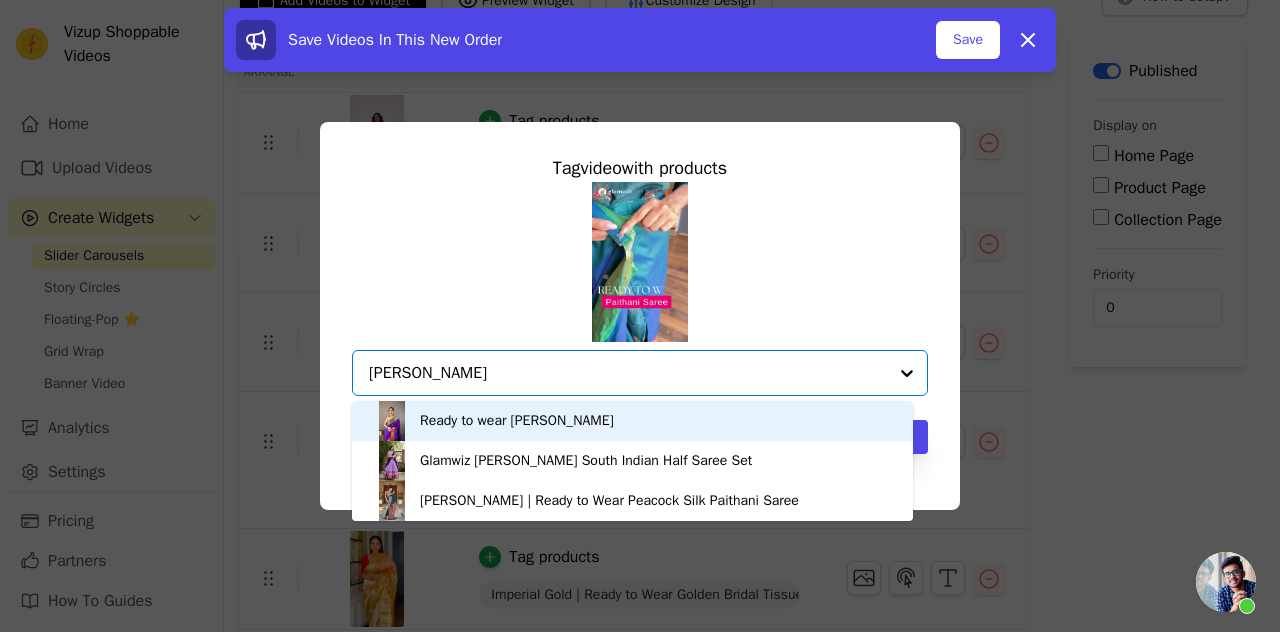 click on "Ready to wear [PERSON_NAME]" 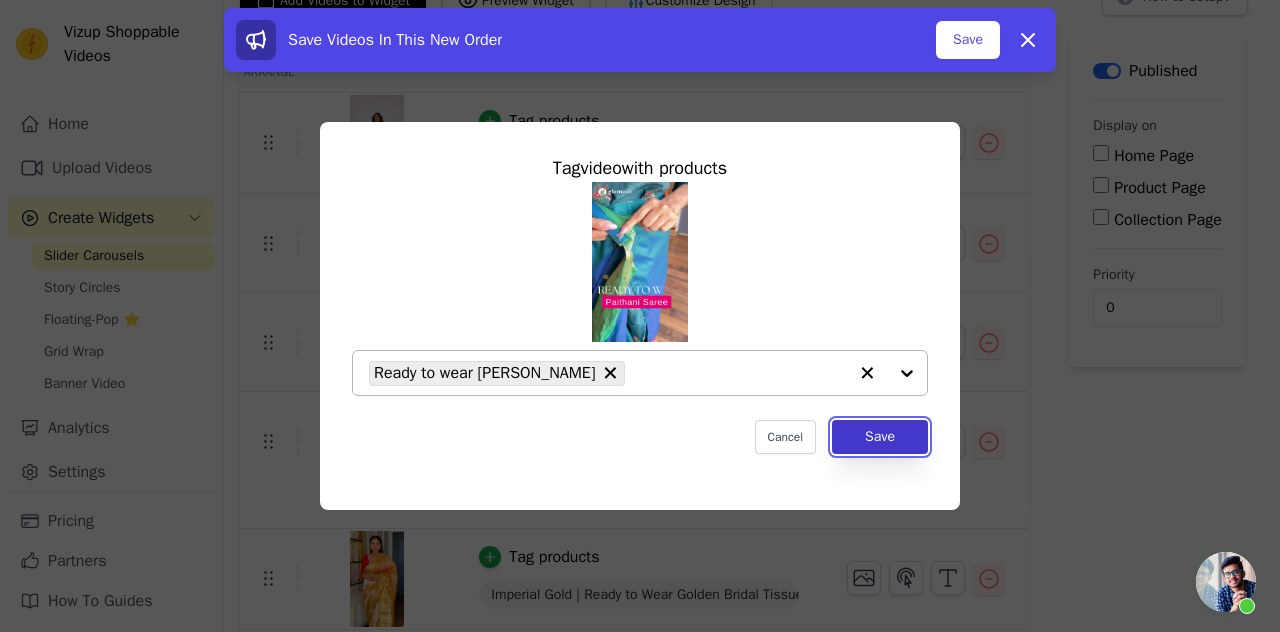 click on "Save" 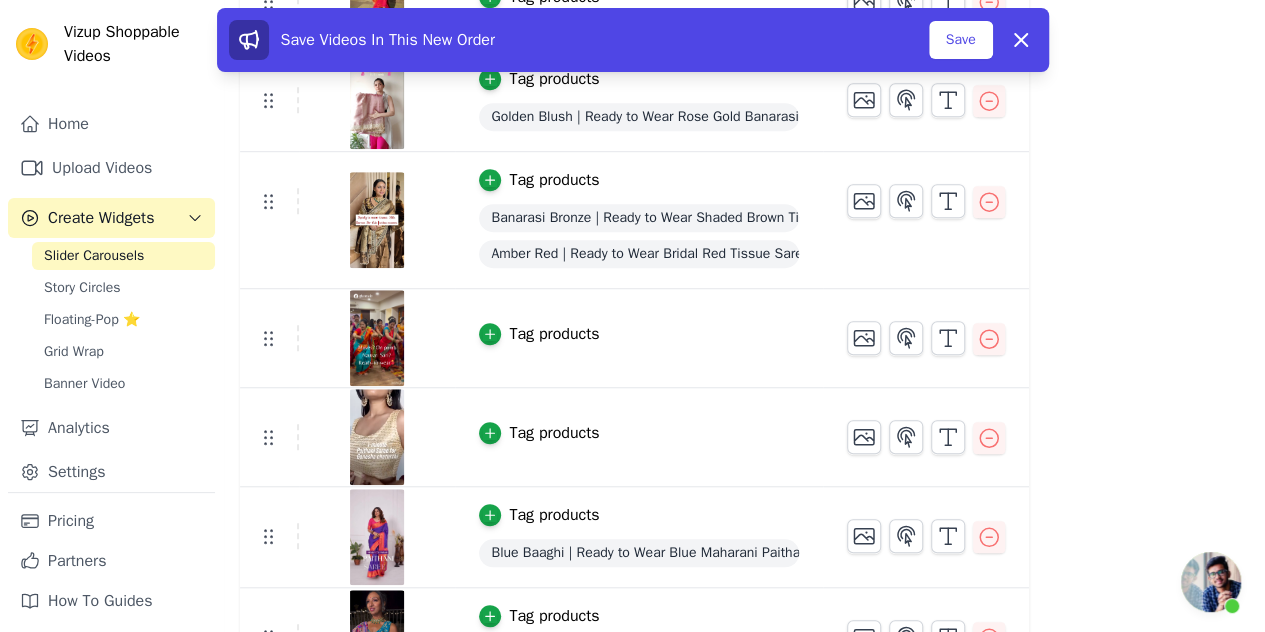 scroll, scrollTop: 581, scrollLeft: 0, axis: vertical 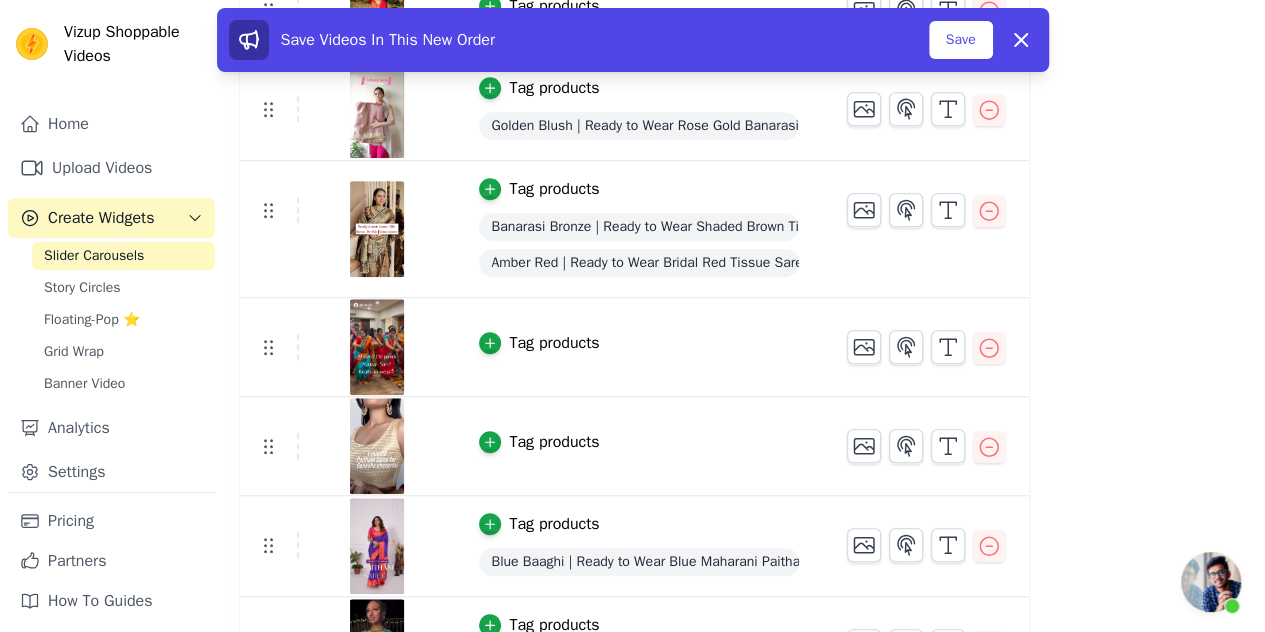 click on "Tag products   Blue Baaghi | Ready to Wear Blue Maharani Paithani Saree" 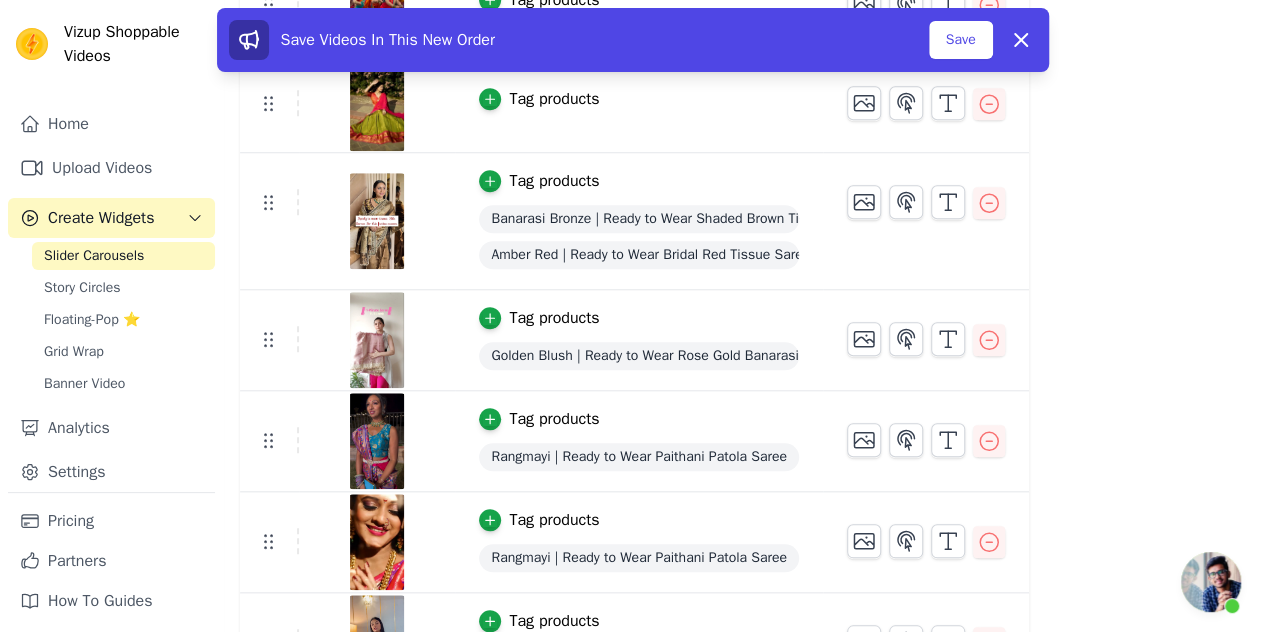 scroll, scrollTop: 748, scrollLeft: 0, axis: vertical 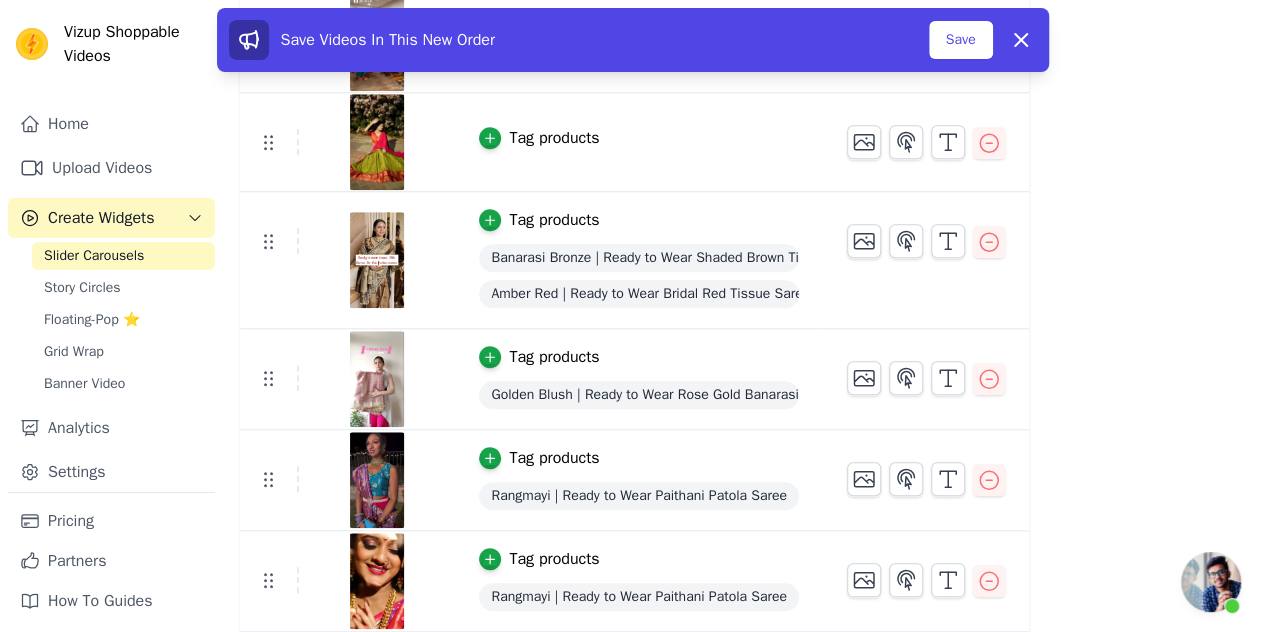 click on "Save Videos In This New Order   Save   Dismiss" 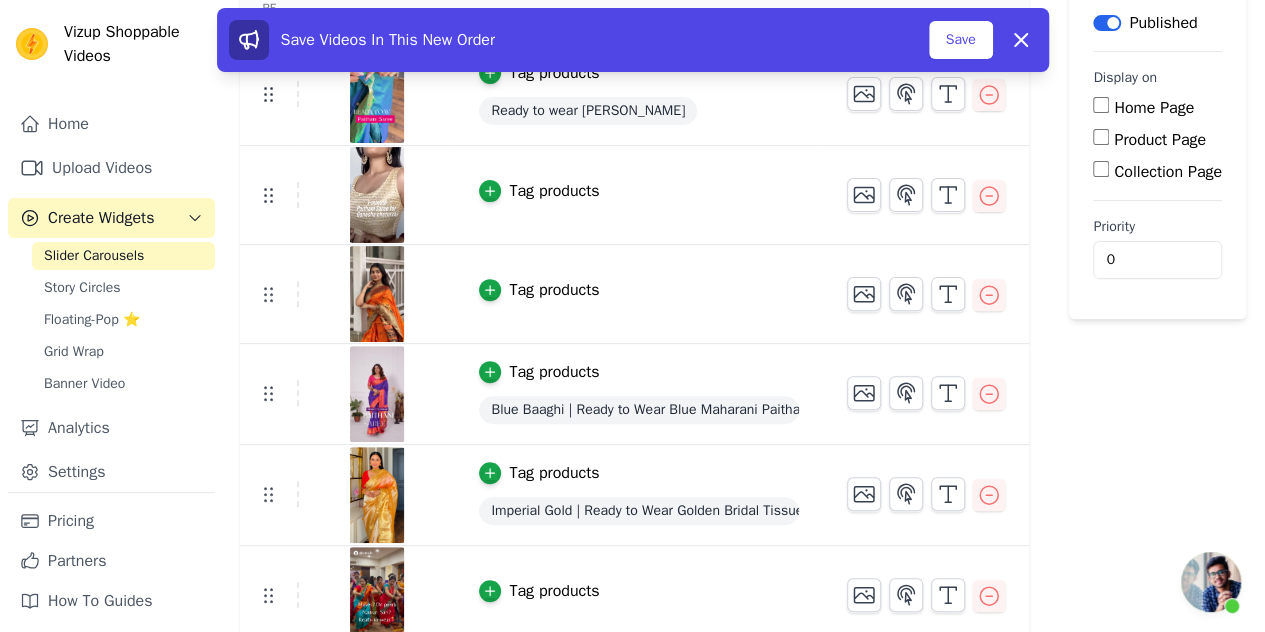 scroll, scrollTop: 0, scrollLeft: 0, axis: both 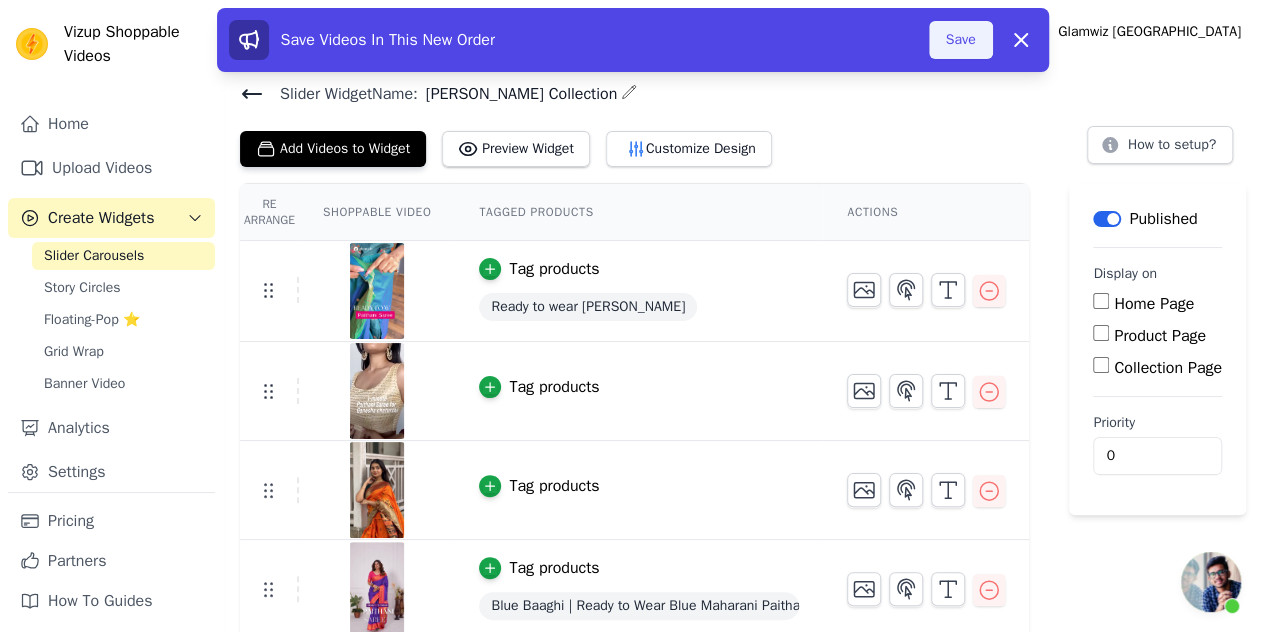 click on "Save" 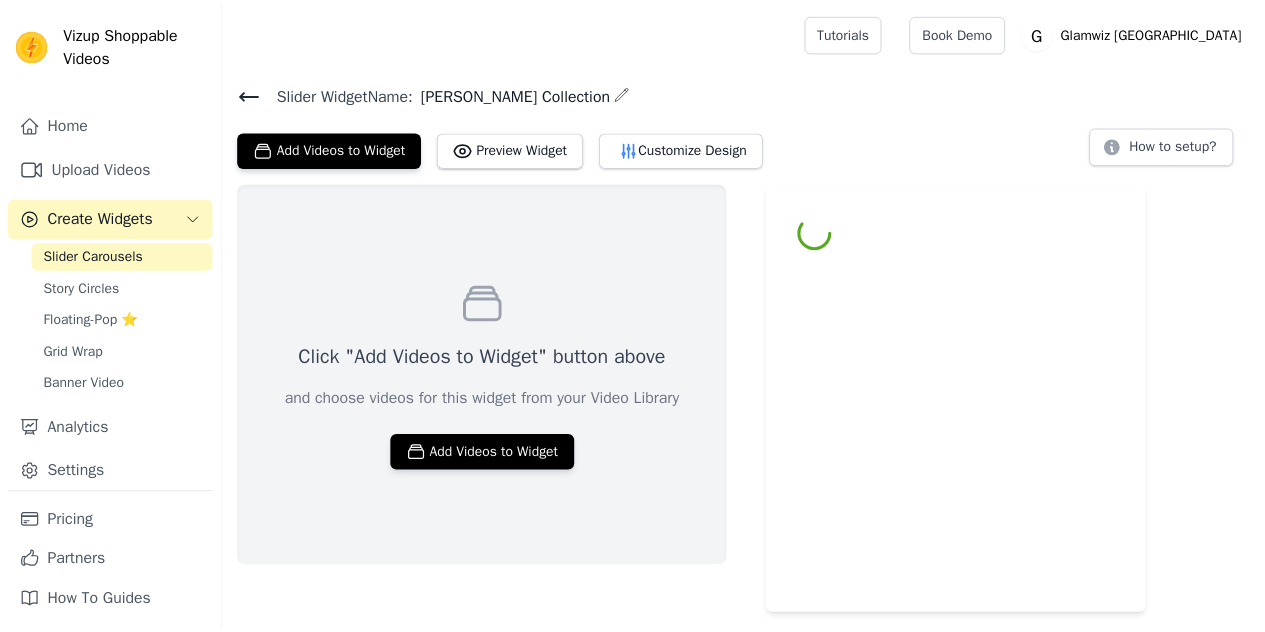 scroll, scrollTop: 0, scrollLeft: 0, axis: both 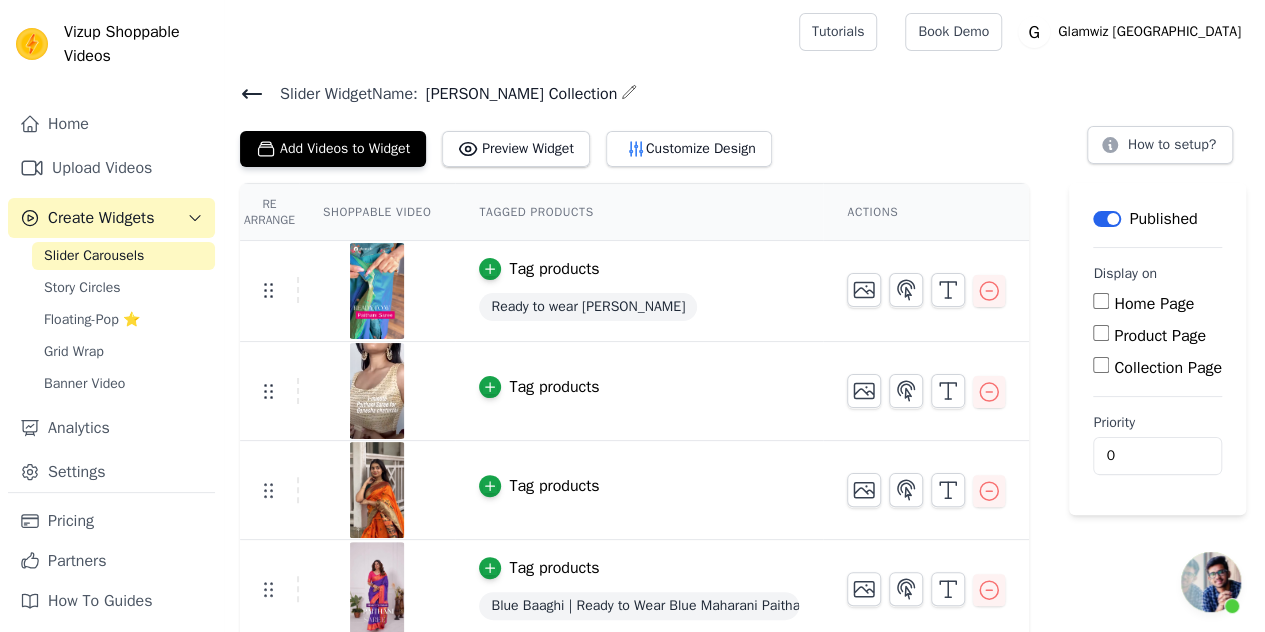 click on "Collection Page" at bounding box center (1157, 368) 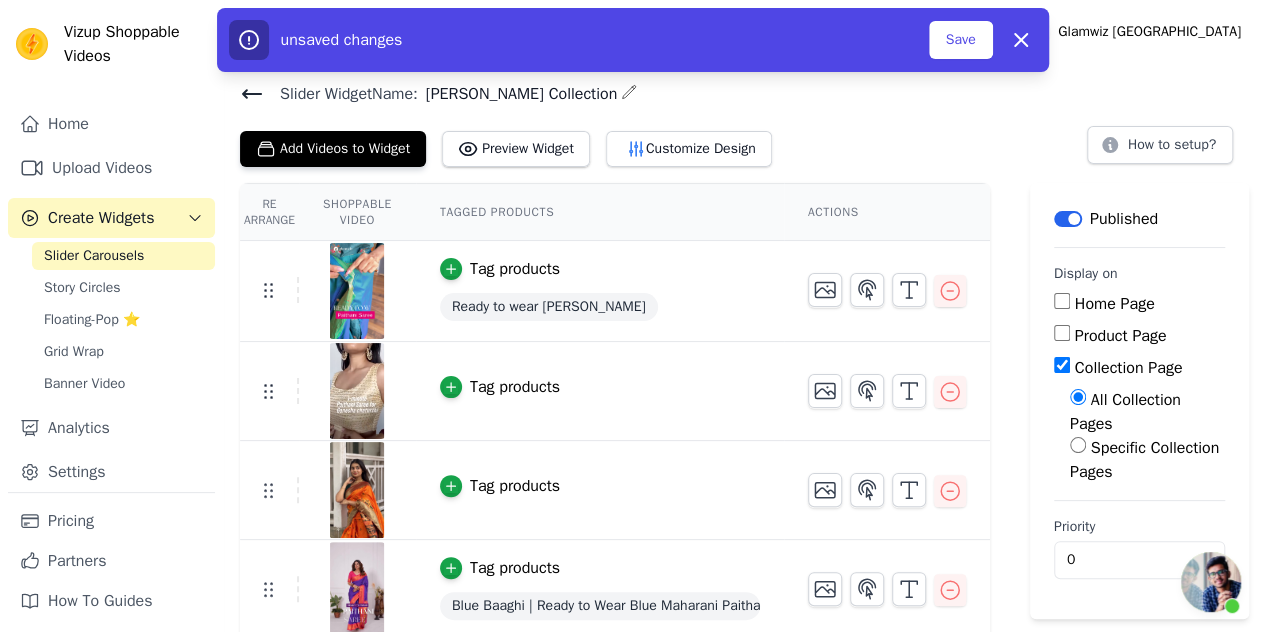 click on "Specific Collection Pages" at bounding box center [1144, 460] 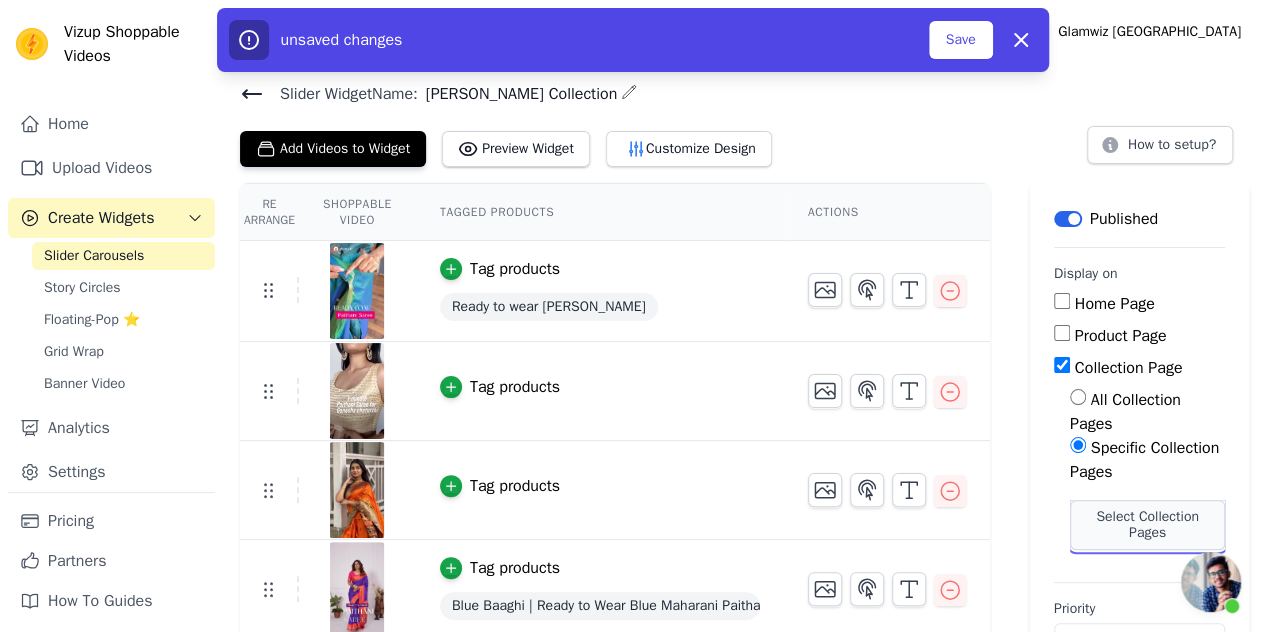 click on "Select Collection Pages" at bounding box center [1147, 525] 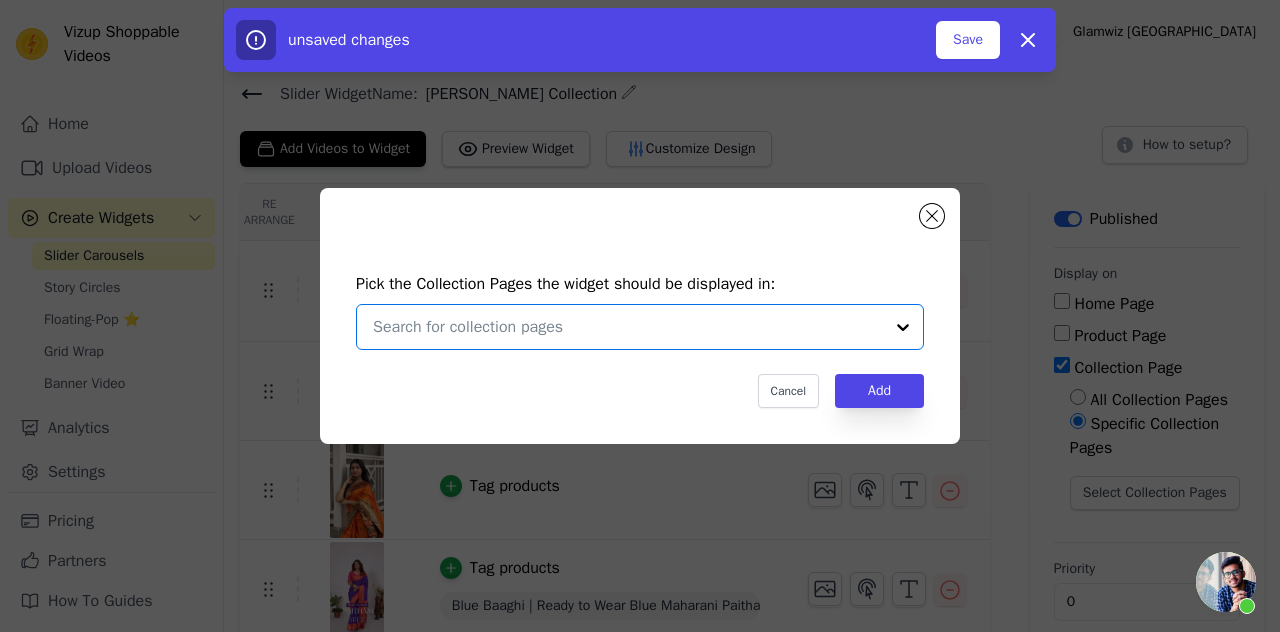click at bounding box center [628, 327] 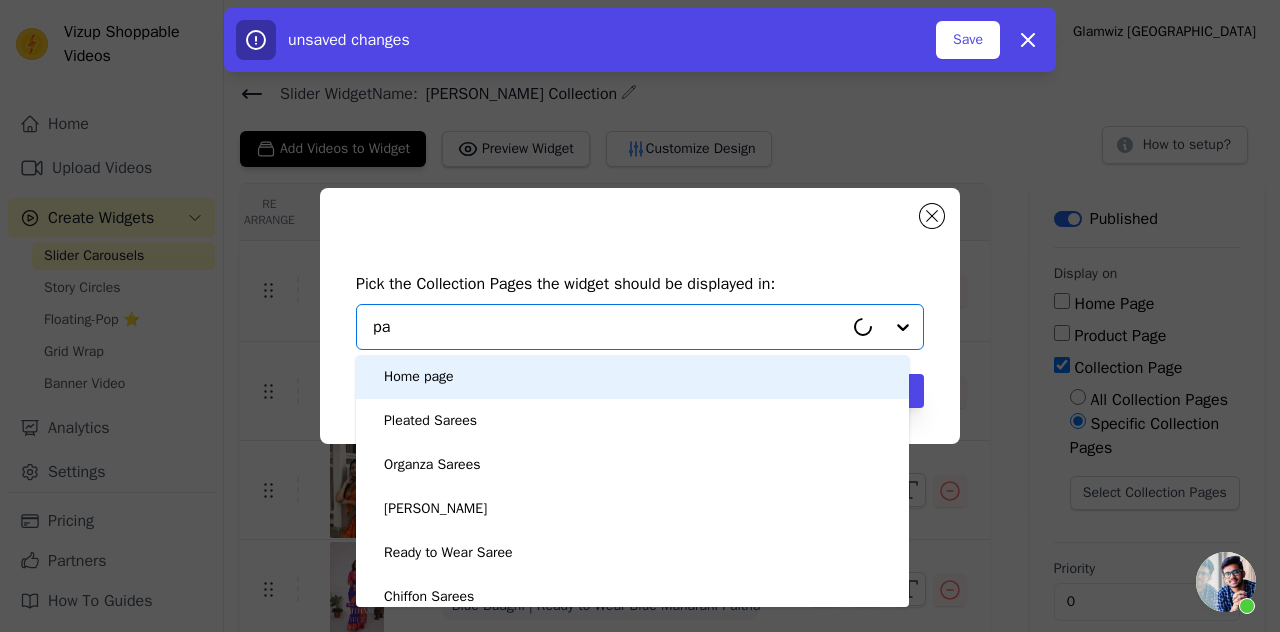 type on "p" 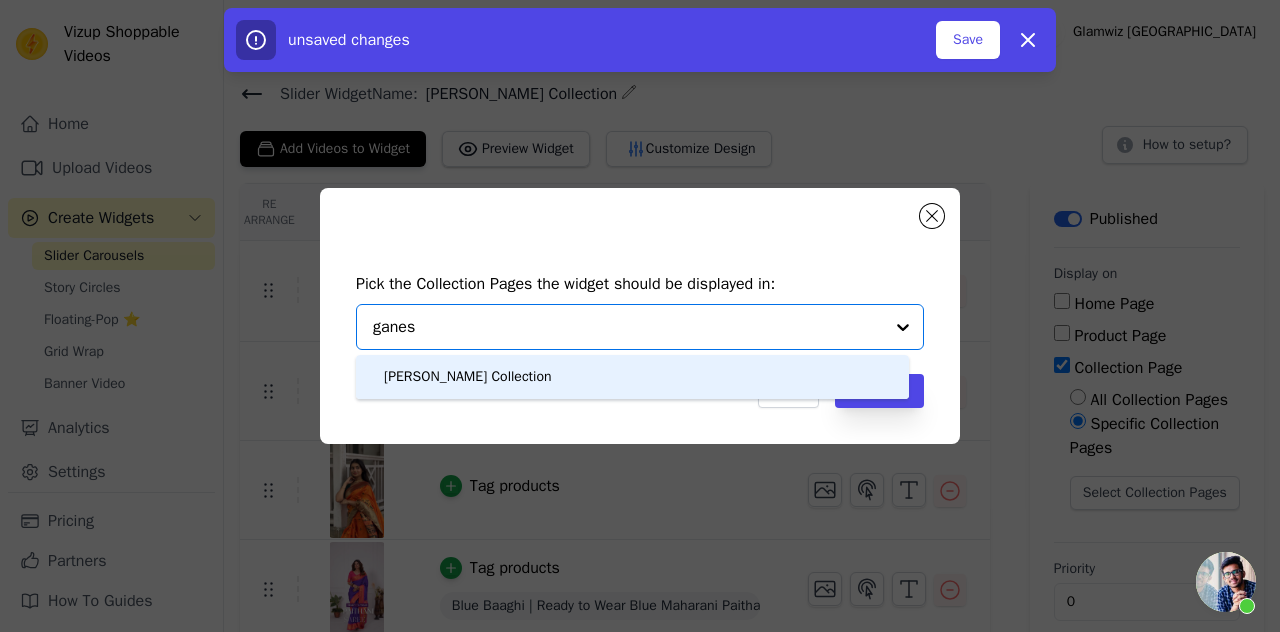 type on "ganes" 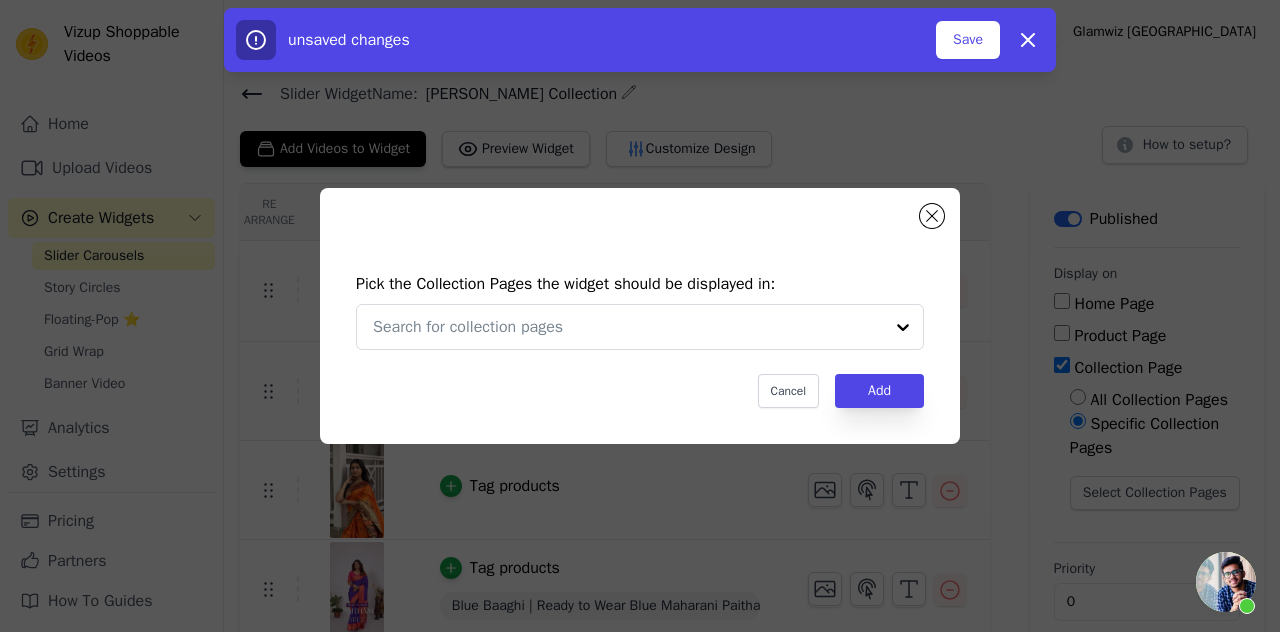 click on "Cancel   Add" at bounding box center [640, 391] 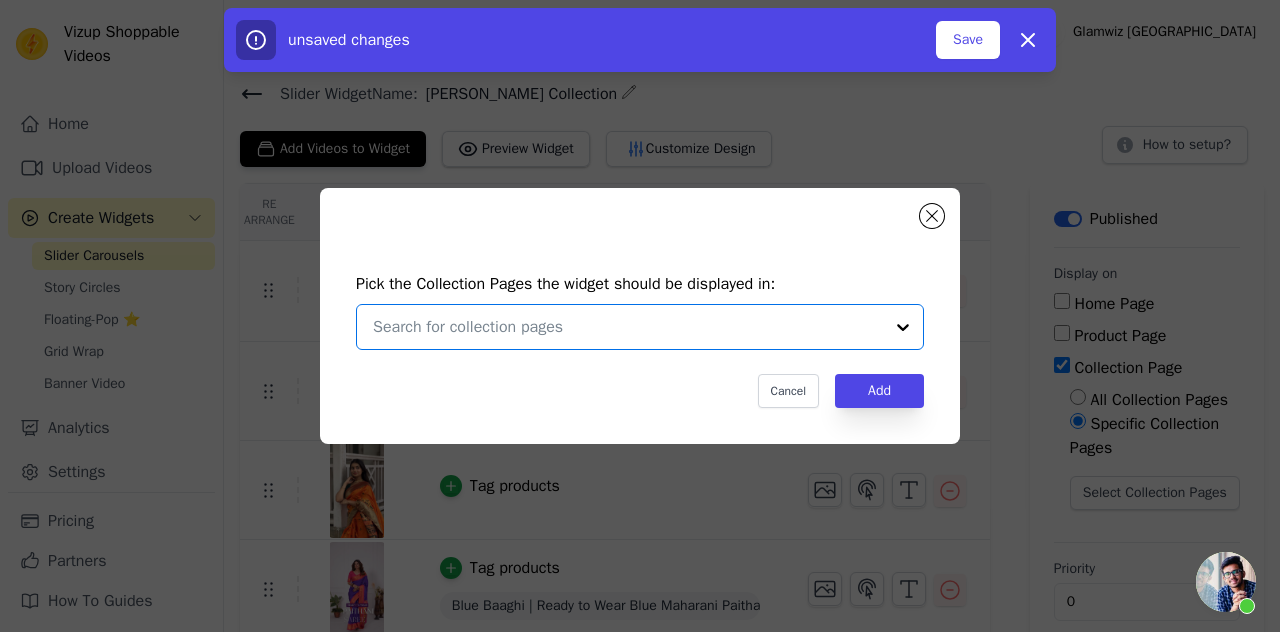 click at bounding box center [628, 327] 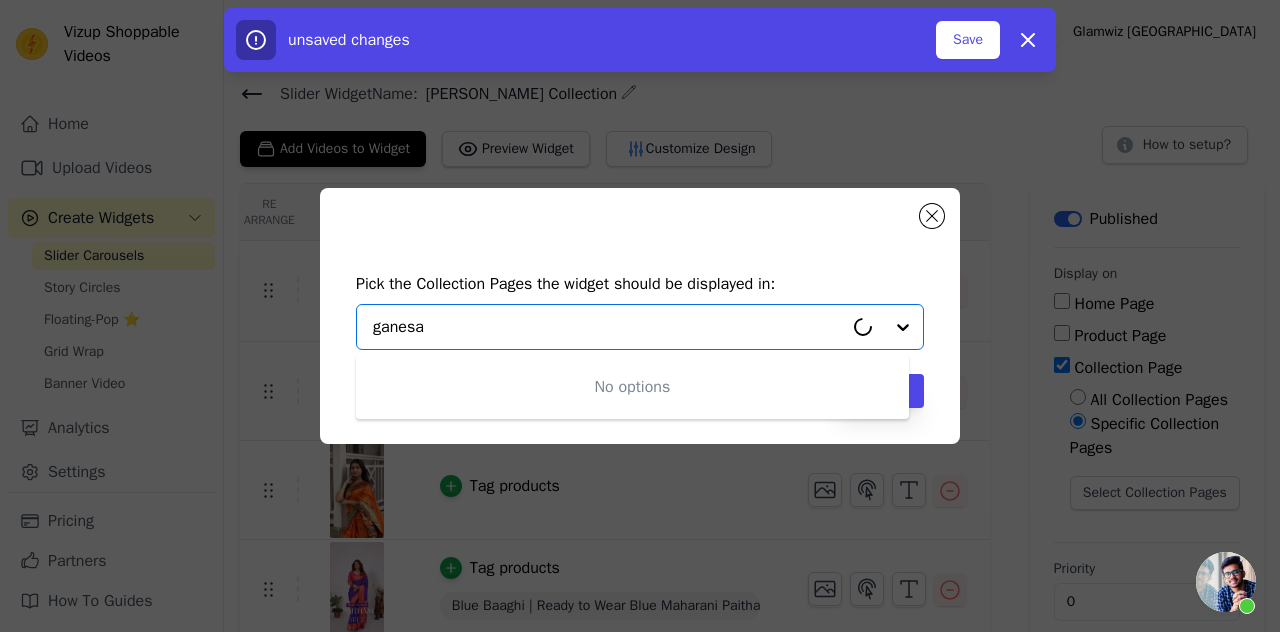 type on "ganes" 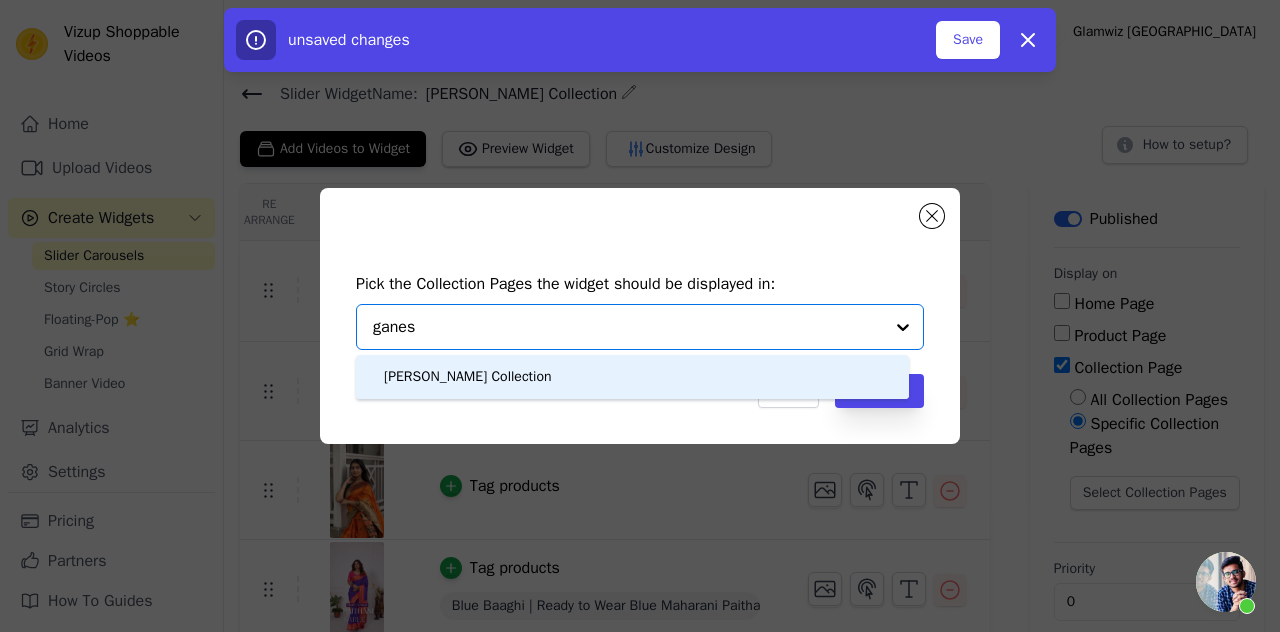 click on "[PERSON_NAME] Collection" at bounding box center [468, 377] 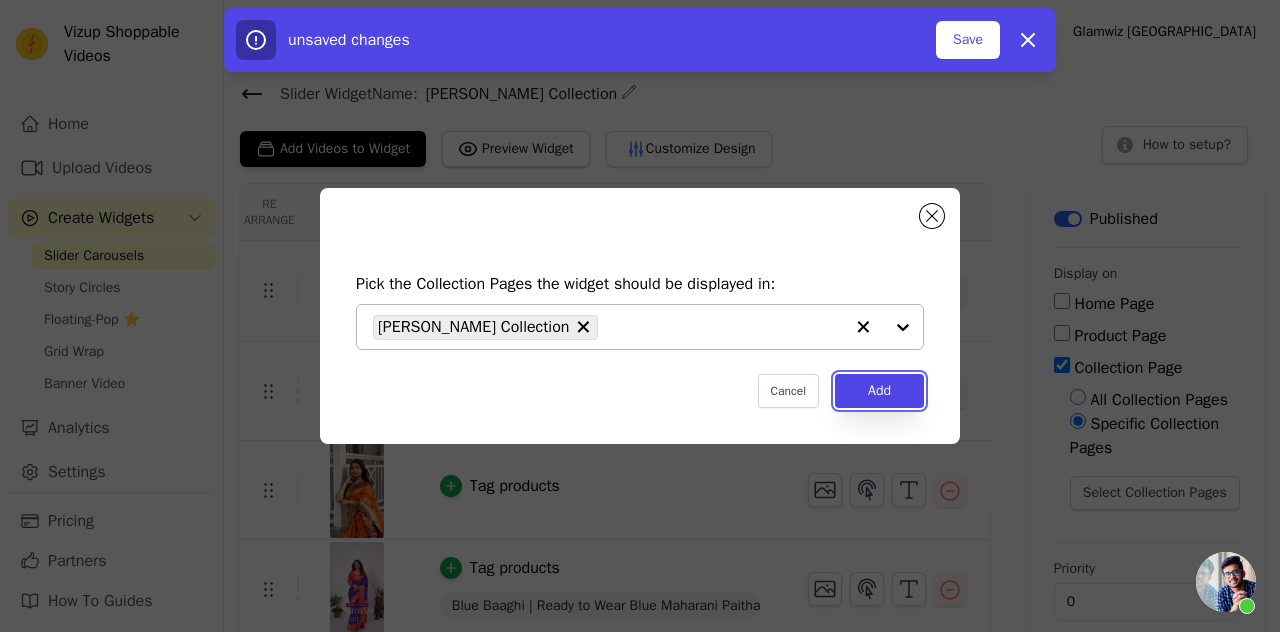 drag, startPoint x: 865, startPoint y: 406, endPoint x: 880, endPoint y: 396, distance: 18.027756 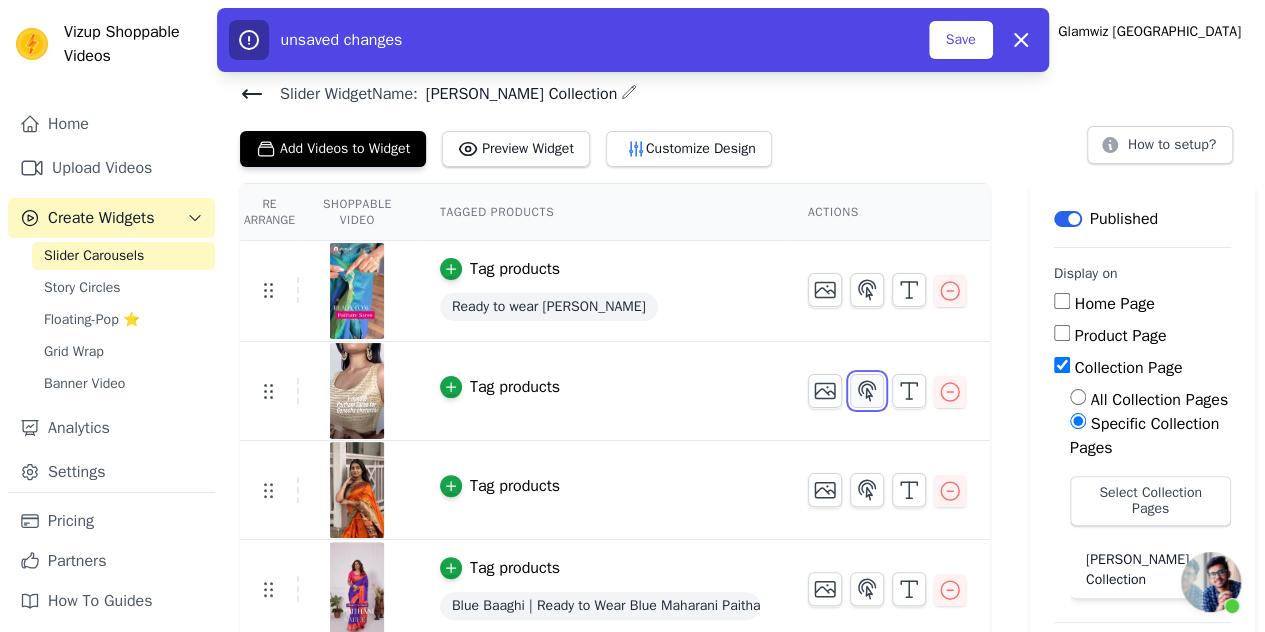 click 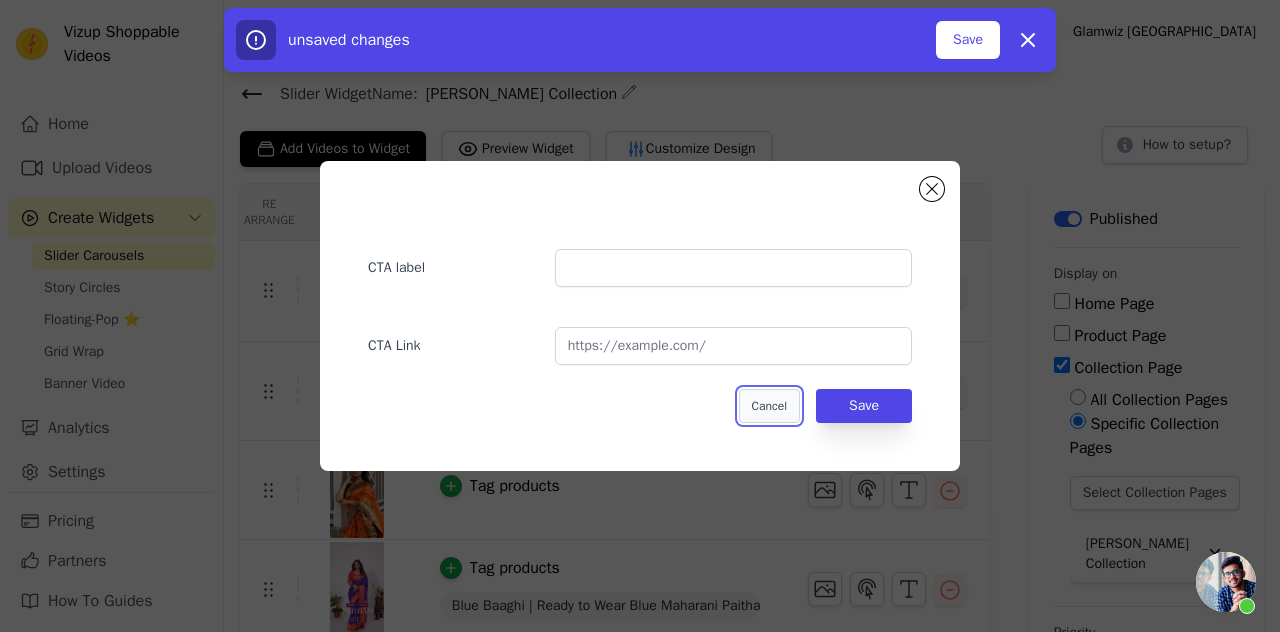 click on "Cancel" at bounding box center (769, 406) 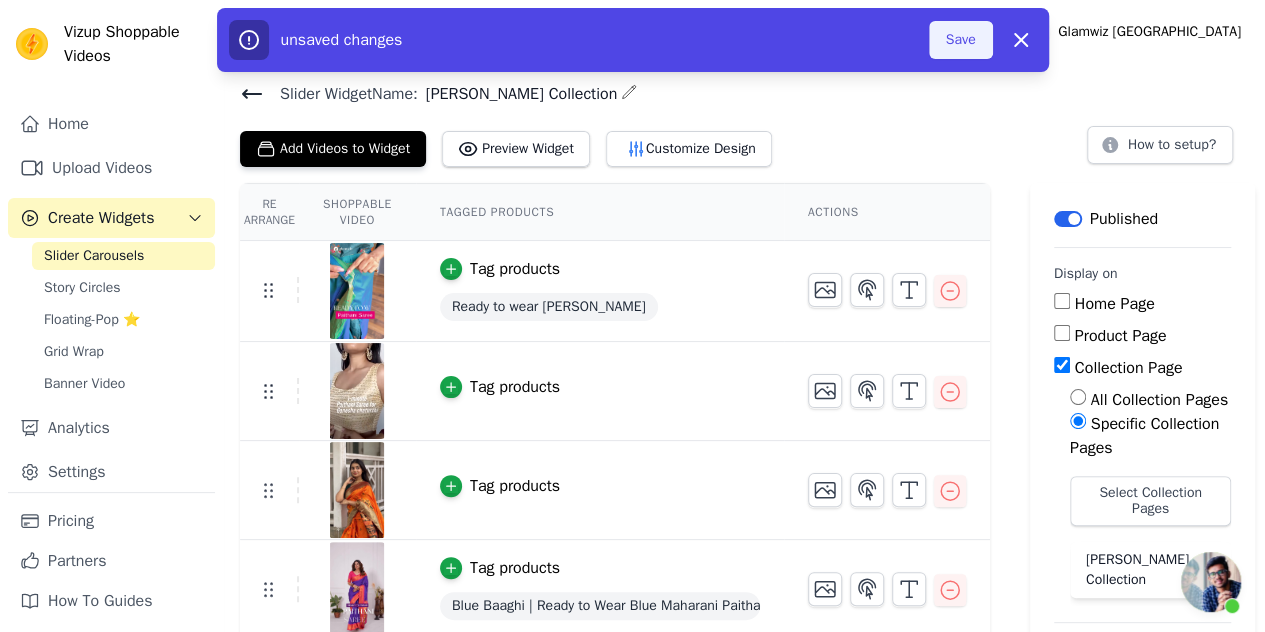 click on "Save" at bounding box center (961, 40) 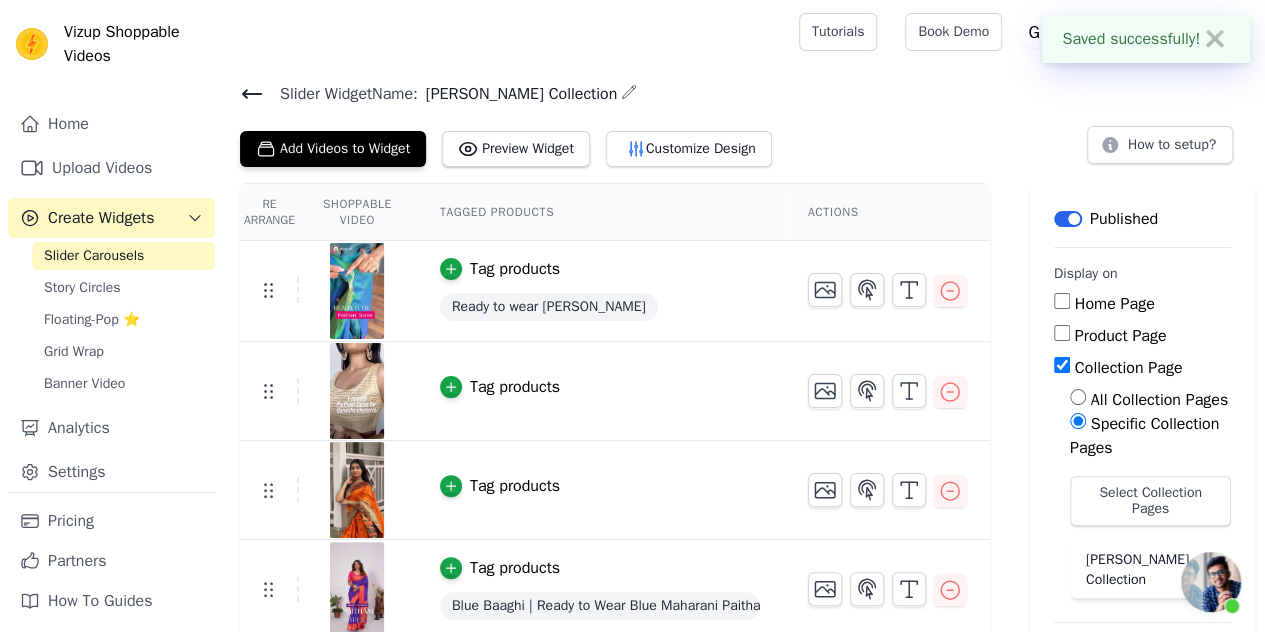 click on "Tutorials" at bounding box center [838, 32] 